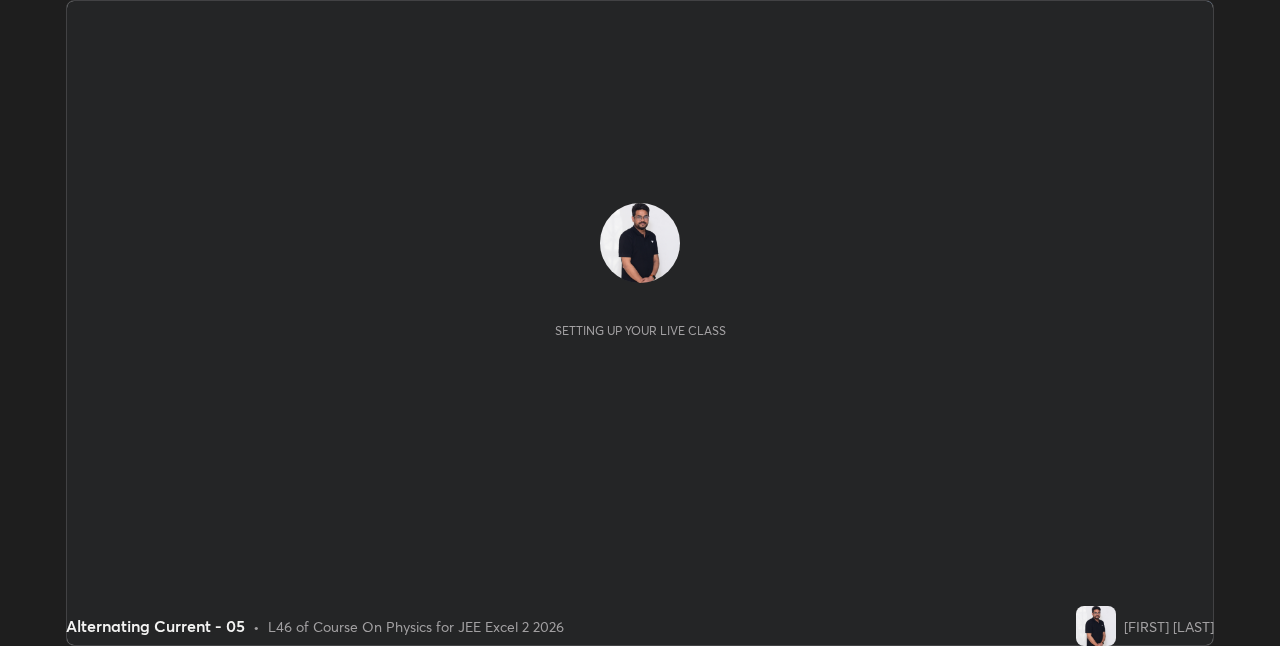 scroll, scrollTop: 0, scrollLeft: 0, axis: both 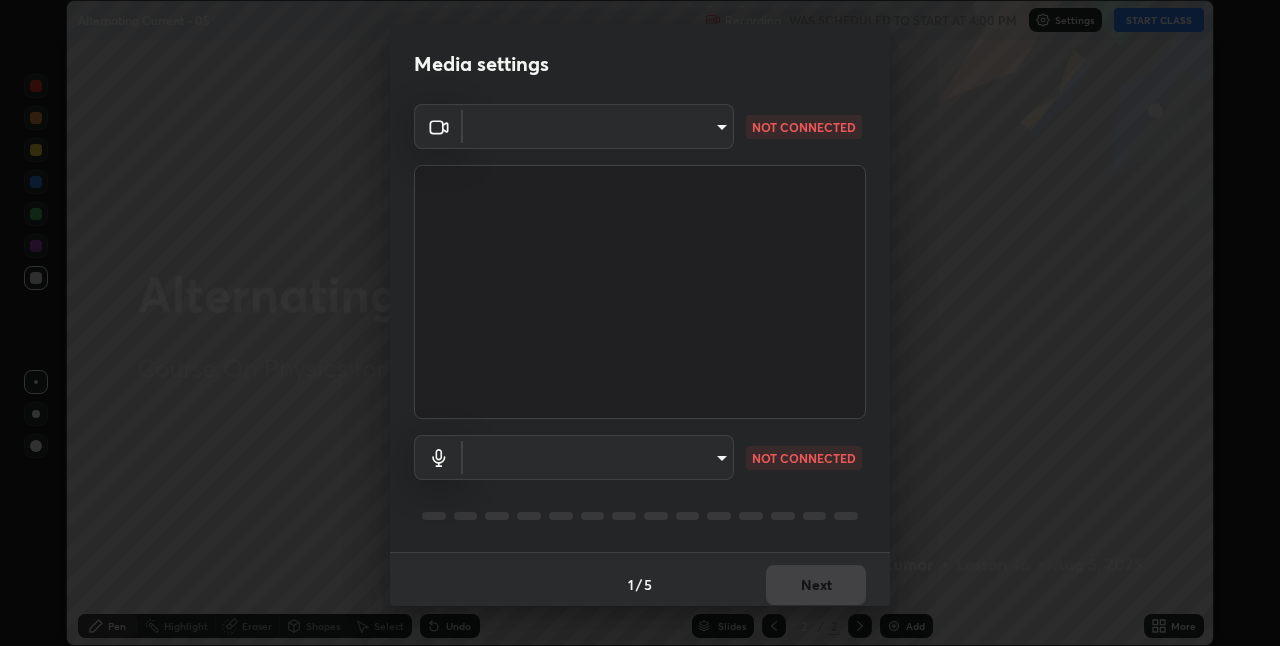 type on "ab575cb34c87f85e5516d662d1ce61e9bdcdf9427f029c366d32db6494063bf2" 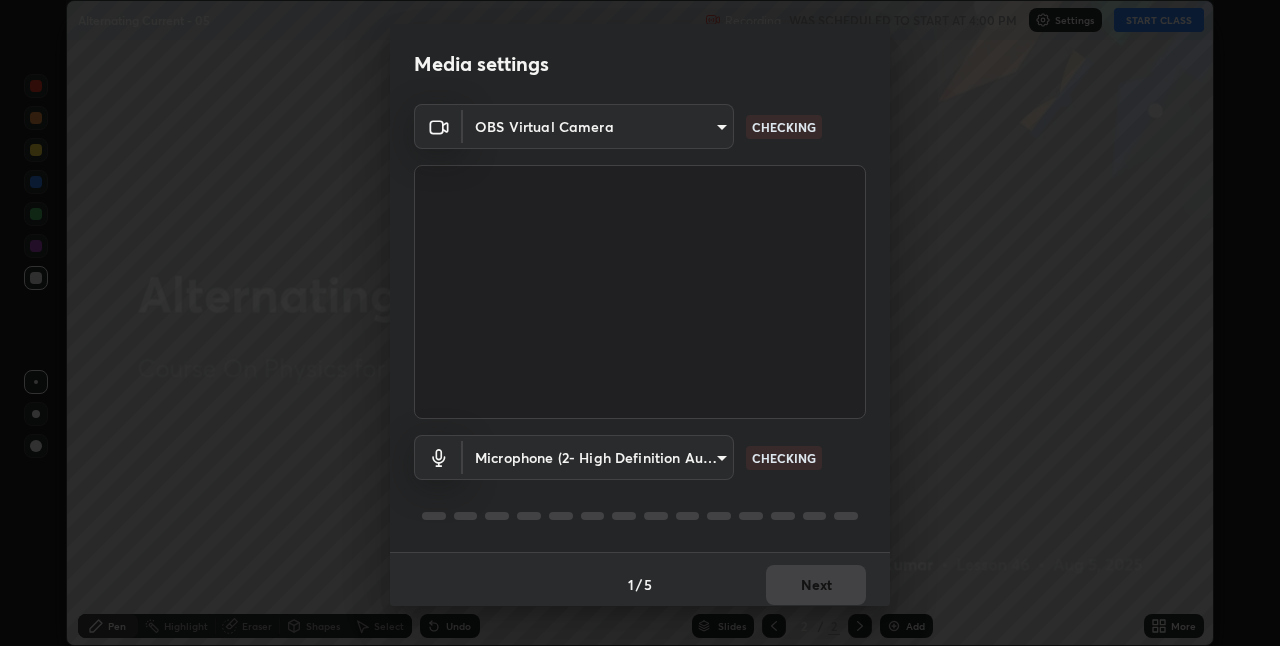scroll, scrollTop: 10, scrollLeft: 0, axis: vertical 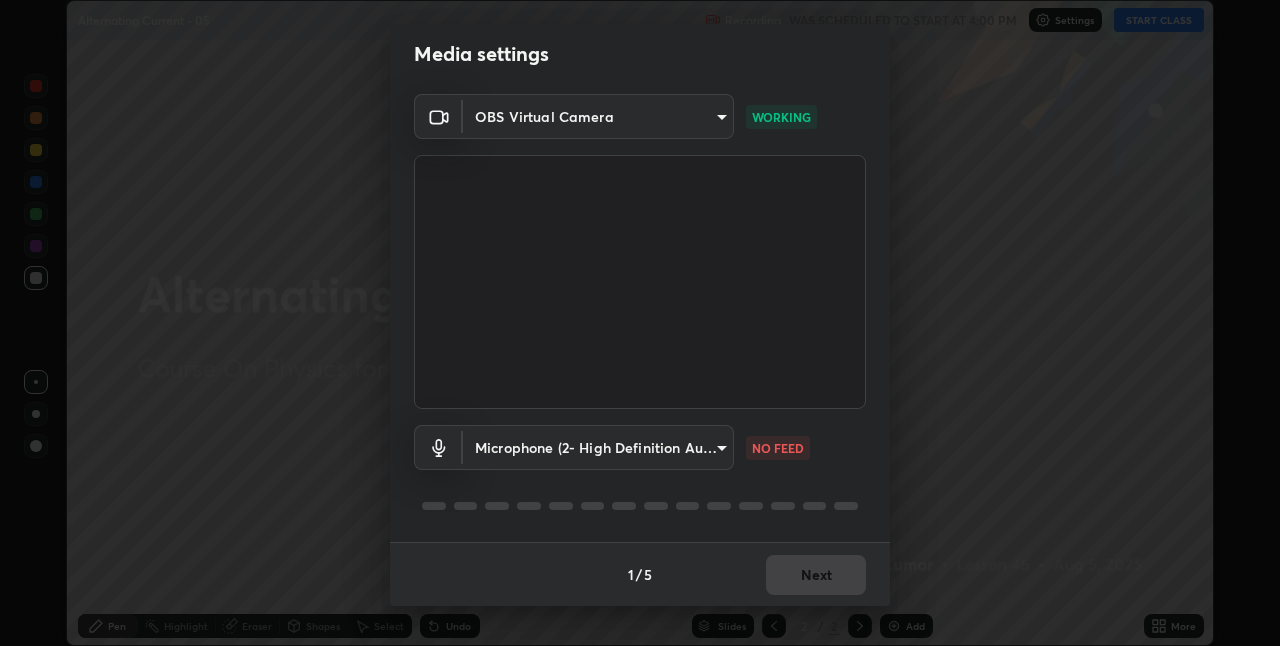 click on "Erase all Alternating Current - 05 Recording WAS SCHEDULED TO START AT  4:00 PM Settings START CLASS Setting up your live class Alternating Current - 05 • L46 of Course On Physics for JEE Excel 2 2026 [FIRST] [LAST] Pen Highlight Eraser Shapes Select Undo Slides 2 / 2 Add More No doubts shared Encourage your learners to ask a doubt for better clarity Report an issue Reason for reporting Buffering Chat not working Audio - Video sync issue Educator video quality low ​ Attach an image Report Media settings OBS Virtual Camera [HASH] WORKING Microphone (2- High Definition Audio Device) [HASH] NO FEED 1 / 5 Next" at bounding box center (640, 323) 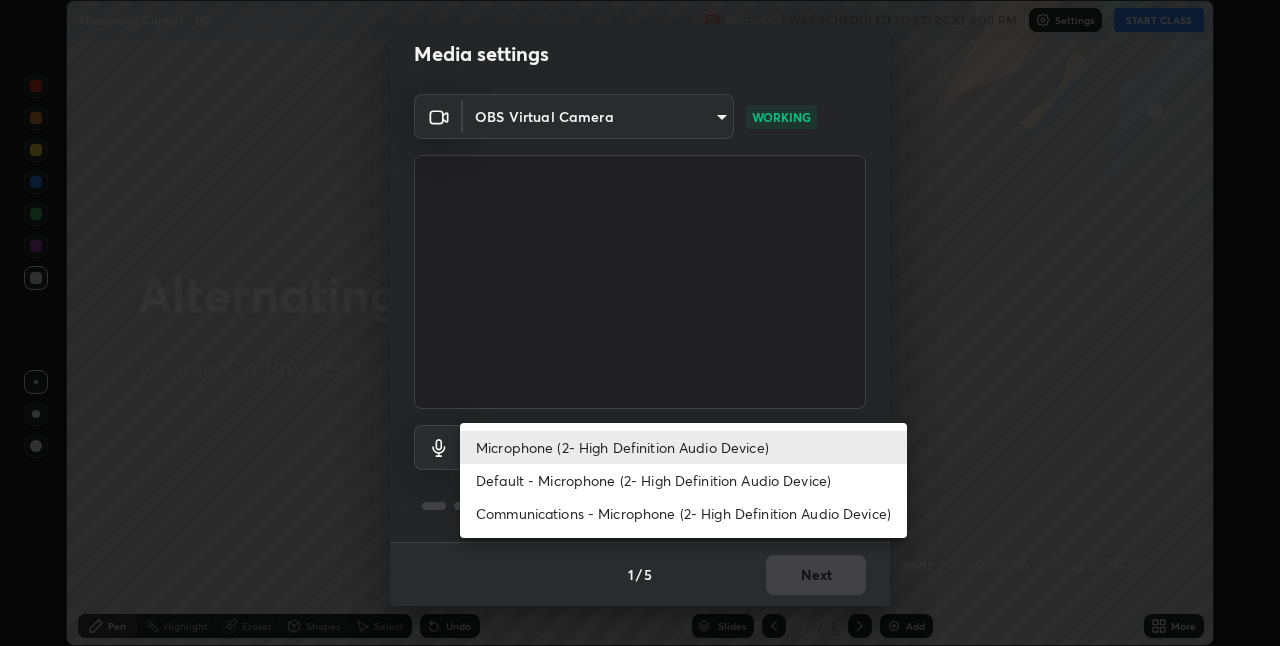 click on "Default - Microphone (2- High Definition Audio Device)" at bounding box center [683, 480] 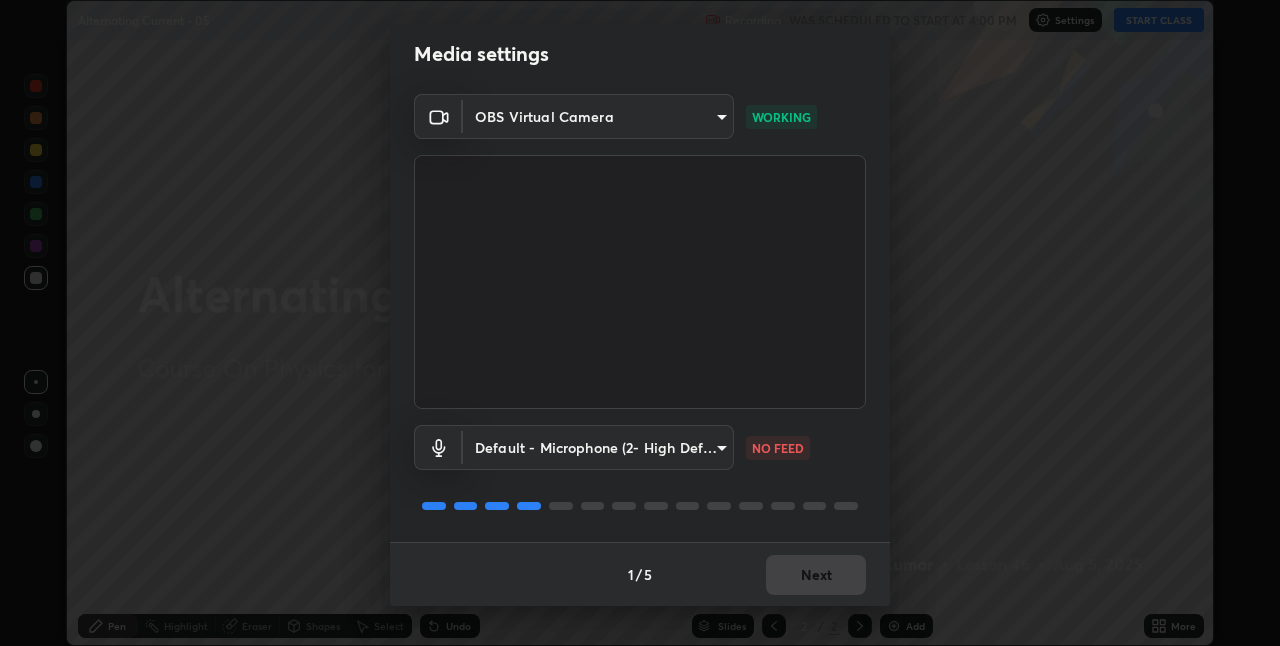 click on "Erase all Alternating Current - 05 Recording WAS SCHEDULED TO START AT  4:00 PM Settings START CLASS Setting up your live class Alternating Current - 05 • L46 of Course On Physics for JEE Excel 2 2026 [FIRST] [LAST] Pen Highlight Eraser Shapes Select Undo Slides 2 / 2 Add More No doubts shared Encourage your learners to ask a doubt for better clarity Report an issue Reason for reporting Buffering Chat not working Audio - Video sync issue Educator video quality low ​ Attach an image Report Media settings OBS Virtual Camera [HASH] WORKING Default - Microphone (2- High Definition Audio Device) default NO FEED 1 / 5 Next" at bounding box center [640, 323] 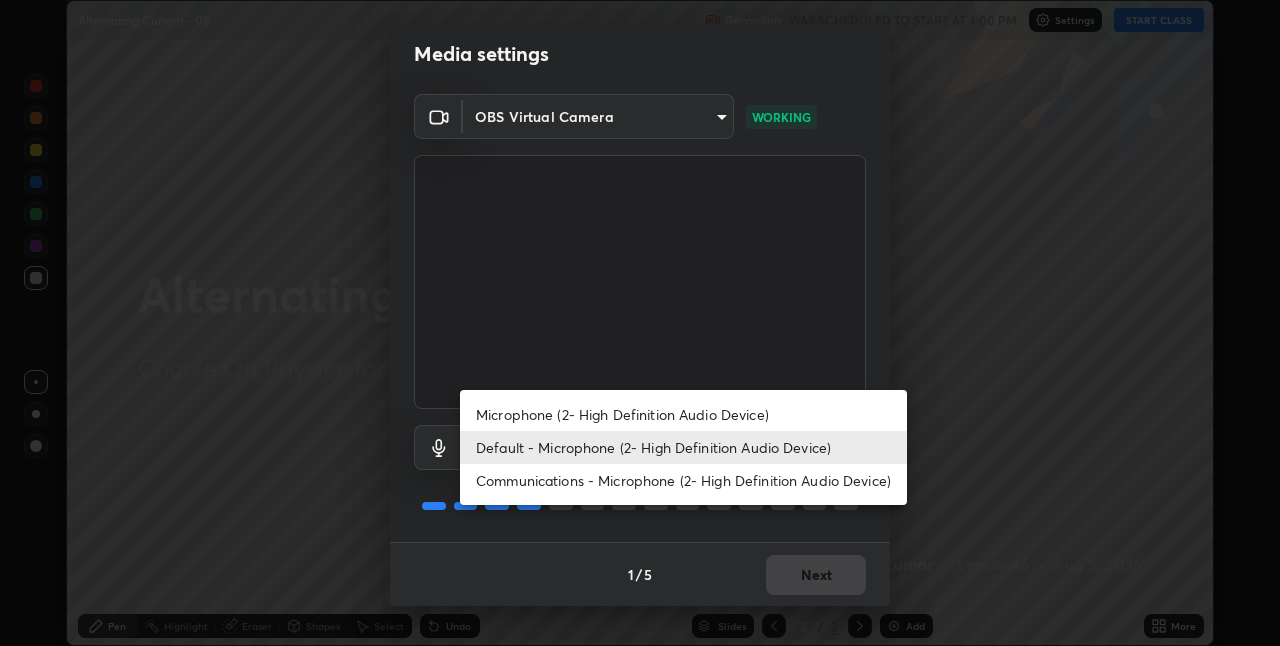 click on "Microphone (2- High Definition Audio Device)" at bounding box center [683, 414] 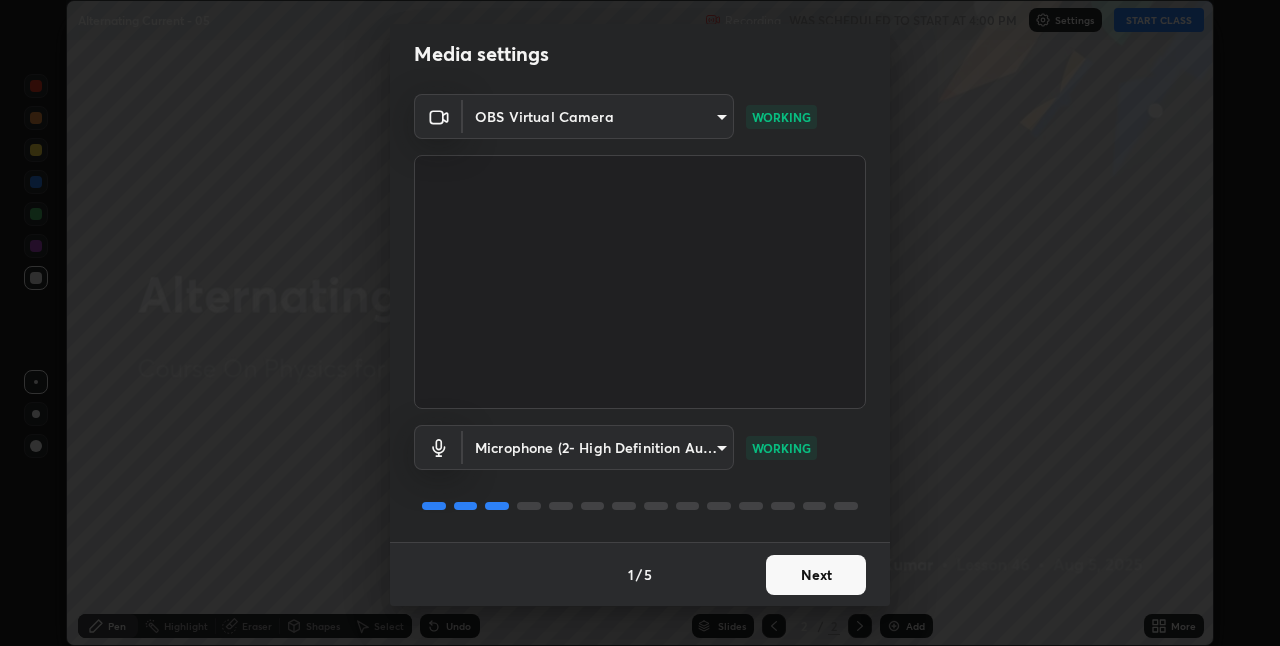 click on "Next" at bounding box center [816, 575] 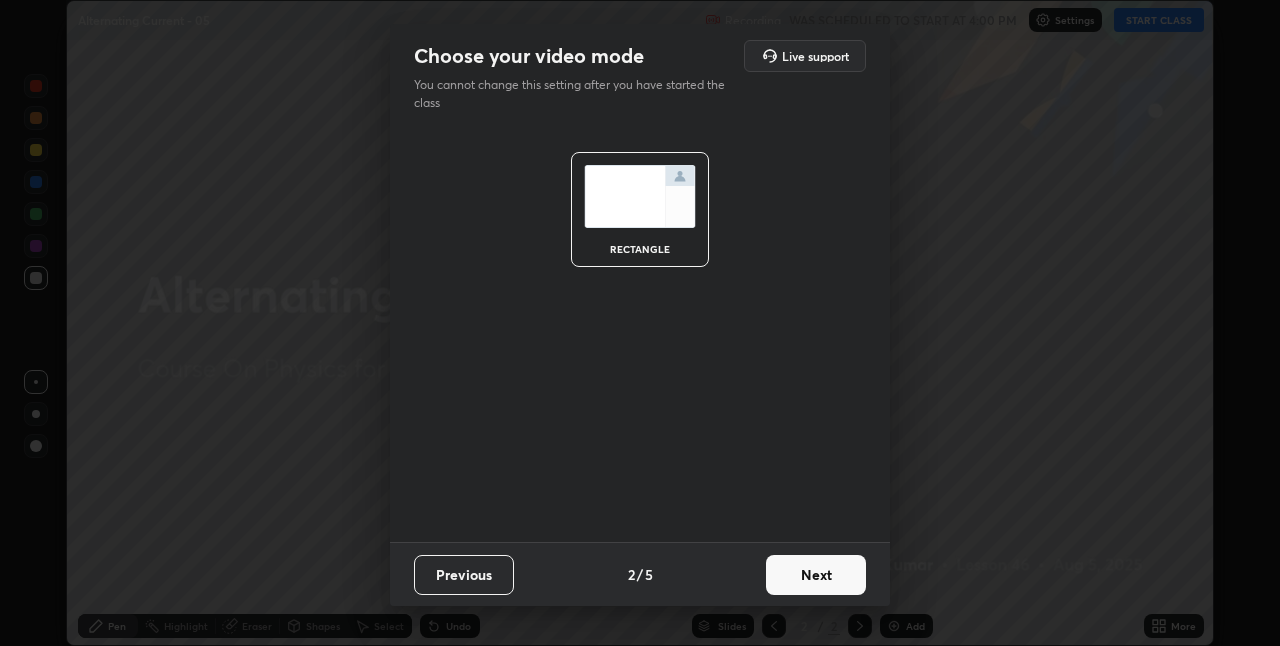 scroll, scrollTop: 0, scrollLeft: 0, axis: both 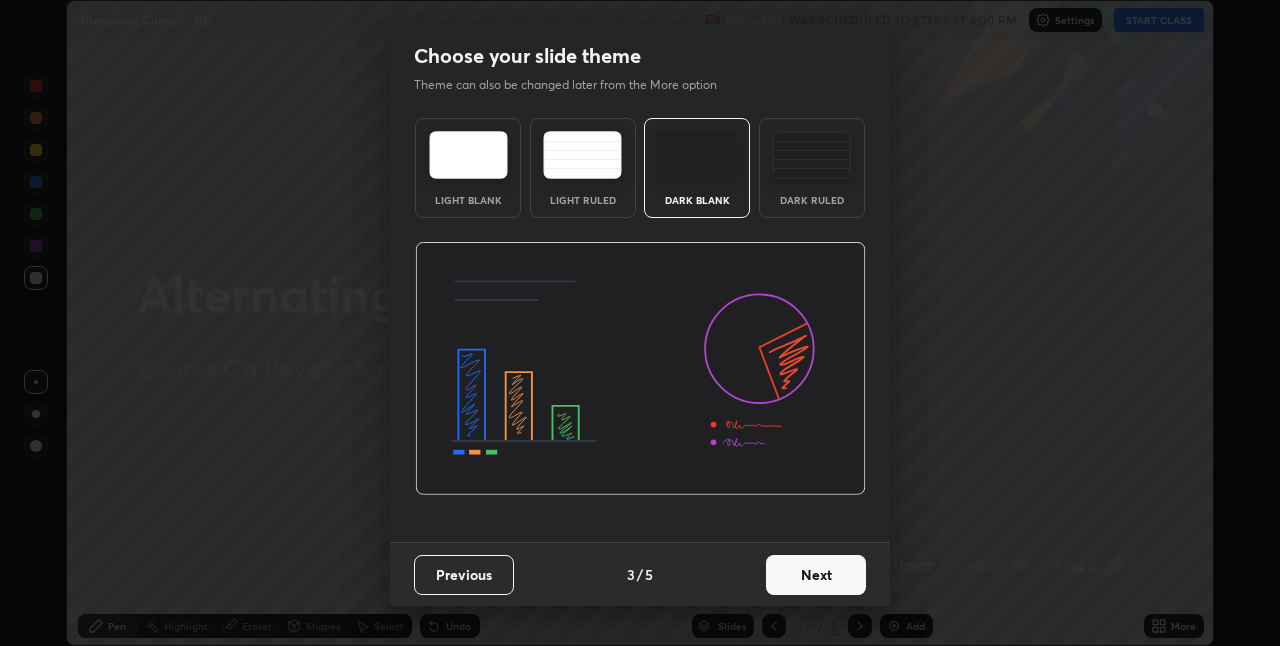 click on "Next" at bounding box center (816, 575) 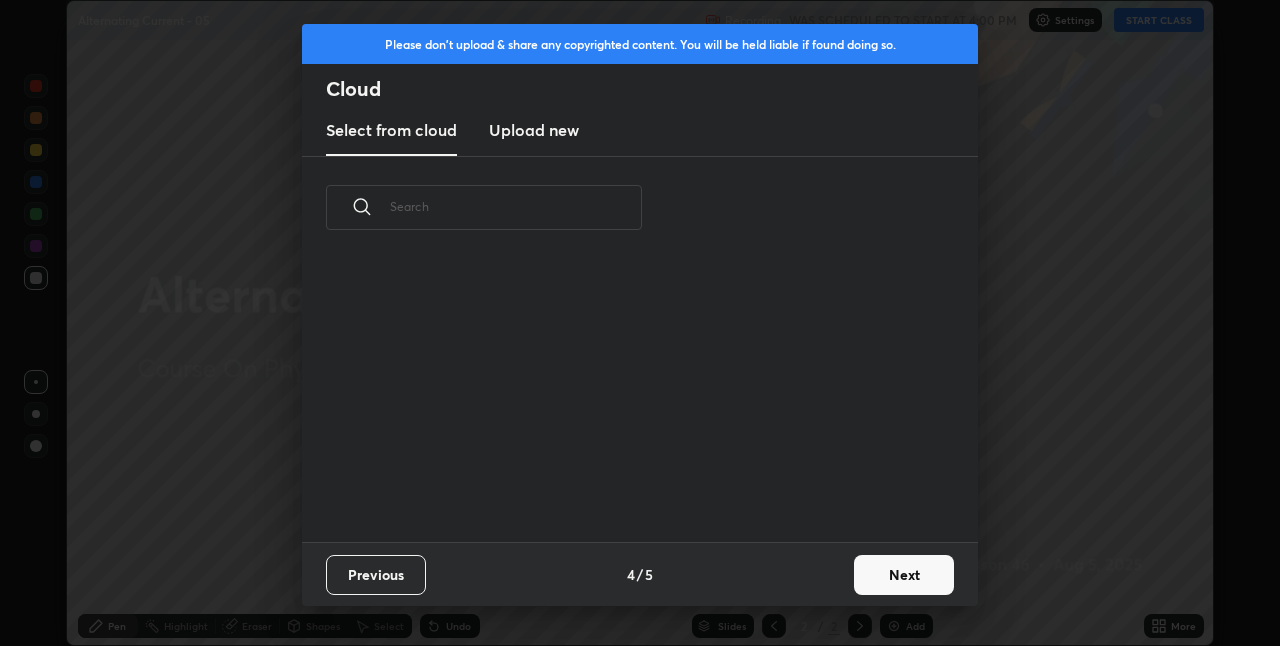 click on "Previous 4 / 5 Next" at bounding box center [640, 574] 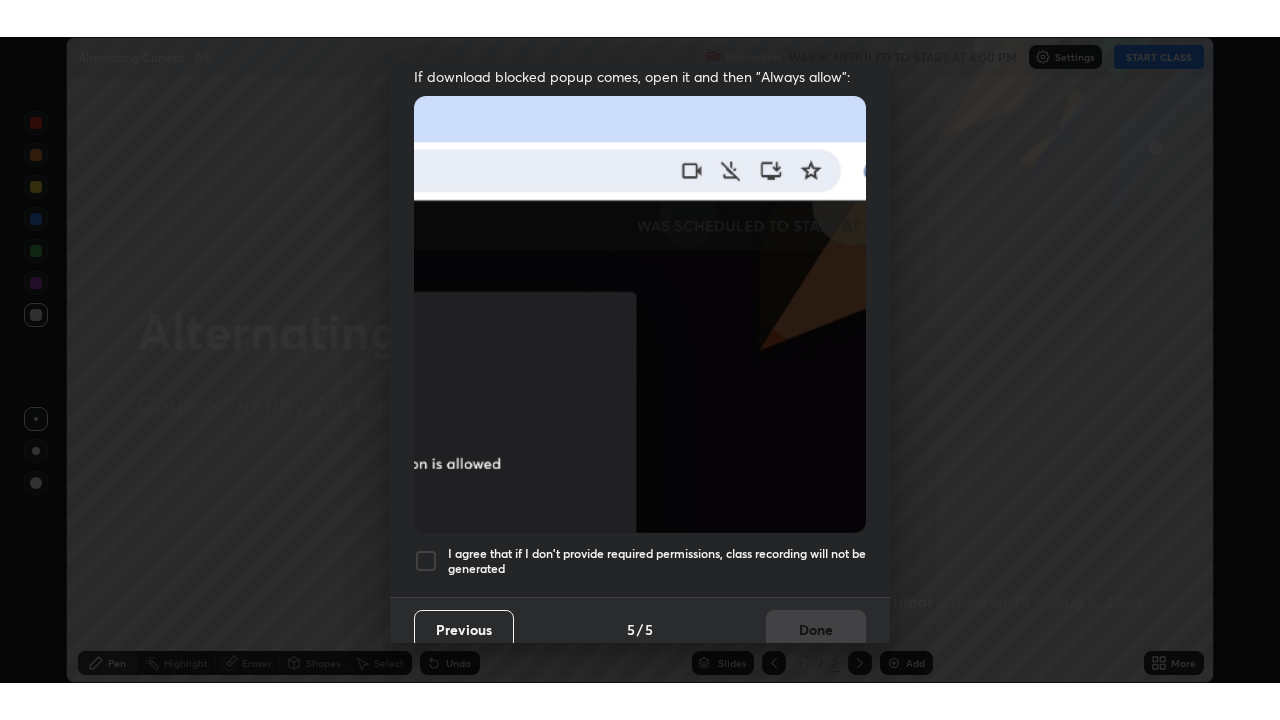 scroll, scrollTop: 418, scrollLeft: 0, axis: vertical 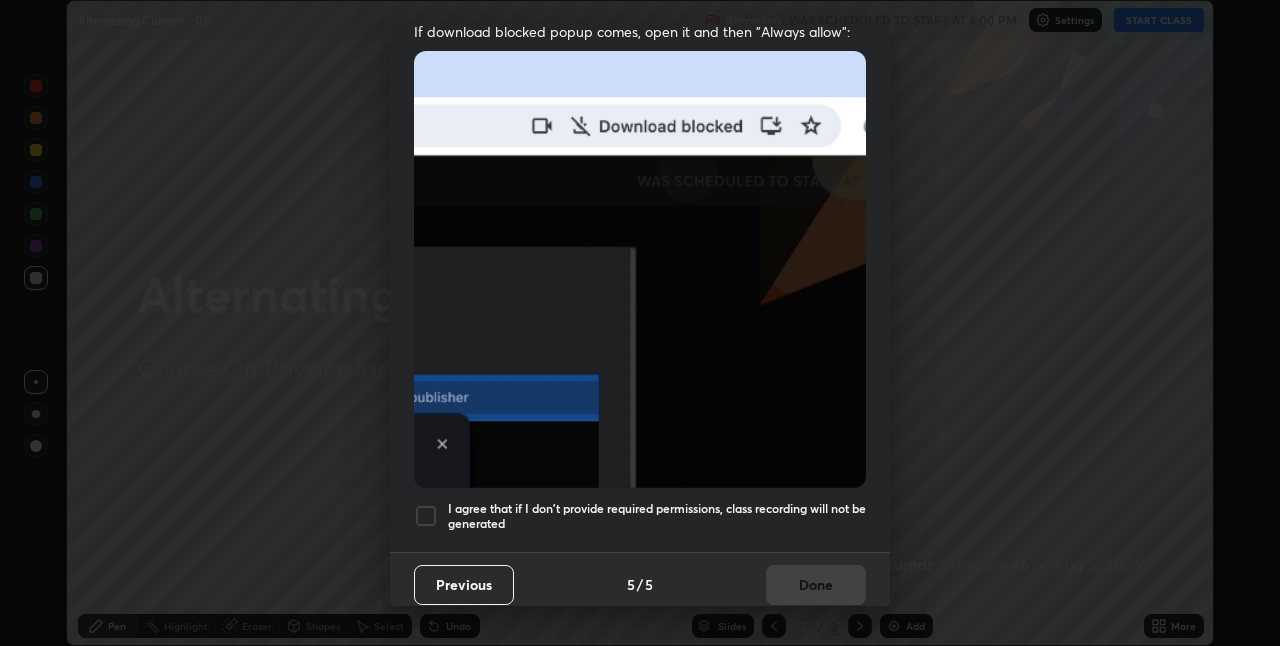 click on "I agree that if I don't provide required permissions, class recording will not be generated" at bounding box center (657, 516) 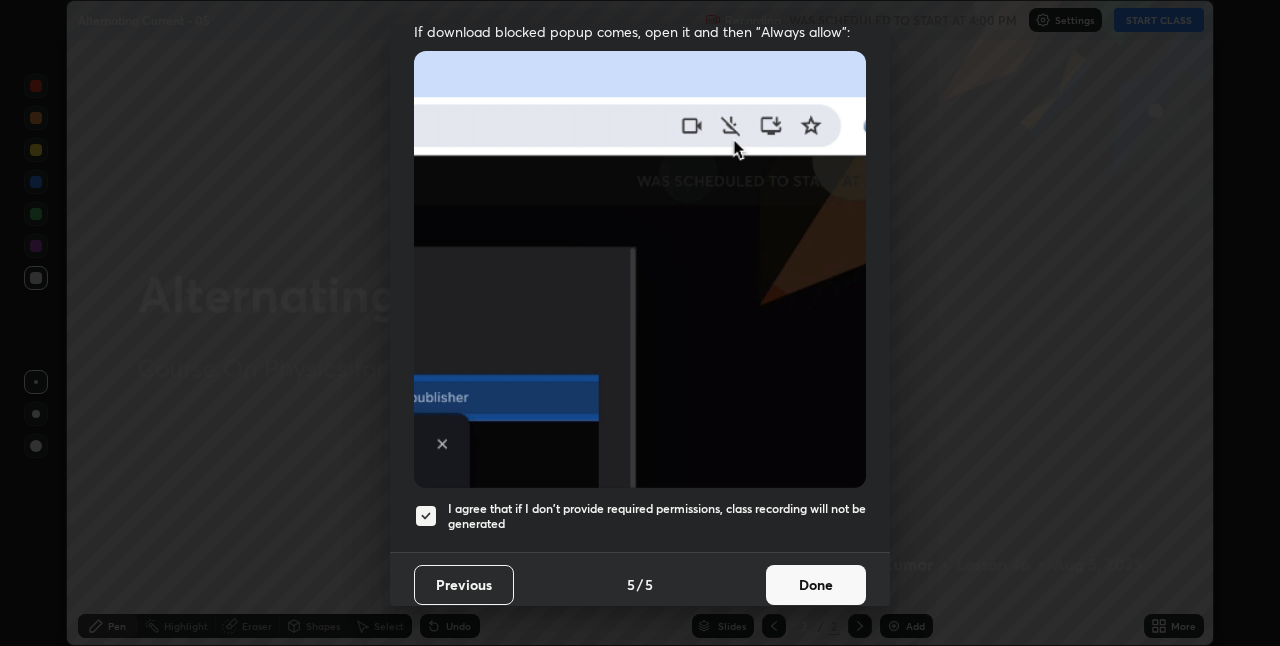 click on "Done" at bounding box center [816, 585] 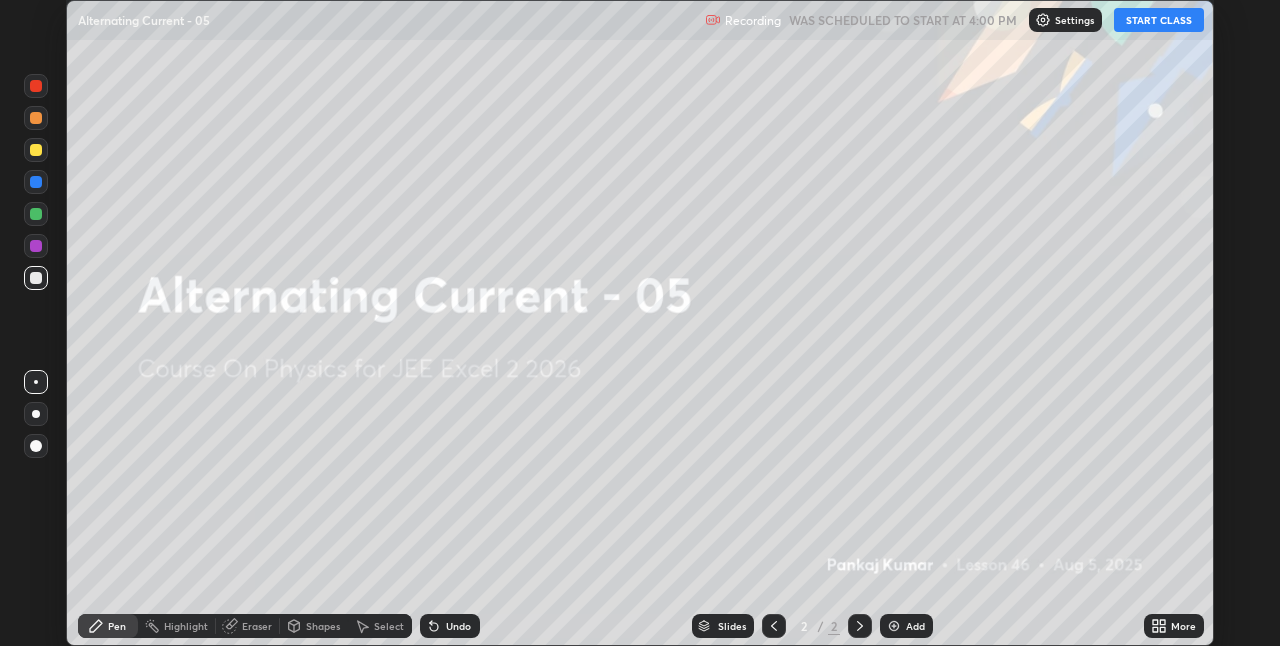 click 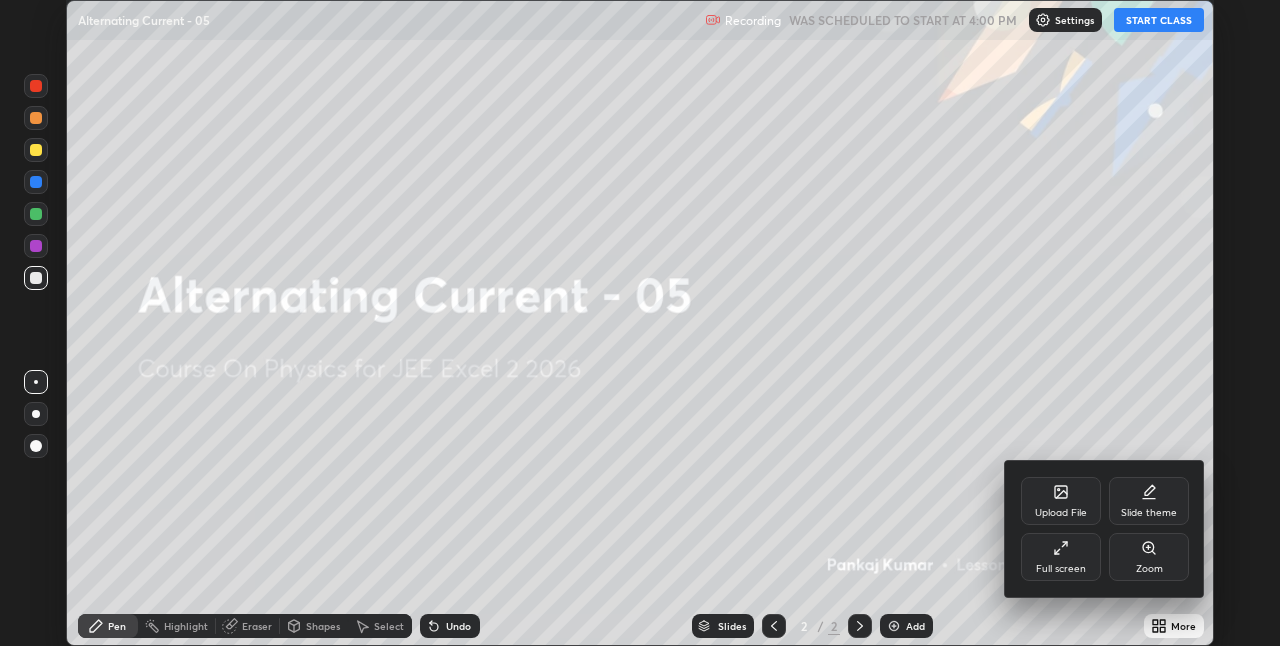 click on "Full screen" at bounding box center [1061, 557] 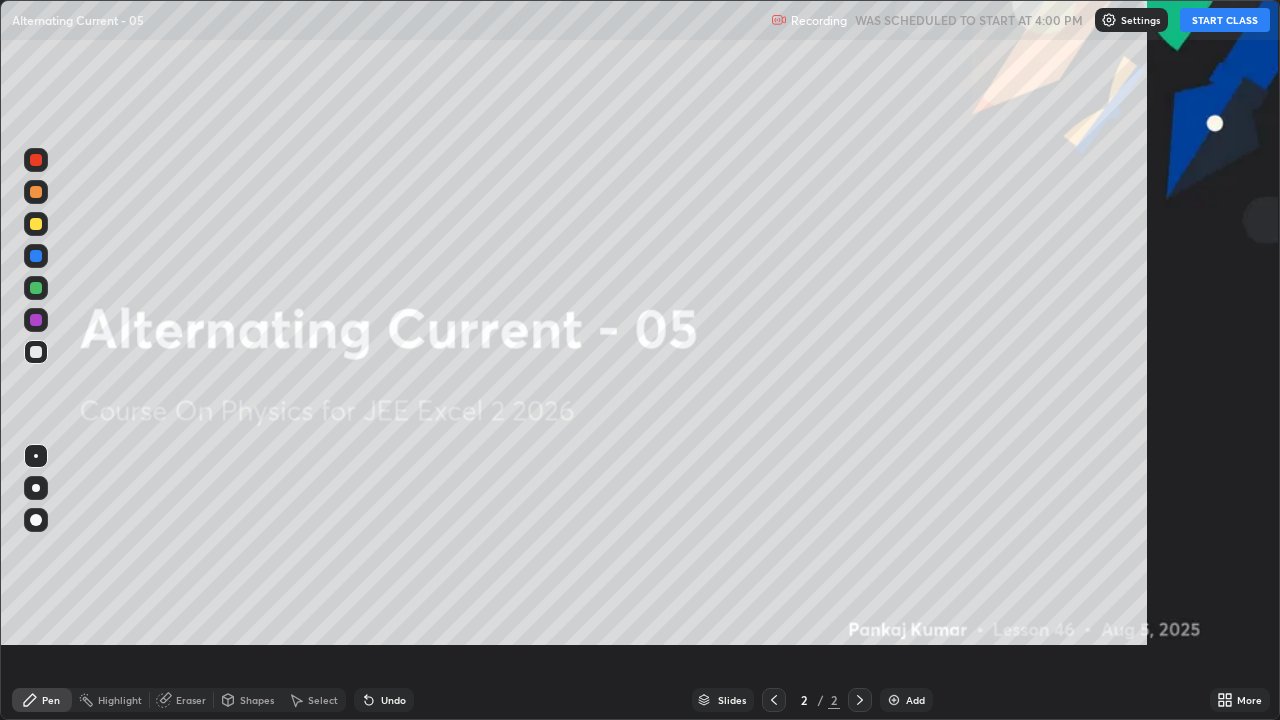 scroll, scrollTop: 99280, scrollLeft: 98720, axis: both 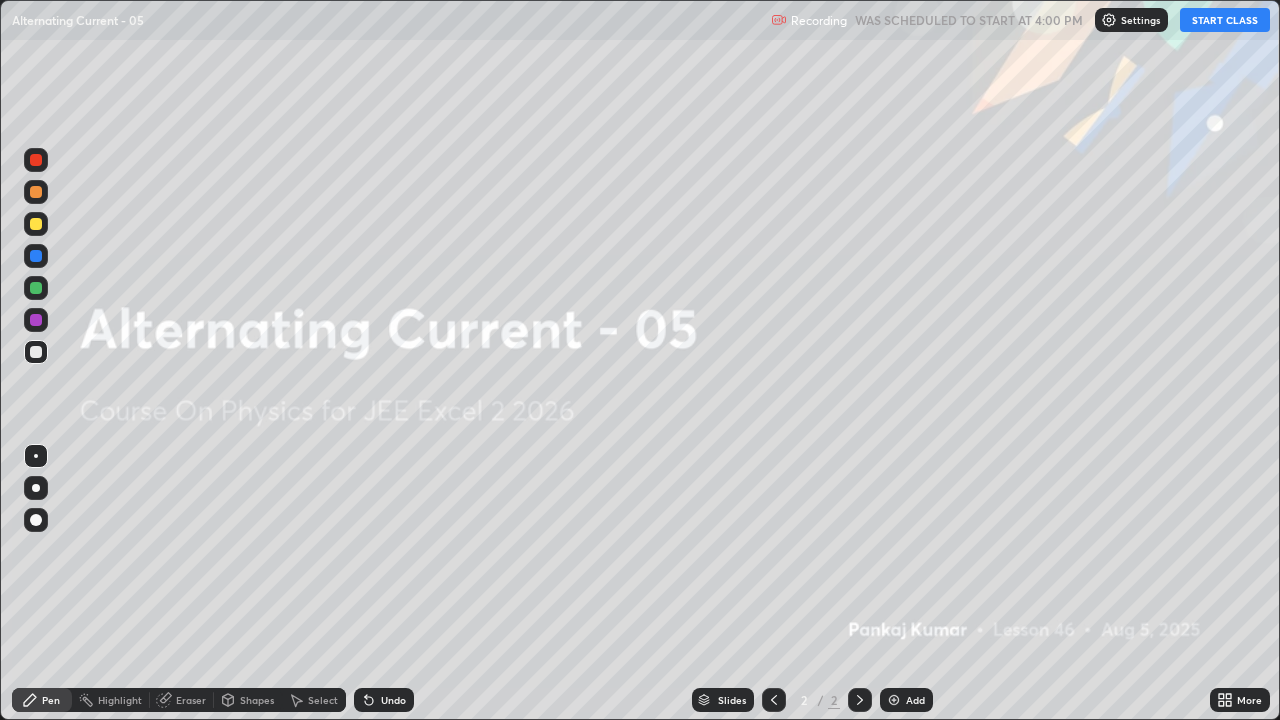 click on "START CLASS" at bounding box center [1225, 20] 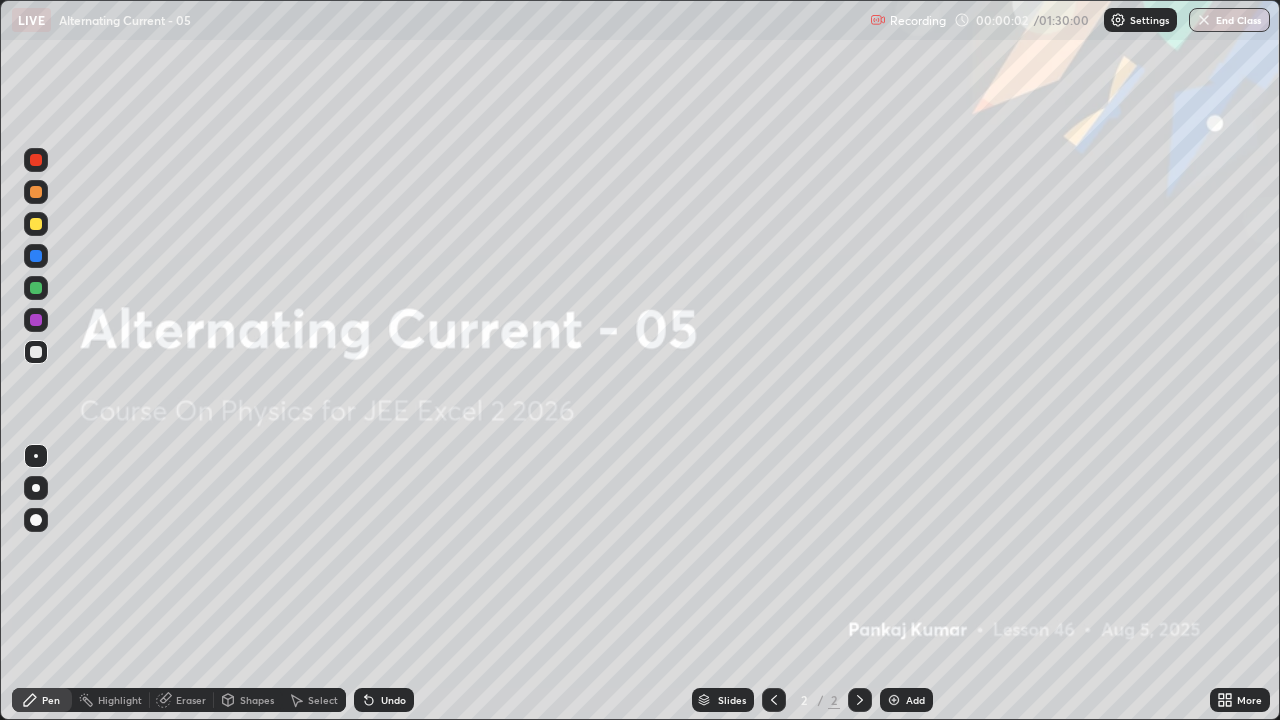 click on "Add" at bounding box center [906, 700] 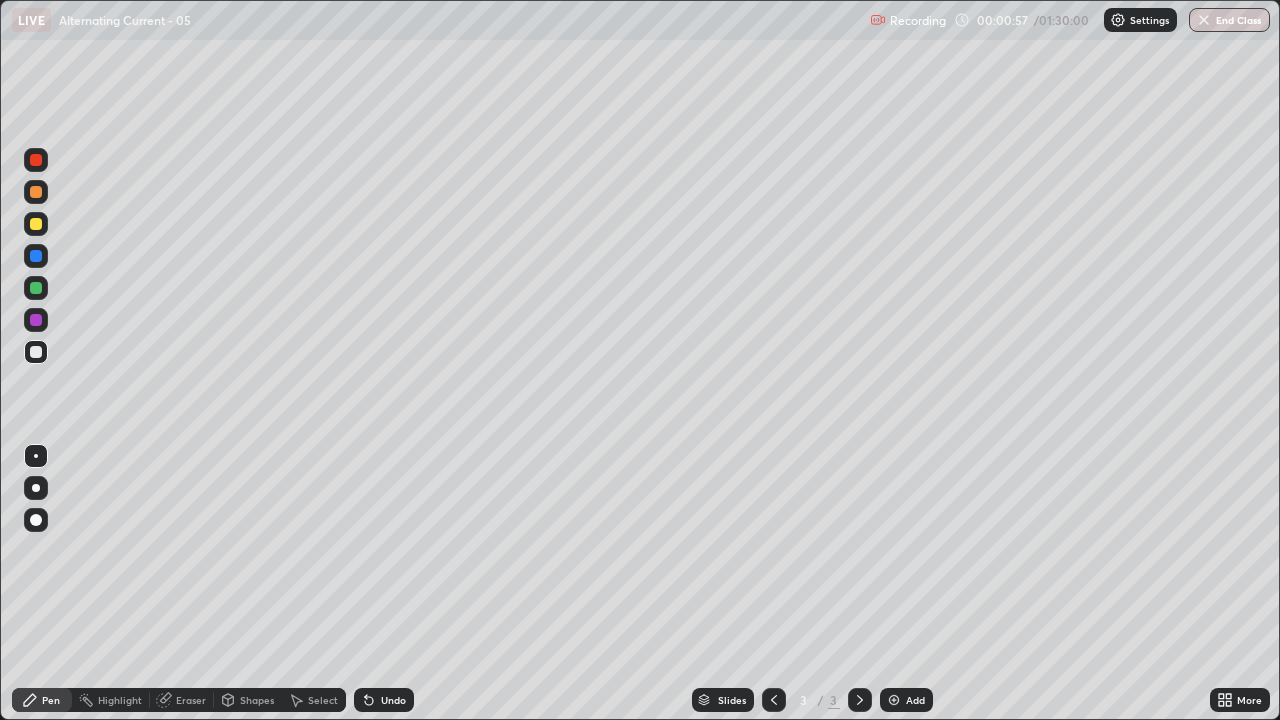 click 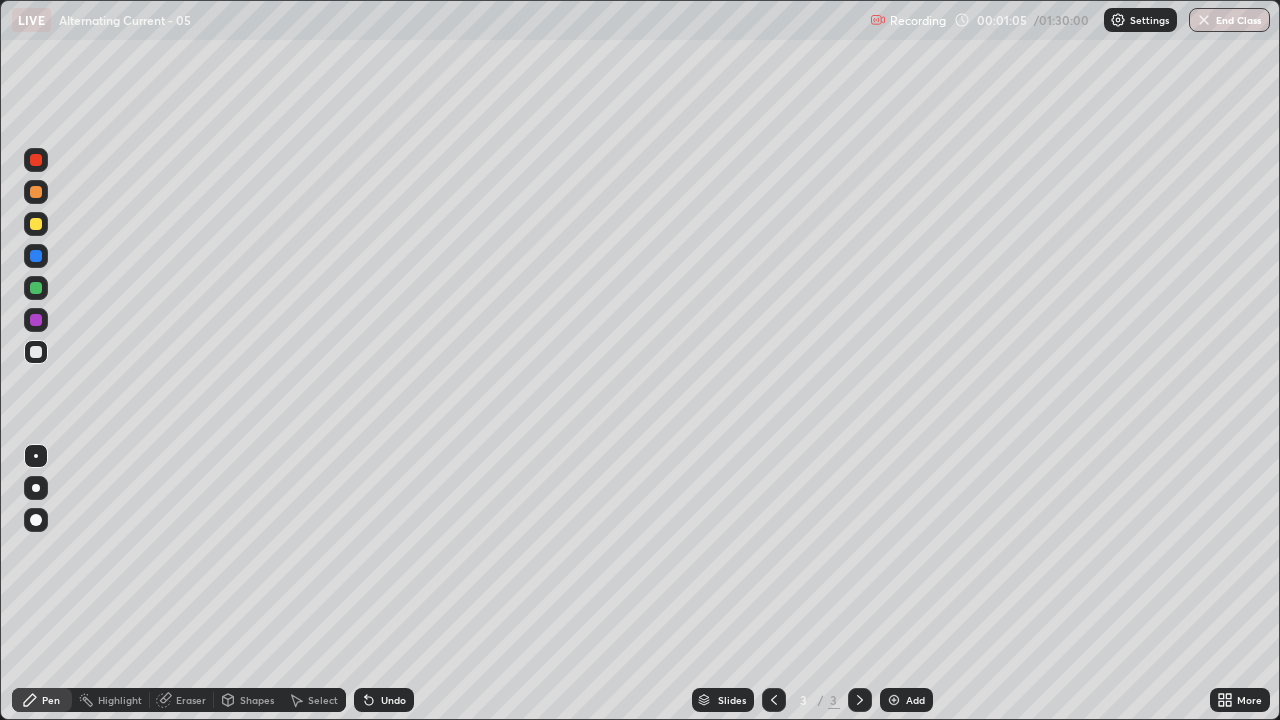 click on "Shapes" at bounding box center (248, 700) 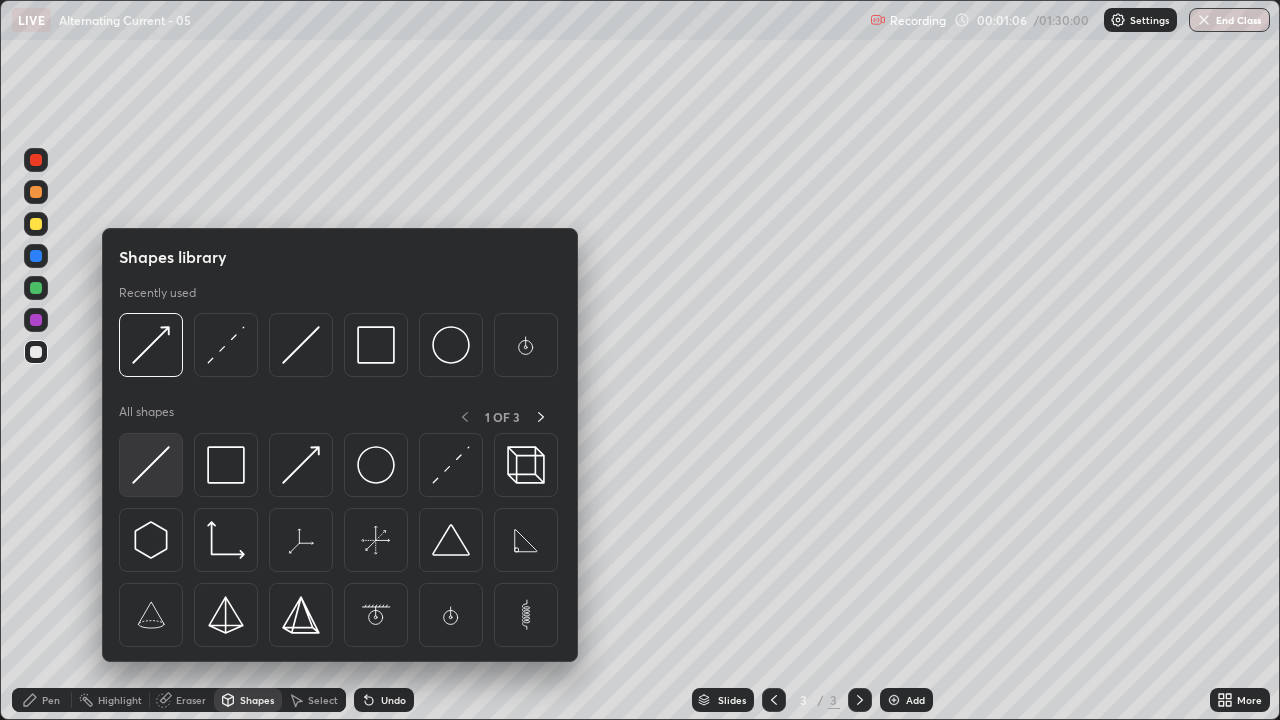 click at bounding box center [151, 465] 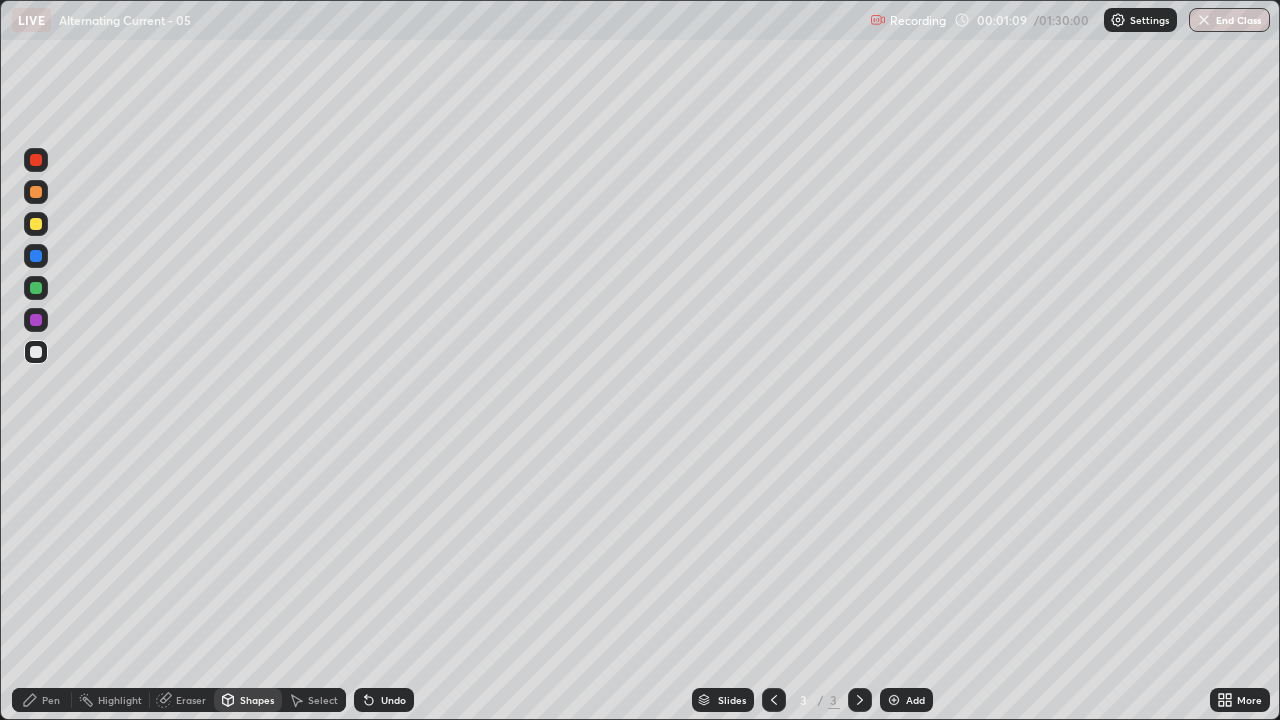 click on "Shapes" at bounding box center [257, 700] 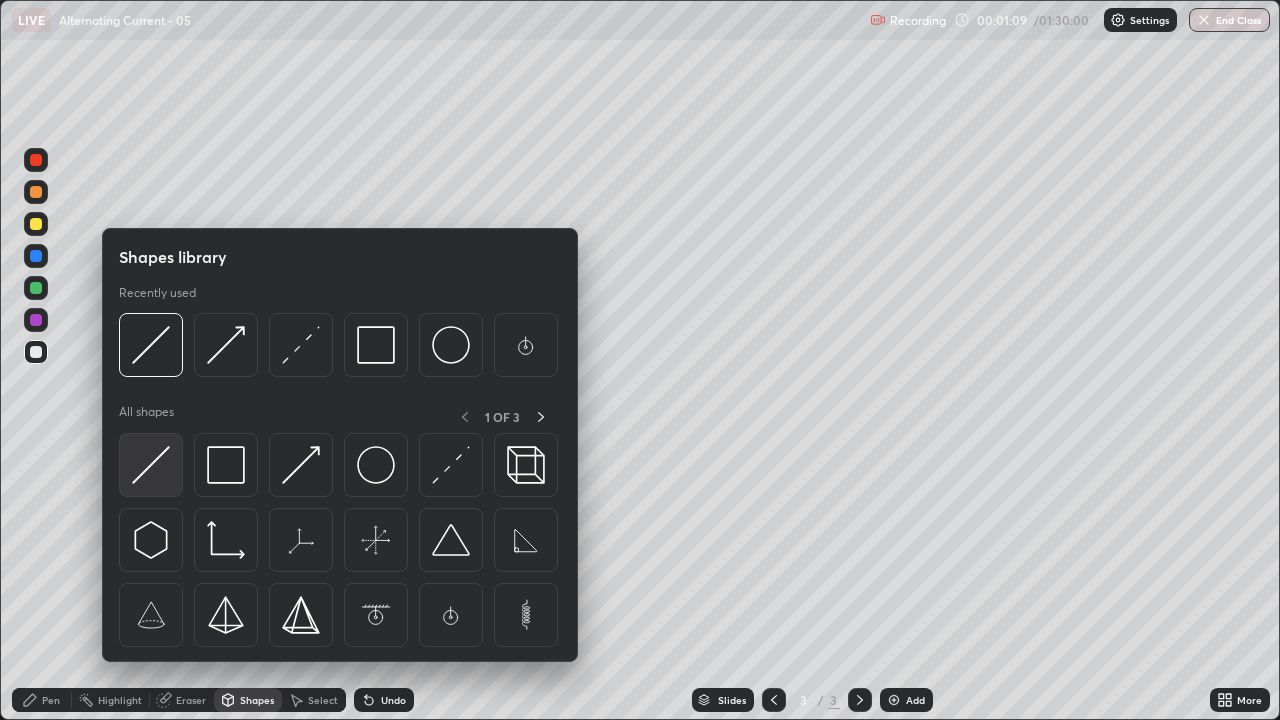 click at bounding box center (151, 465) 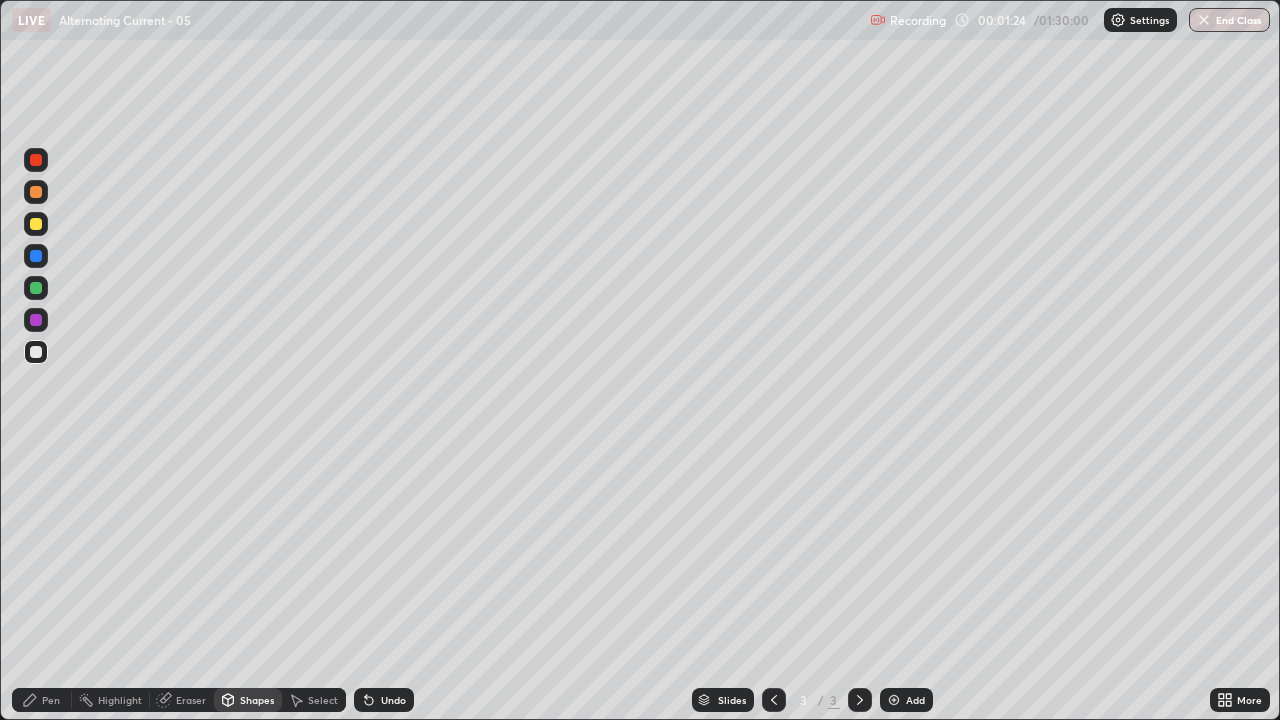 click on "Shapes" at bounding box center [257, 700] 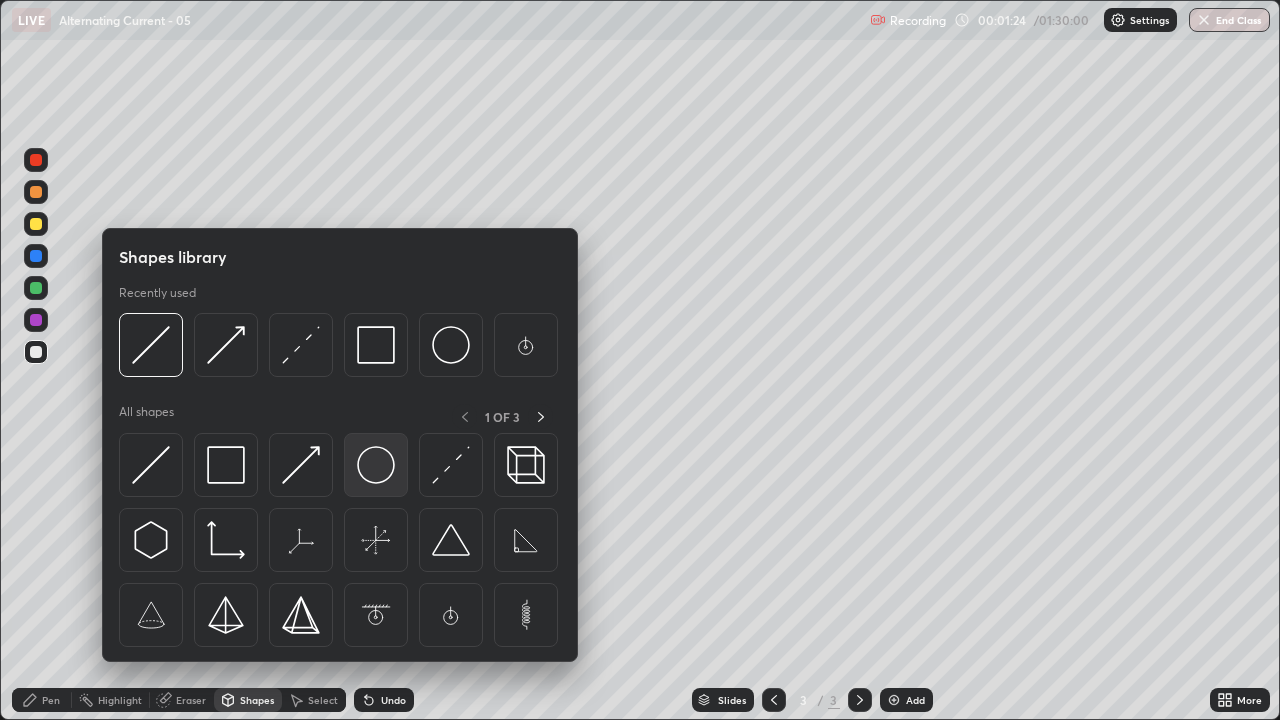 click at bounding box center [376, 465] 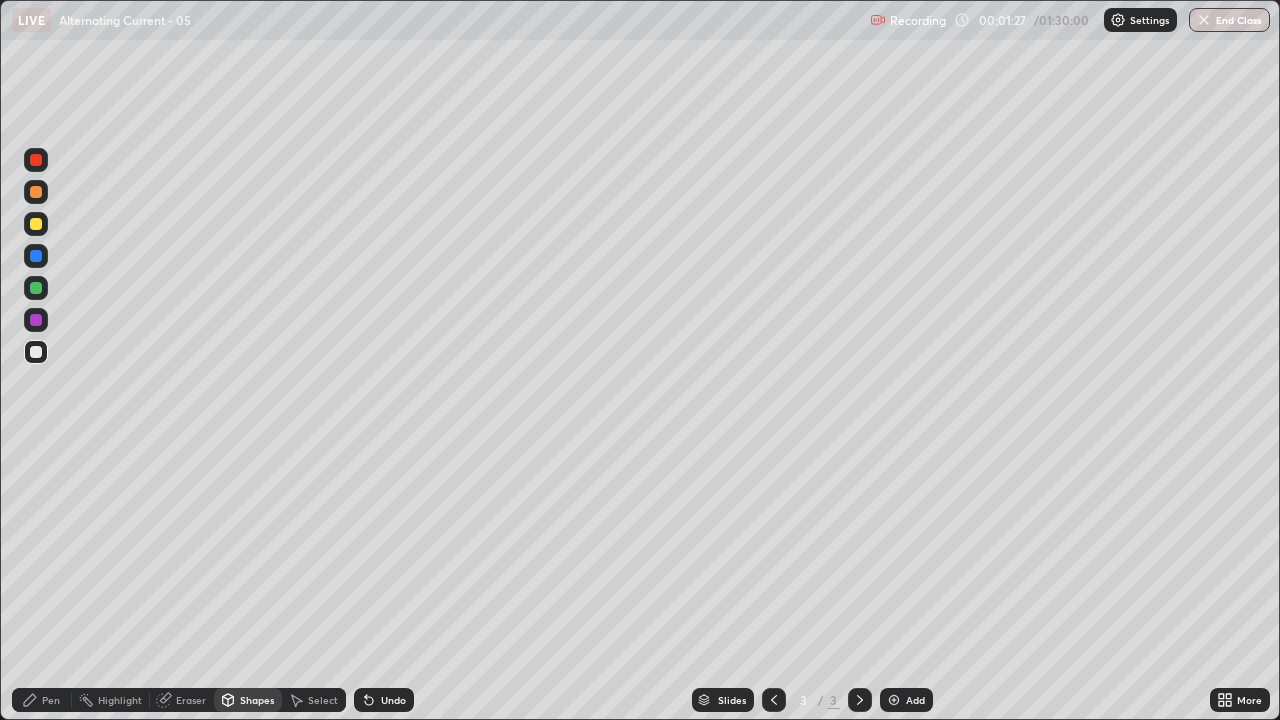 click 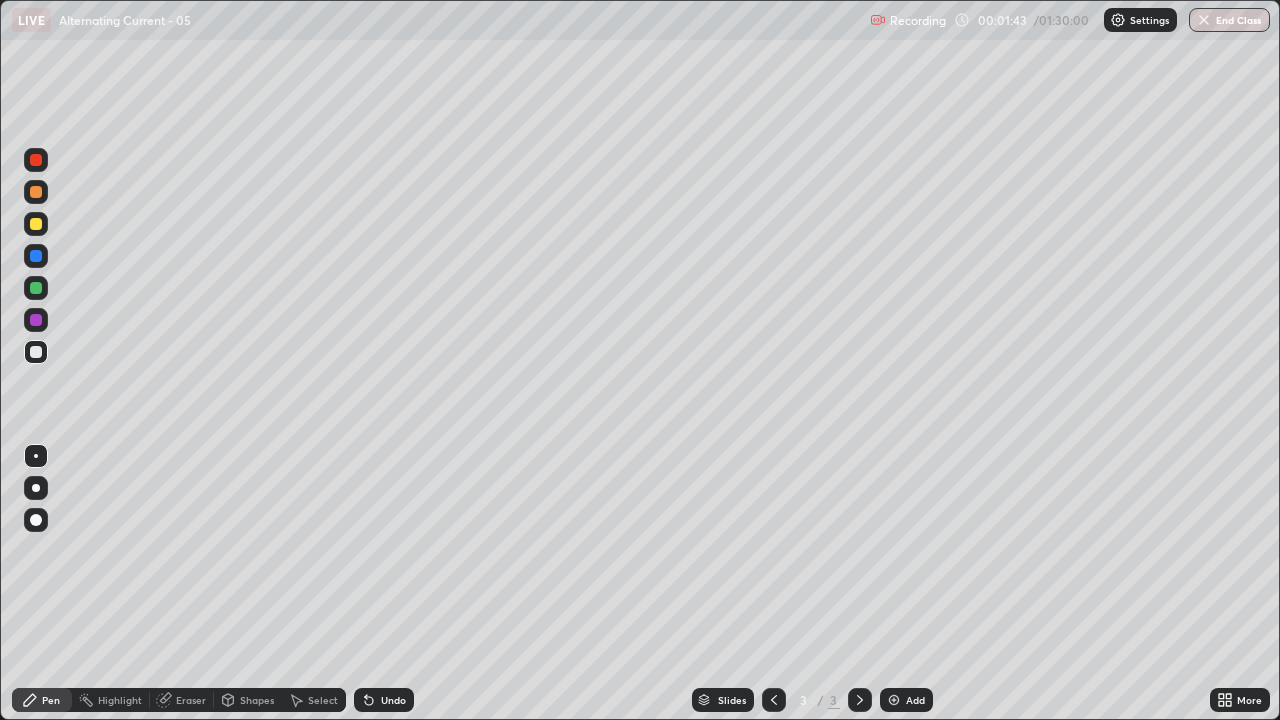 click on "Shapes" at bounding box center (257, 700) 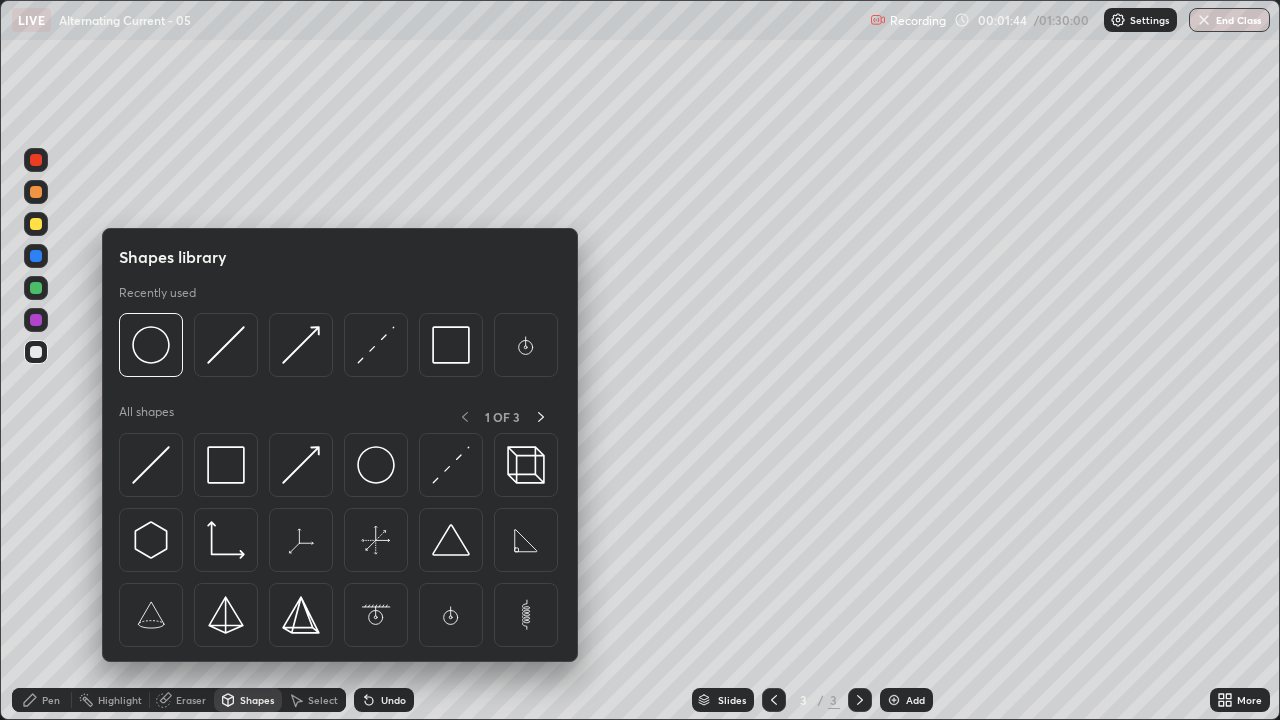 click on "Pen" at bounding box center (42, 700) 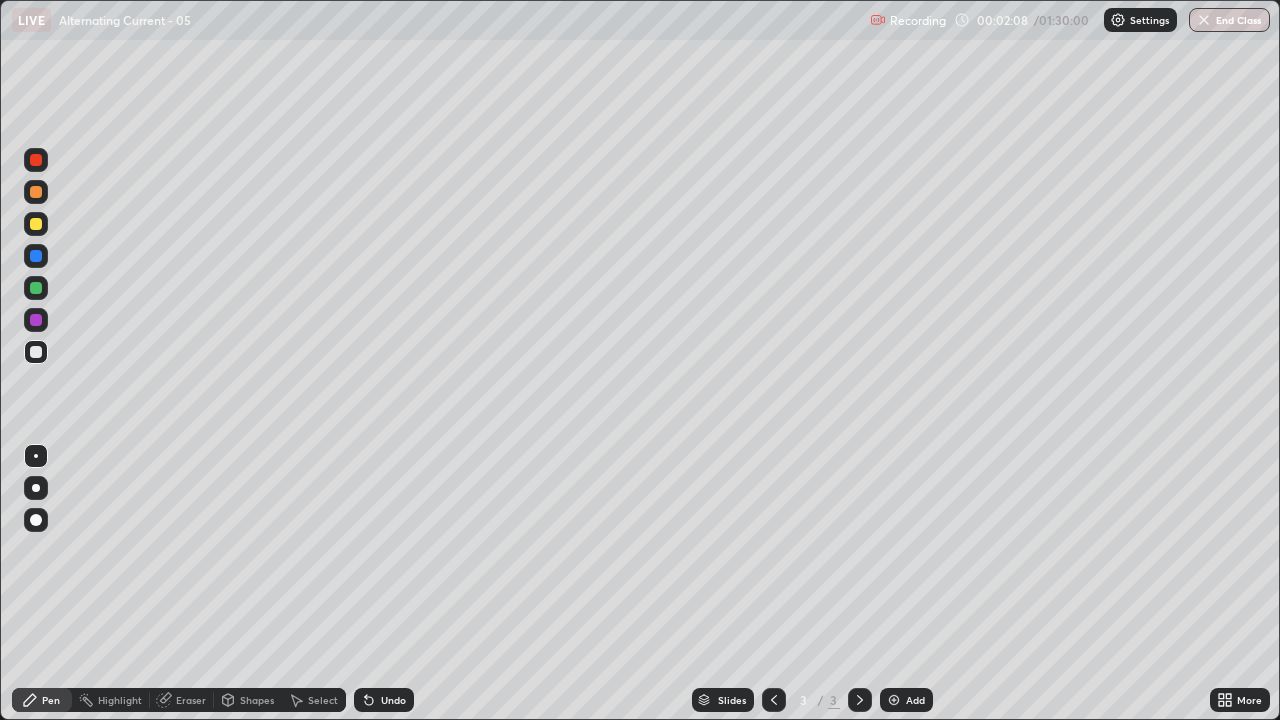 click on "Shapes" at bounding box center (257, 700) 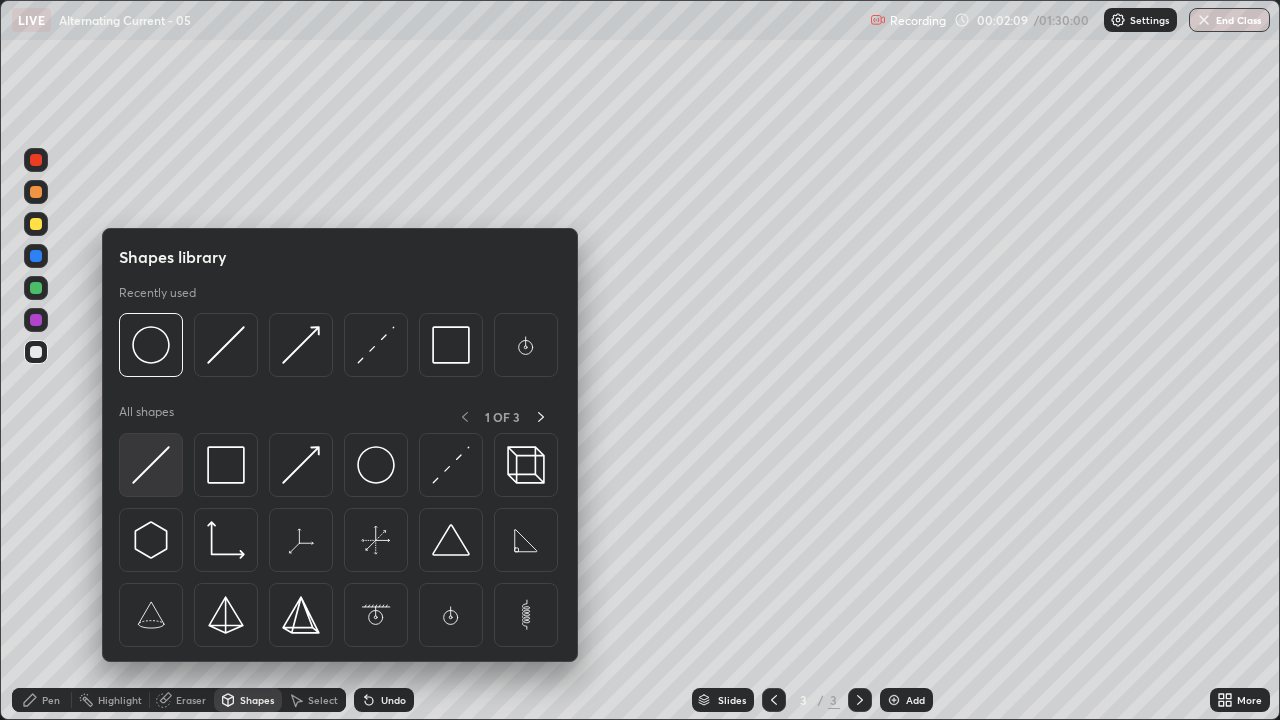 click at bounding box center [151, 465] 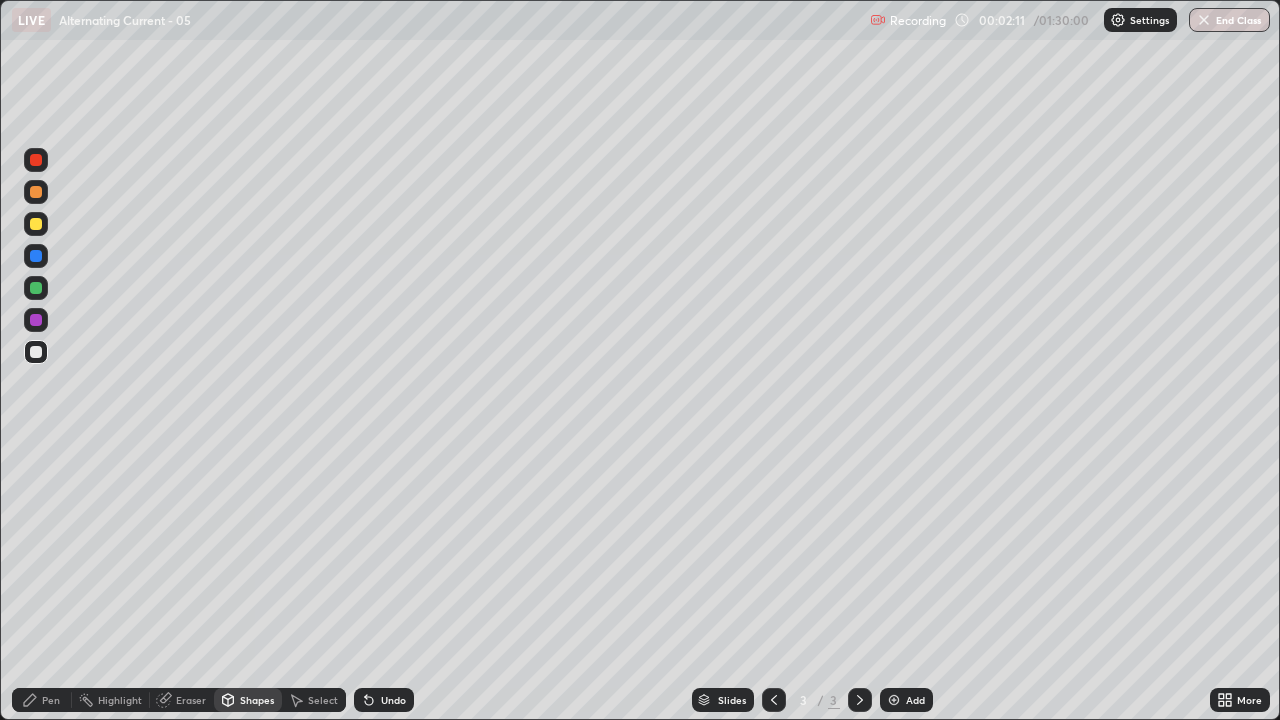 click on "Undo" at bounding box center [393, 700] 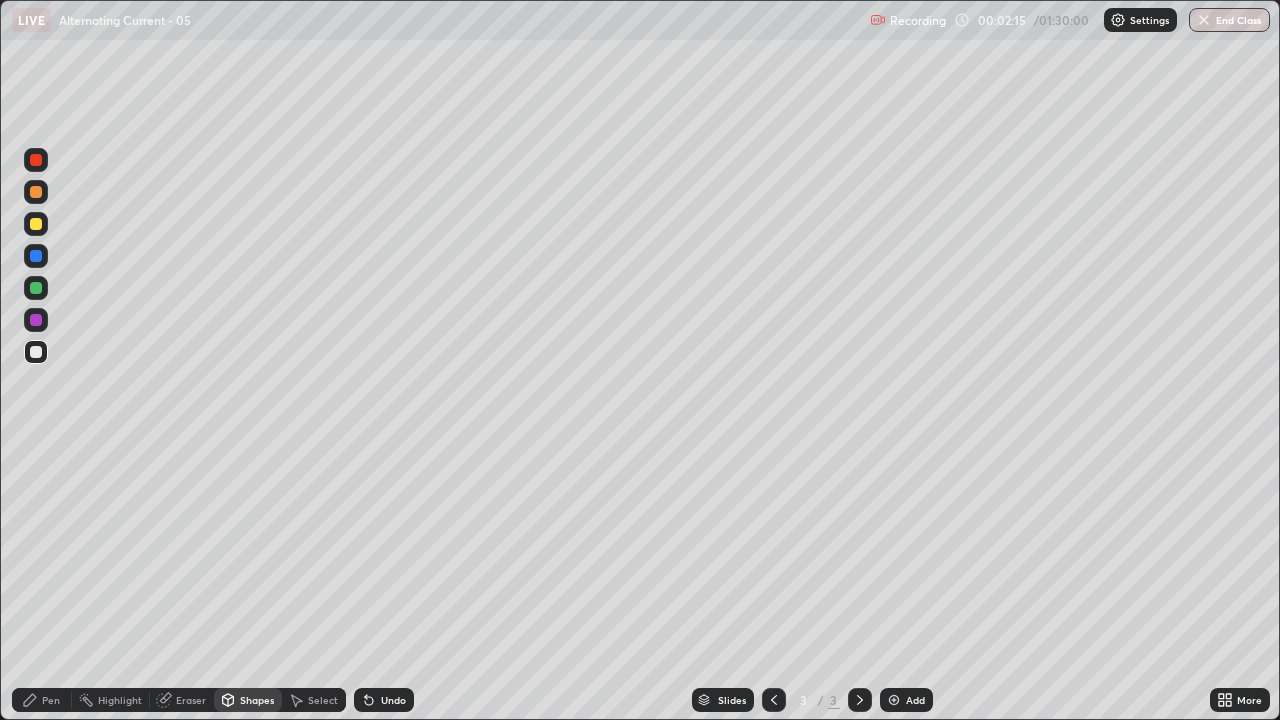 click on "Undo" at bounding box center (384, 700) 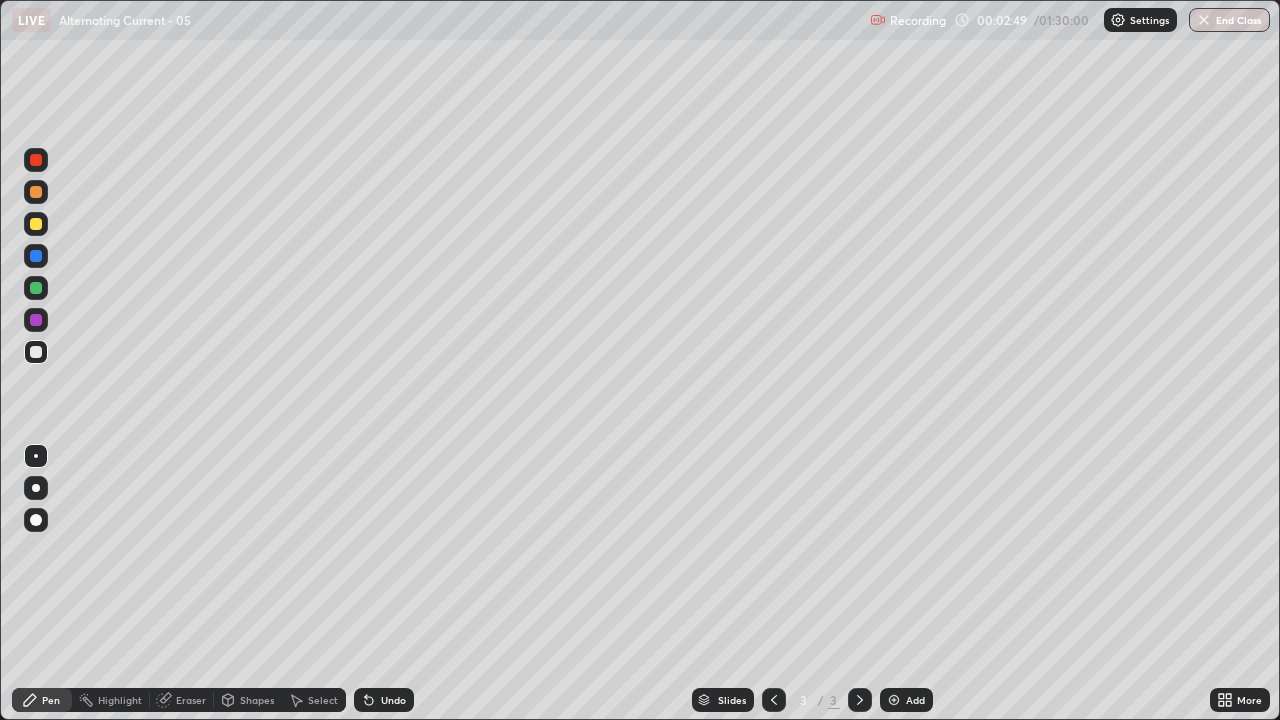 click on "Undo" at bounding box center (393, 700) 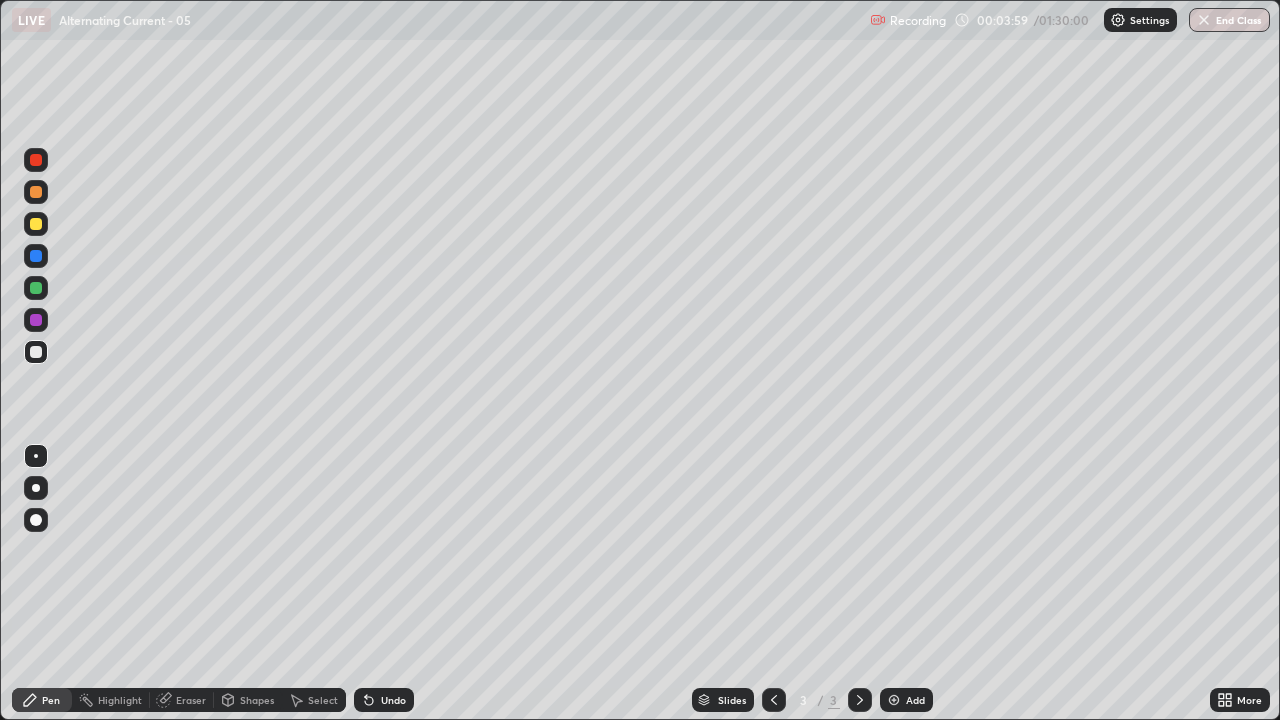click on "Shapes" at bounding box center [248, 700] 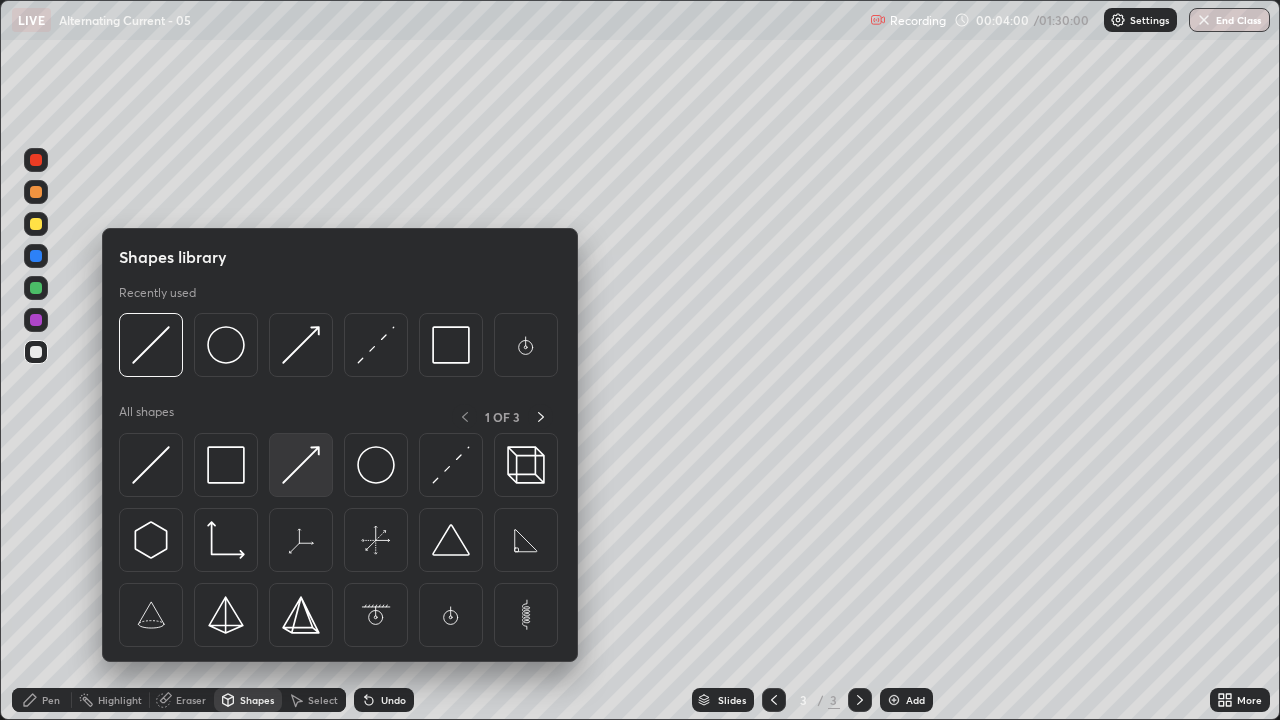click at bounding box center [301, 465] 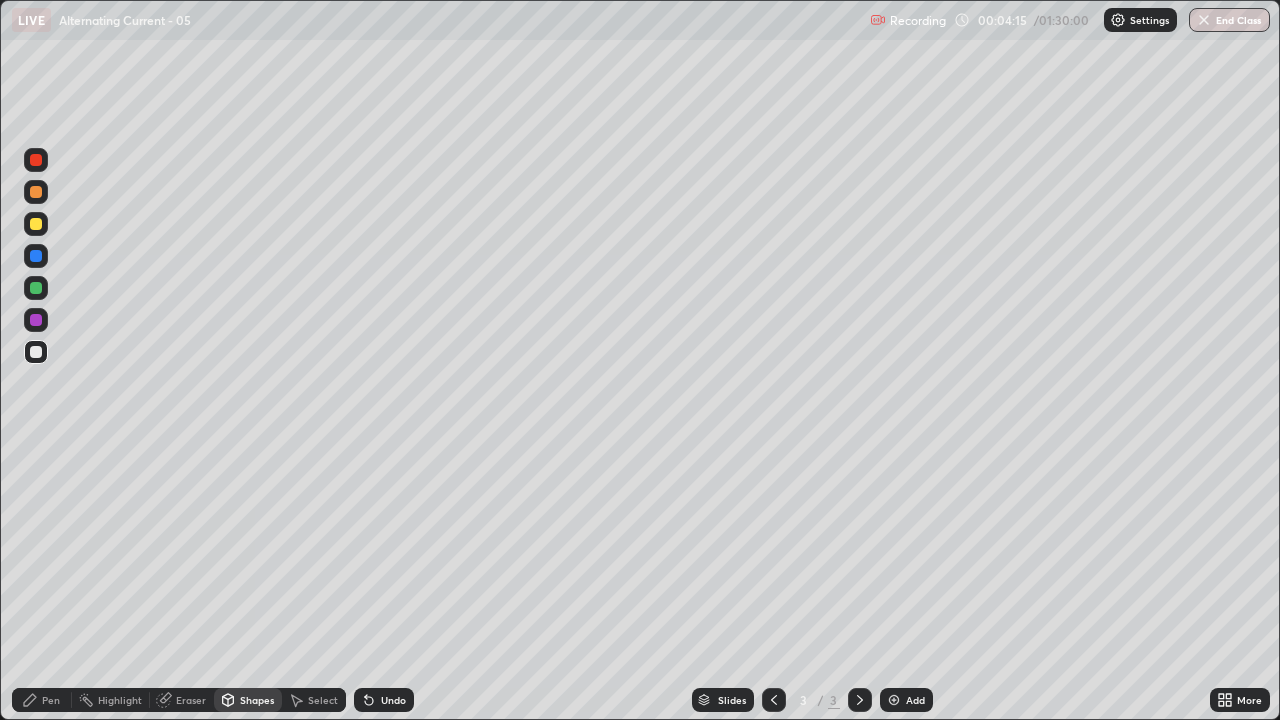 click on "Undo" at bounding box center (384, 700) 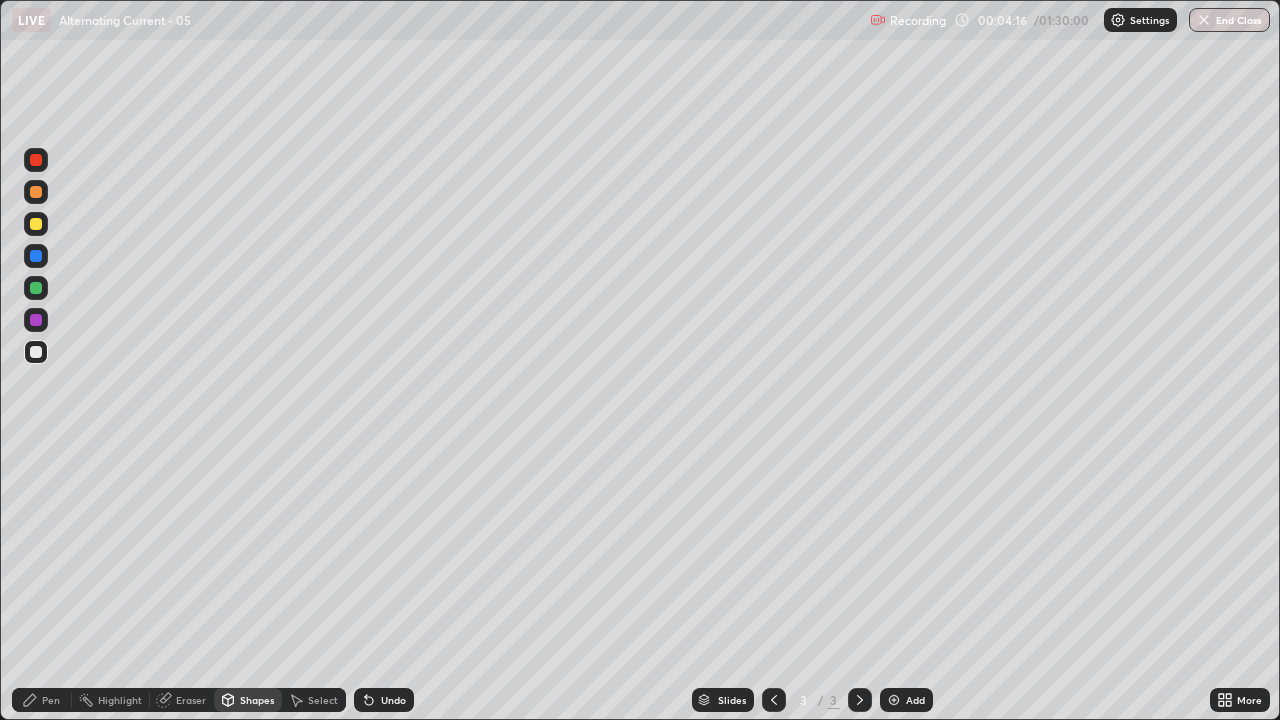 click on "Shapes" at bounding box center [257, 700] 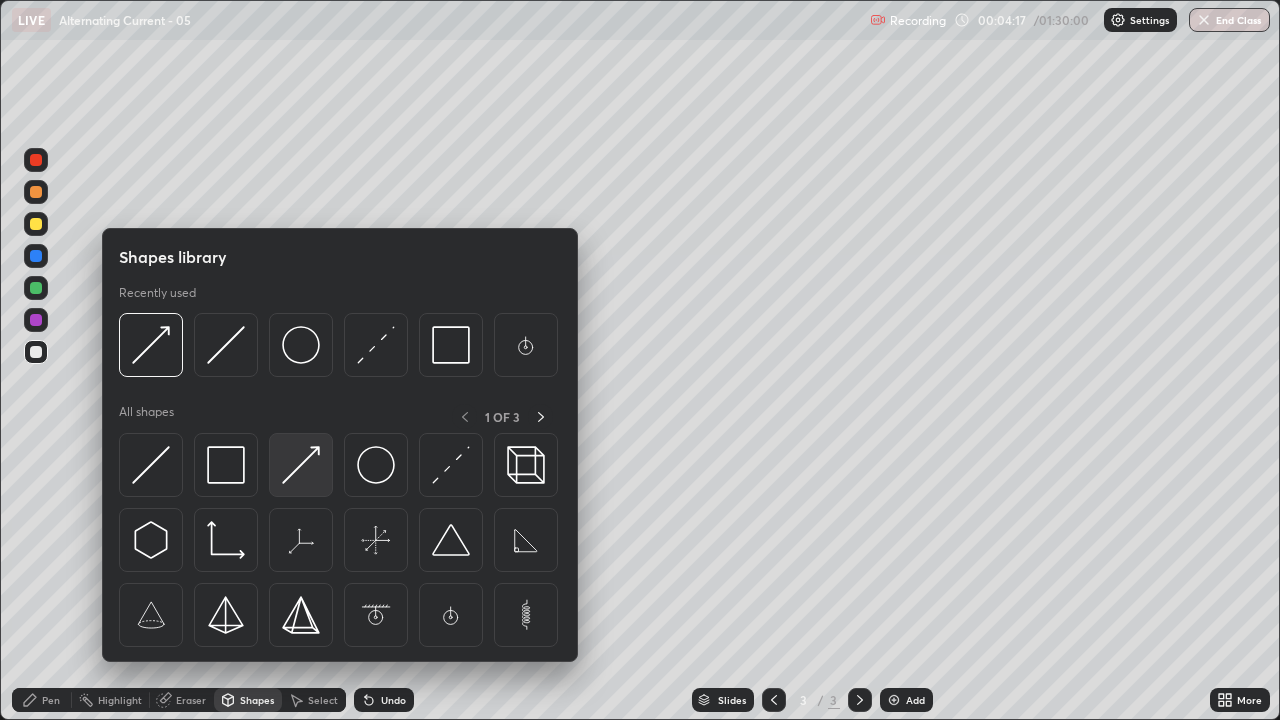 click at bounding box center (301, 465) 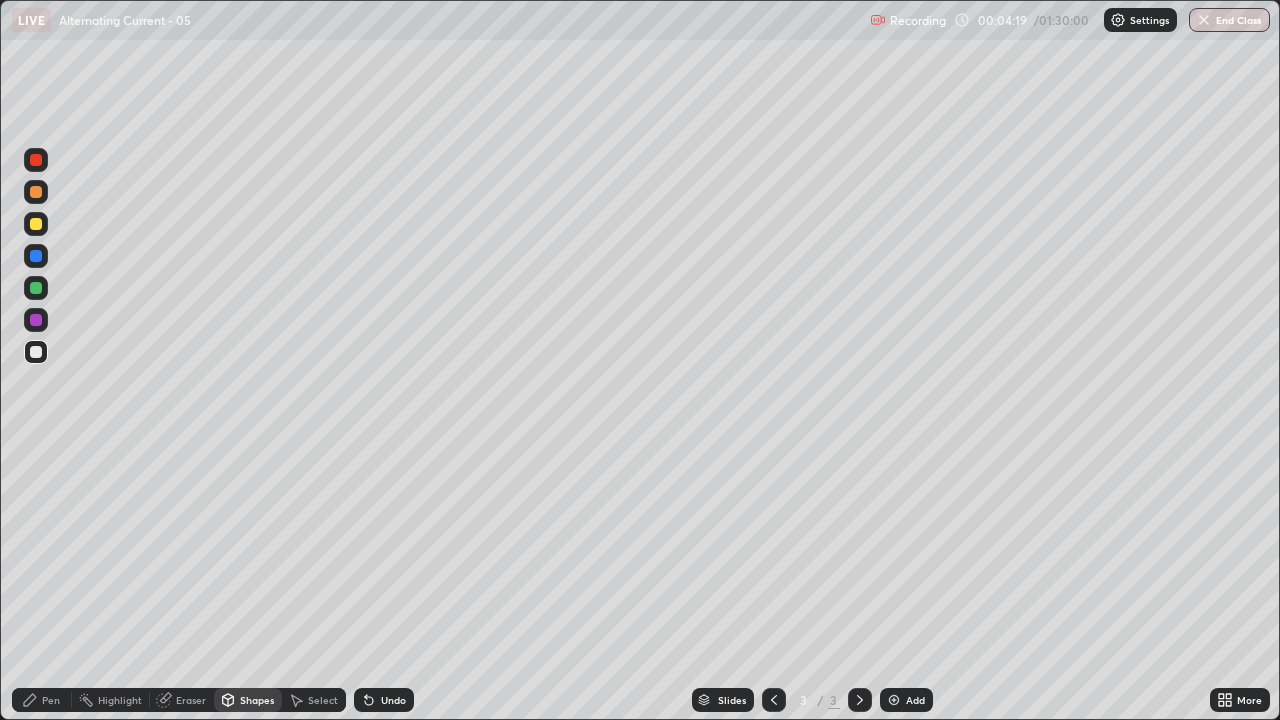 click on "Shapes" at bounding box center [257, 700] 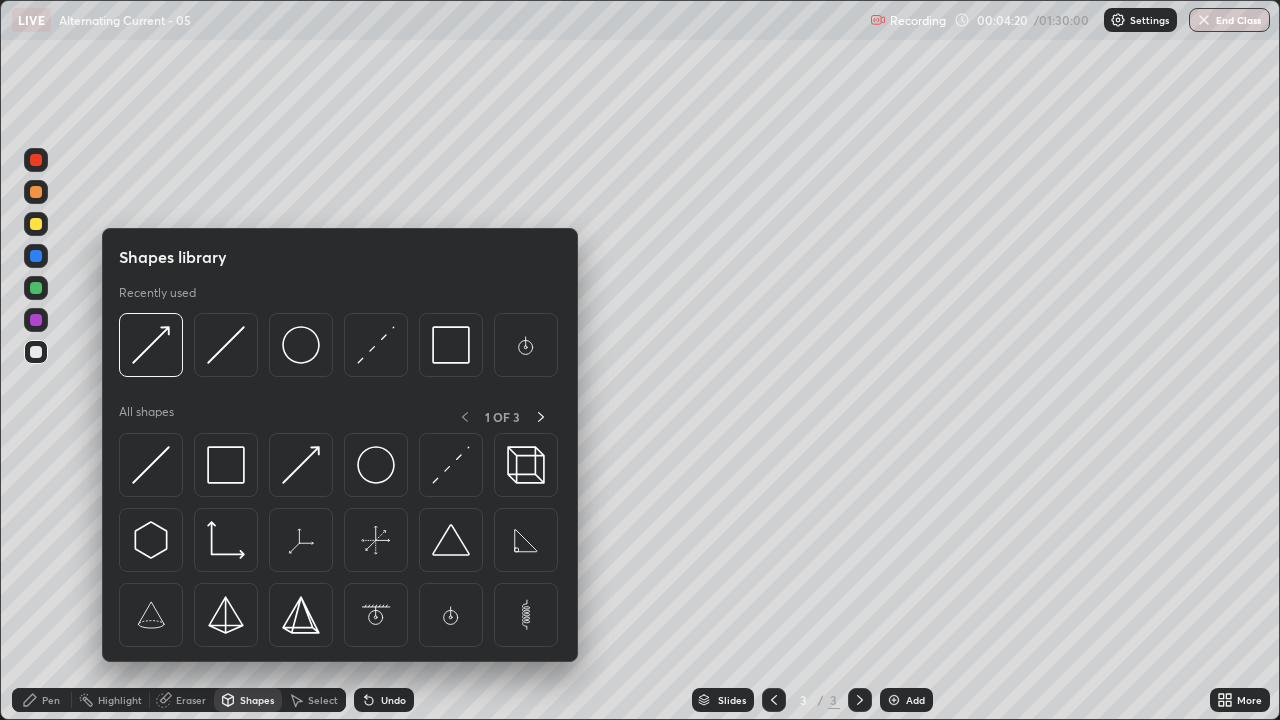 click at bounding box center (301, 465) 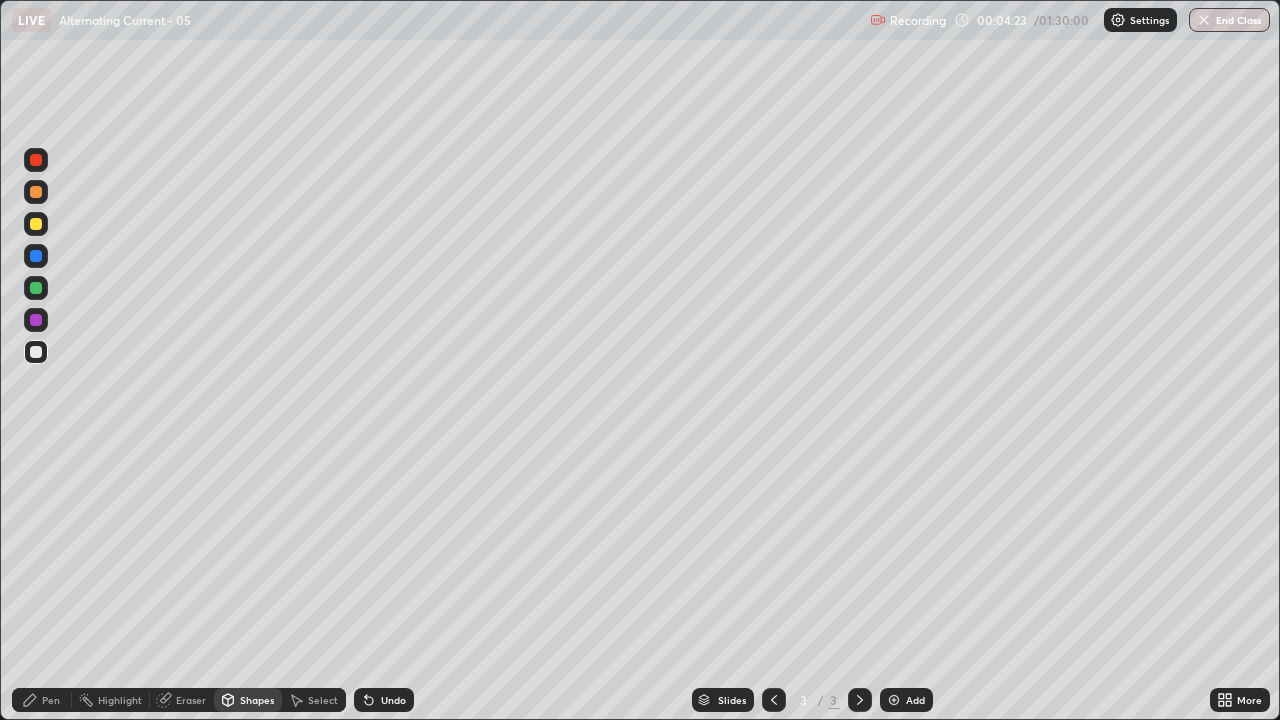 click on "Shapes" at bounding box center (257, 700) 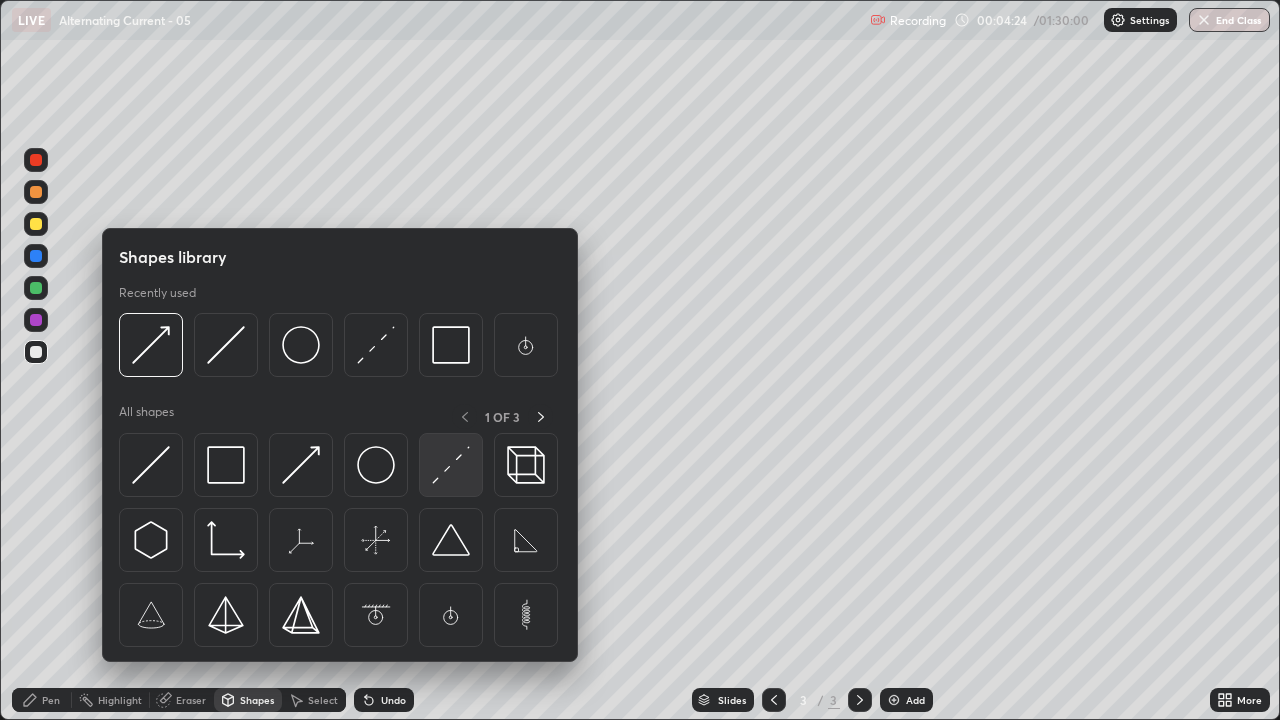 click at bounding box center [451, 465] 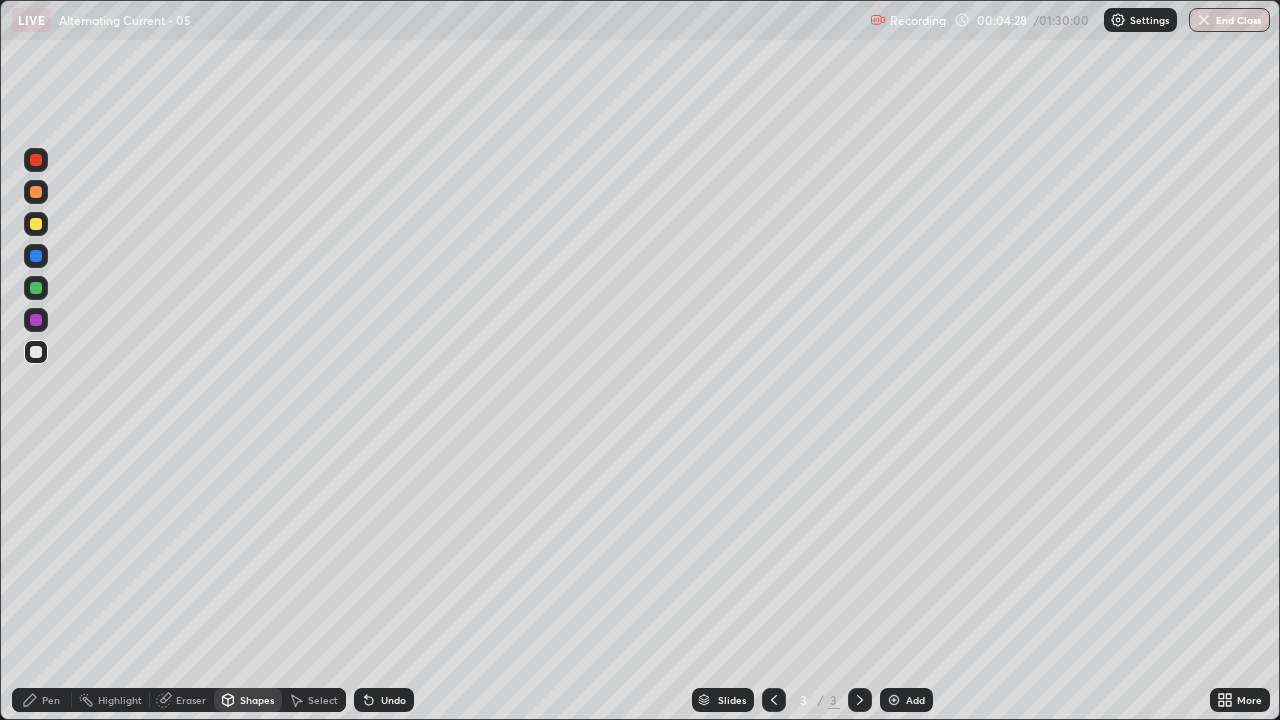 click on "Pen" at bounding box center (42, 700) 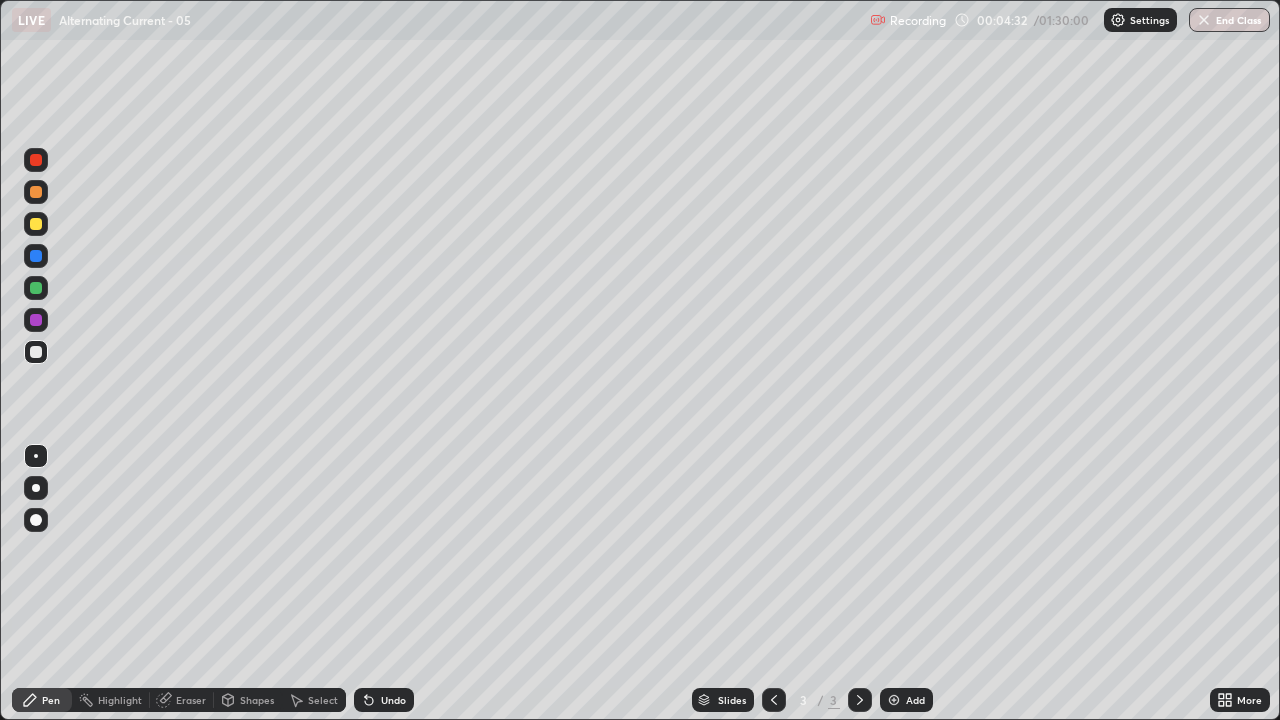 click on "Undo" at bounding box center [393, 700] 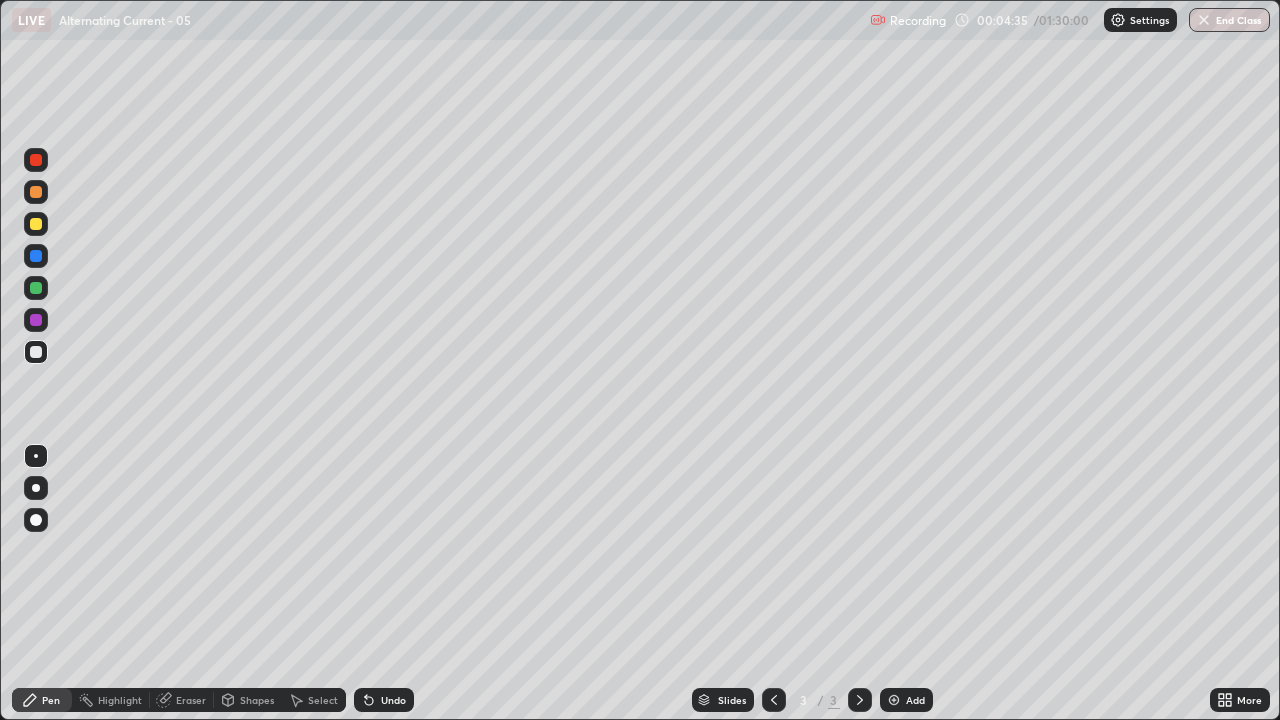 click on "Shapes" at bounding box center (257, 700) 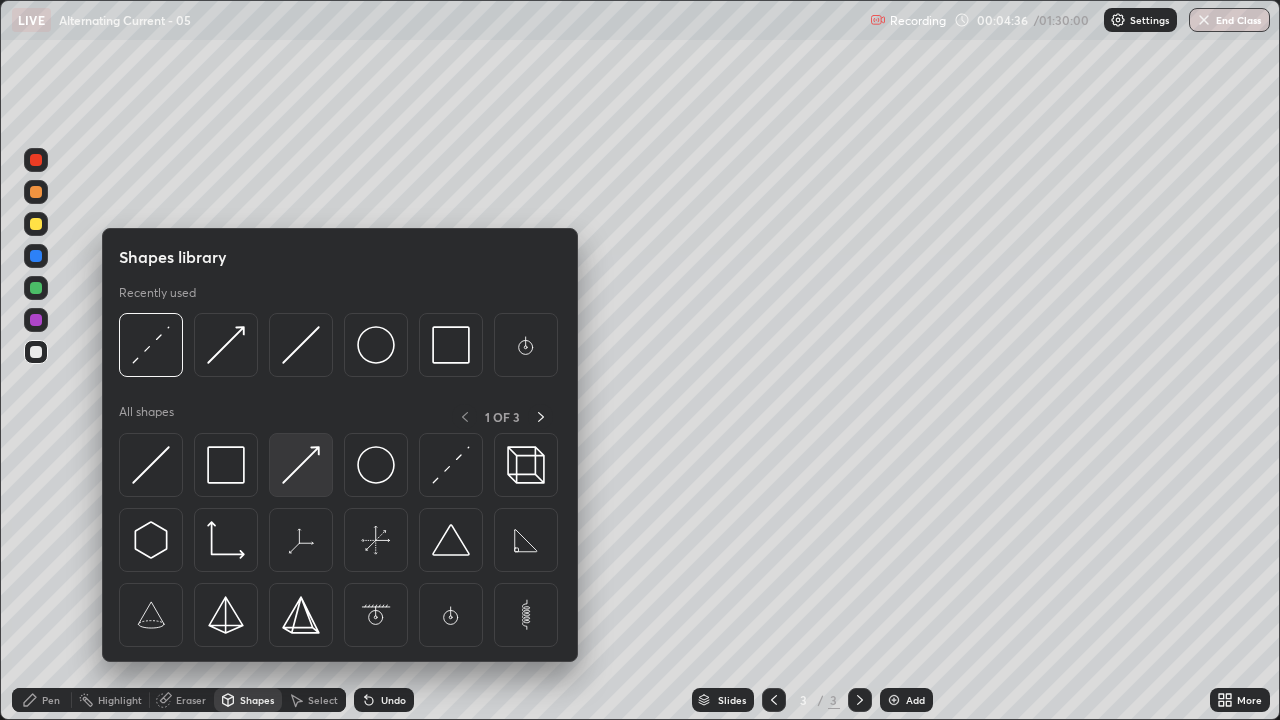 click at bounding box center [301, 465] 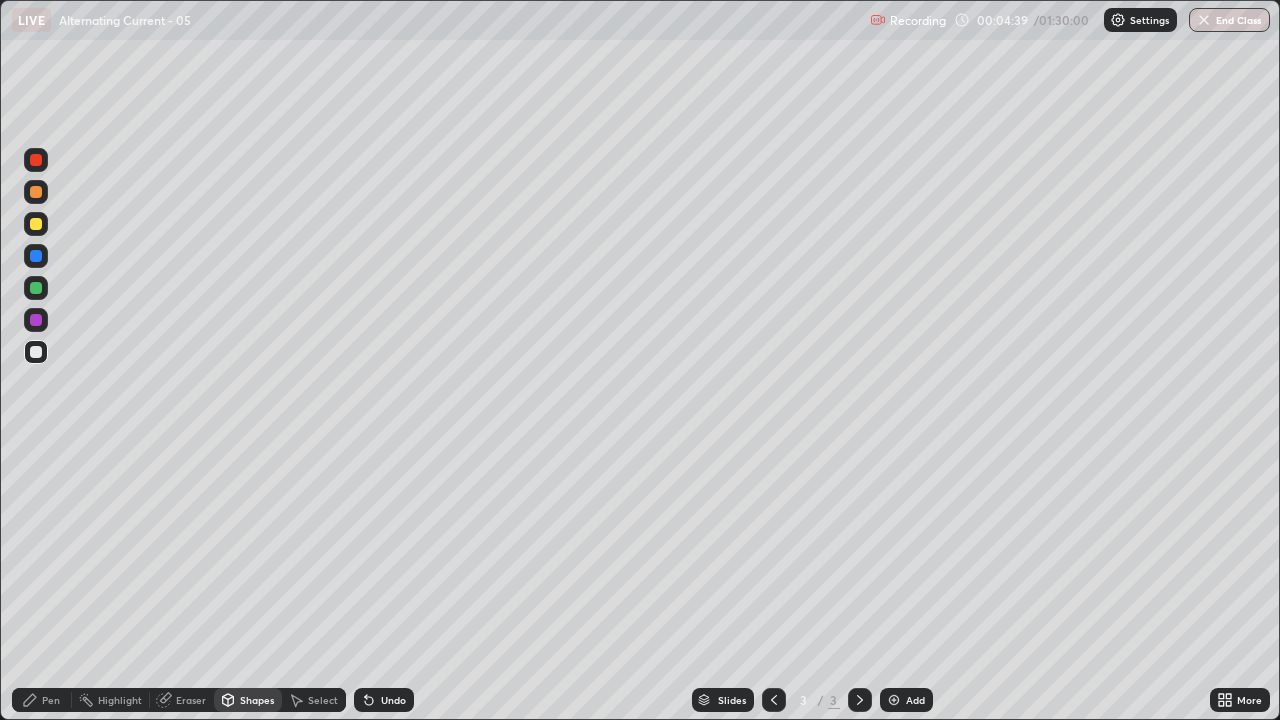 click on "Pen" at bounding box center [42, 700] 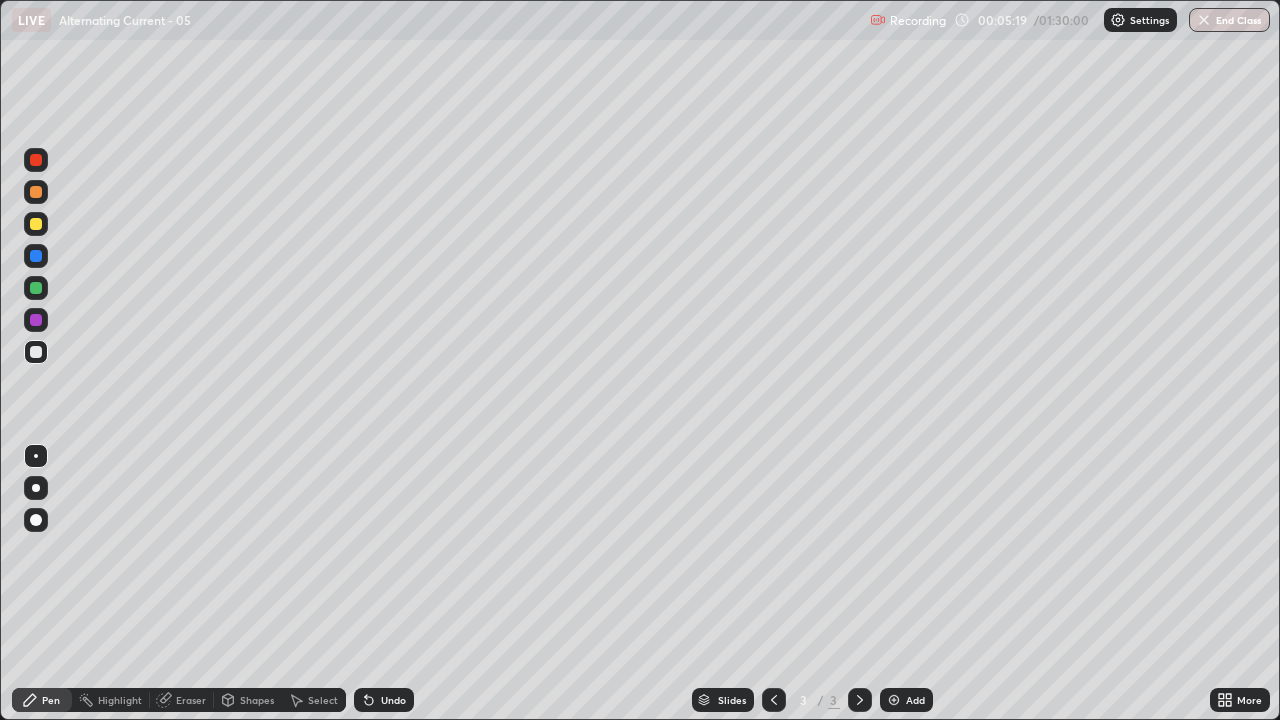 click on "Shapes" at bounding box center (248, 700) 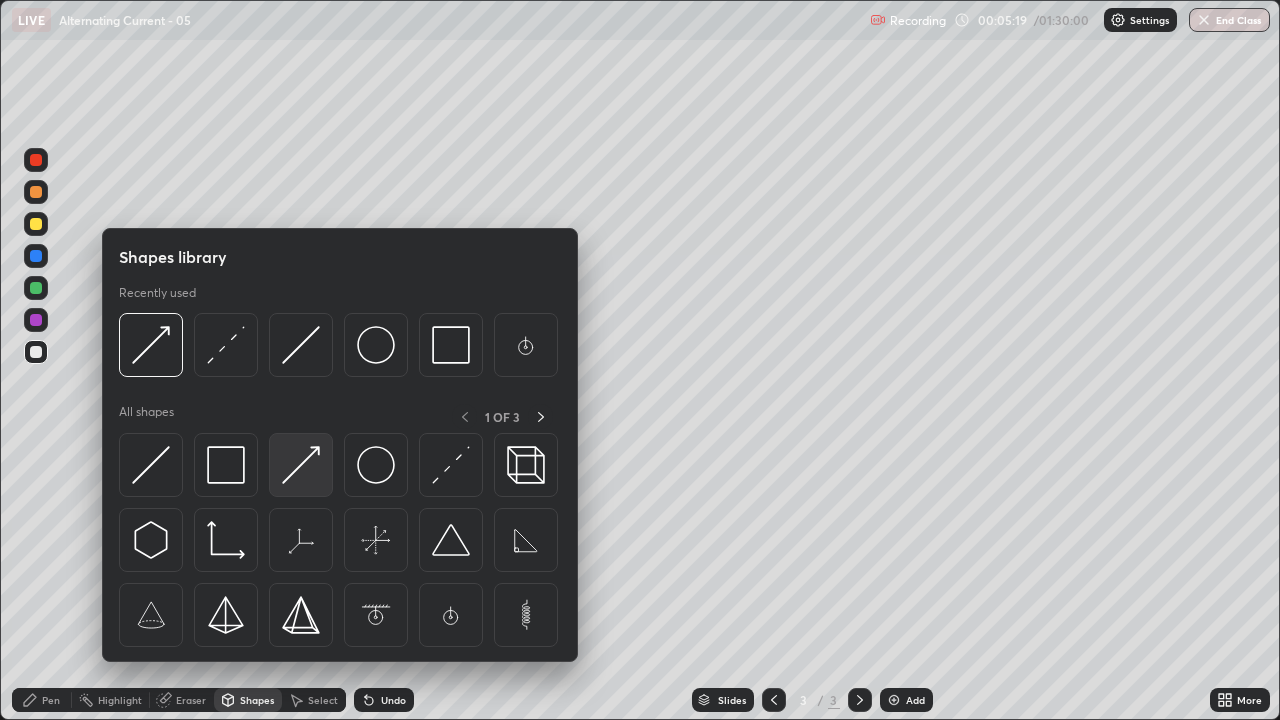 click at bounding box center (301, 465) 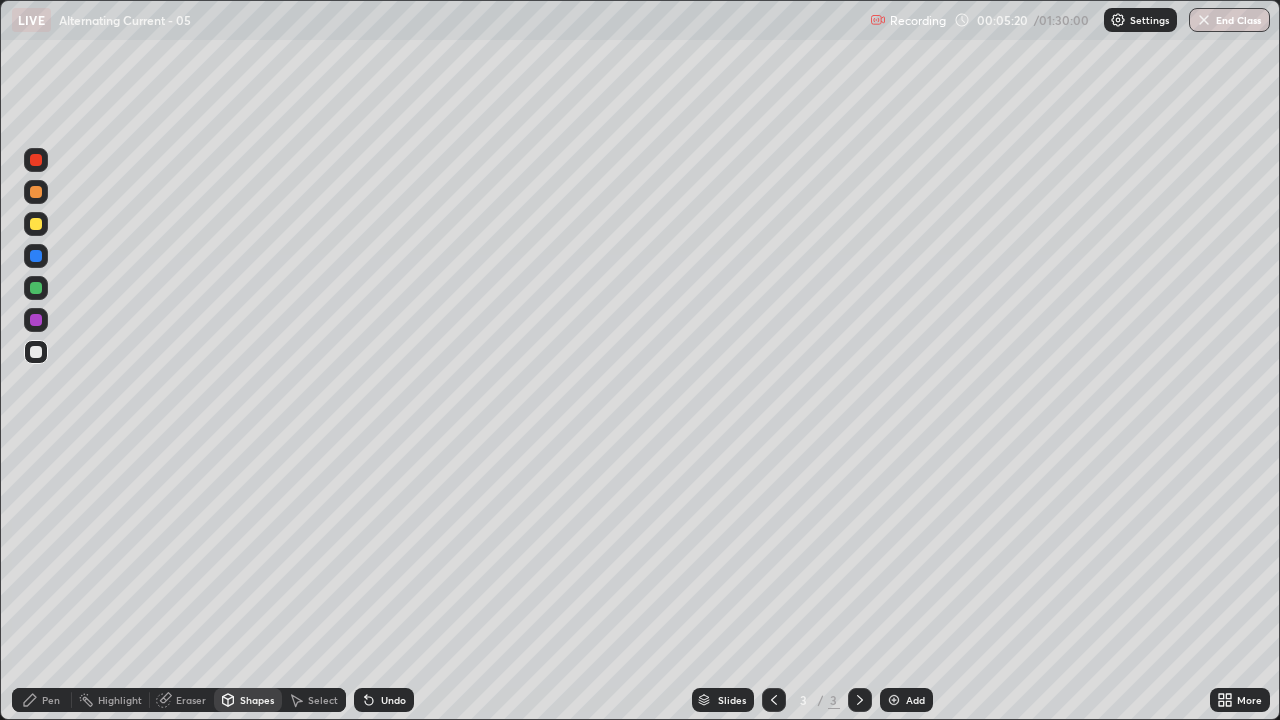 click at bounding box center (36, 320) 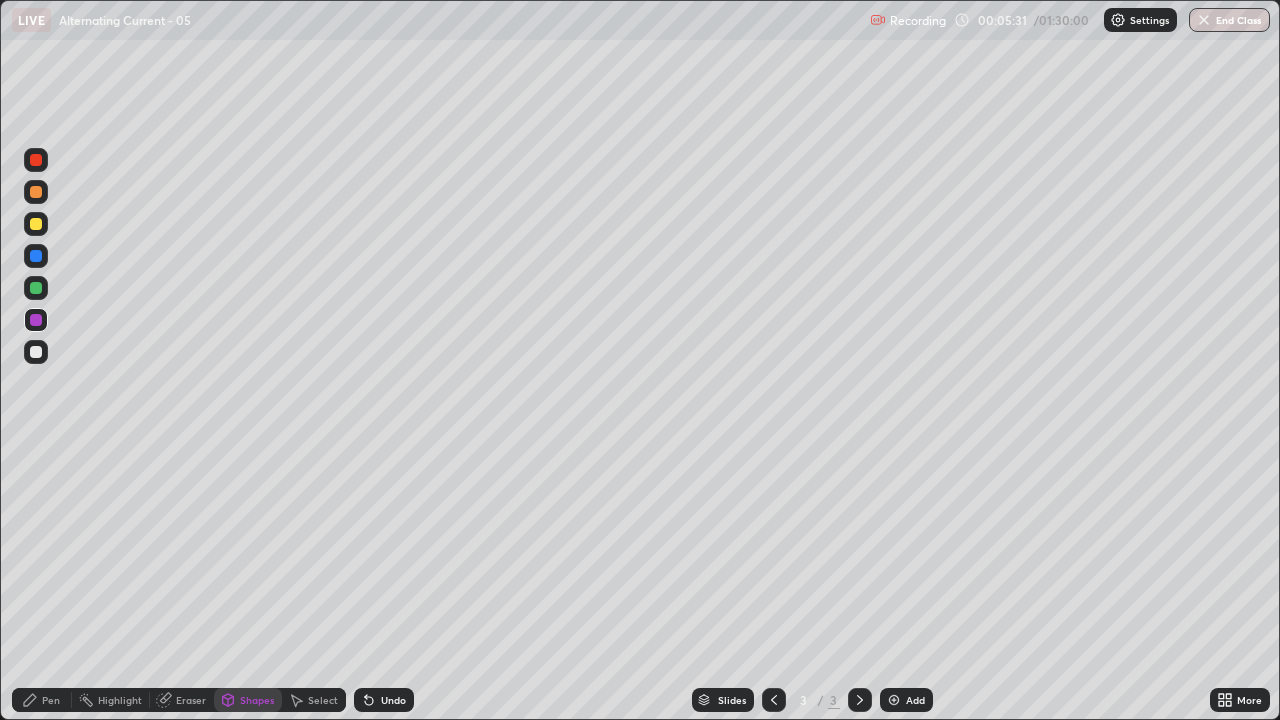 click 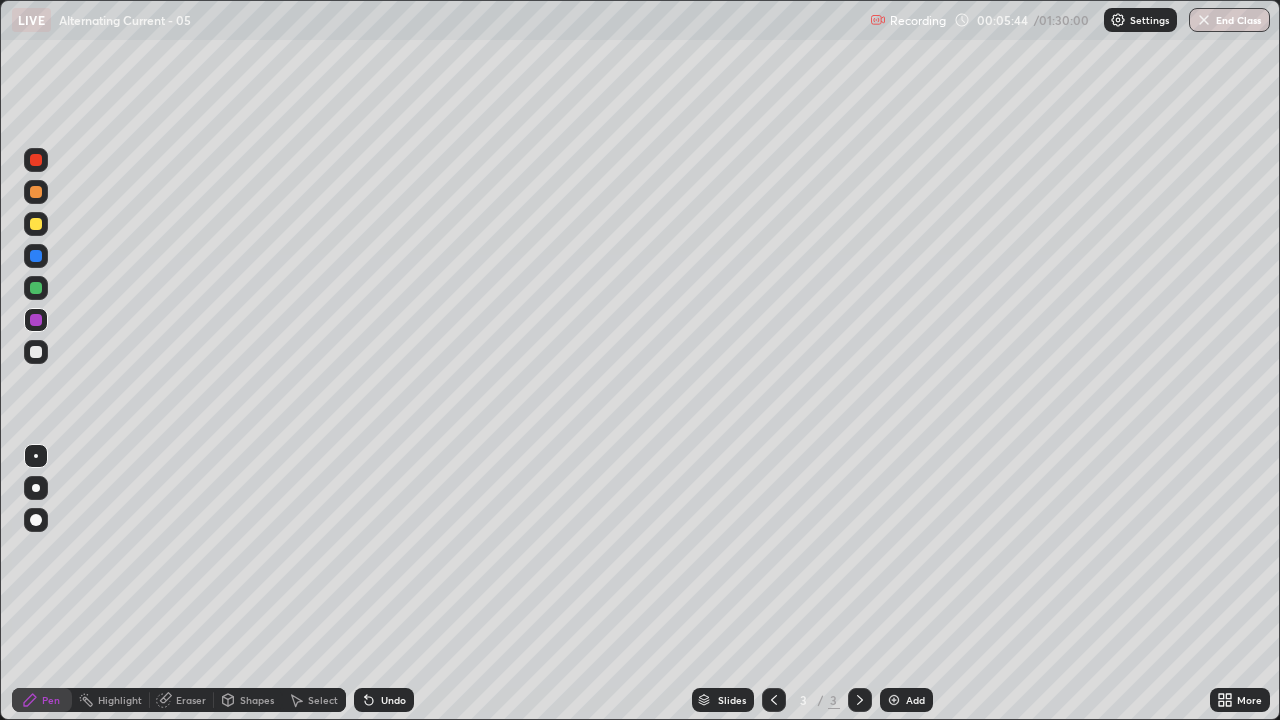 click on "Pen" at bounding box center (42, 700) 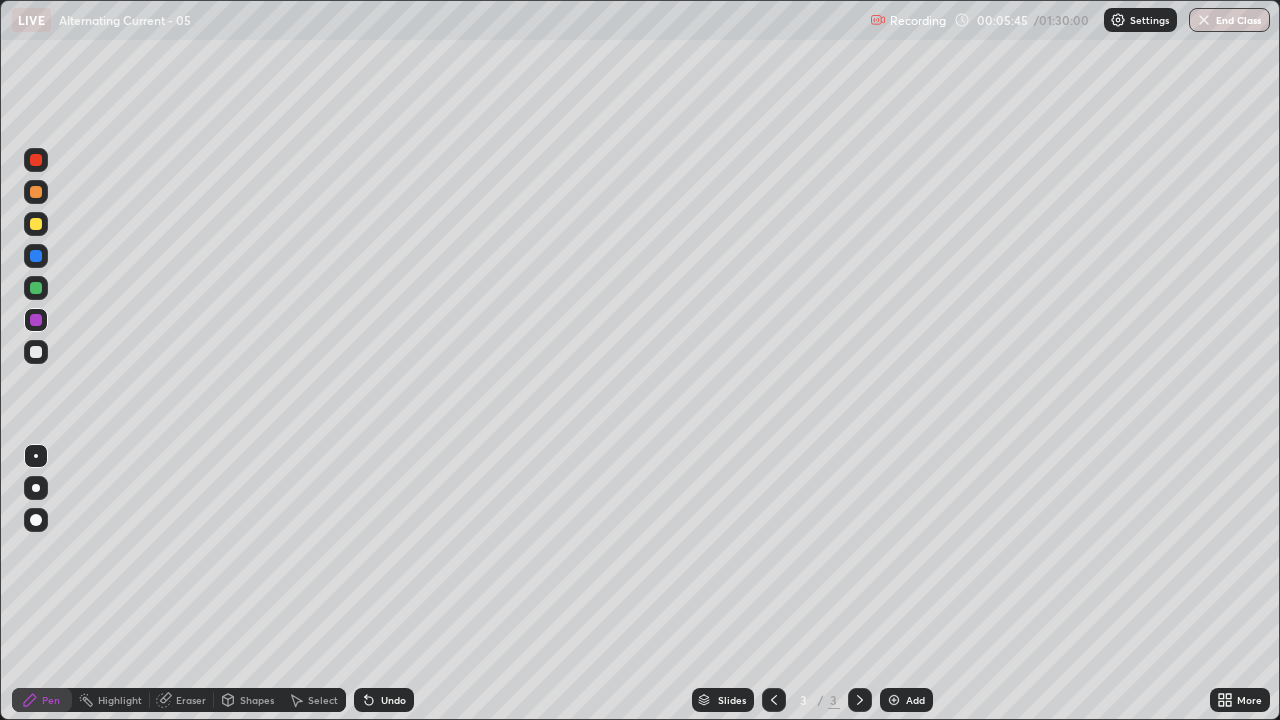 click at bounding box center [36, 352] 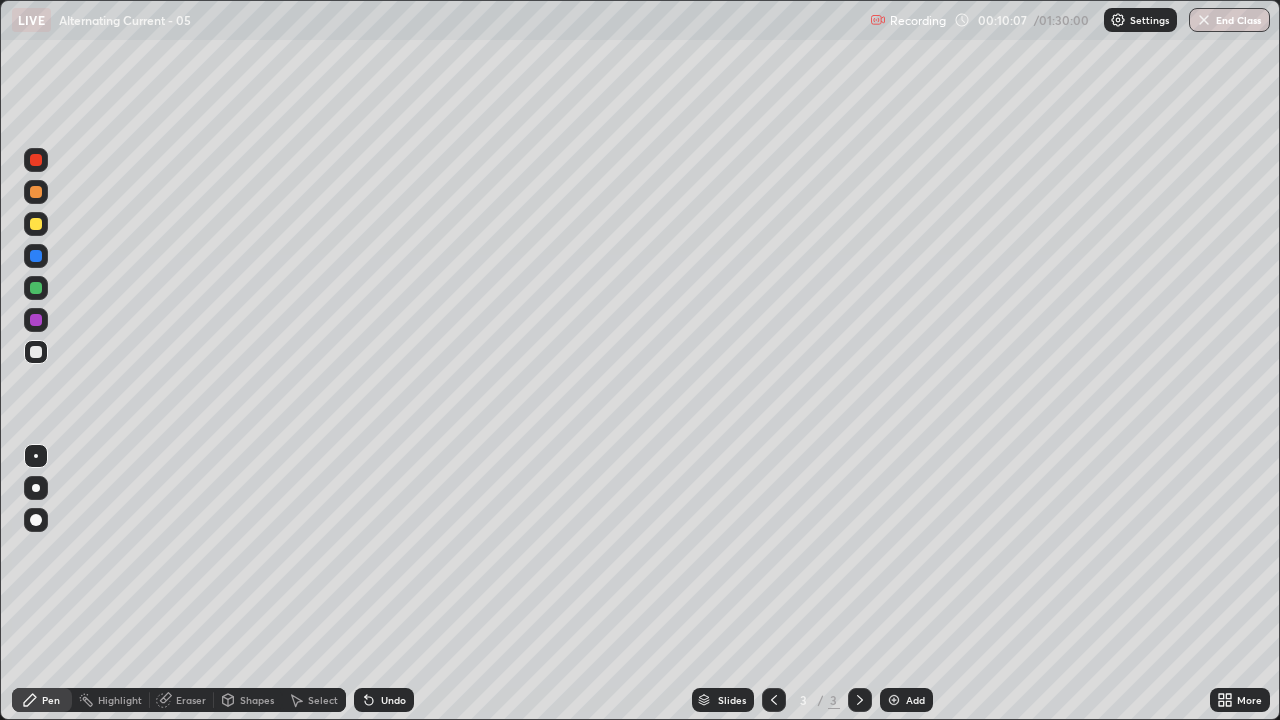 click on "Eraser" at bounding box center (191, 700) 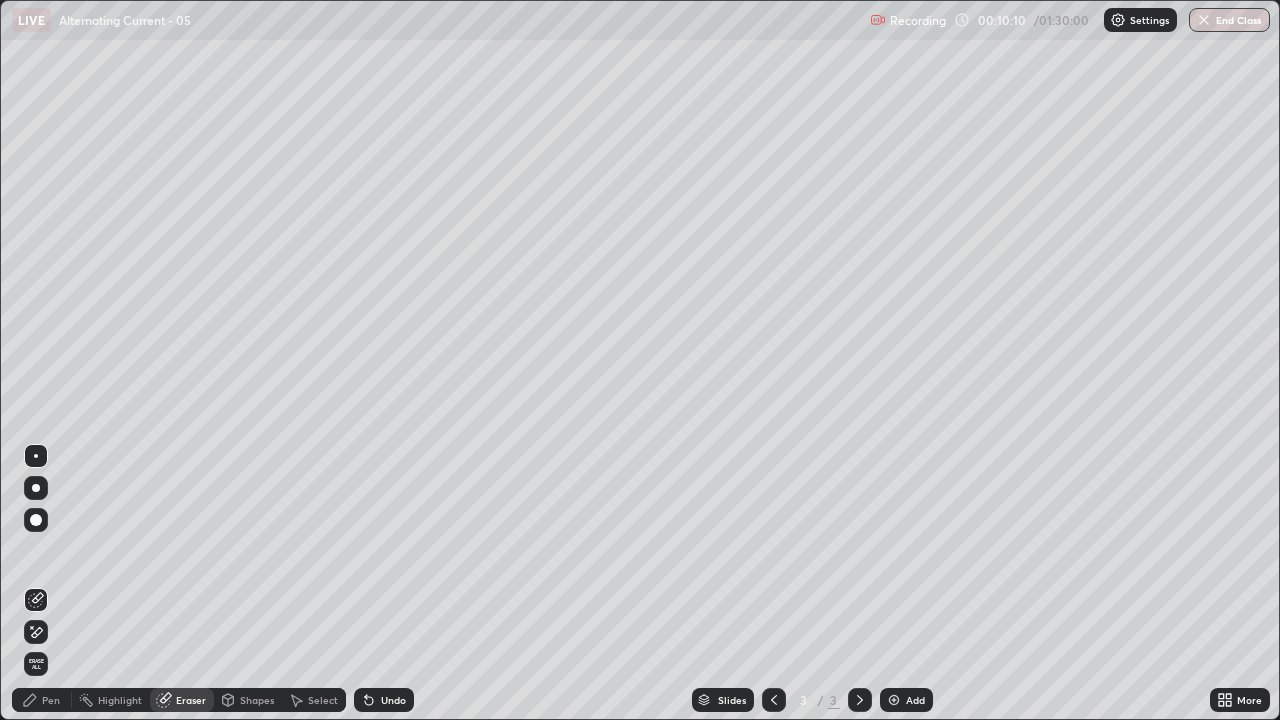 click on "Shapes" at bounding box center (257, 700) 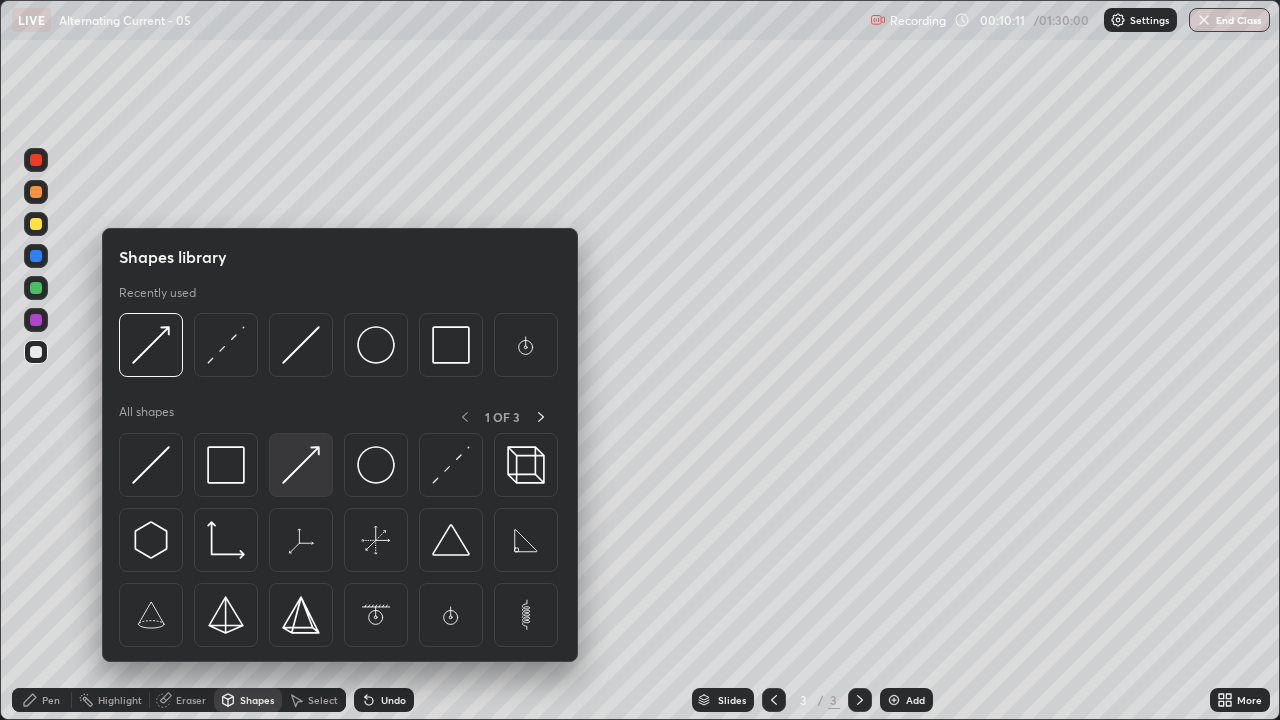 click at bounding box center [301, 465] 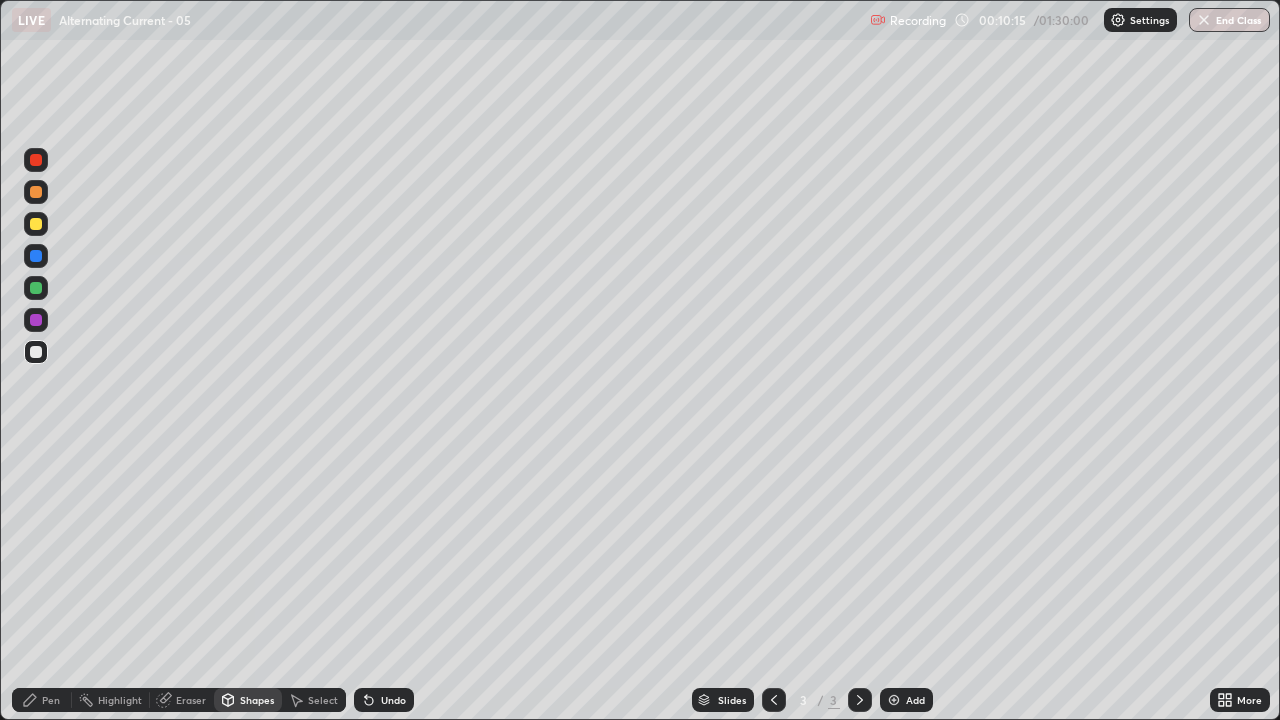 click on "Pen" at bounding box center (51, 700) 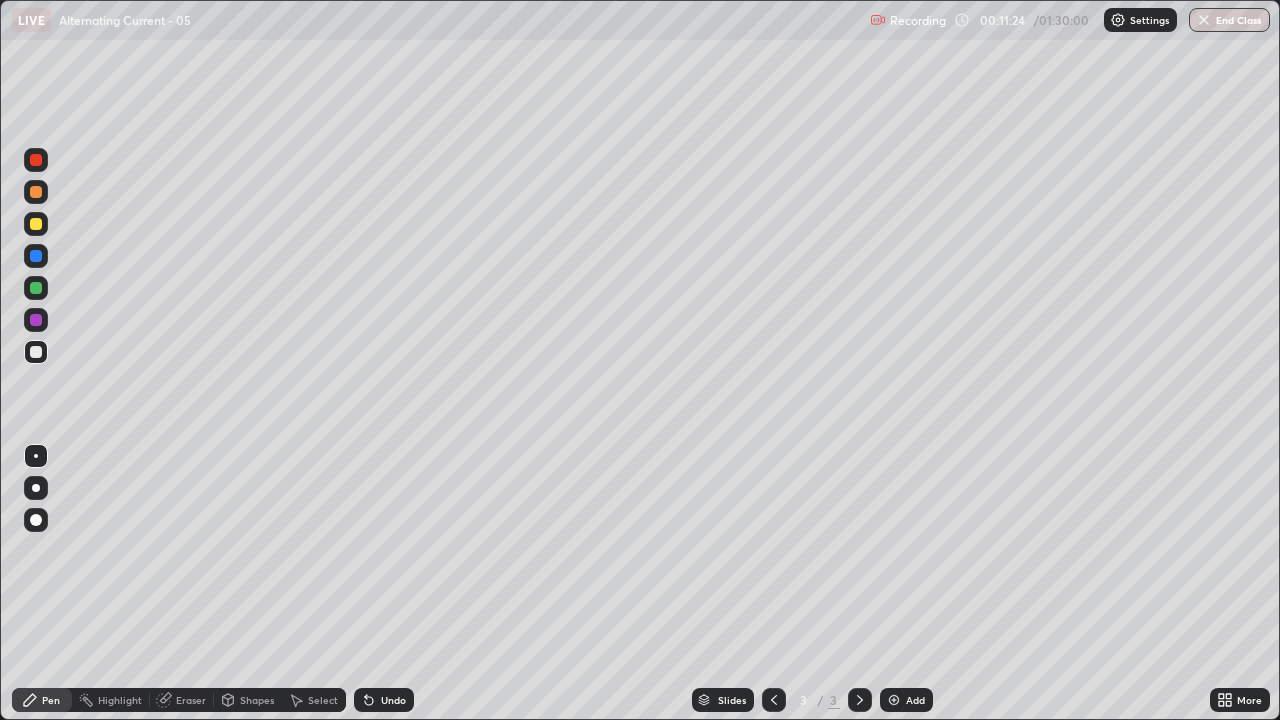click on "Add" at bounding box center [906, 700] 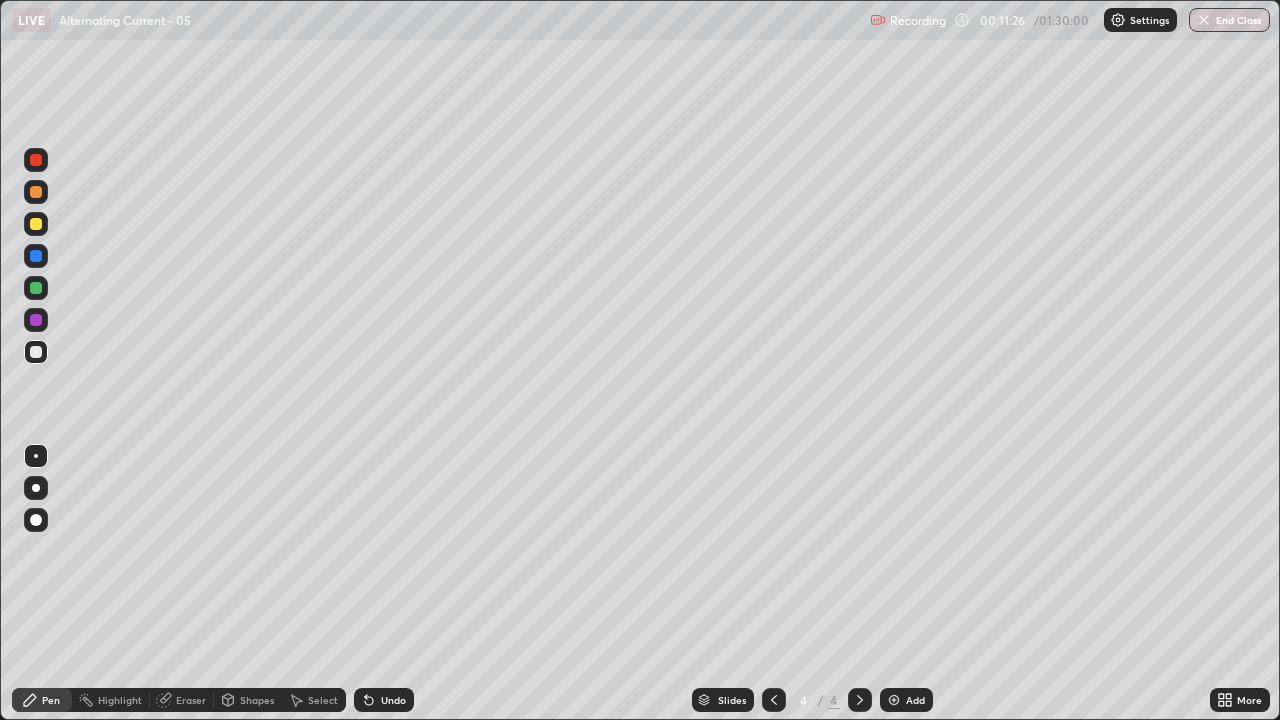 click 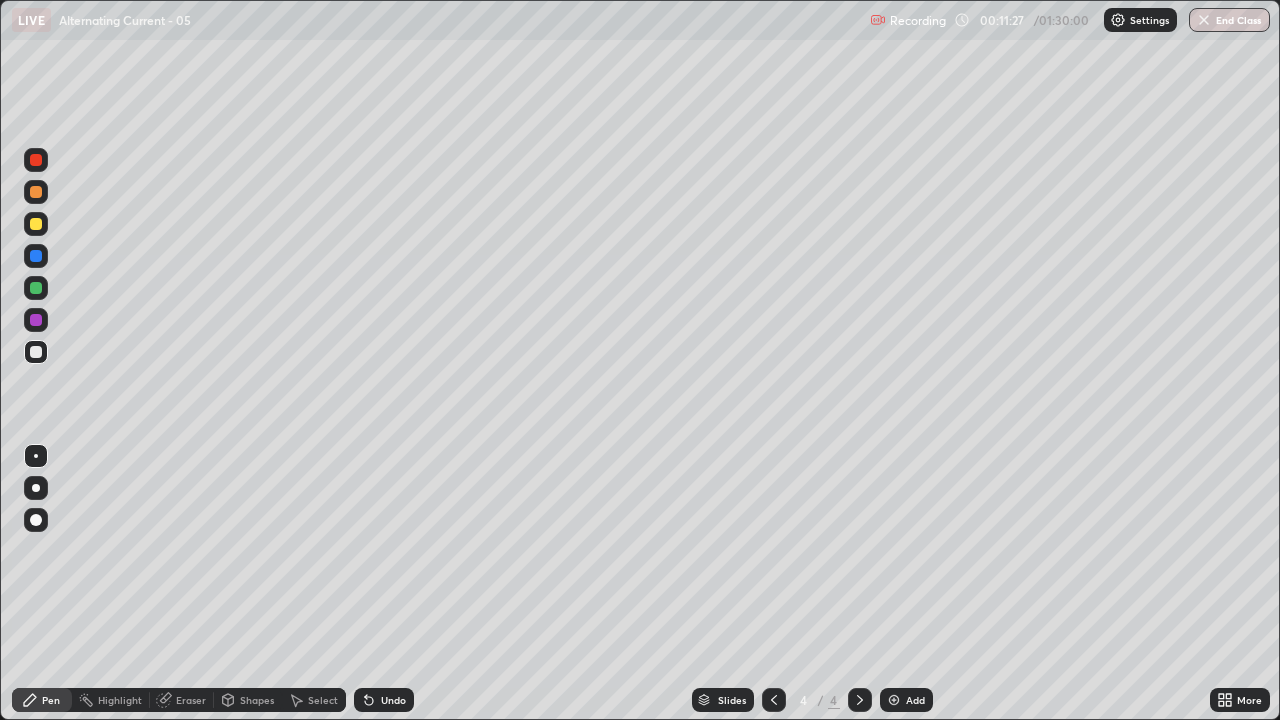 click at bounding box center [36, 352] 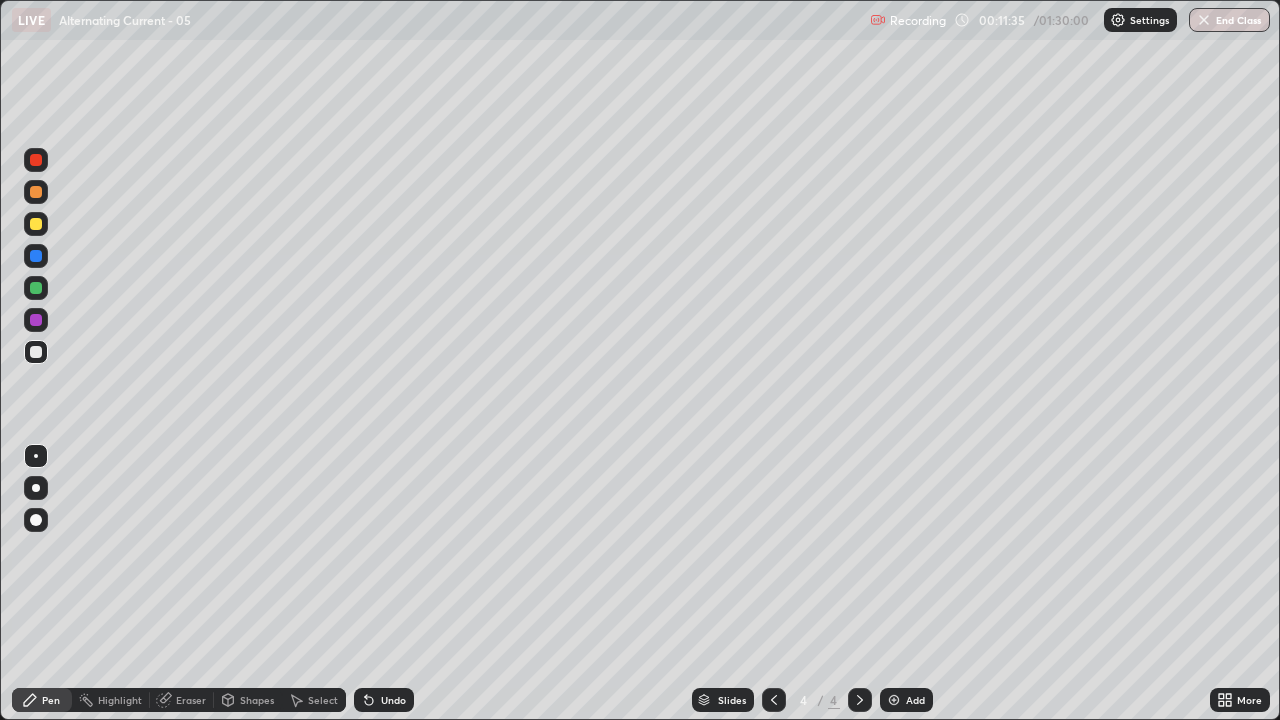 click on "Shapes" at bounding box center (257, 700) 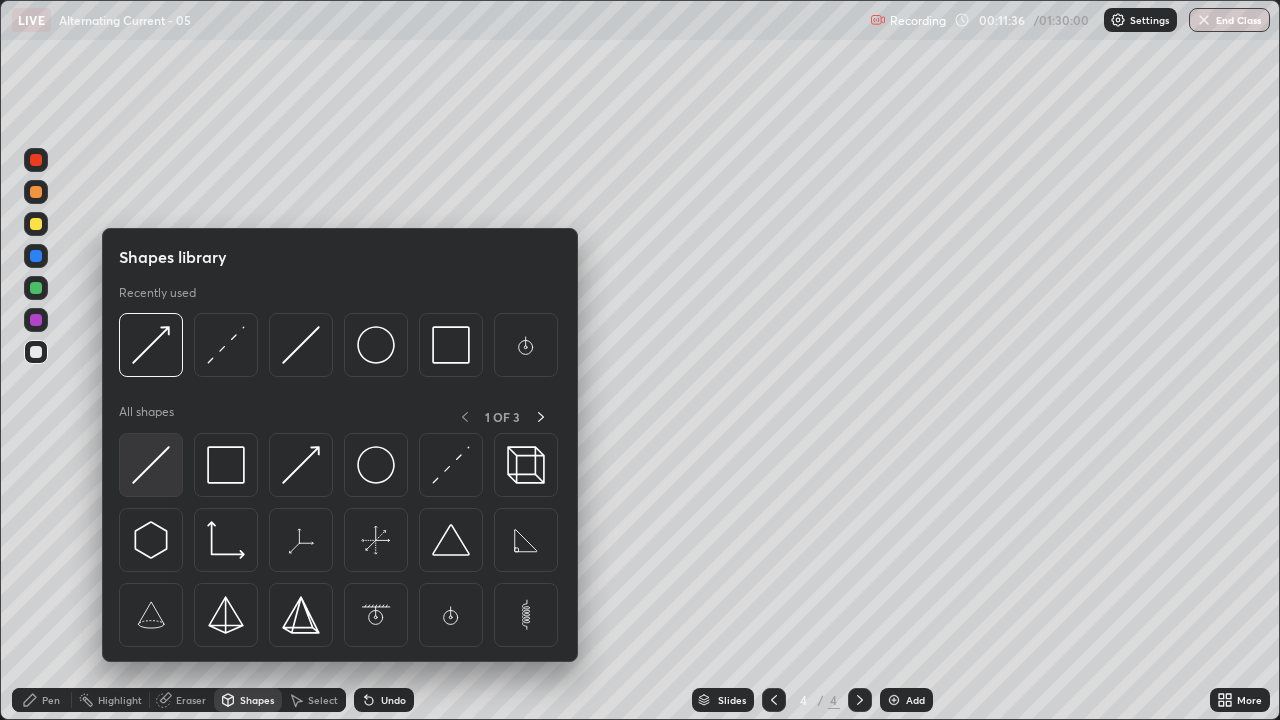 click at bounding box center (151, 465) 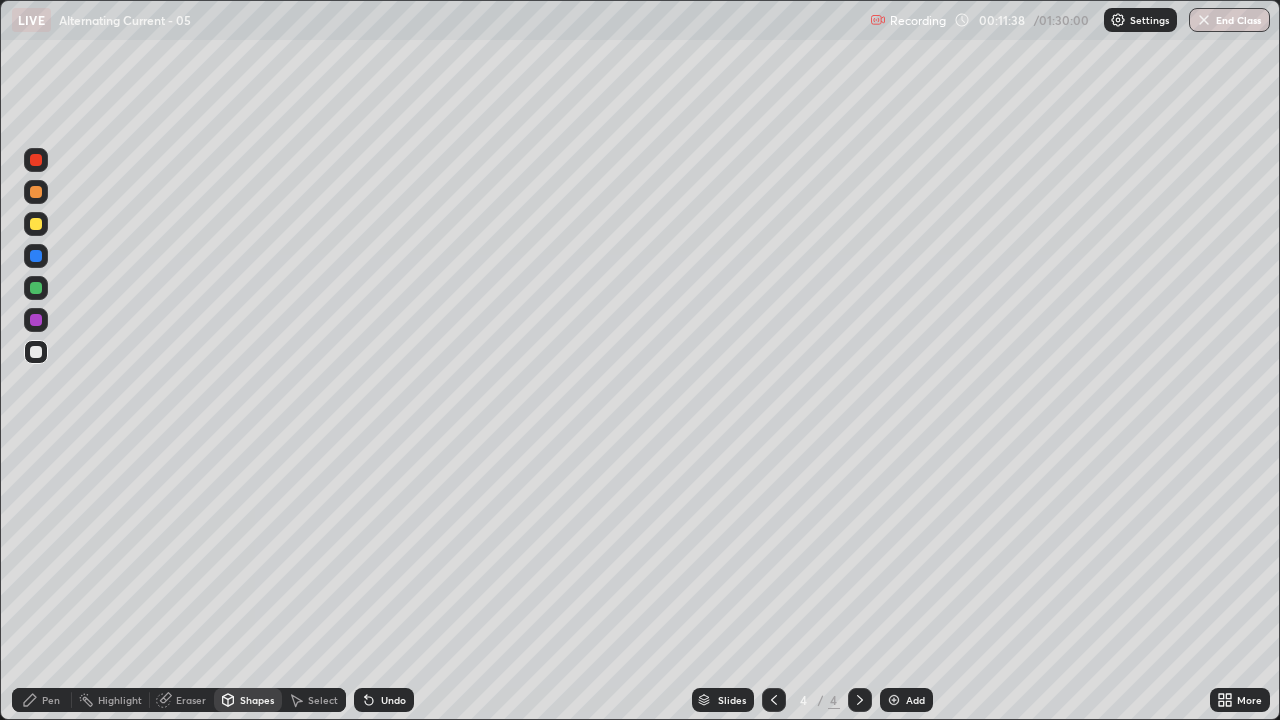 click on "Shapes" at bounding box center (248, 700) 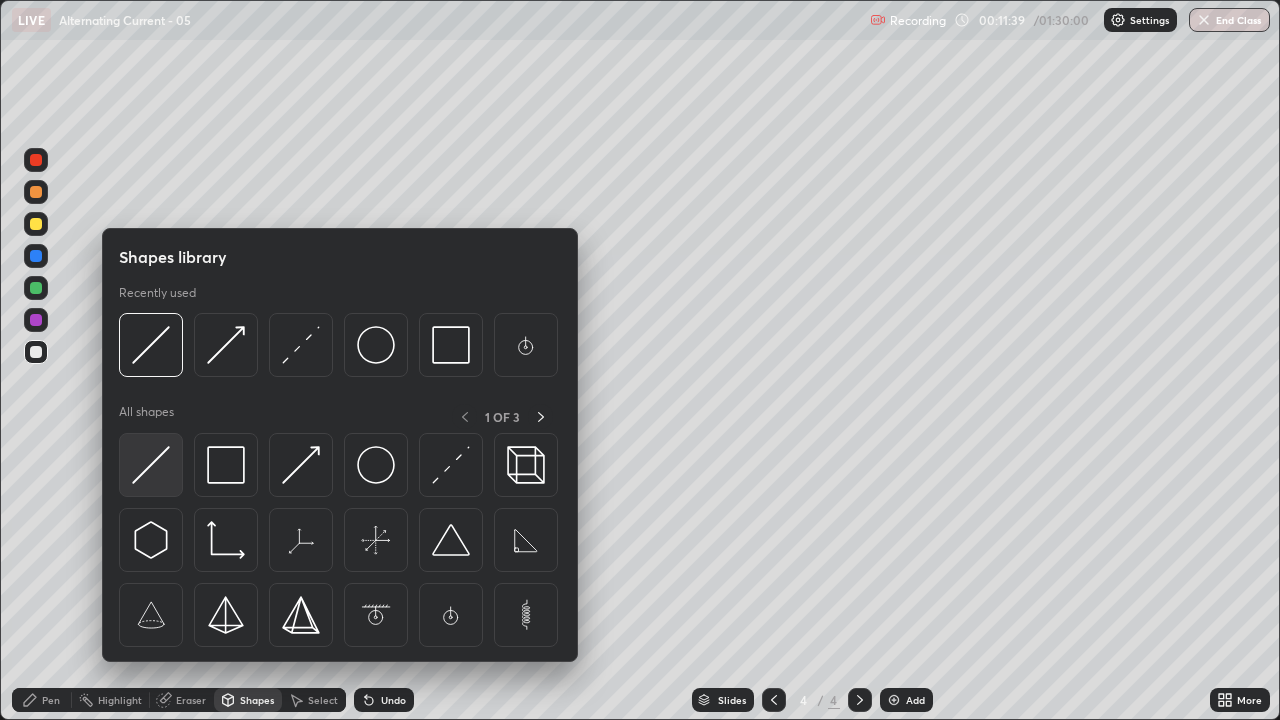 click at bounding box center (151, 465) 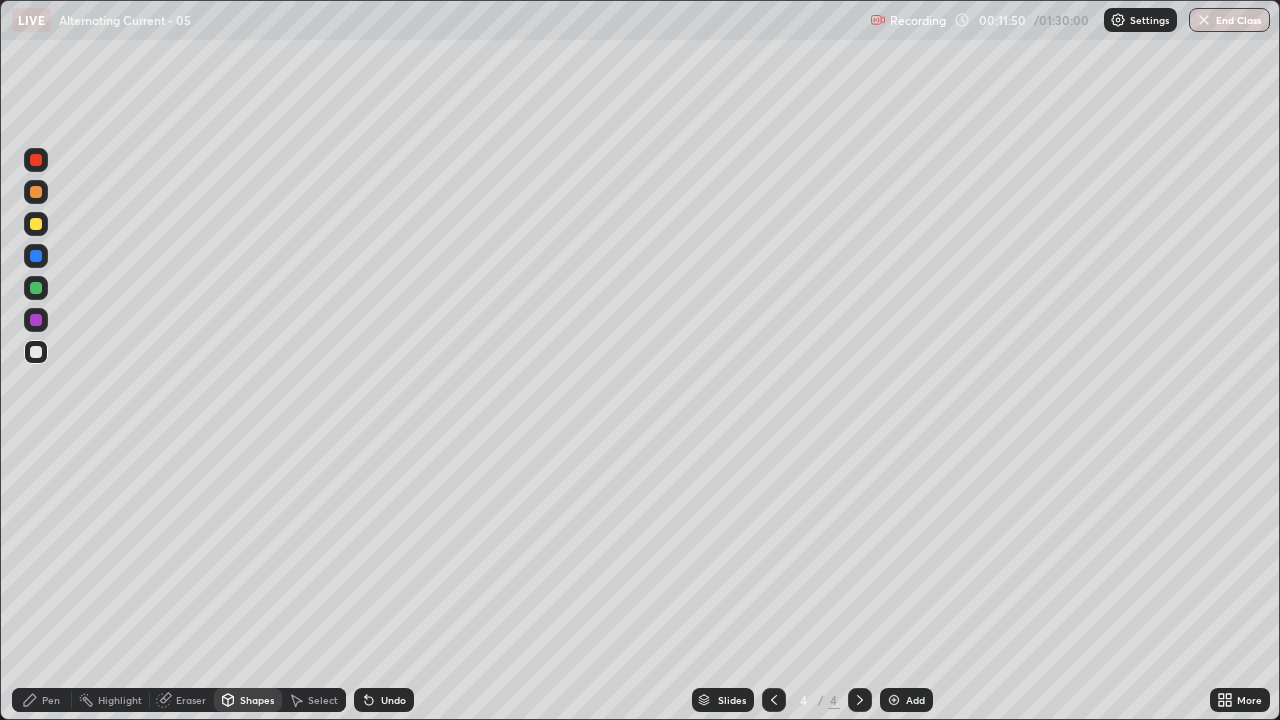 click on "Shapes" at bounding box center [257, 700] 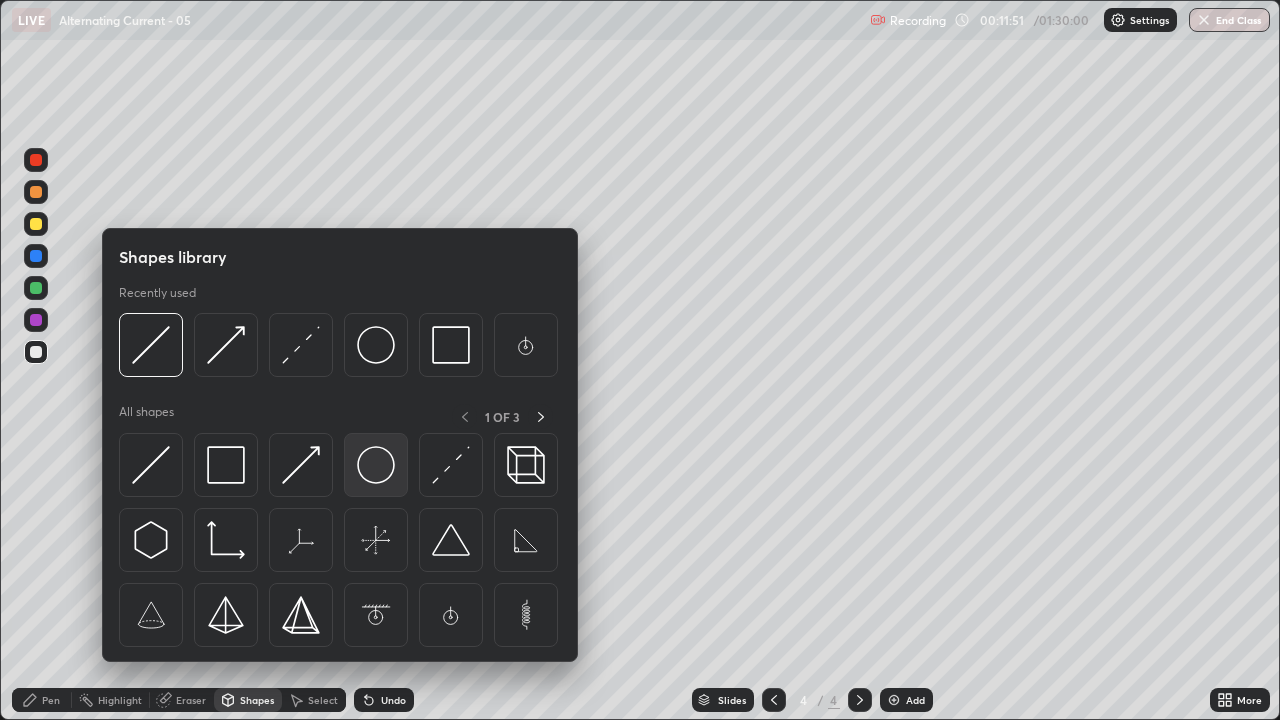 click at bounding box center [376, 465] 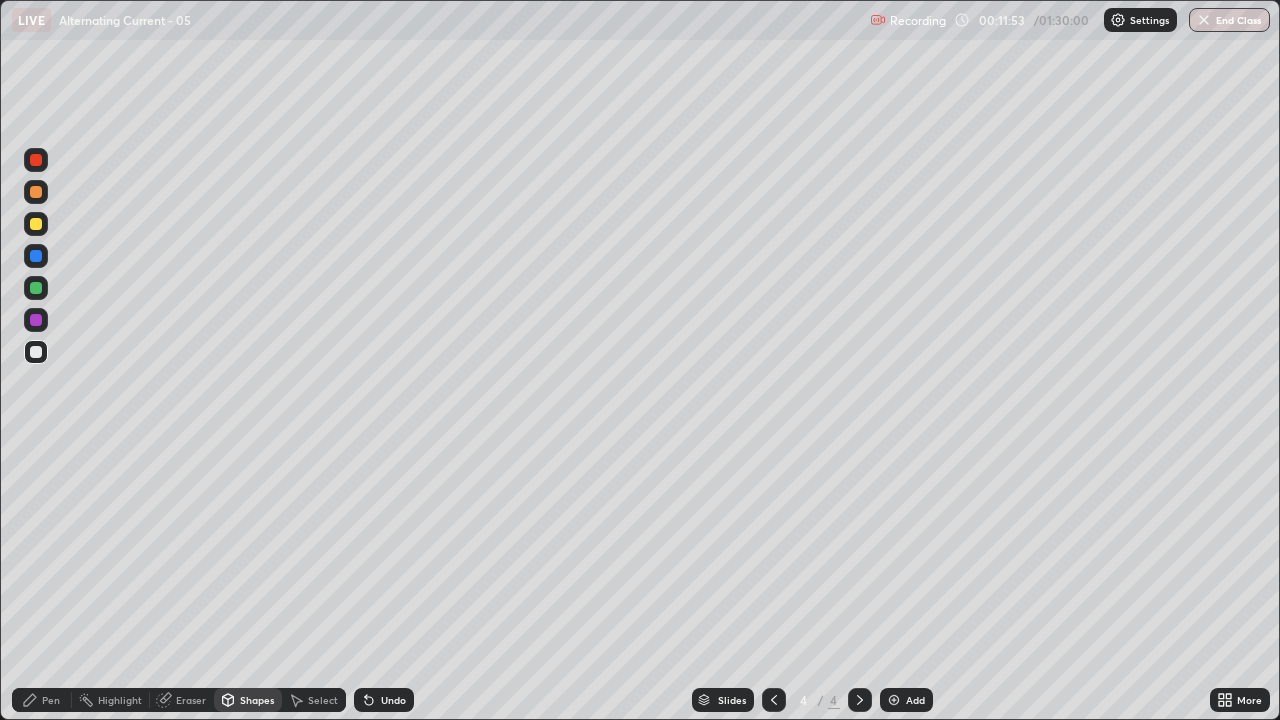 click on "Shapes" at bounding box center (257, 700) 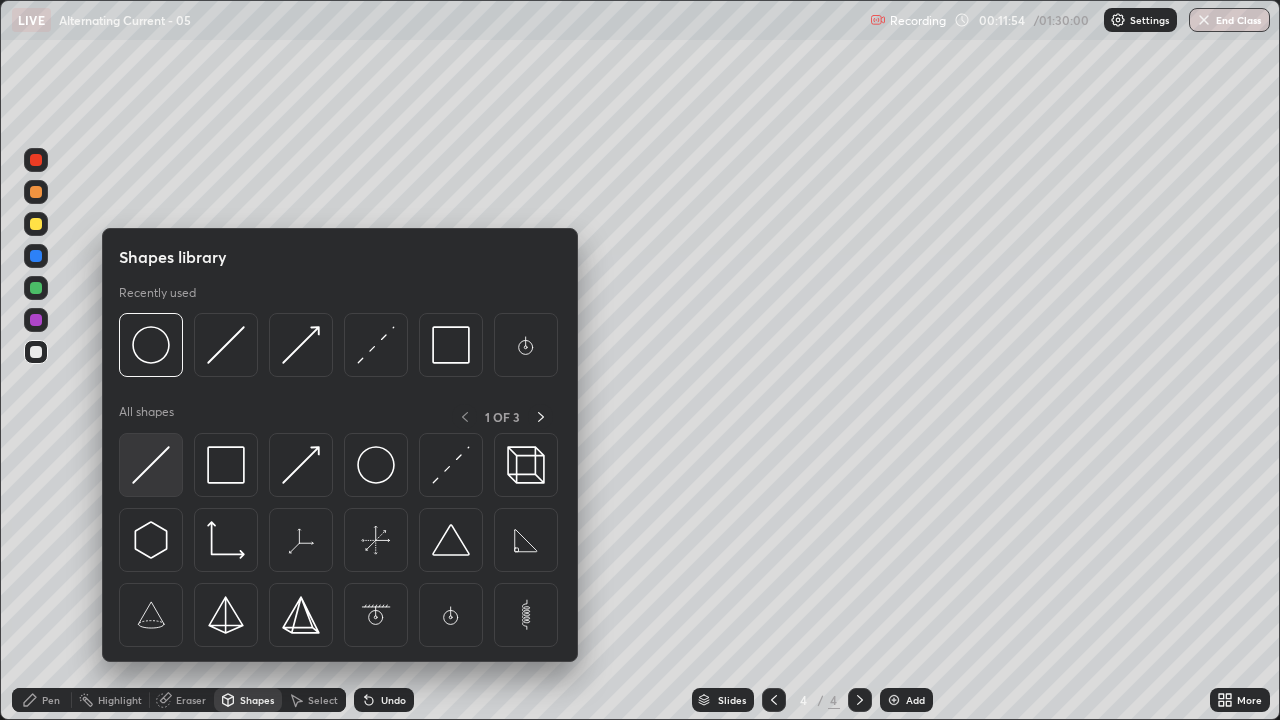 click at bounding box center (151, 465) 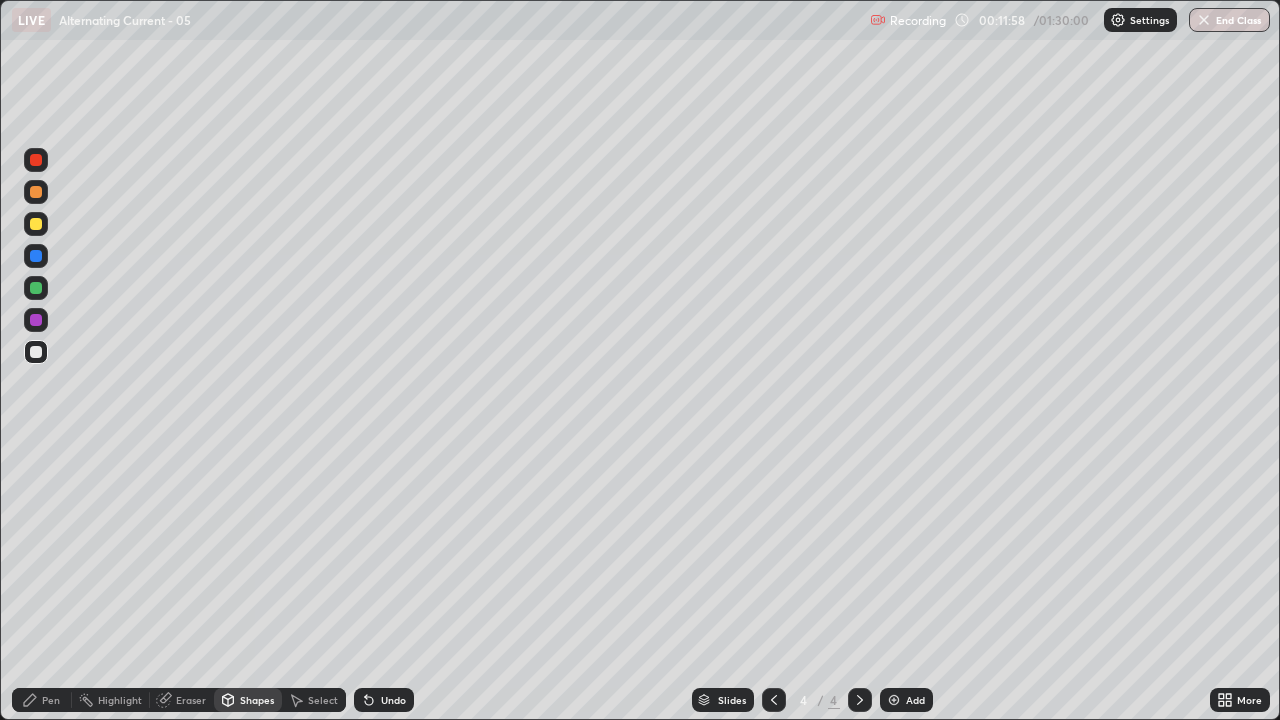 click on "Pen" at bounding box center (51, 700) 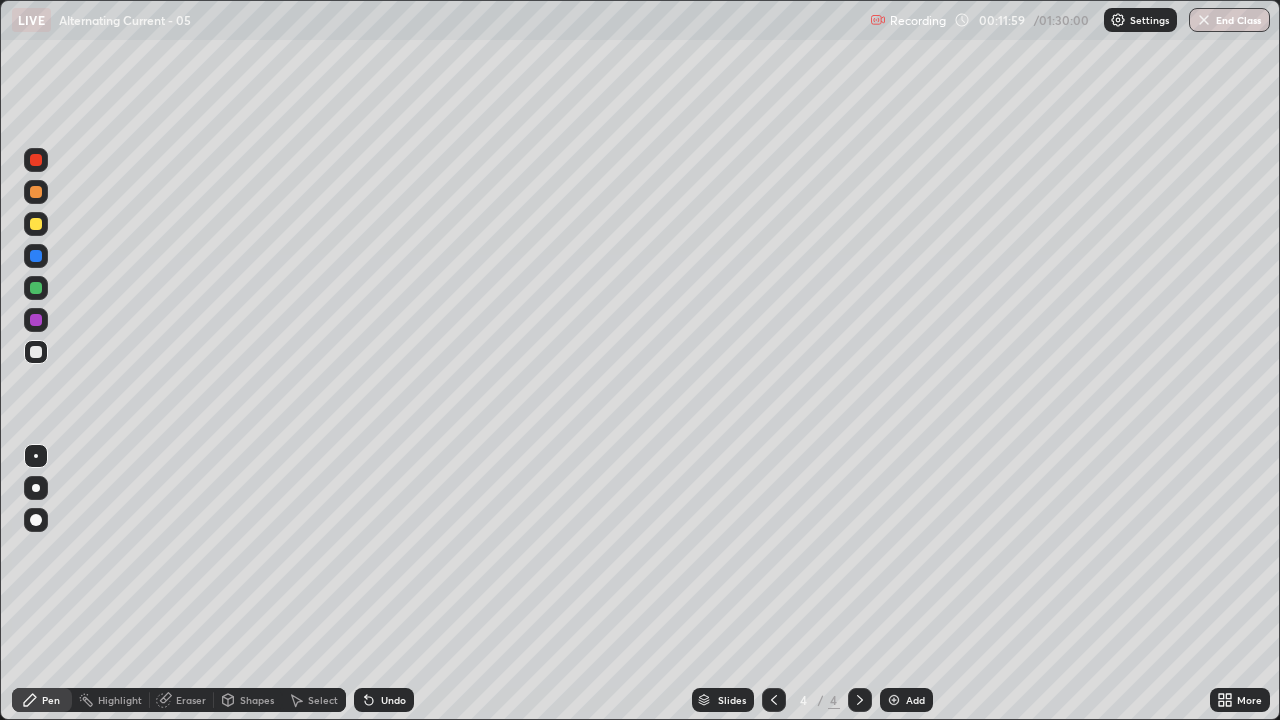 click on "Shapes" at bounding box center (257, 700) 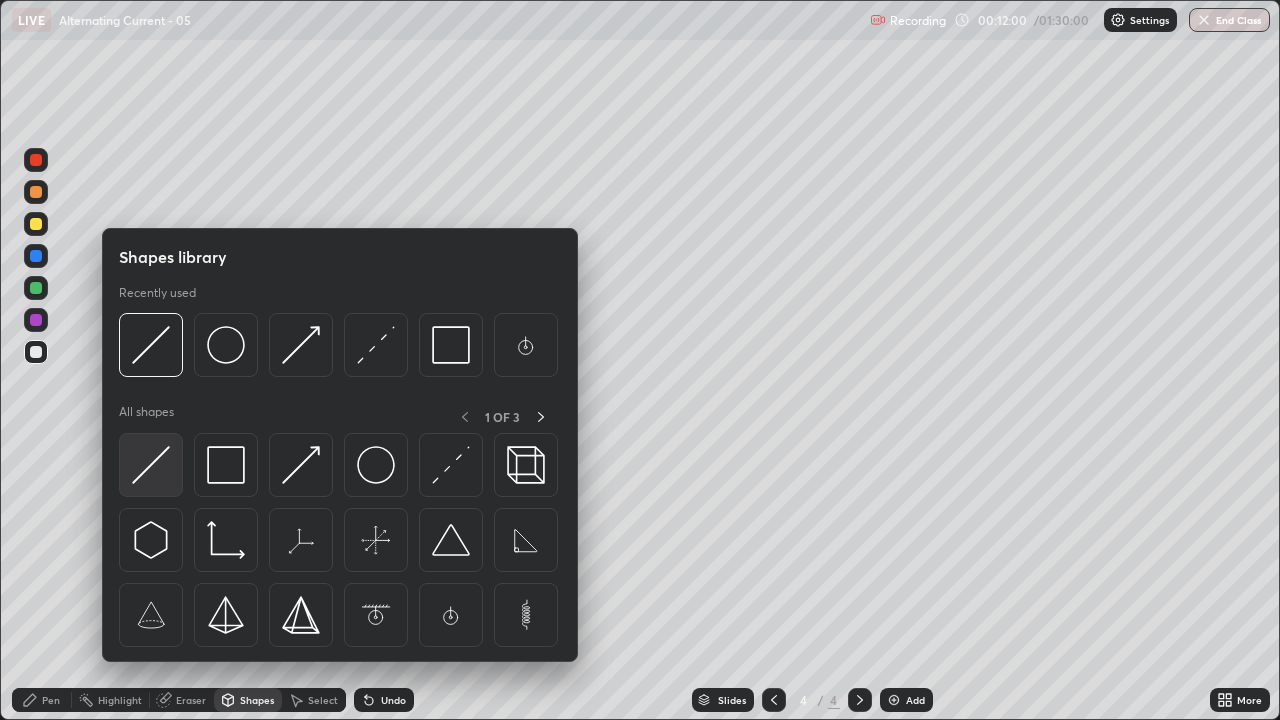 click at bounding box center [151, 465] 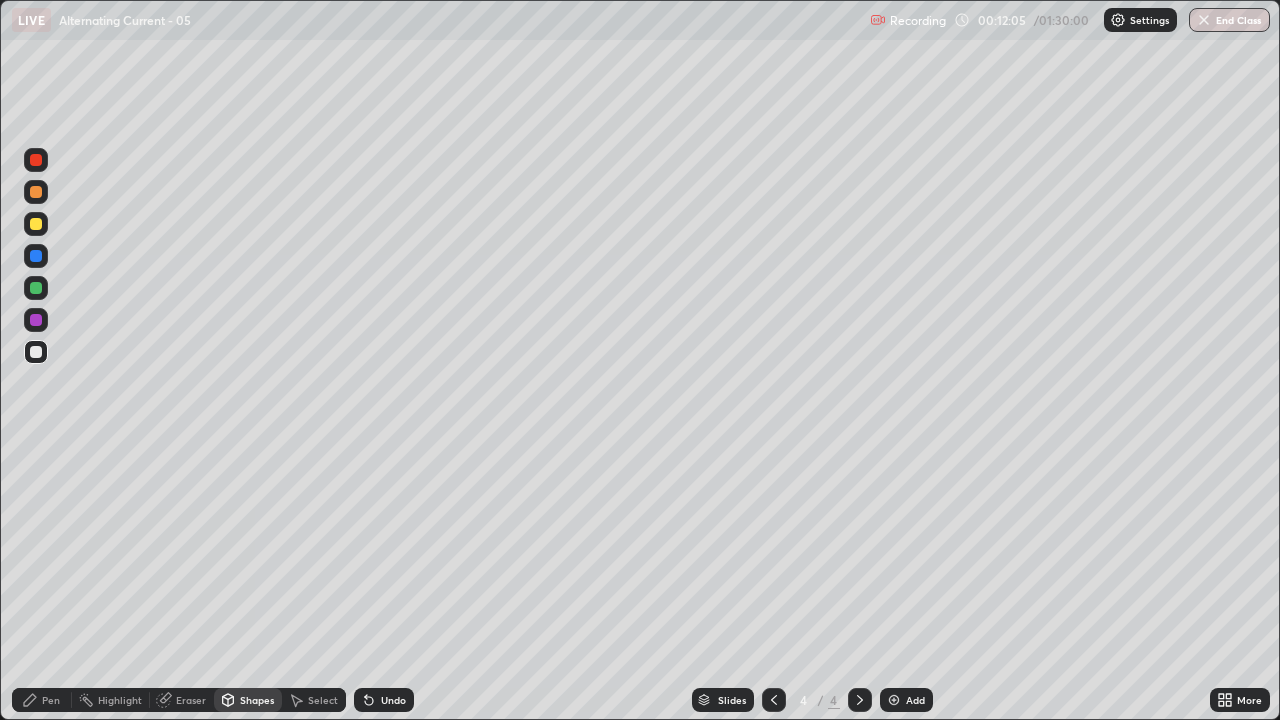 click on "Pen" at bounding box center [51, 700] 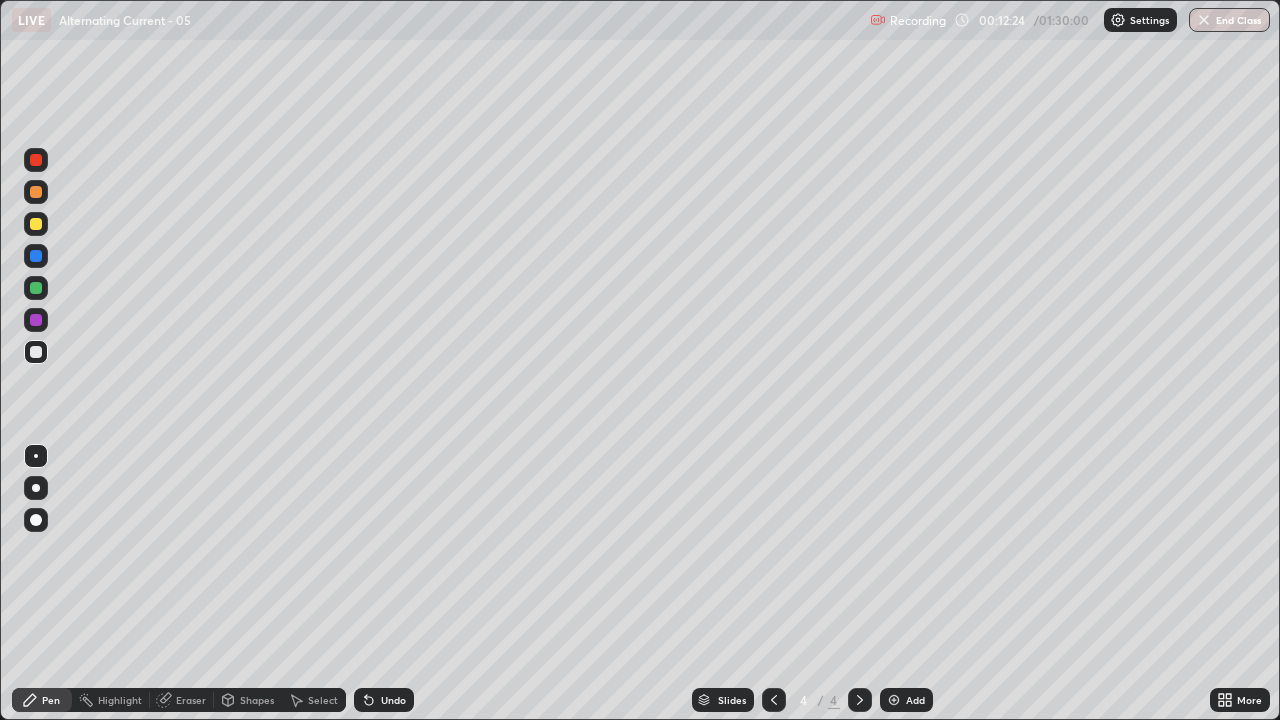 click on "Pen" at bounding box center (42, 700) 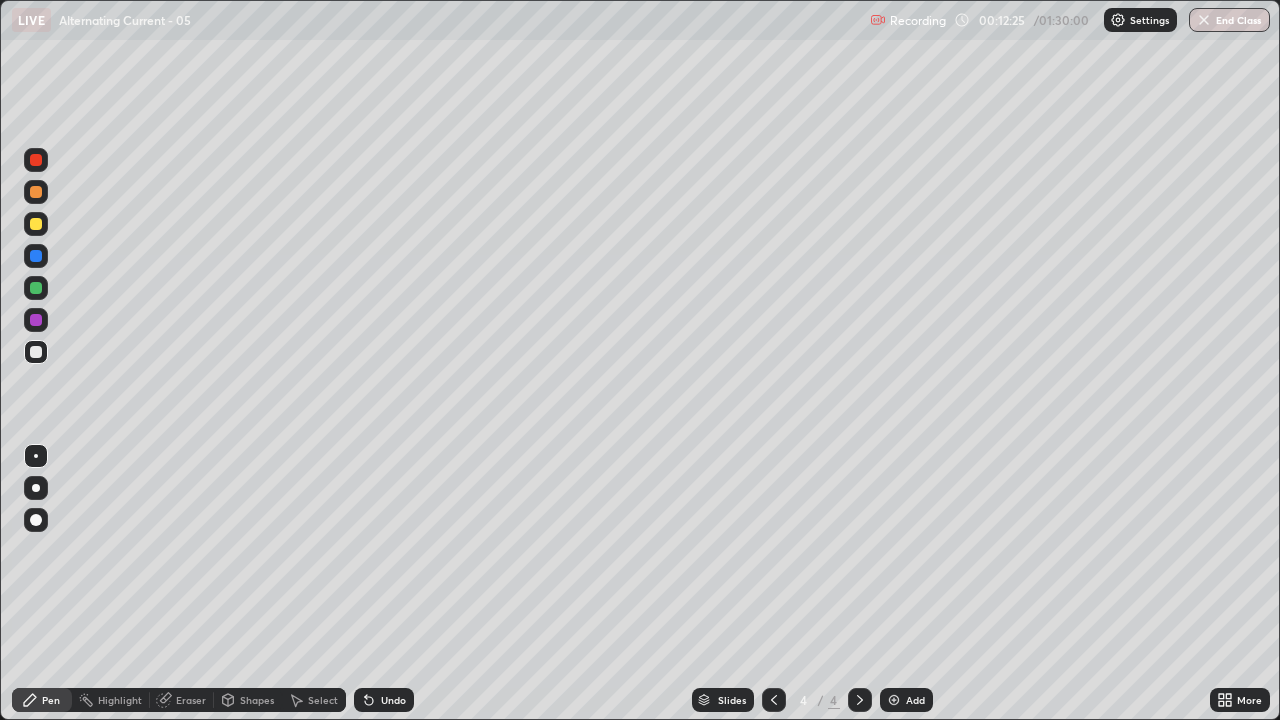 click at bounding box center [36, 352] 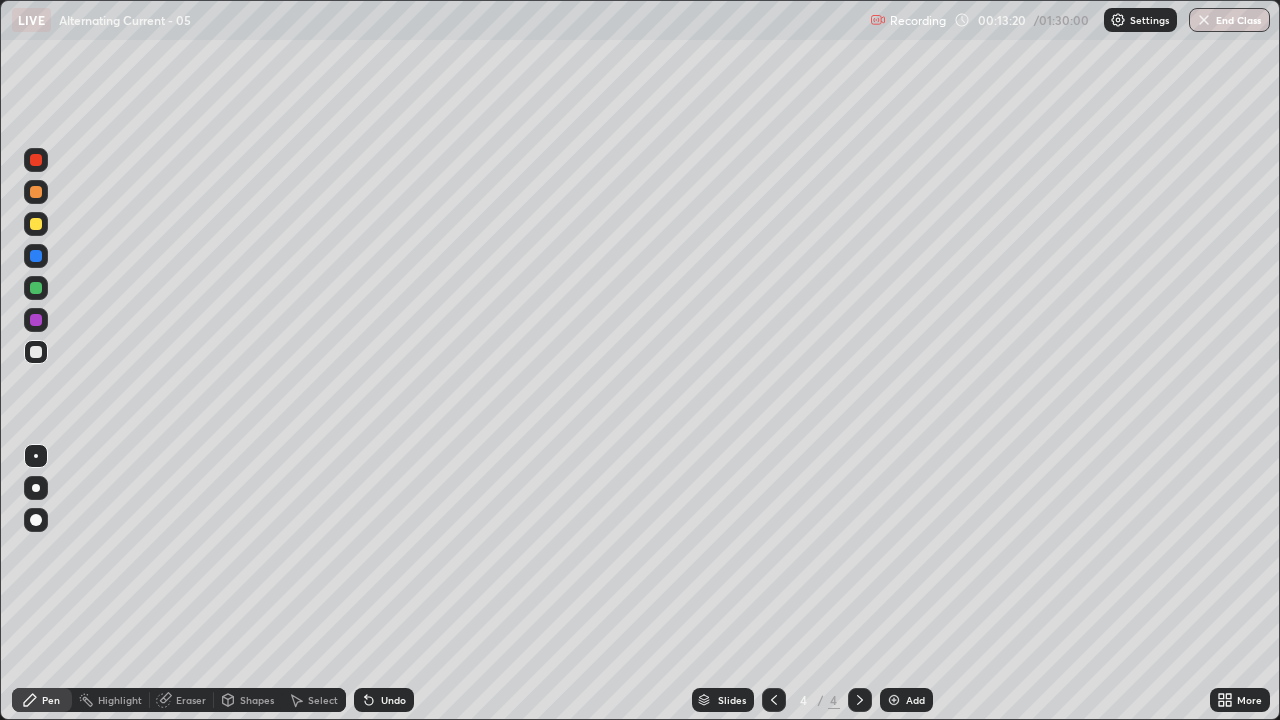 click on "Eraser" at bounding box center (191, 700) 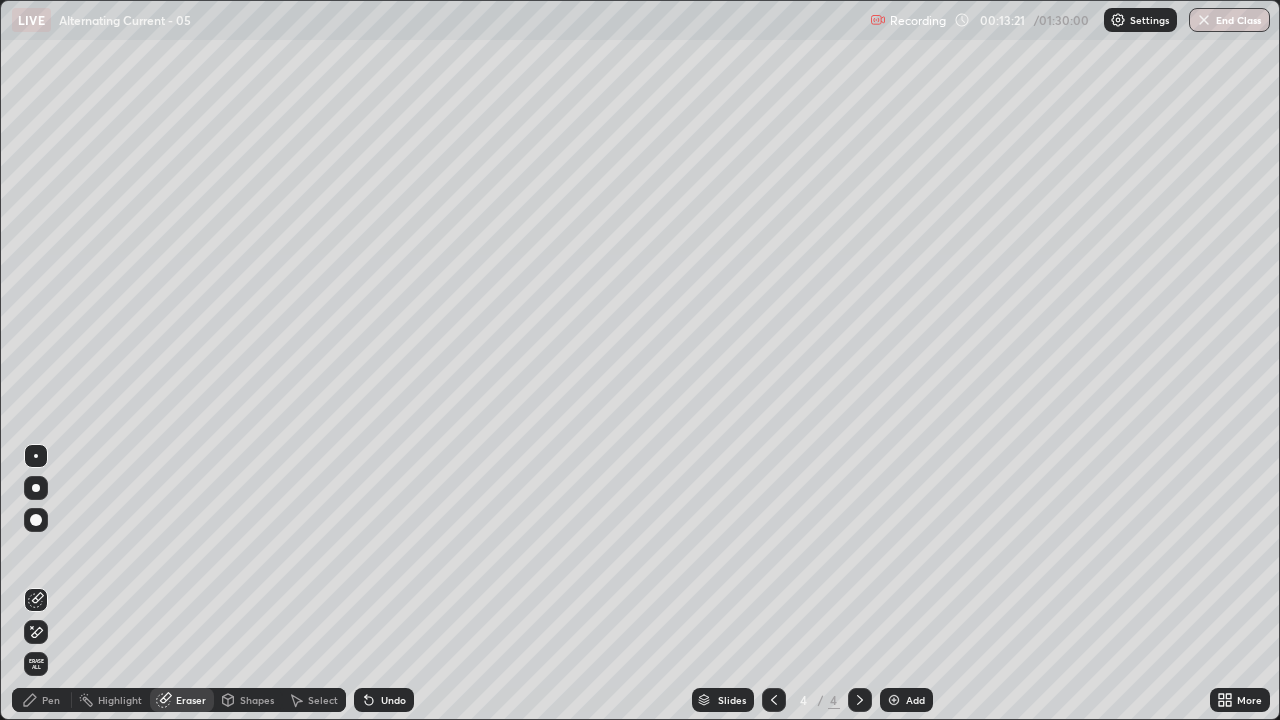 click 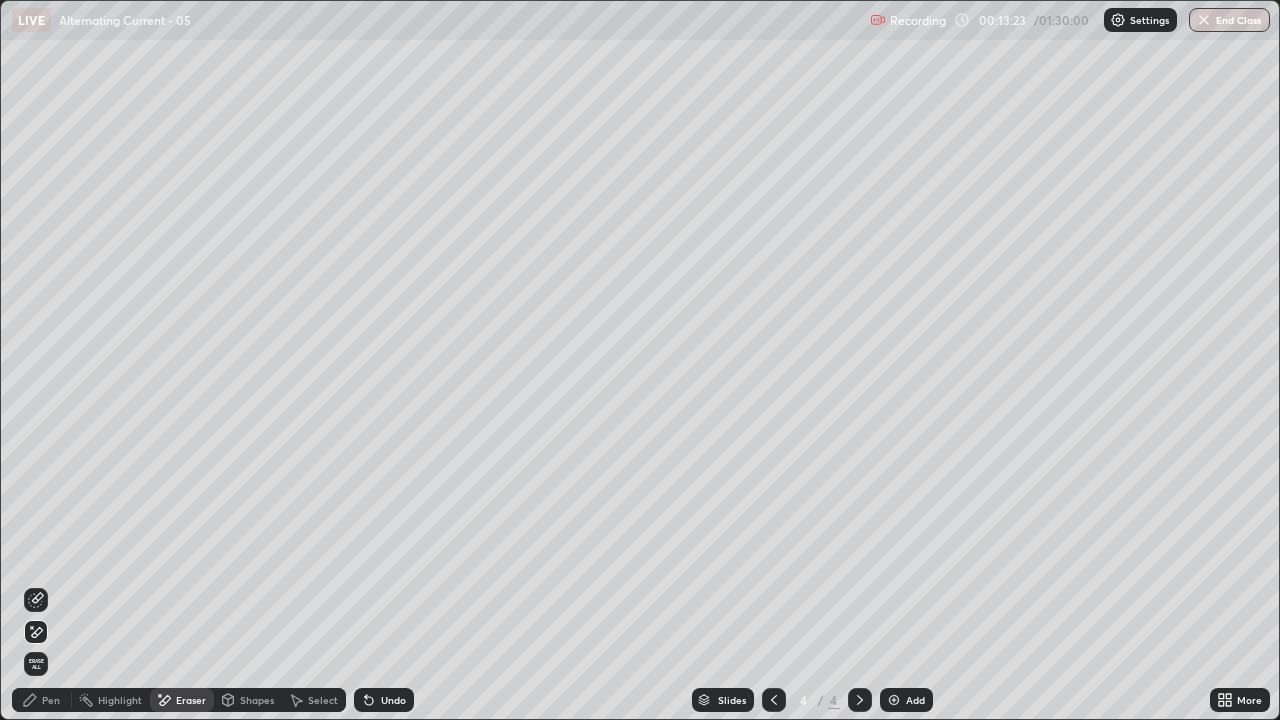 click on "Shapes" at bounding box center [257, 700] 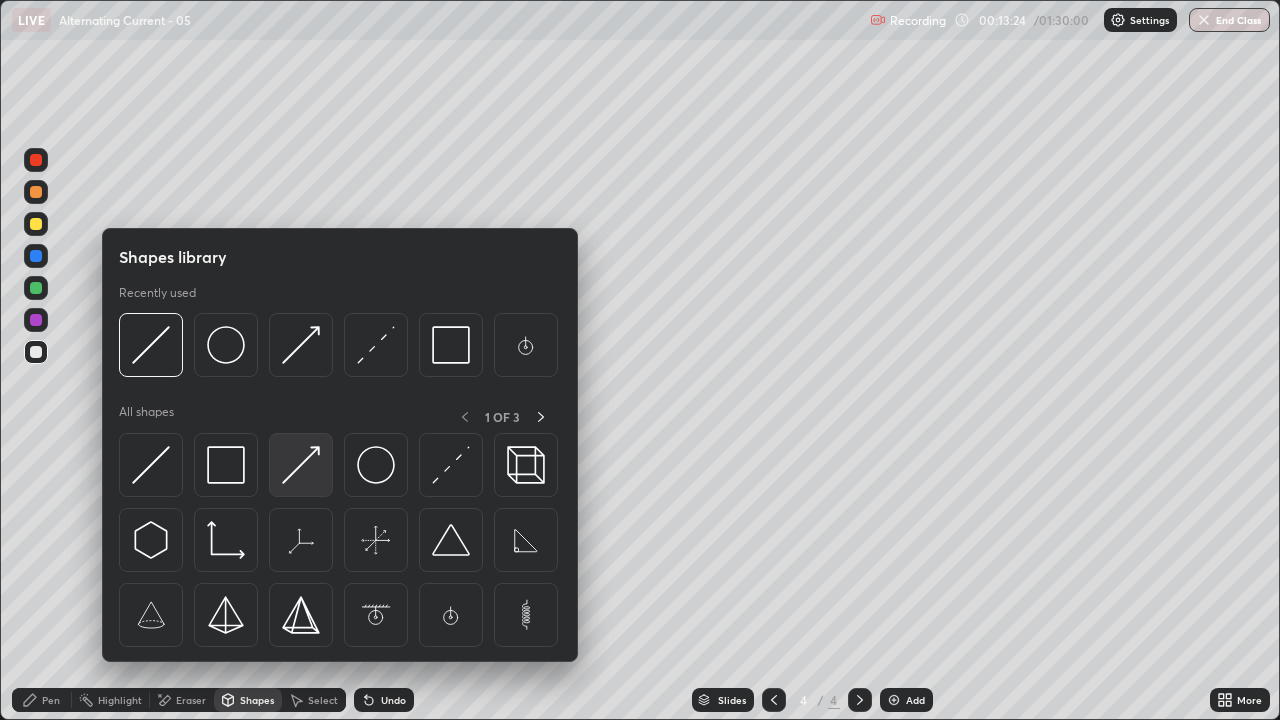 click at bounding box center [301, 465] 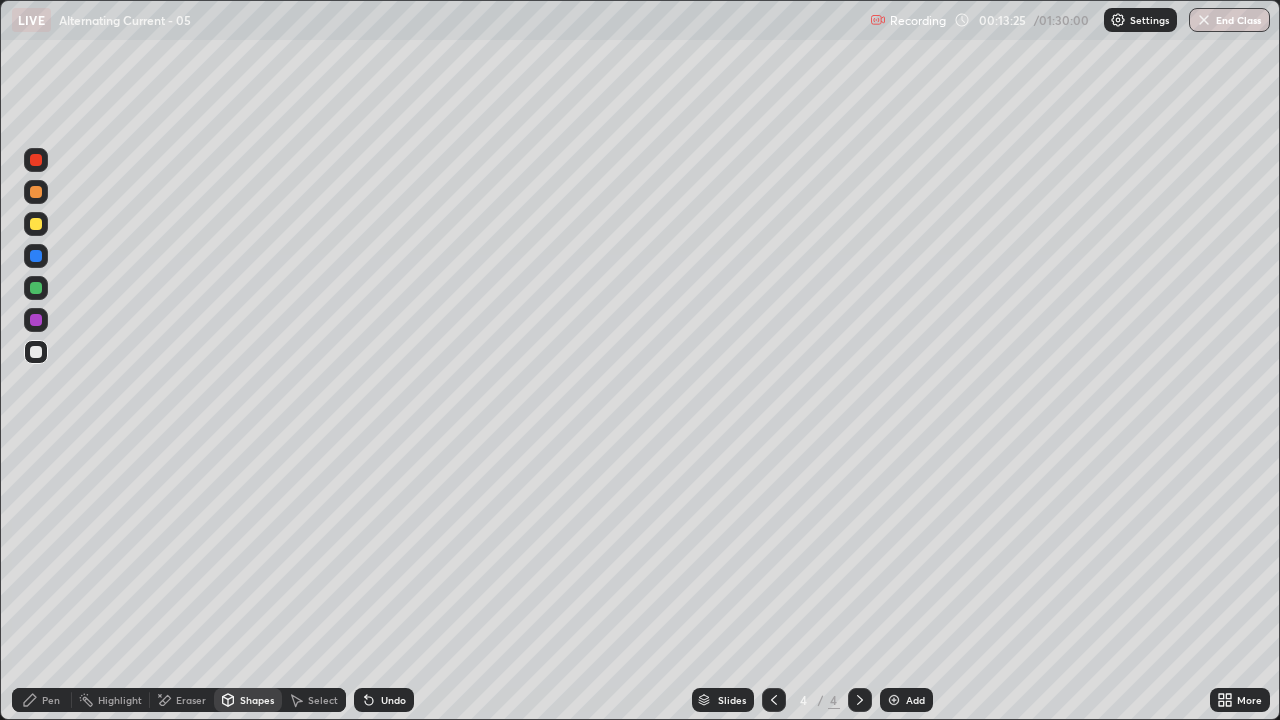 click on "Shapes" at bounding box center (257, 700) 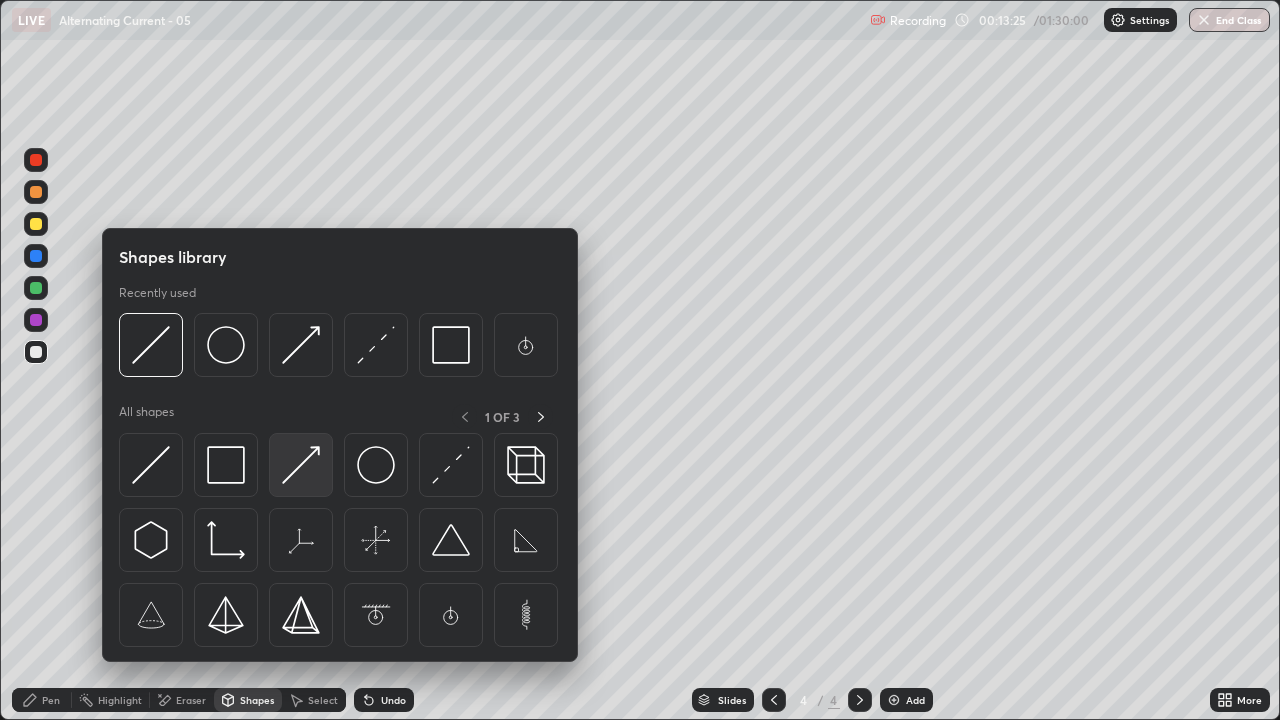 click at bounding box center [301, 465] 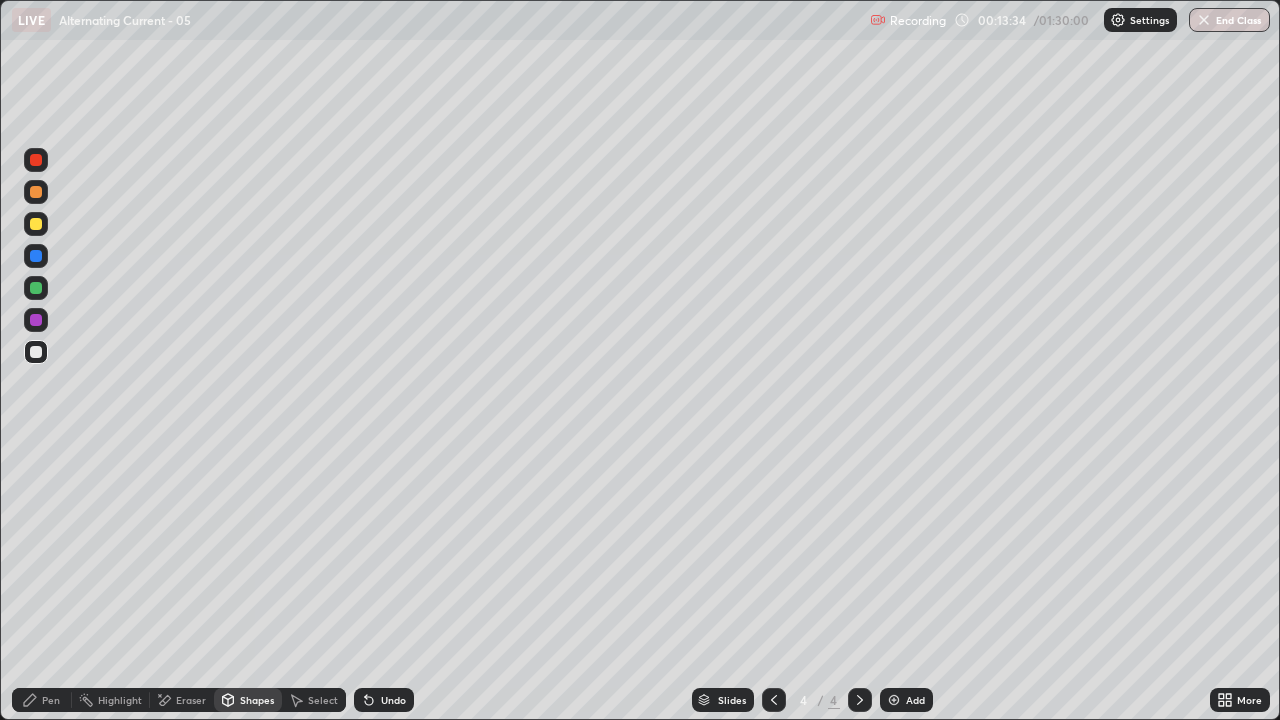 click on "Pen" at bounding box center [42, 700] 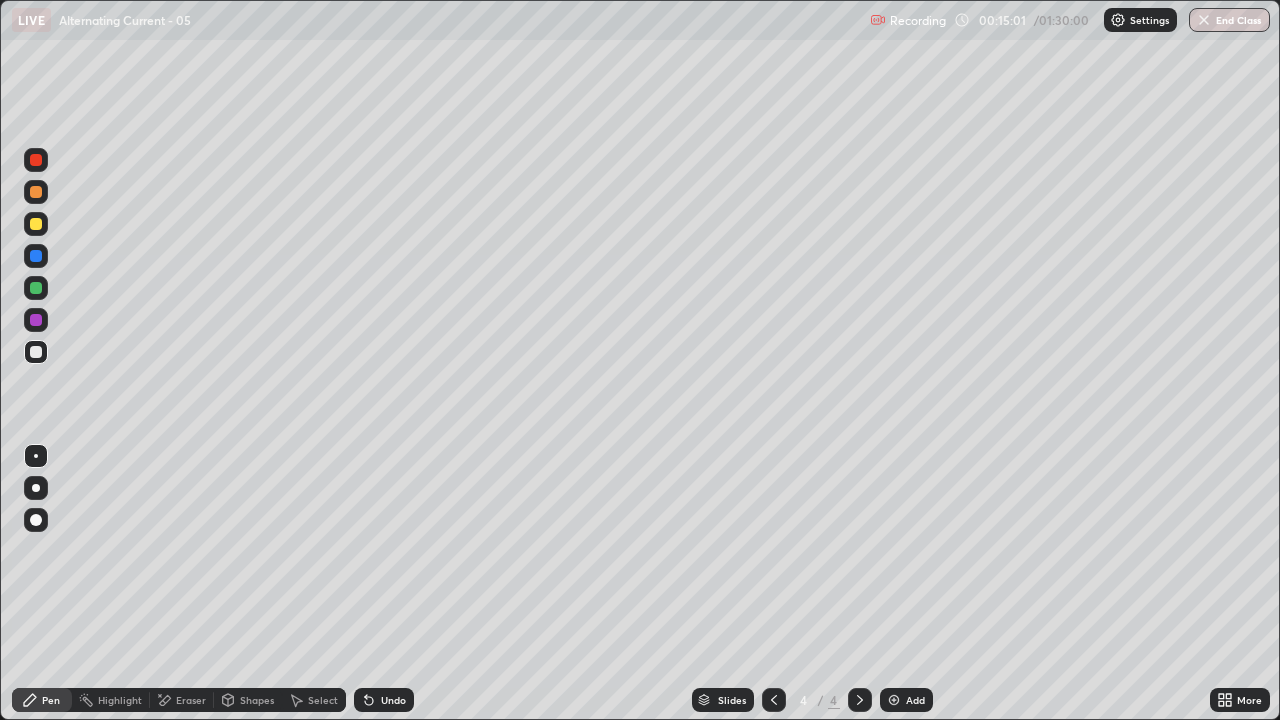 click on "Slides 4 / 4 Add" at bounding box center (812, 700) 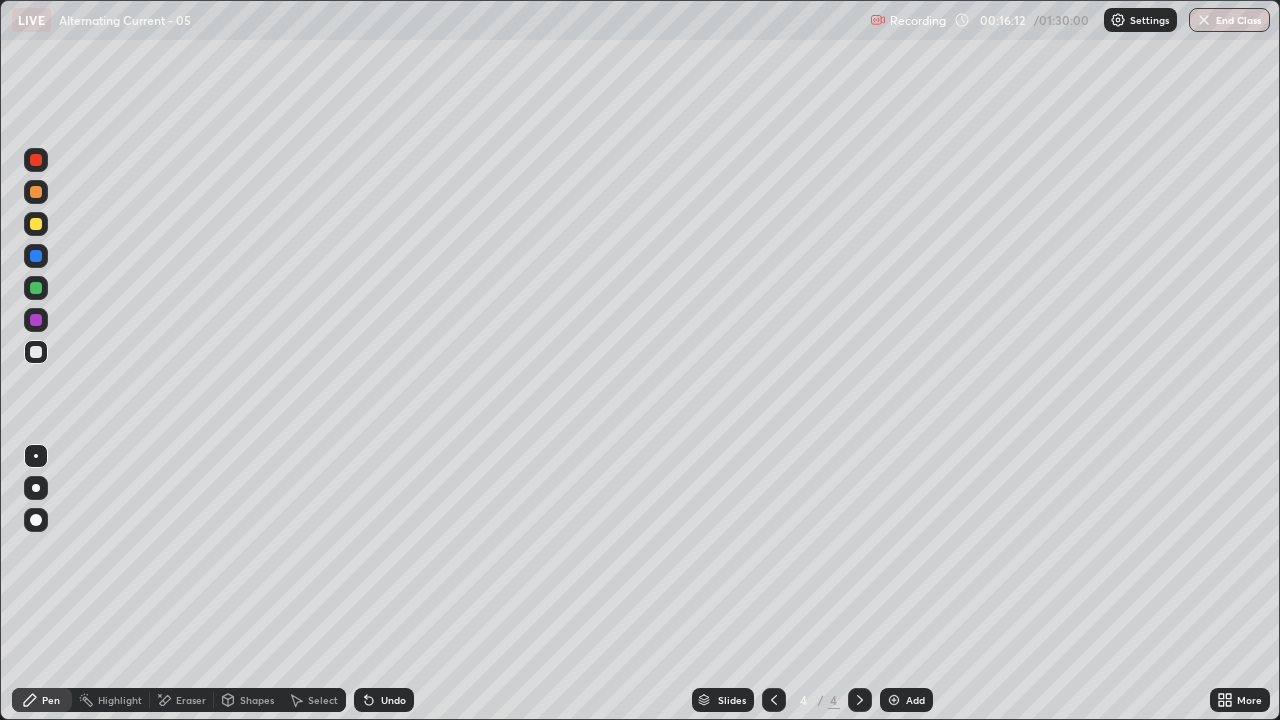 click on "Add" at bounding box center [906, 700] 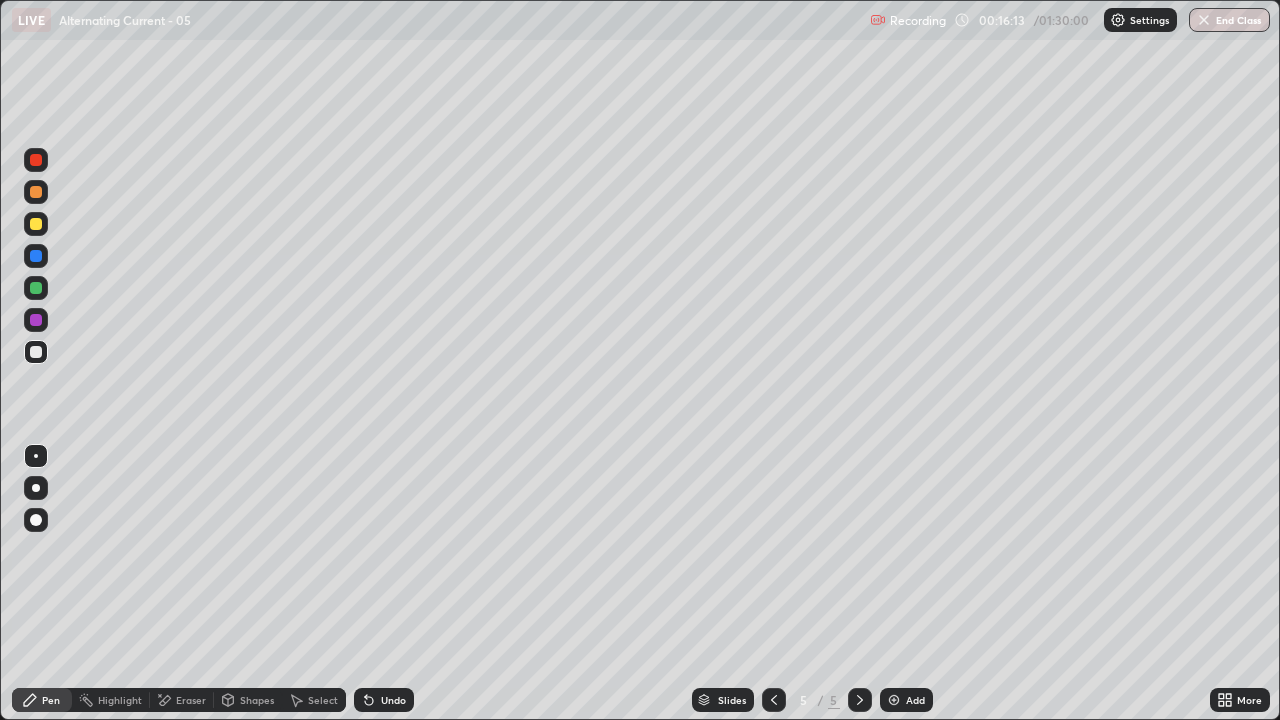 click on "Shapes" at bounding box center [248, 700] 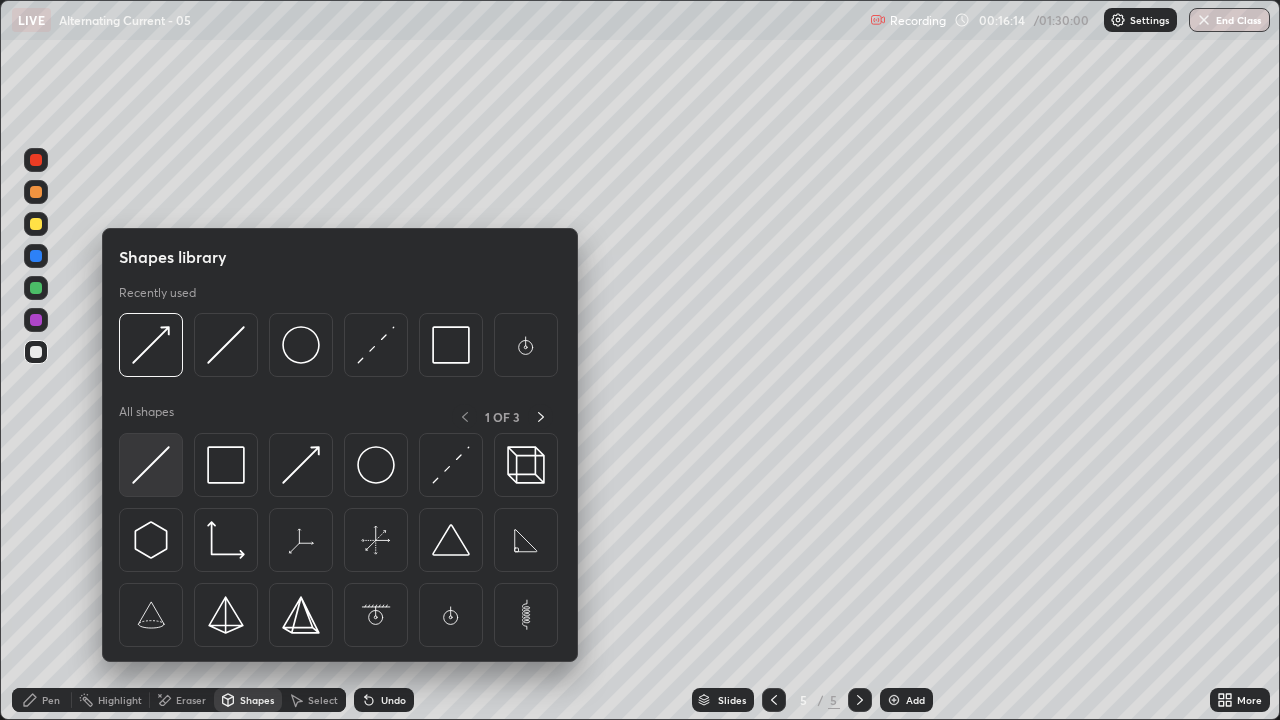 click at bounding box center (151, 465) 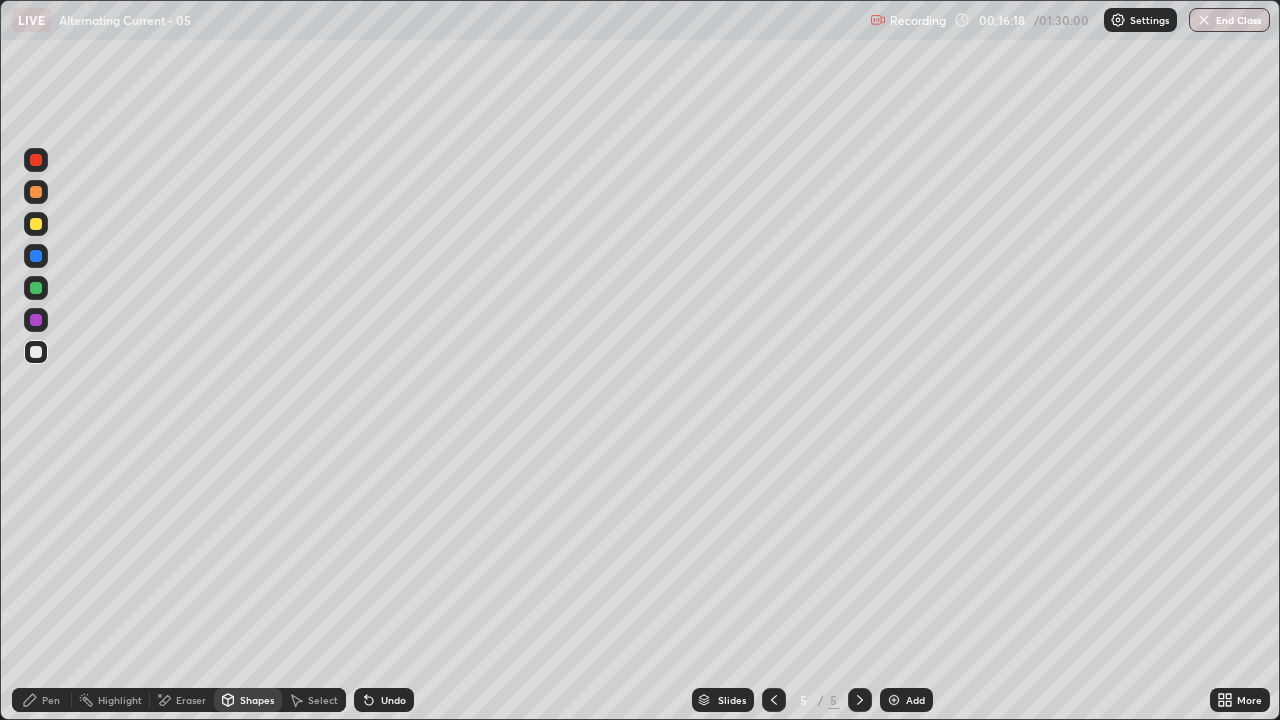 click on "Pen" at bounding box center [42, 700] 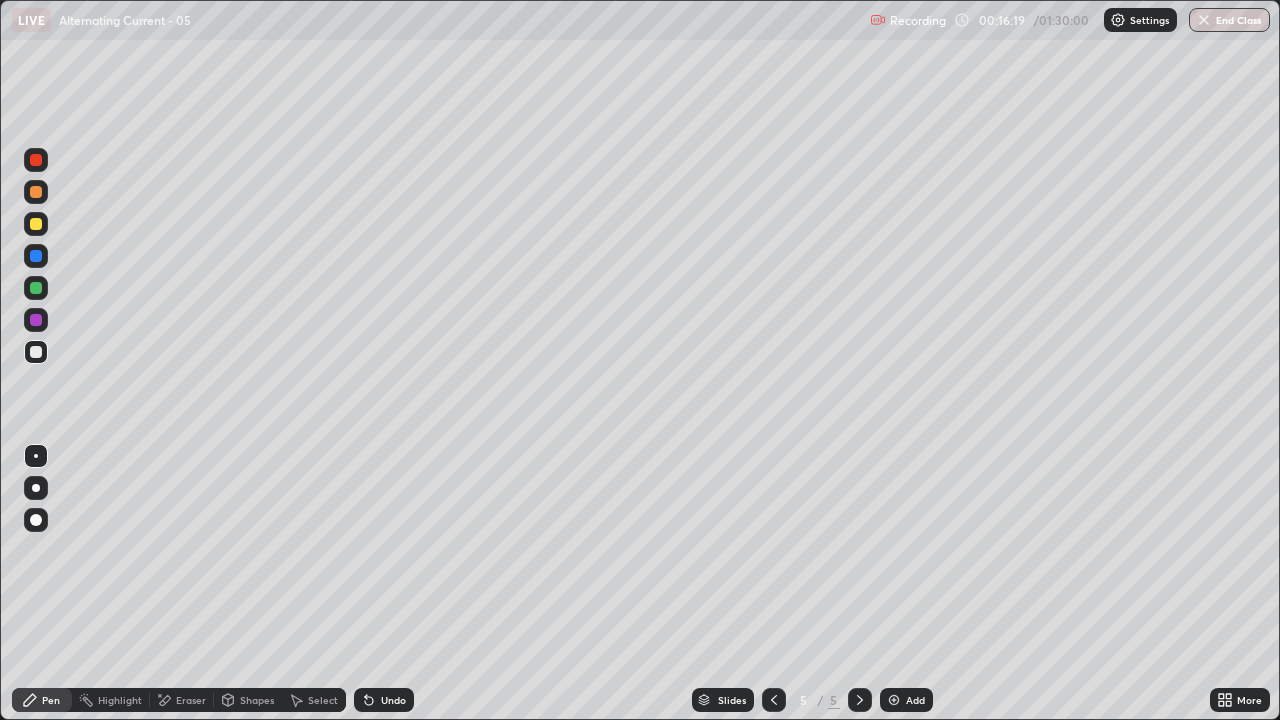 click at bounding box center (36, 224) 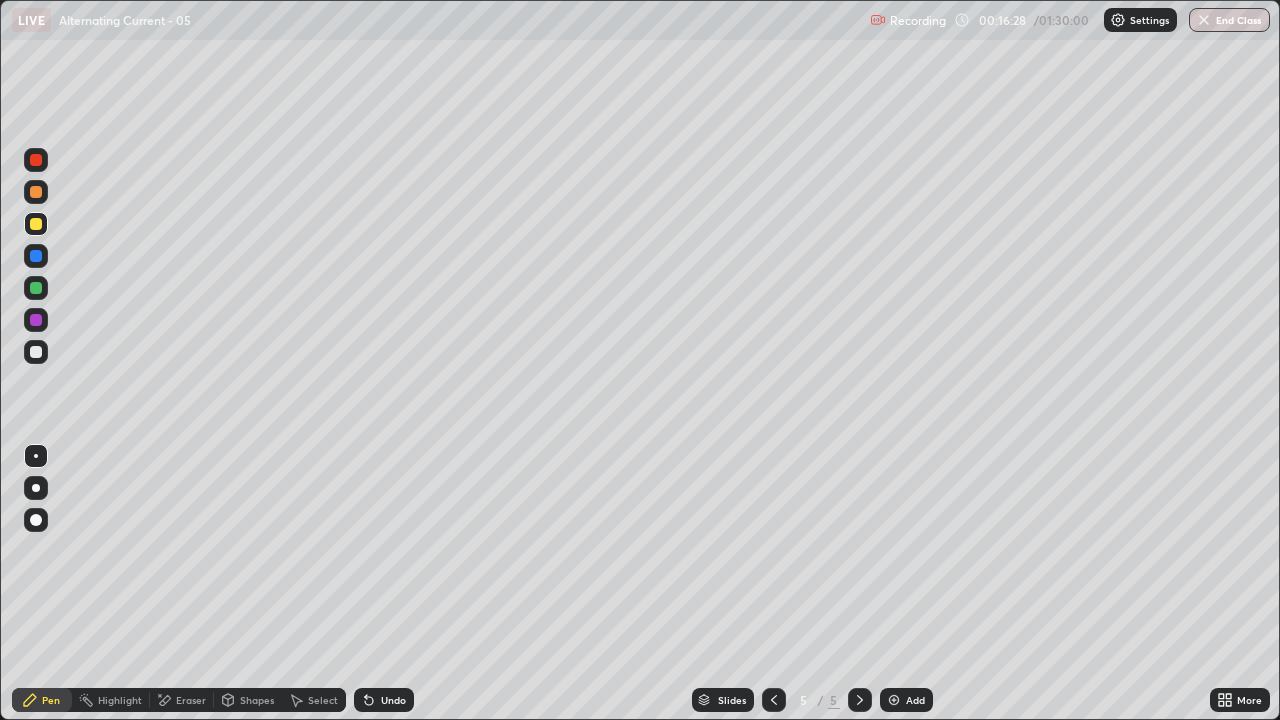 click on "Shapes" at bounding box center (248, 700) 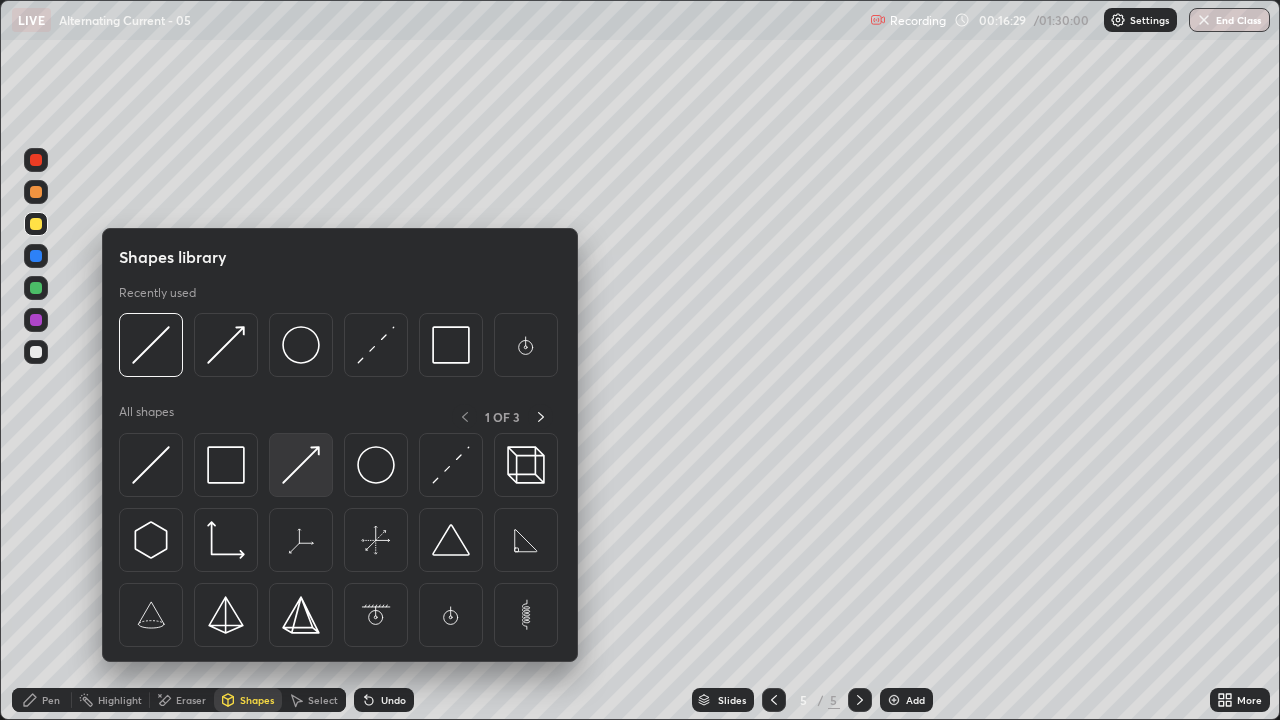click at bounding box center (301, 465) 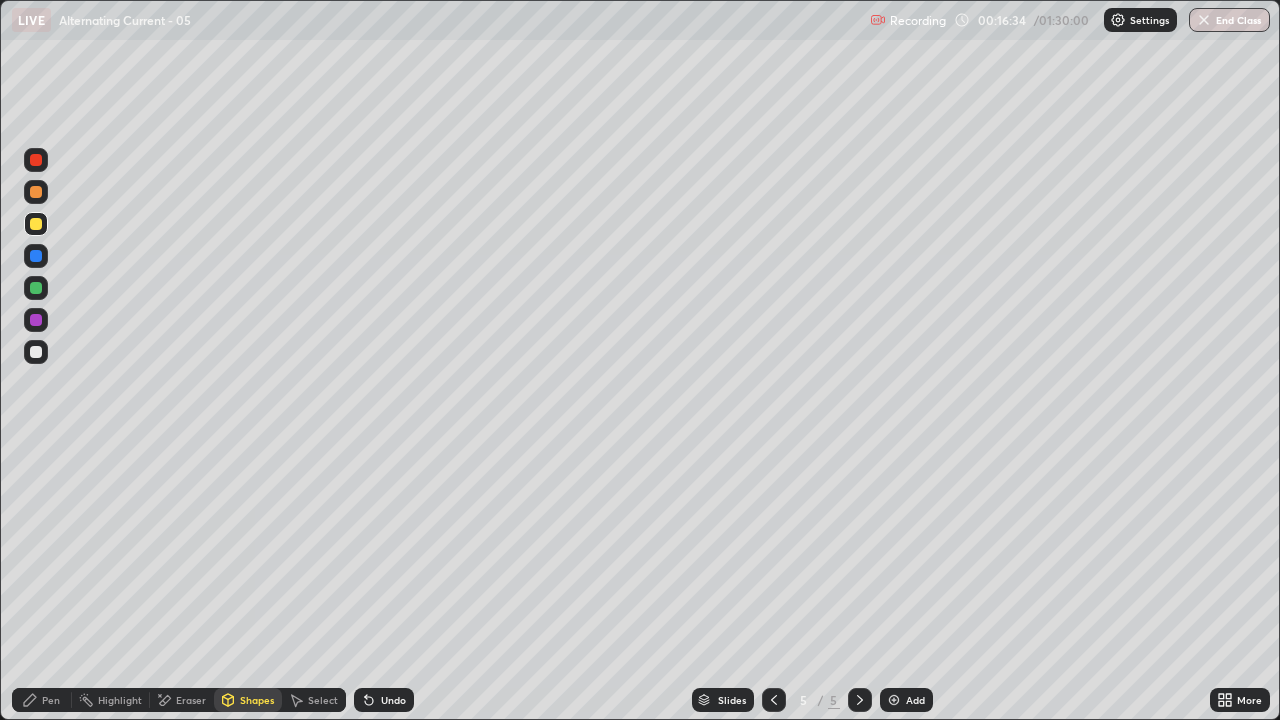 click on "Pen" at bounding box center [51, 700] 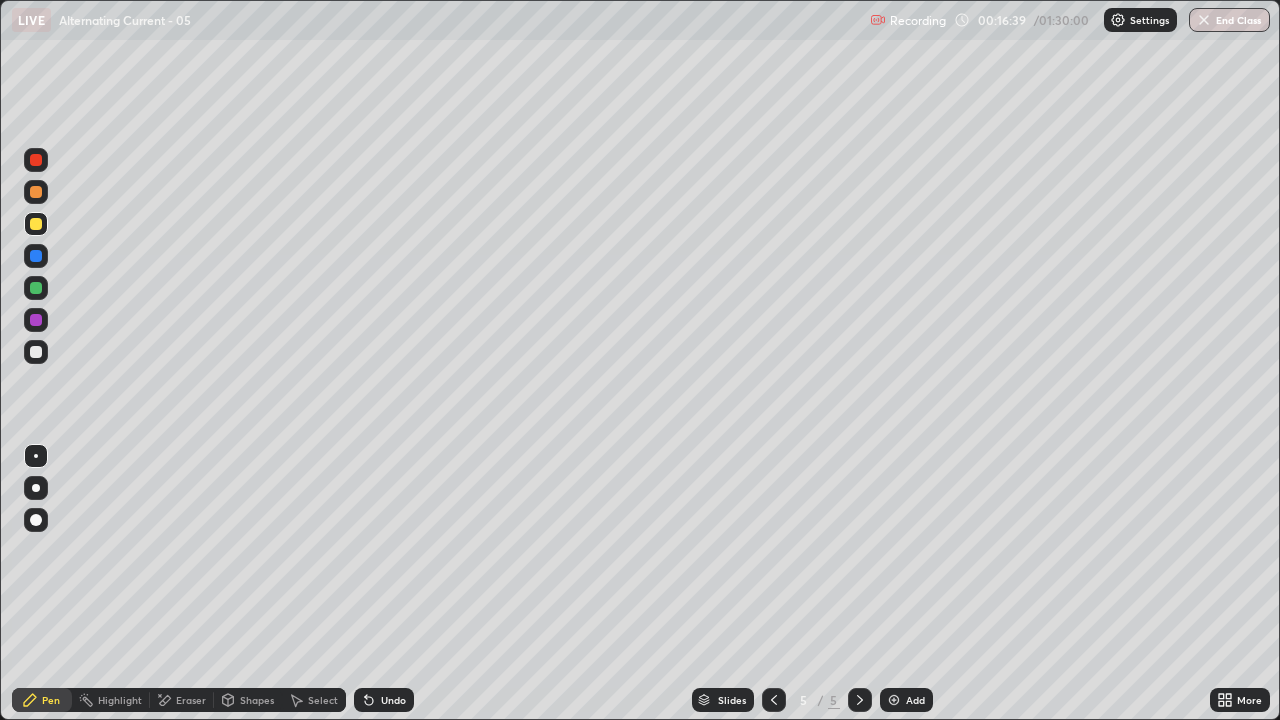 click on "Shapes" at bounding box center (248, 700) 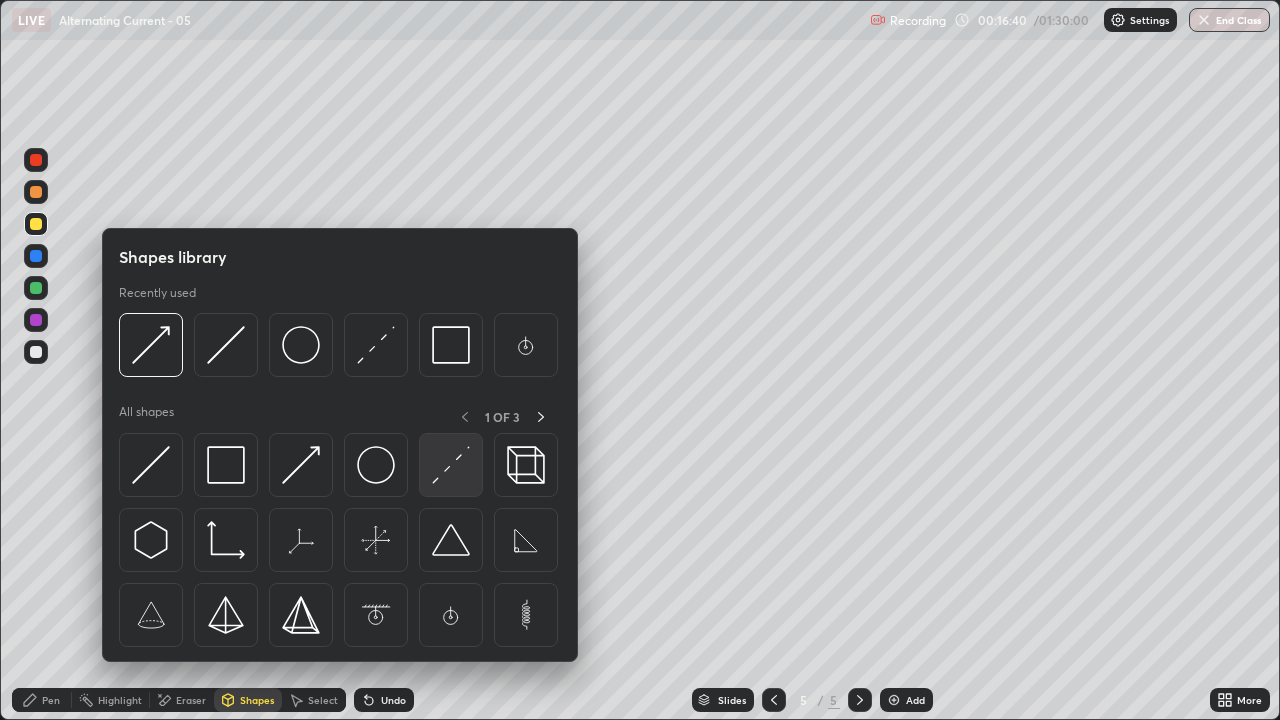 click at bounding box center (451, 465) 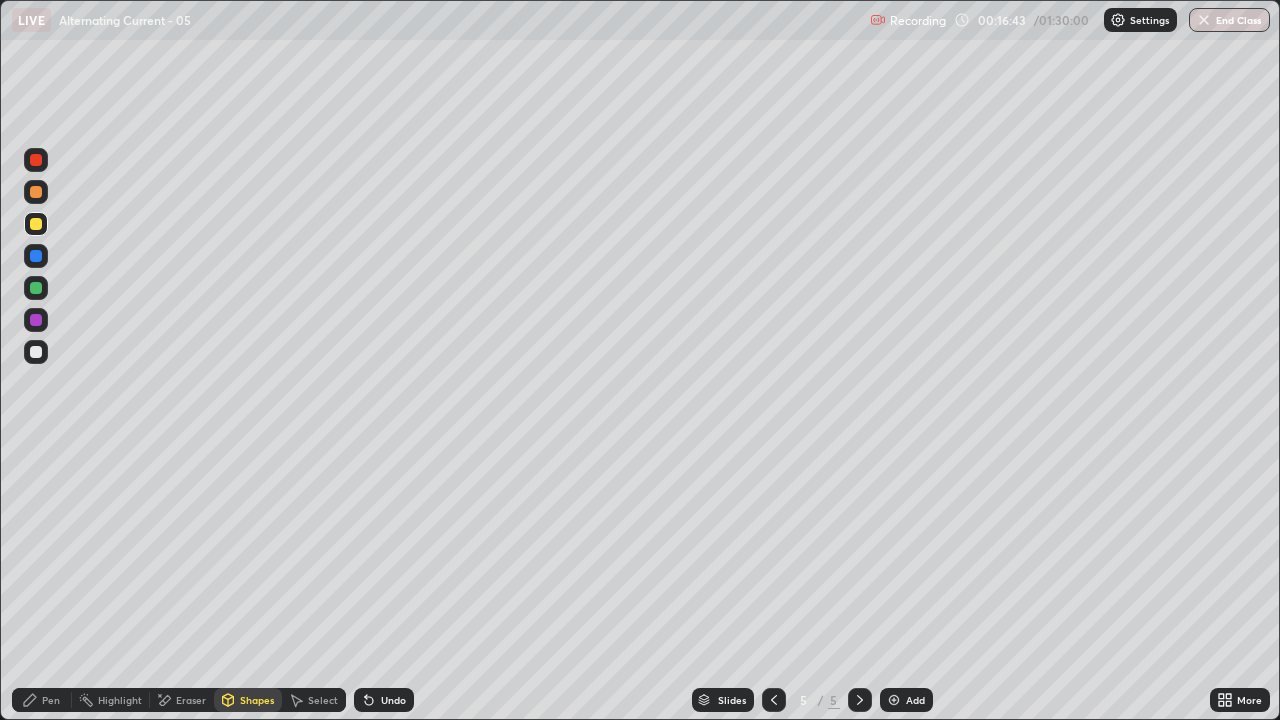 click on "Shapes" at bounding box center (257, 700) 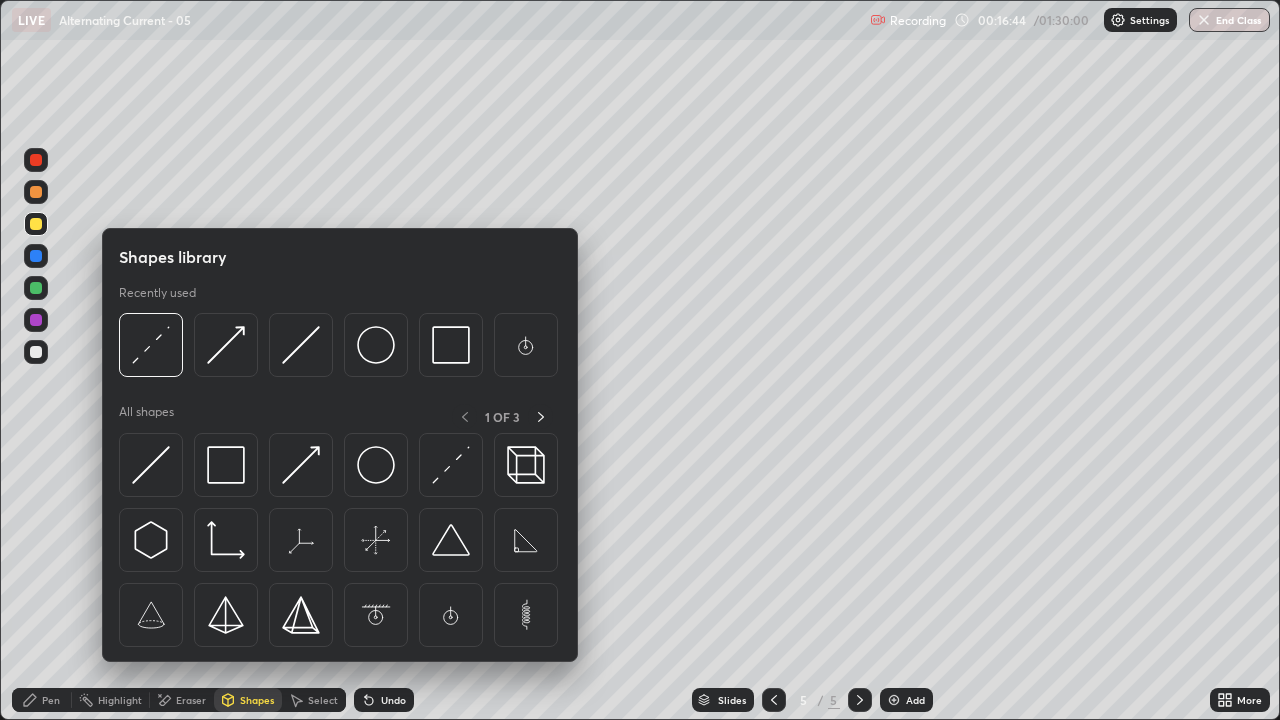 click 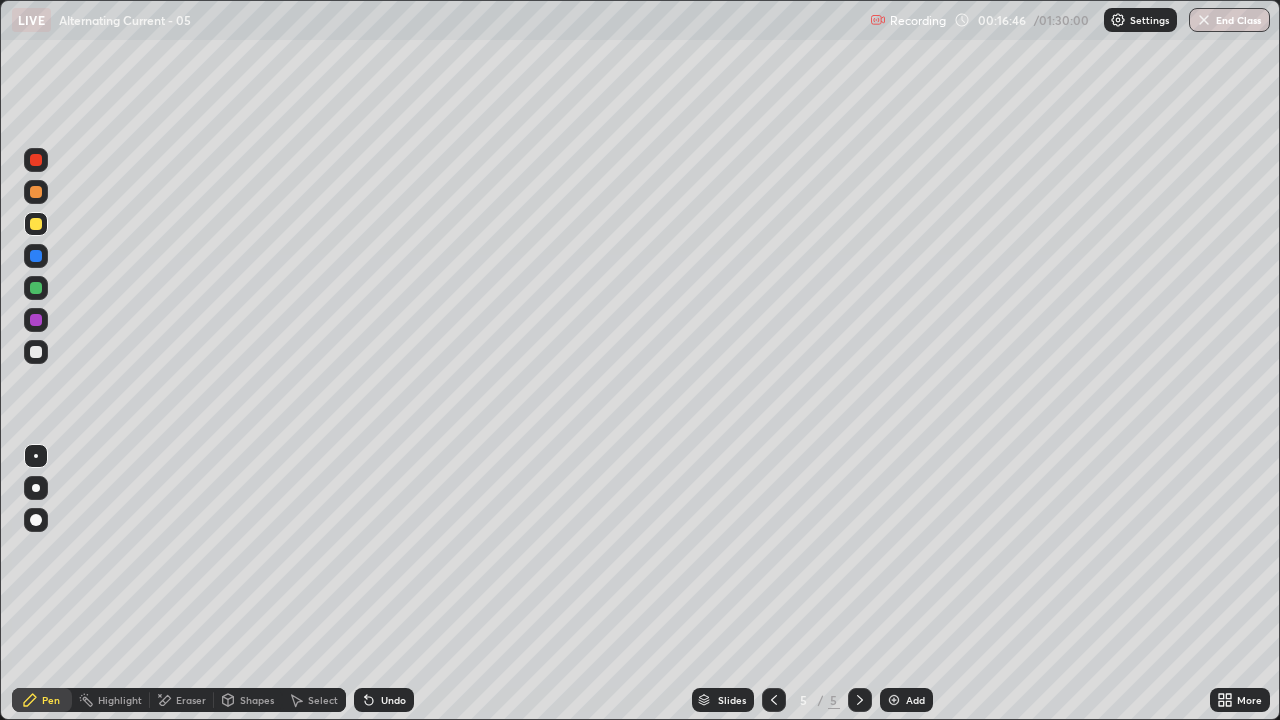 click on "Shapes" at bounding box center [257, 700] 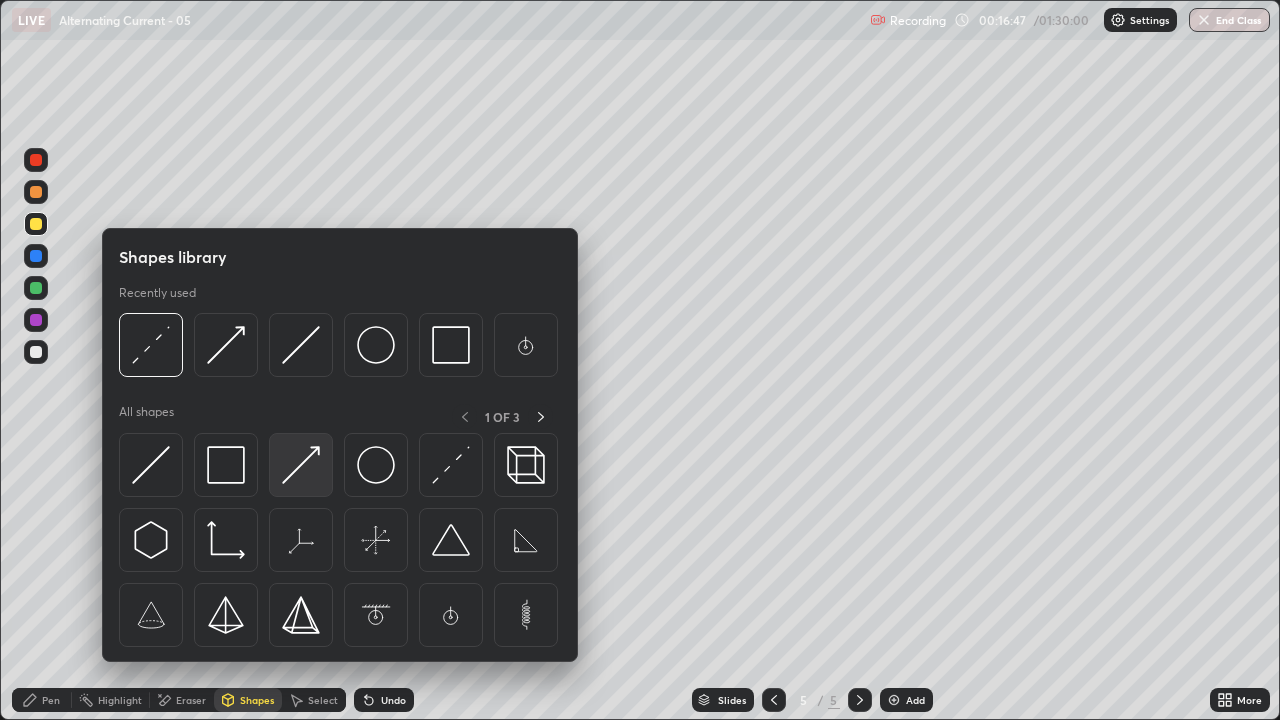 click at bounding box center [301, 465] 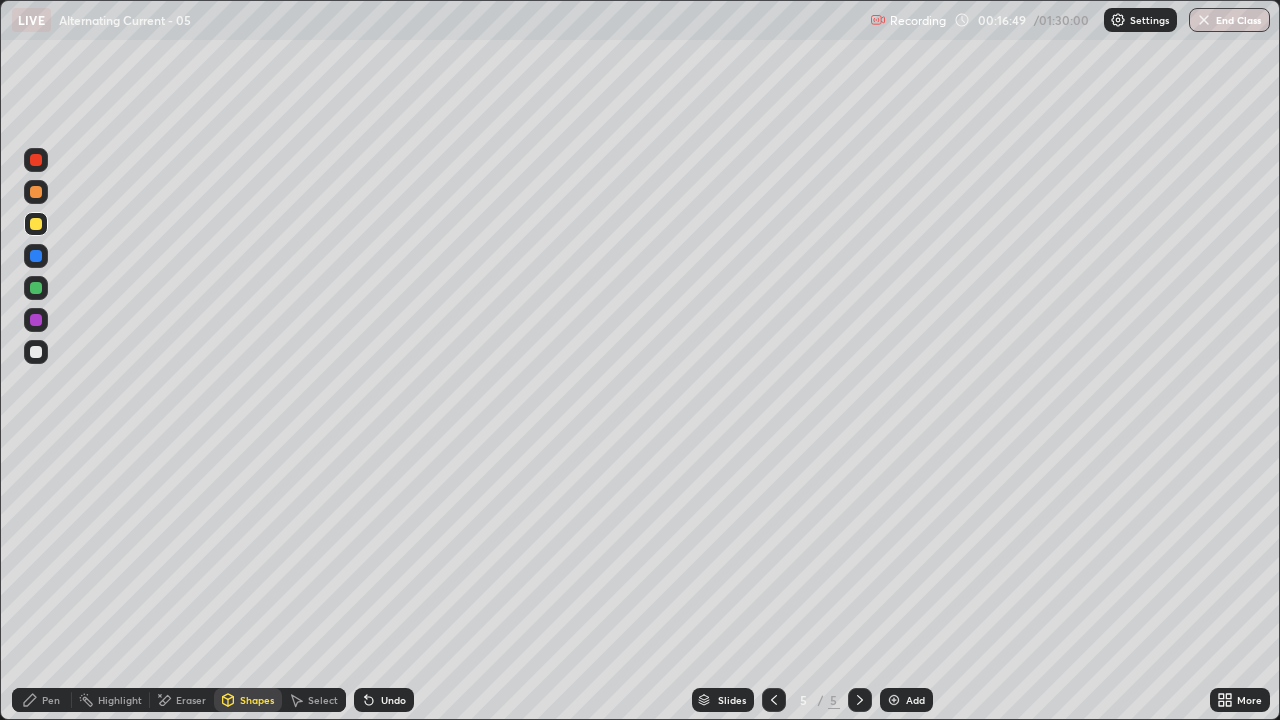 click on "Pen" at bounding box center (51, 700) 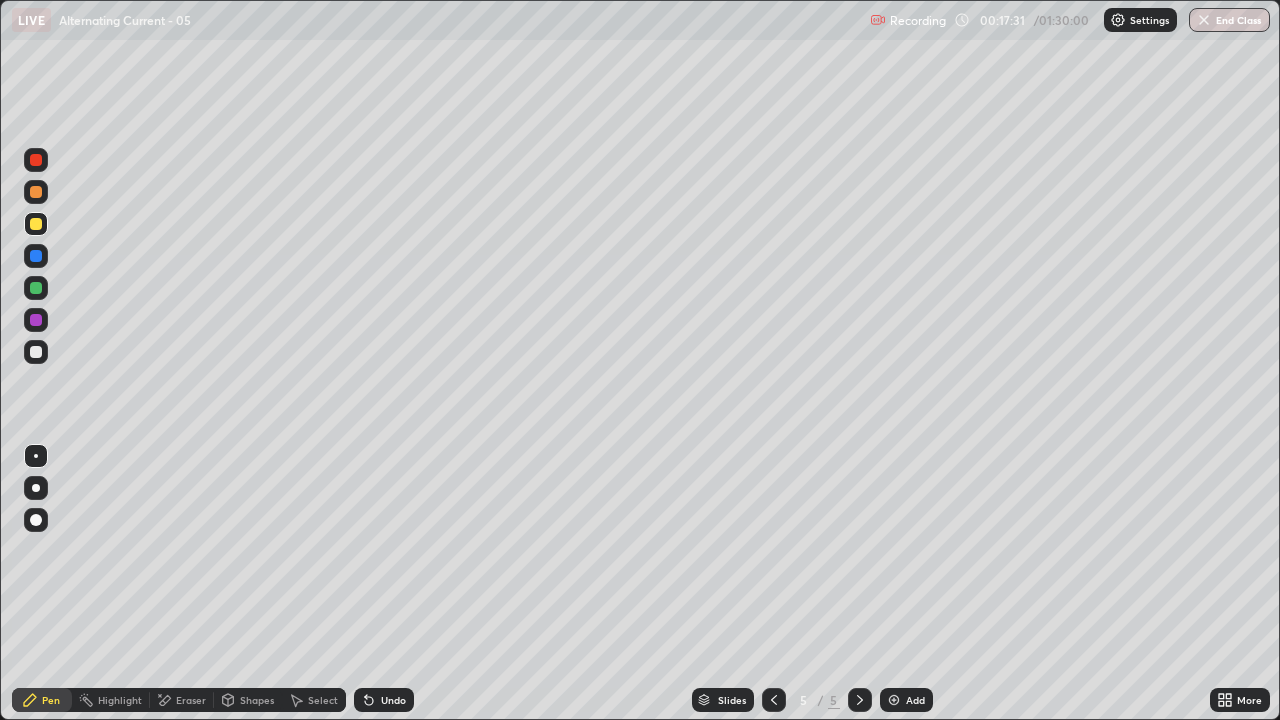 click at bounding box center (36, 352) 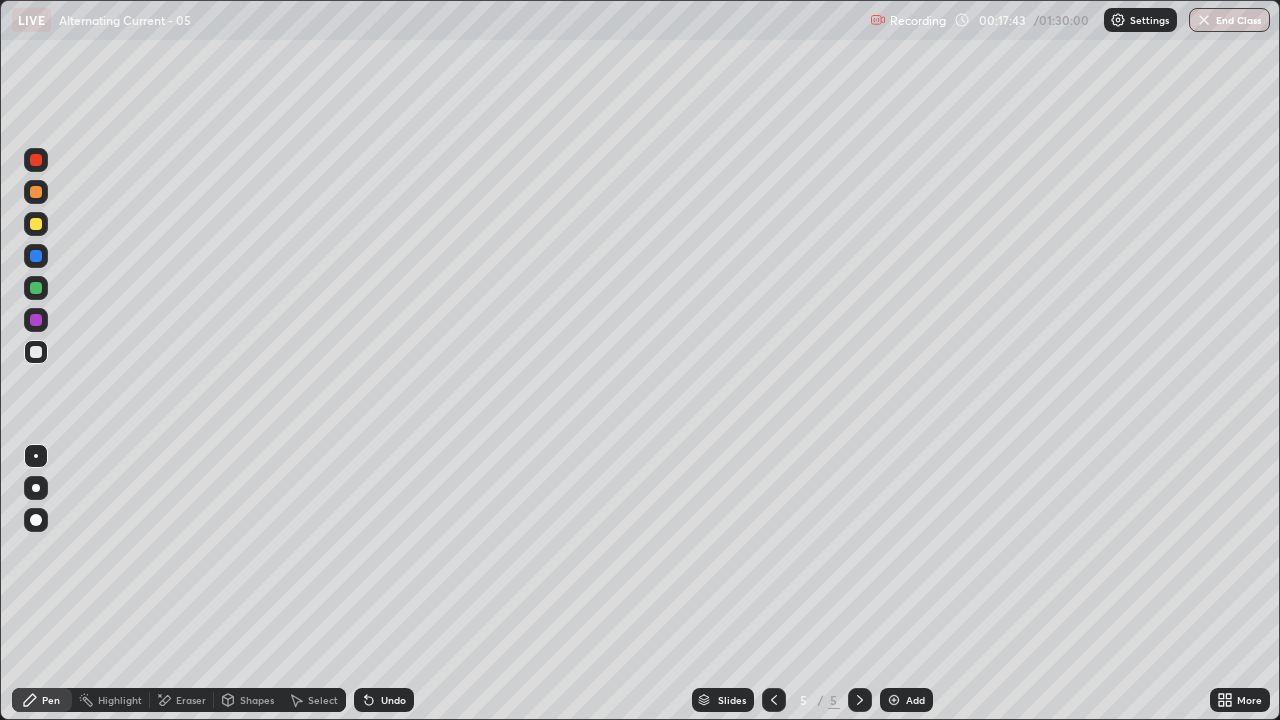 click on "Shapes" at bounding box center [257, 700] 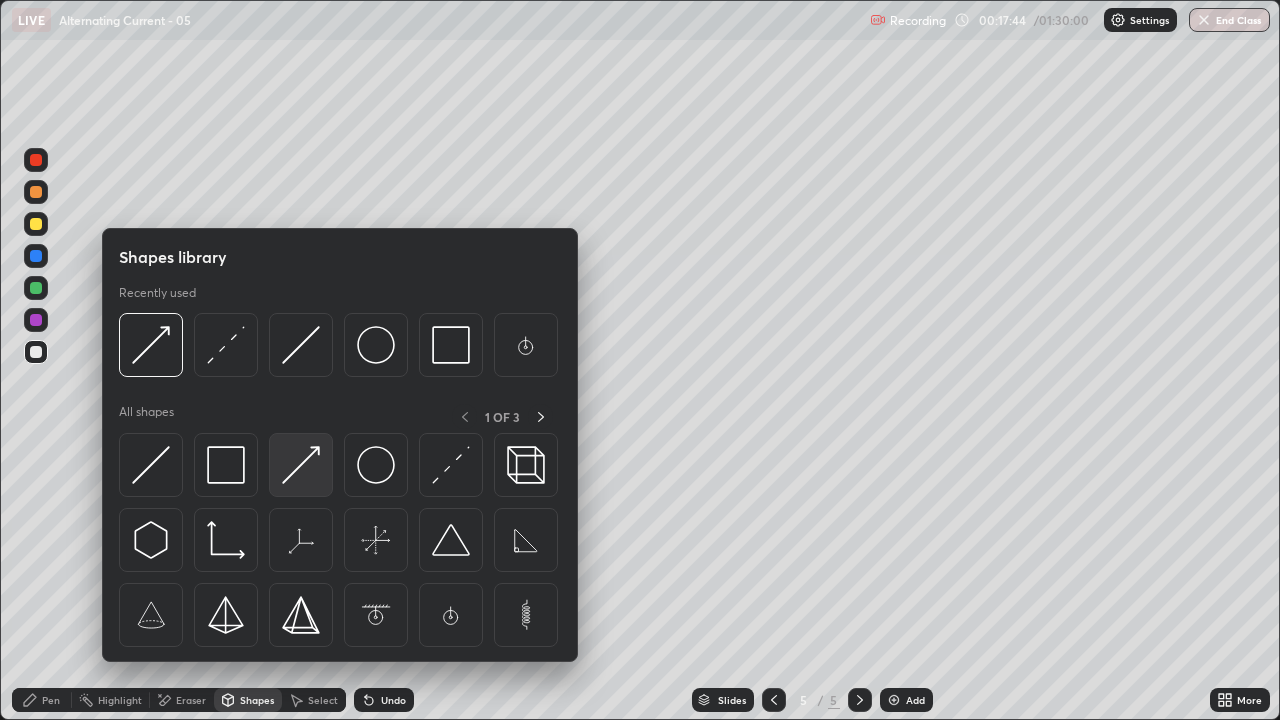 click at bounding box center [301, 465] 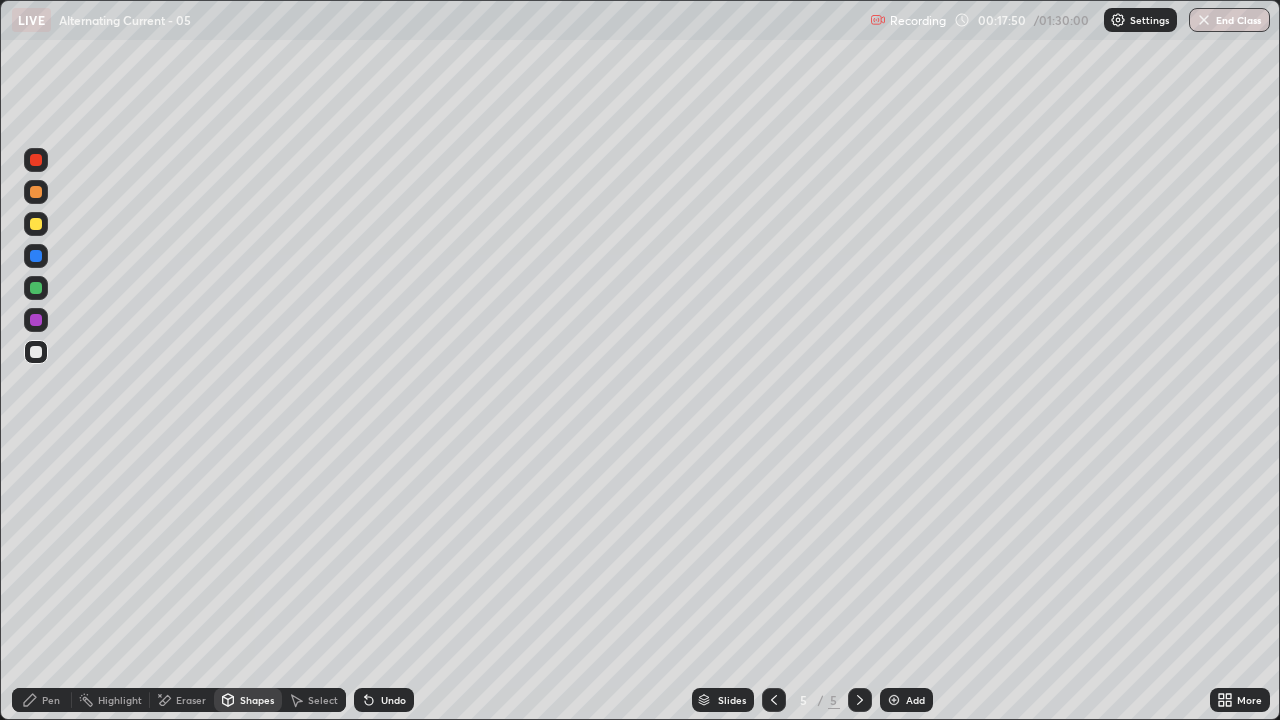click on "Pen" at bounding box center [42, 700] 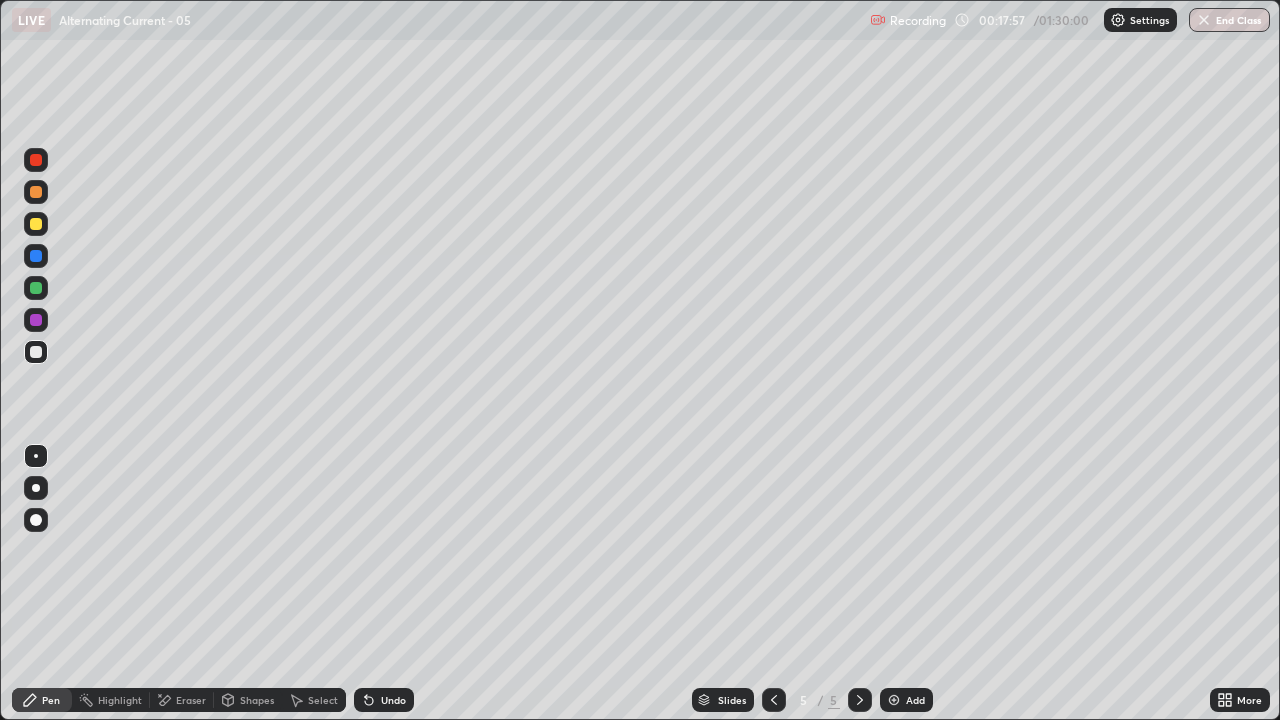 click on "Shapes" at bounding box center (257, 700) 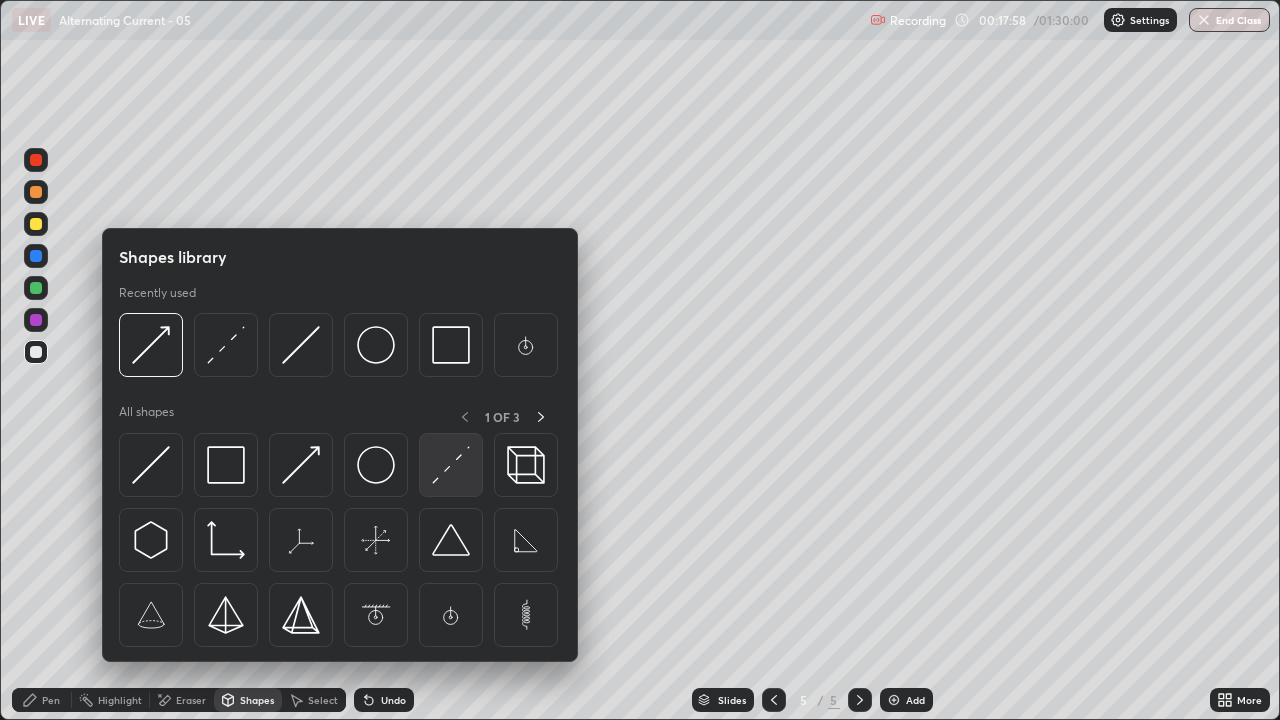 click at bounding box center [451, 465] 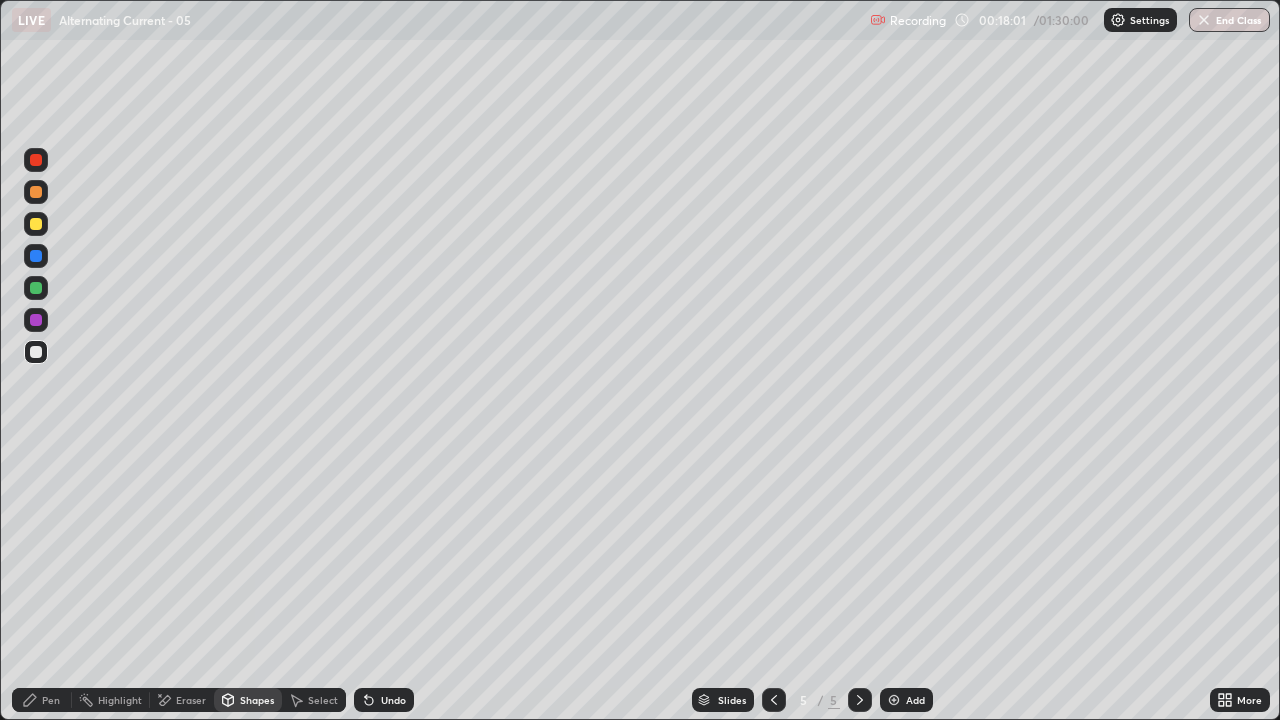 click on "Shapes" at bounding box center [257, 700] 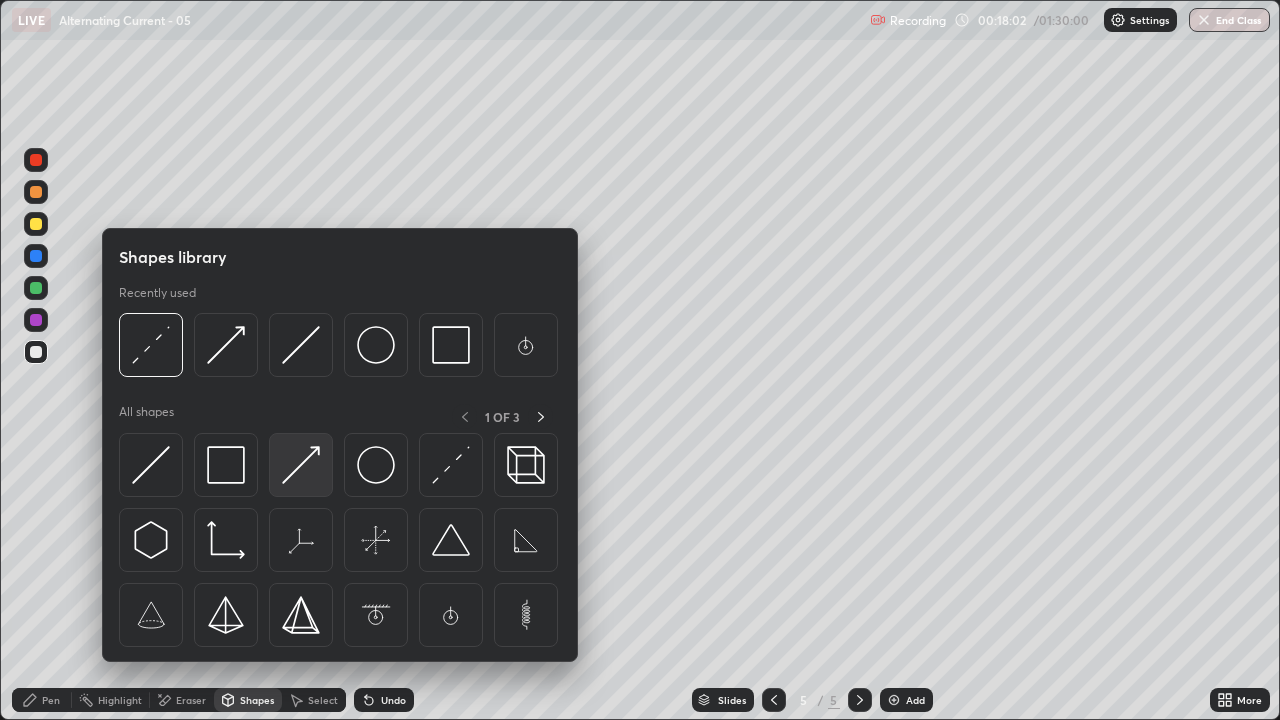 click at bounding box center [301, 465] 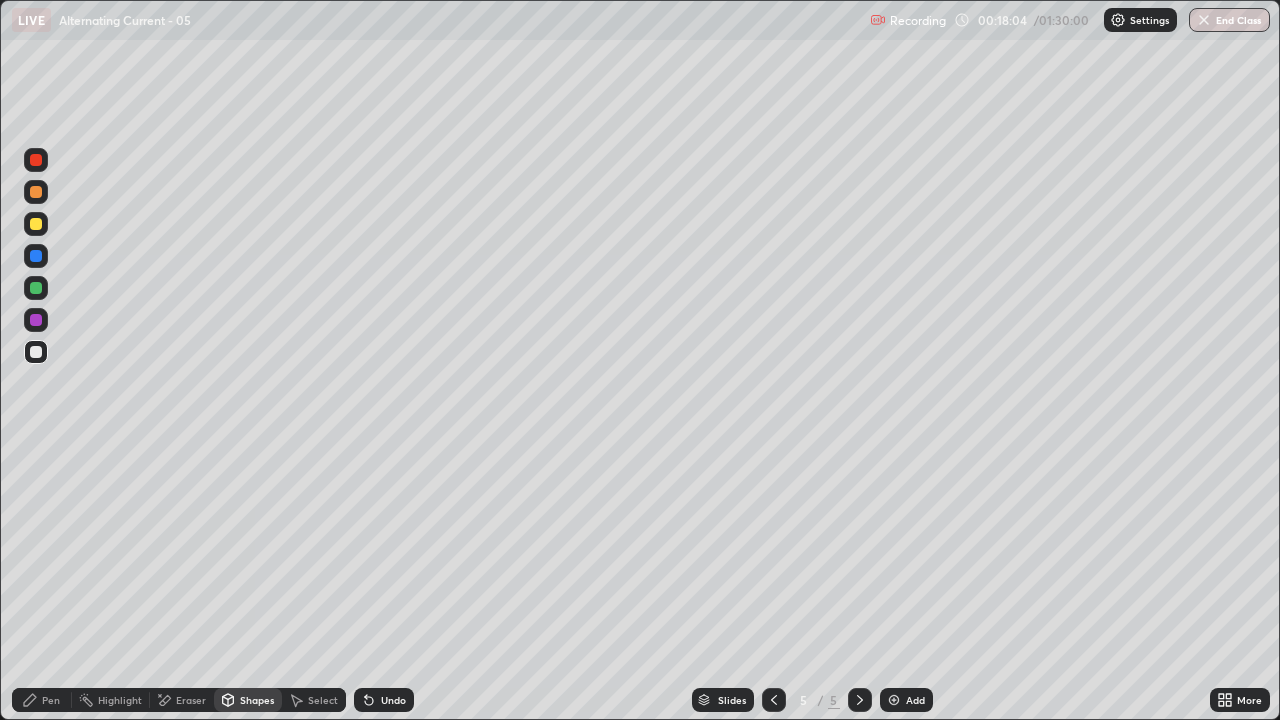 click on "Pen" at bounding box center [42, 700] 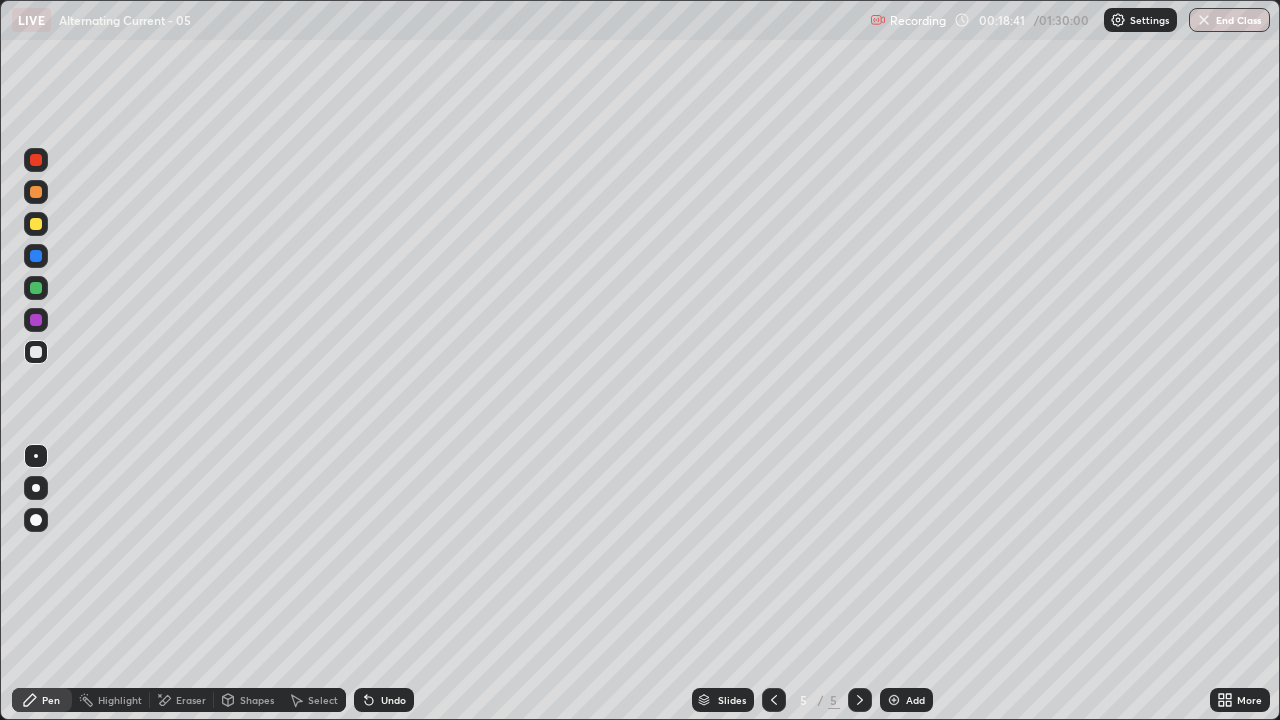 click on "Shapes" at bounding box center (248, 700) 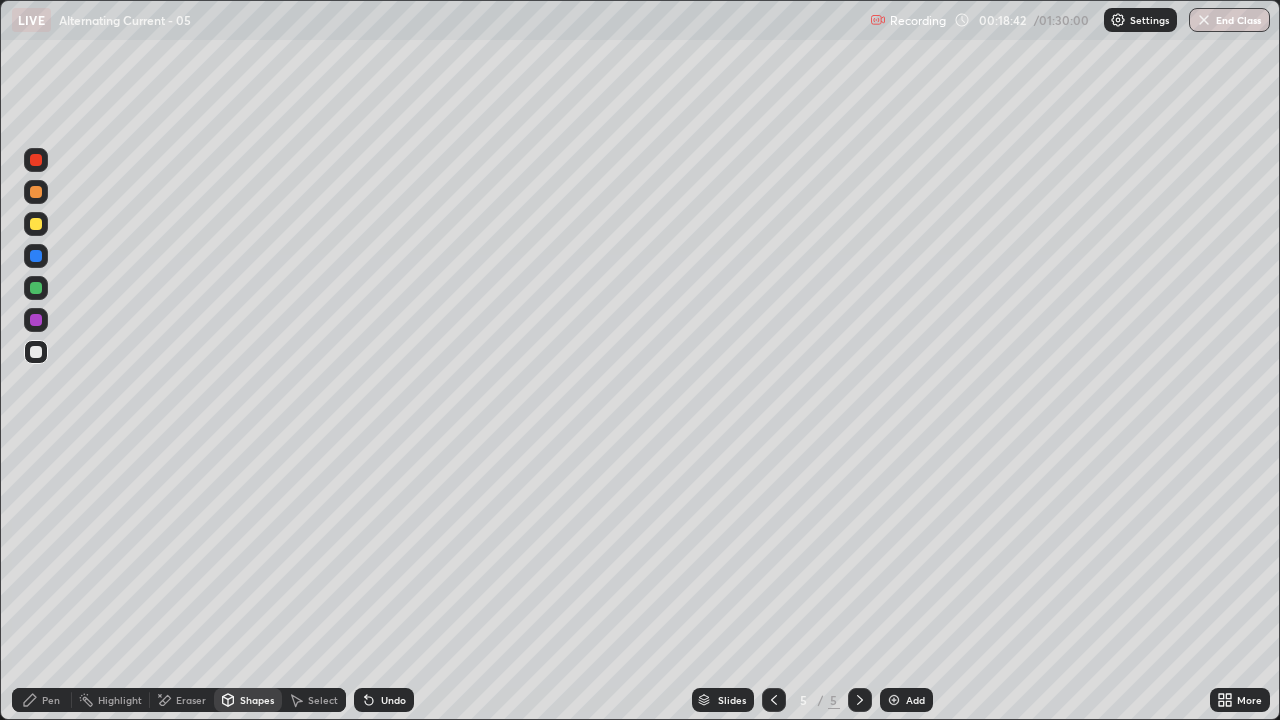 click on "Pen" at bounding box center [51, 700] 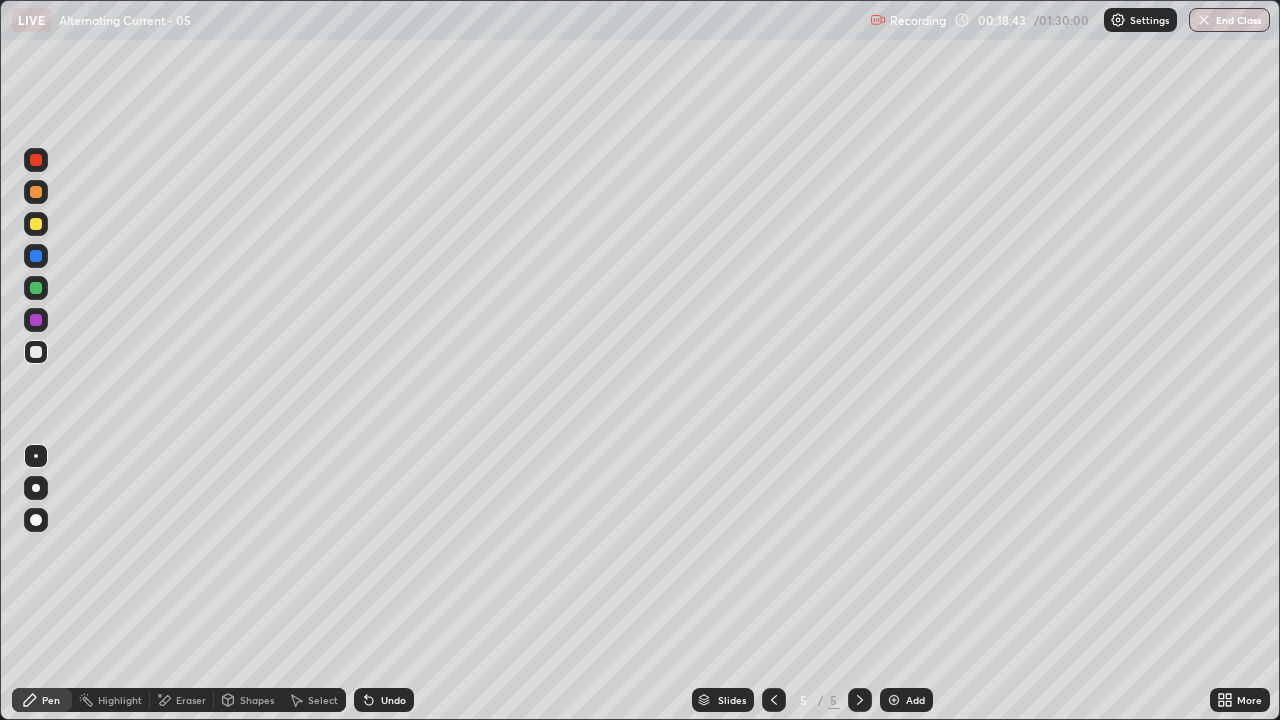 click at bounding box center [36, 224] 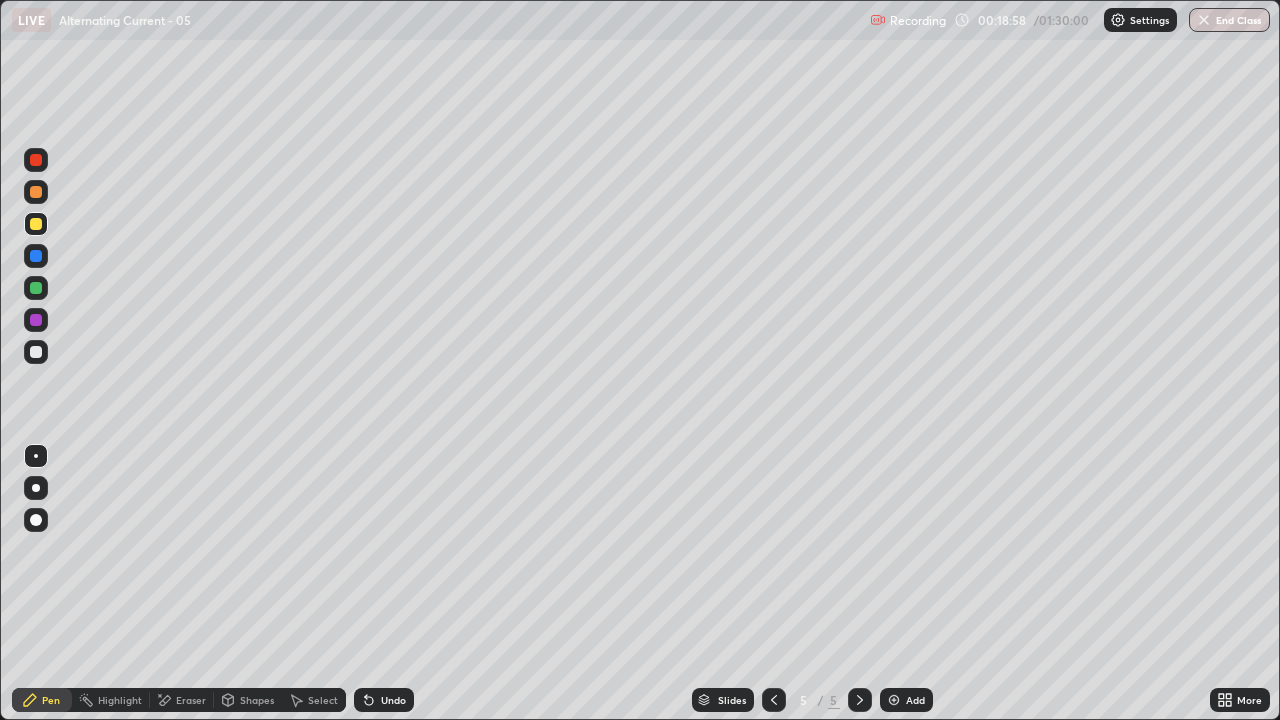 click on "Shapes" at bounding box center [257, 700] 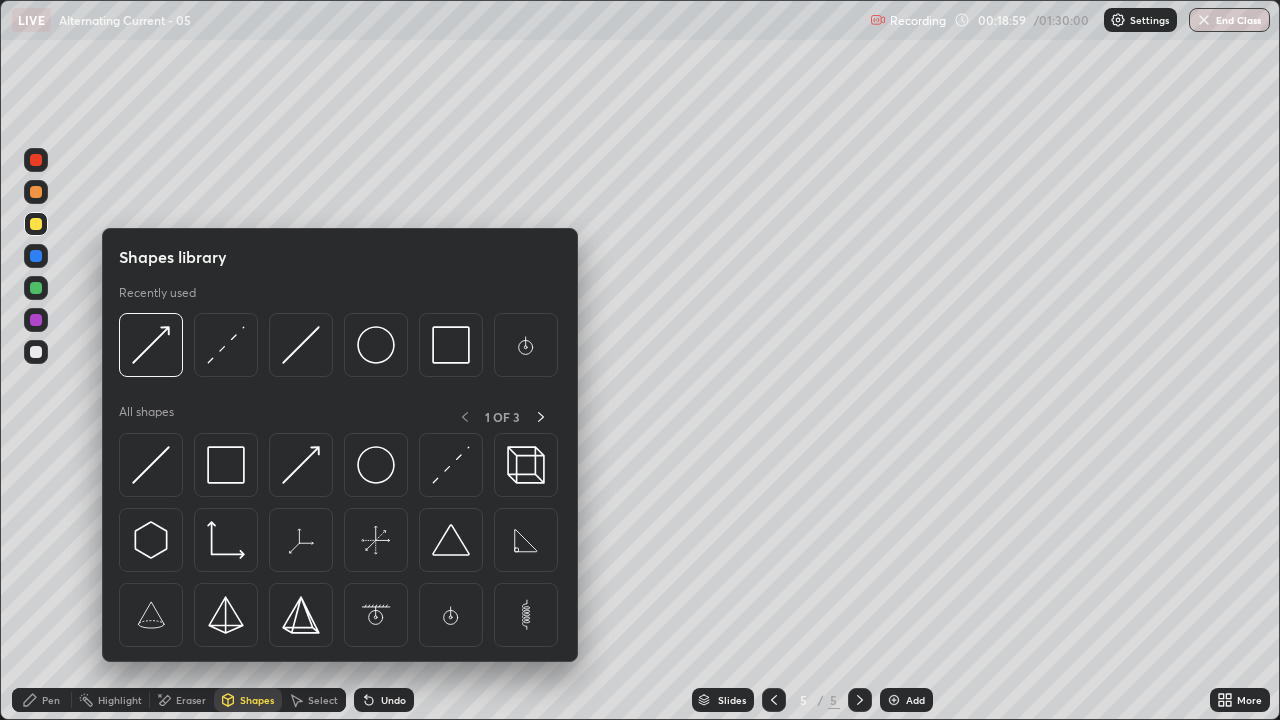 click on "Pen" at bounding box center (51, 700) 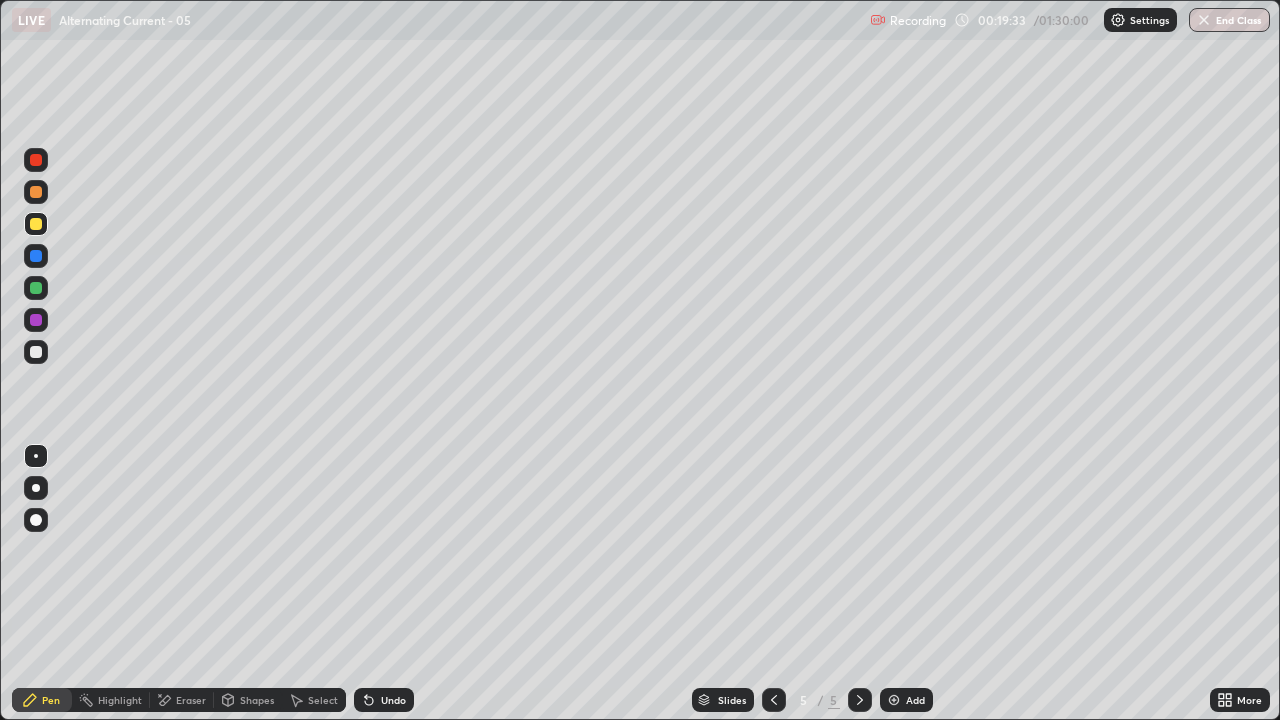 click on "Eraser" at bounding box center (191, 700) 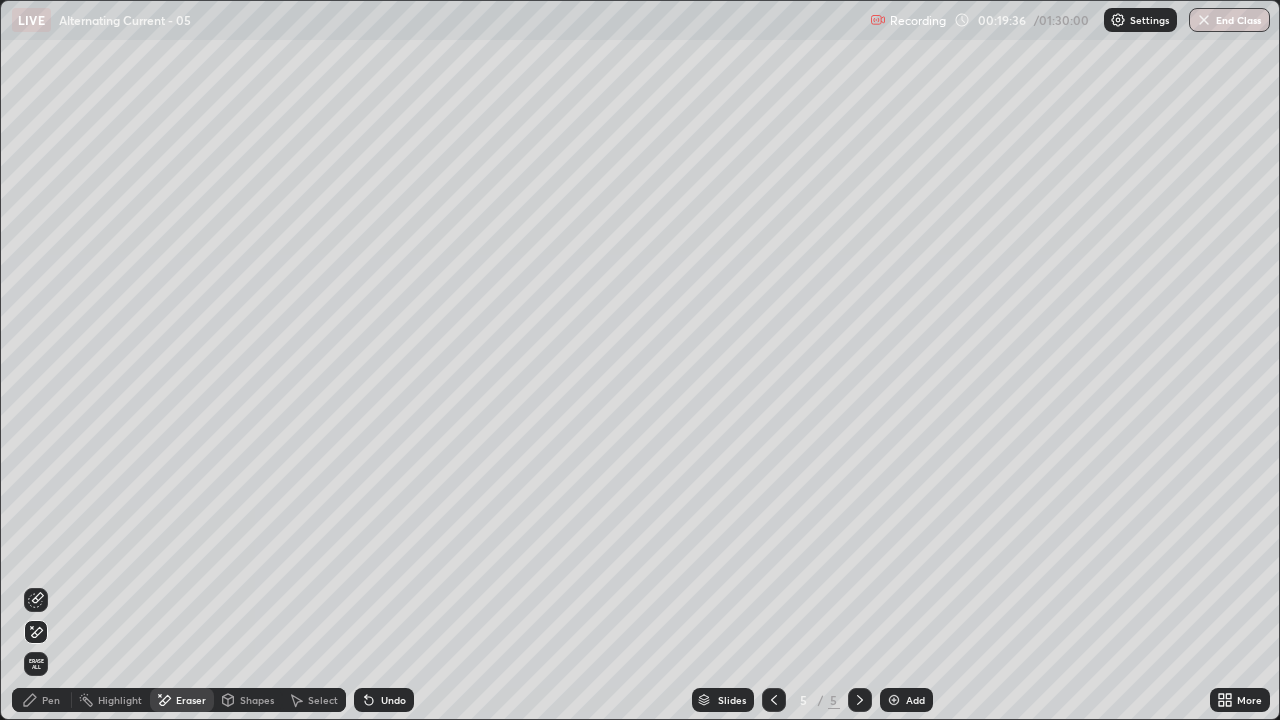 click on "Pen" at bounding box center (42, 700) 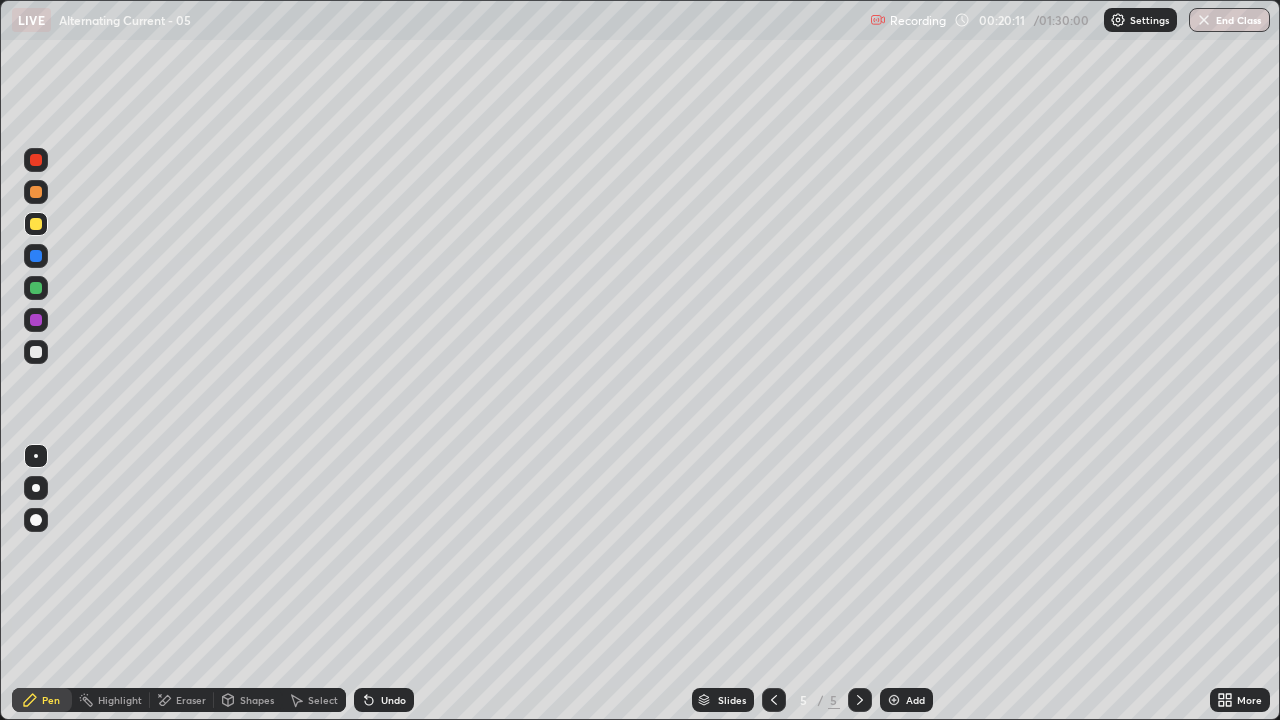 click on "Shapes" at bounding box center [257, 700] 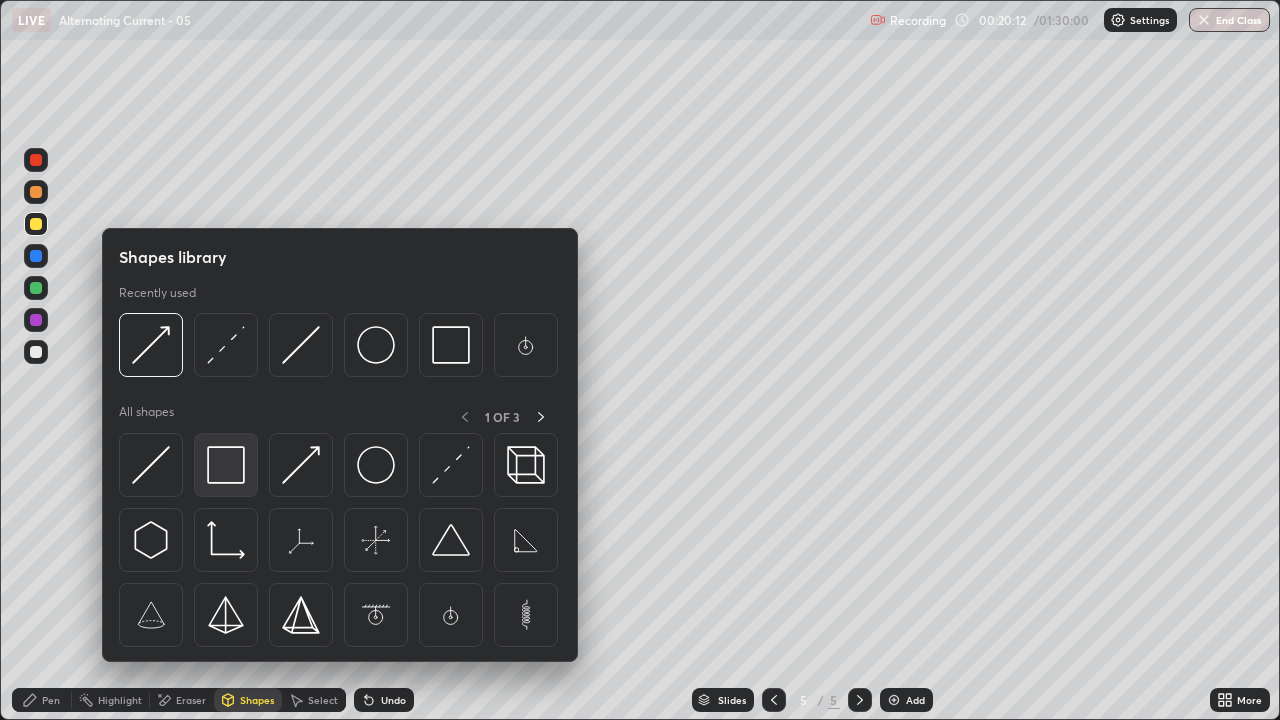 click at bounding box center [226, 465] 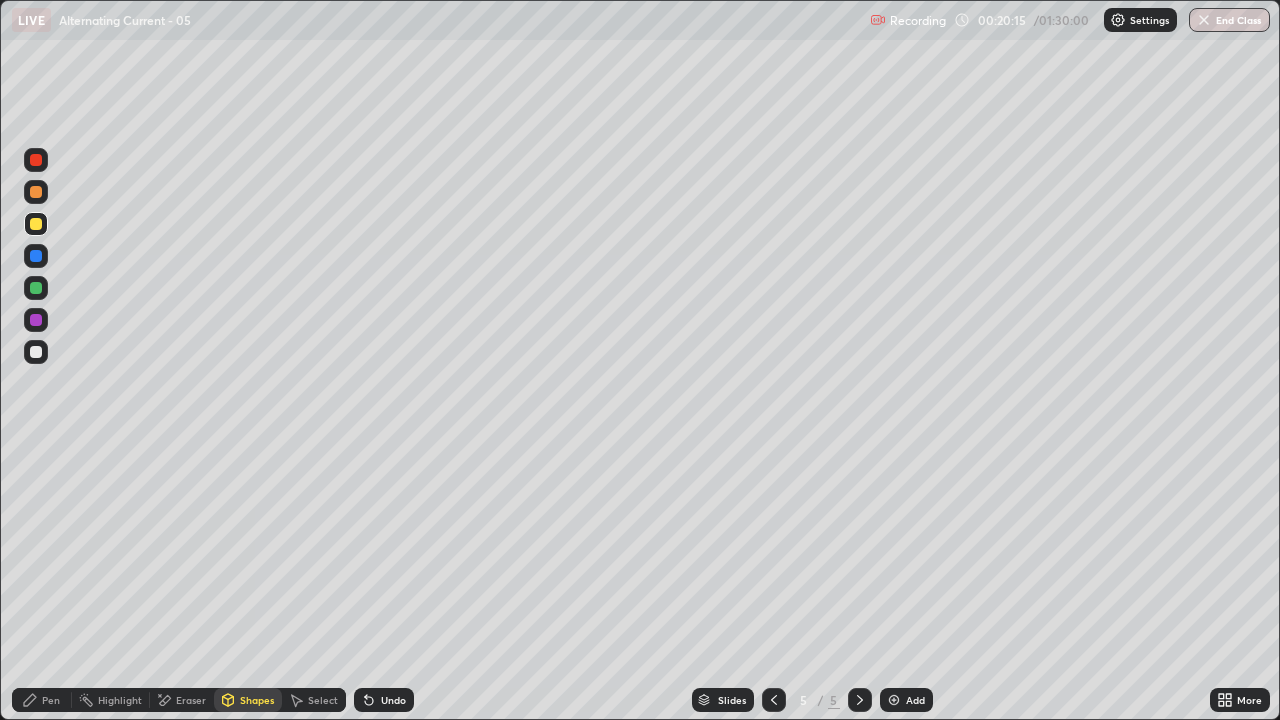click on "Pen" at bounding box center (42, 700) 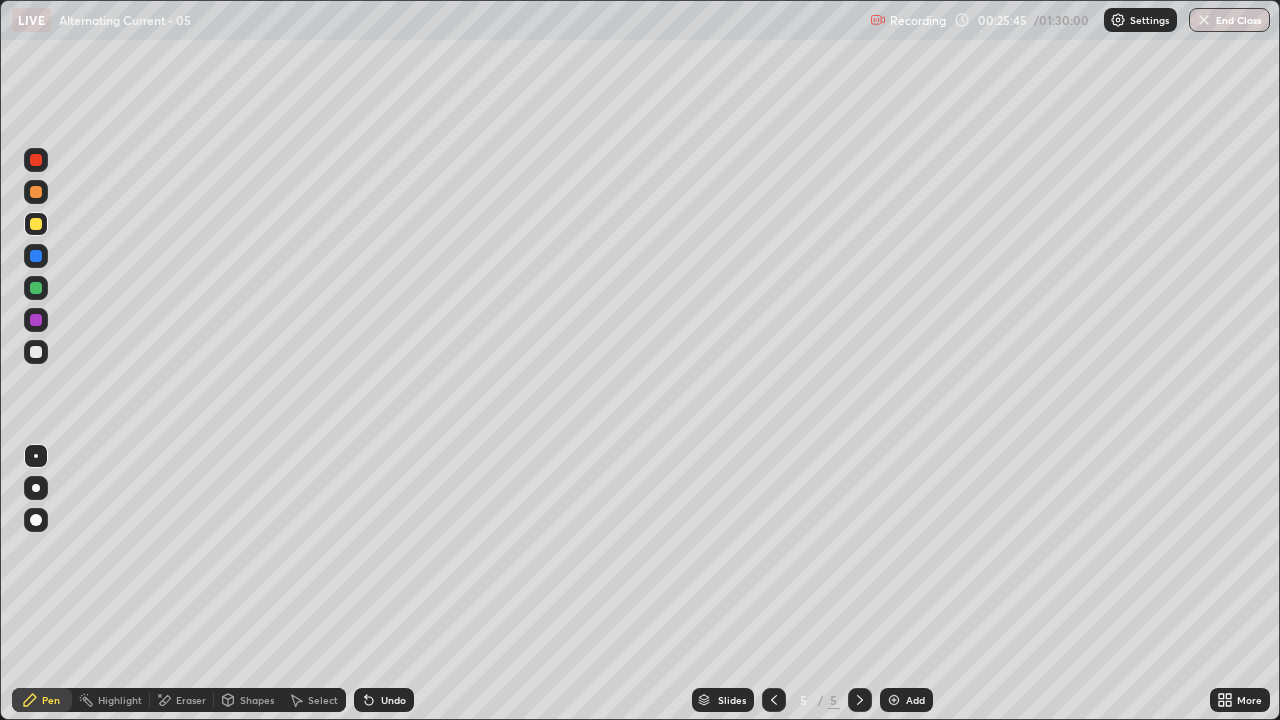 click at bounding box center (894, 700) 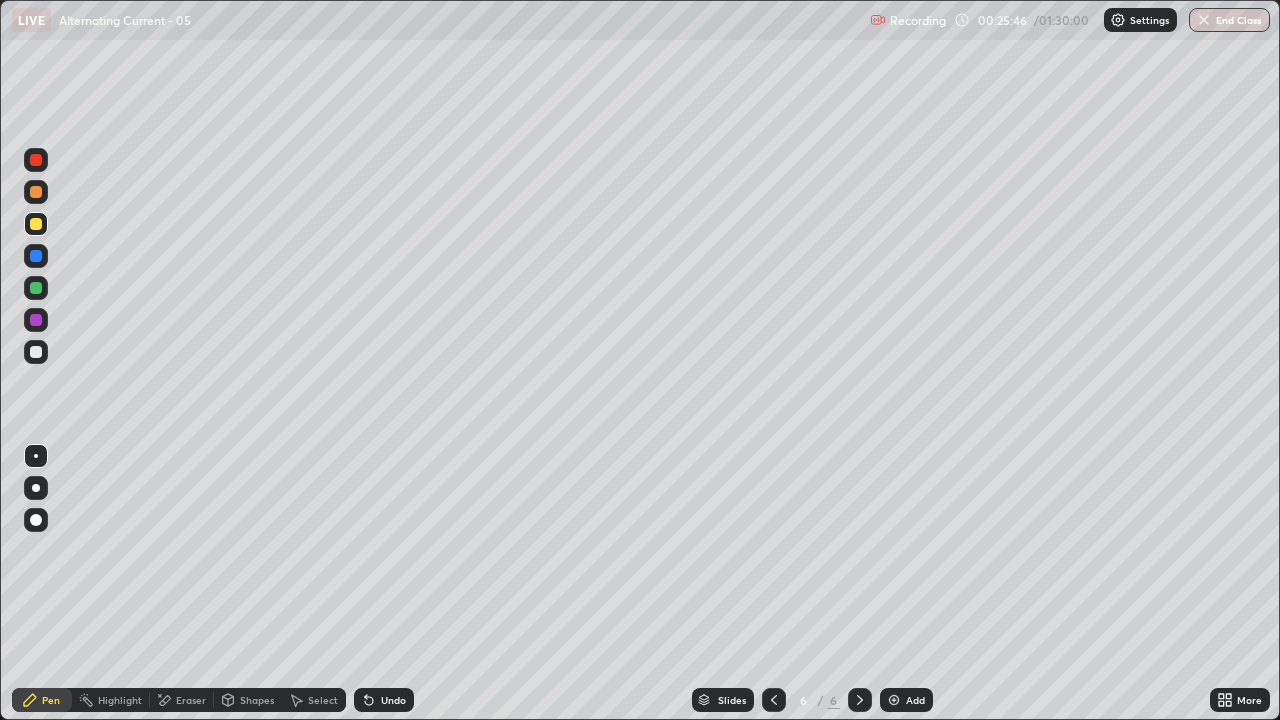 click on "Shapes" at bounding box center [248, 700] 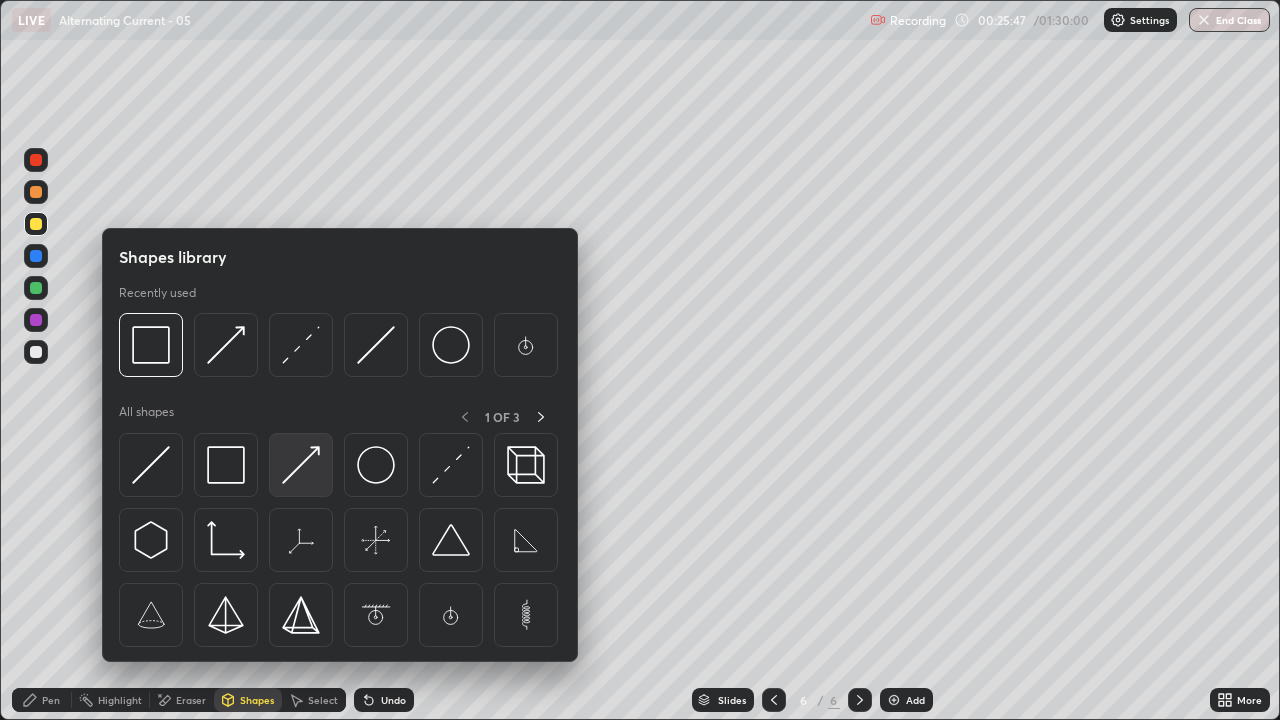 click at bounding box center (301, 465) 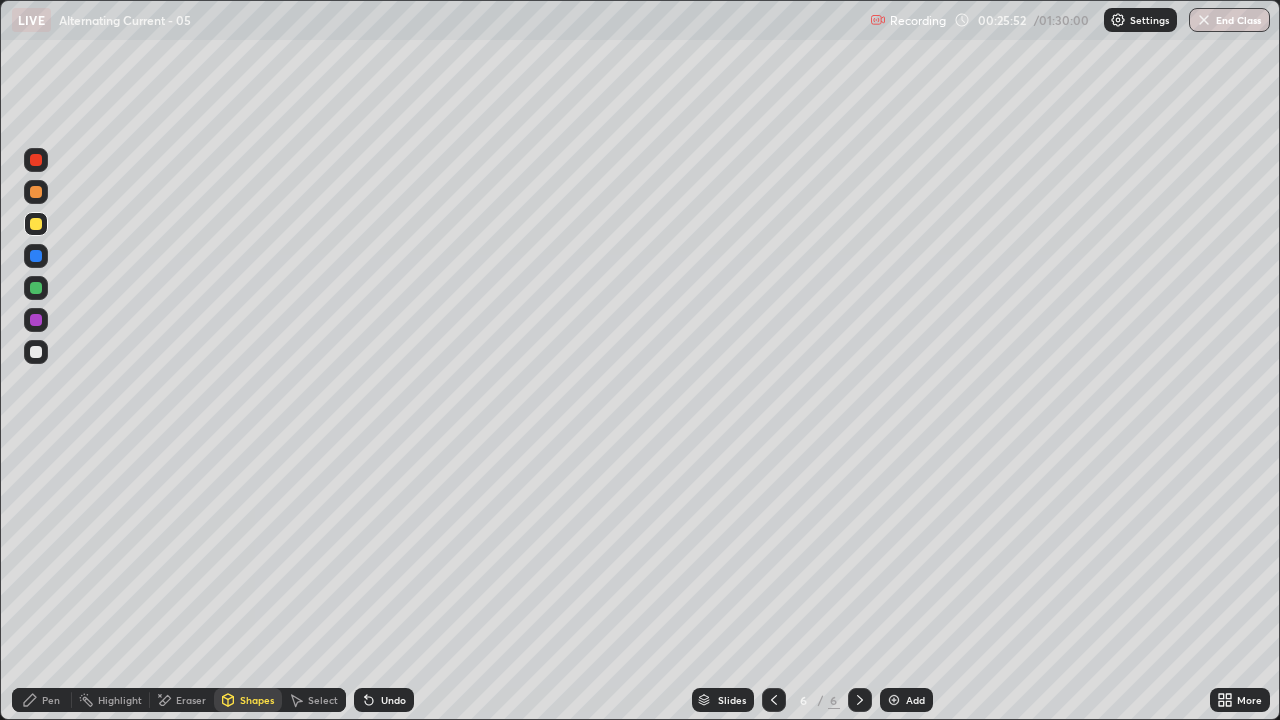 click 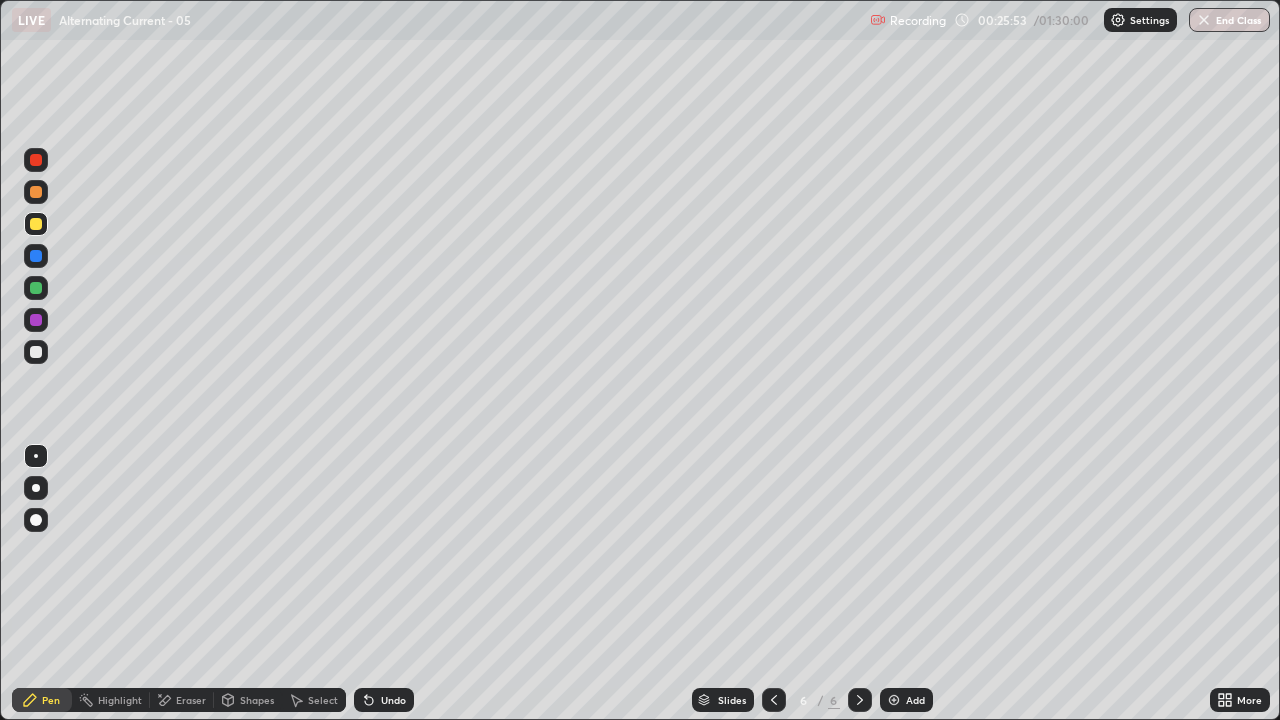 click at bounding box center [36, 352] 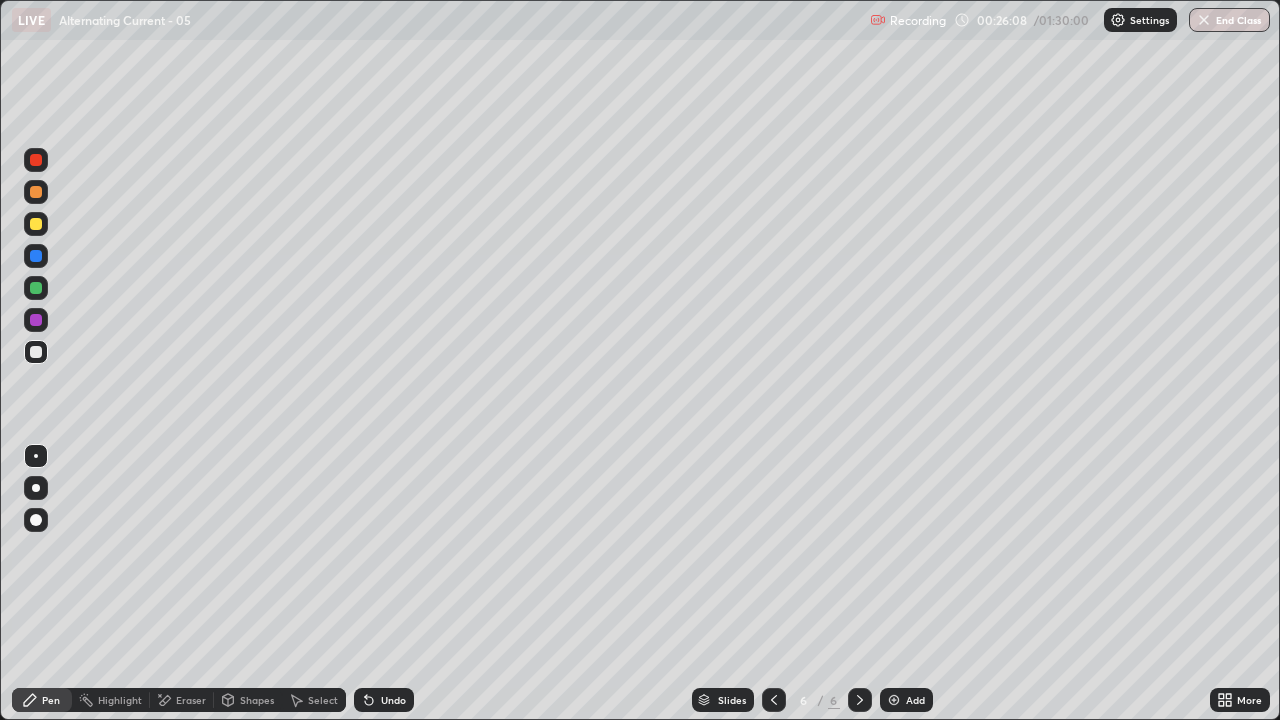 click on "Pen" at bounding box center [51, 700] 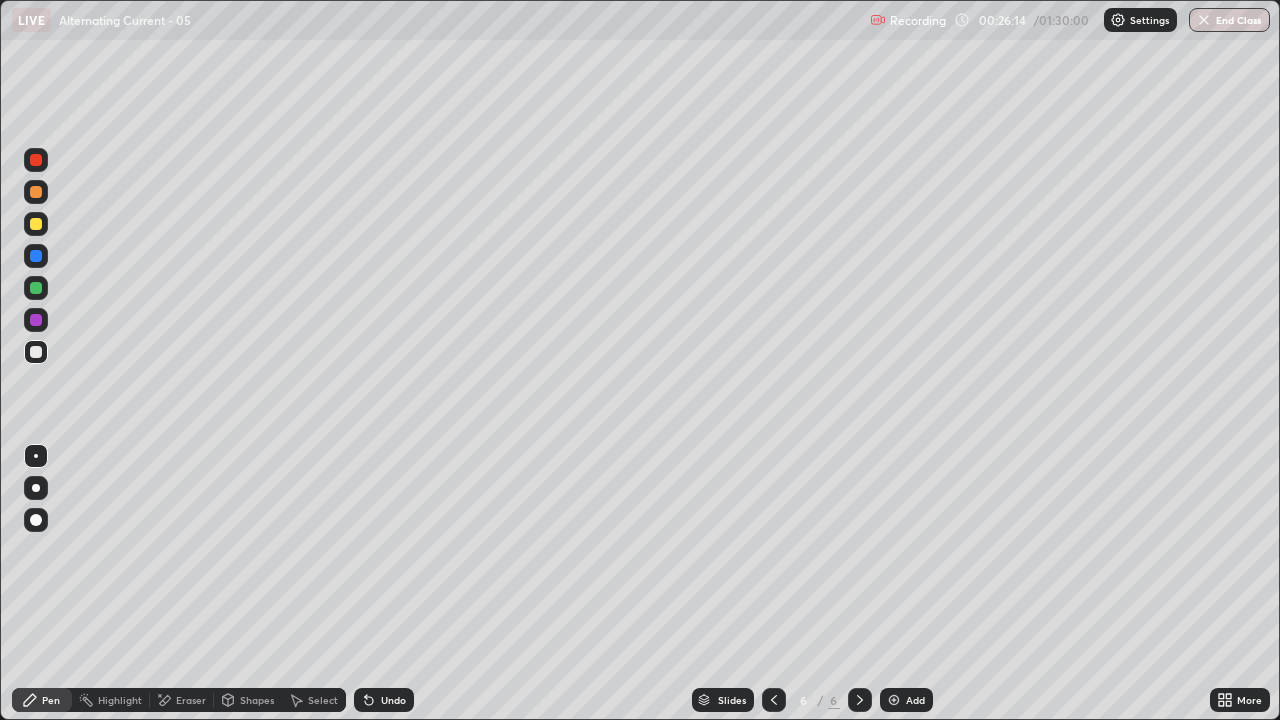 click 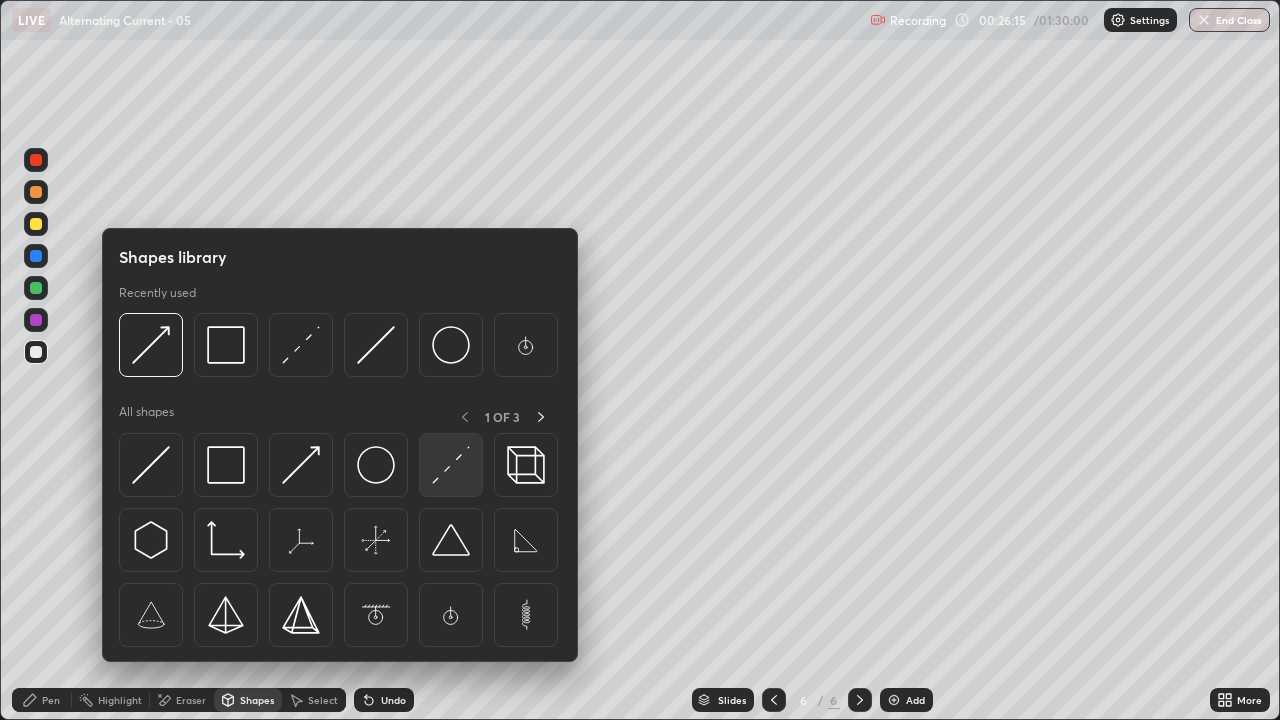 click at bounding box center [451, 465] 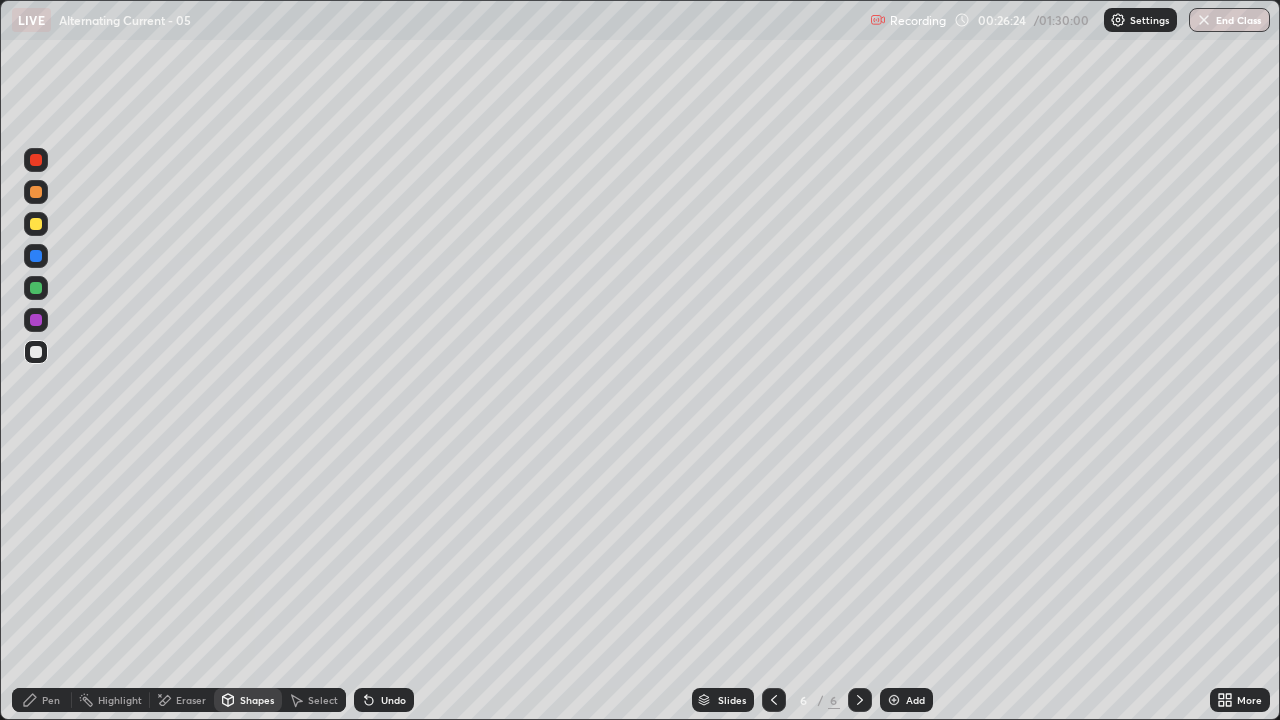 click on "Shapes" at bounding box center (257, 700) 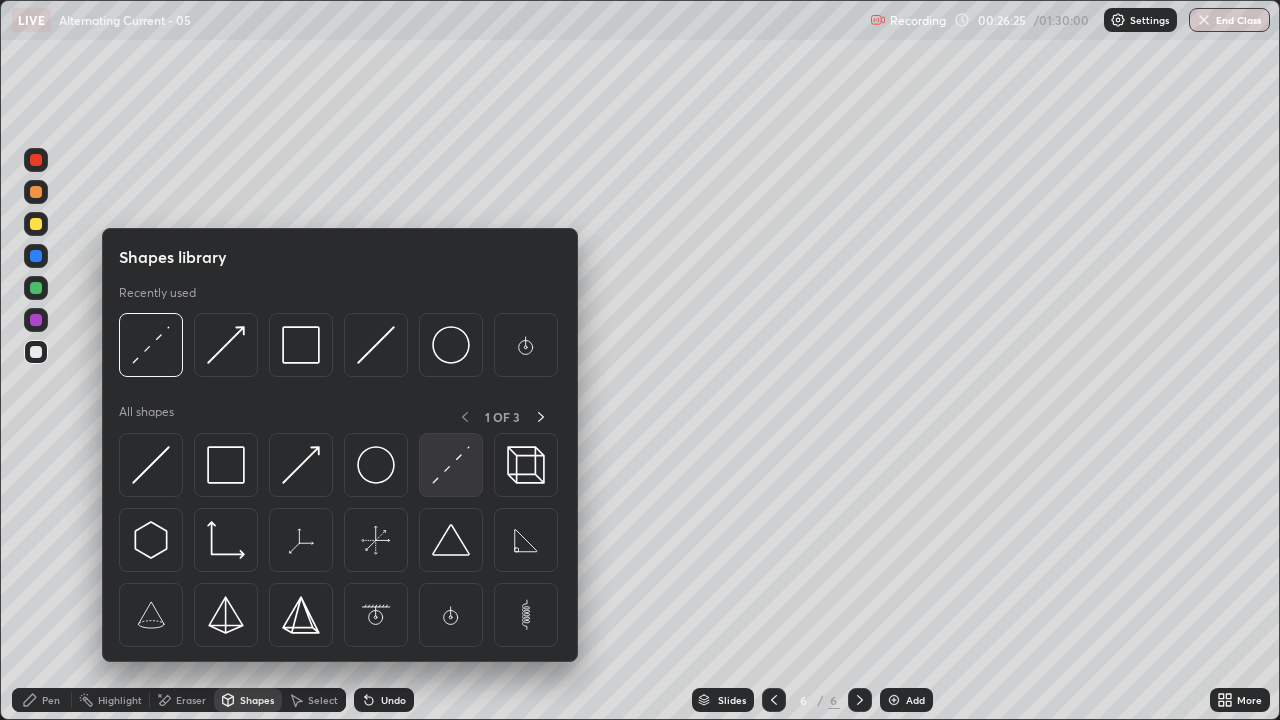 click at bounding box center (451, 465) 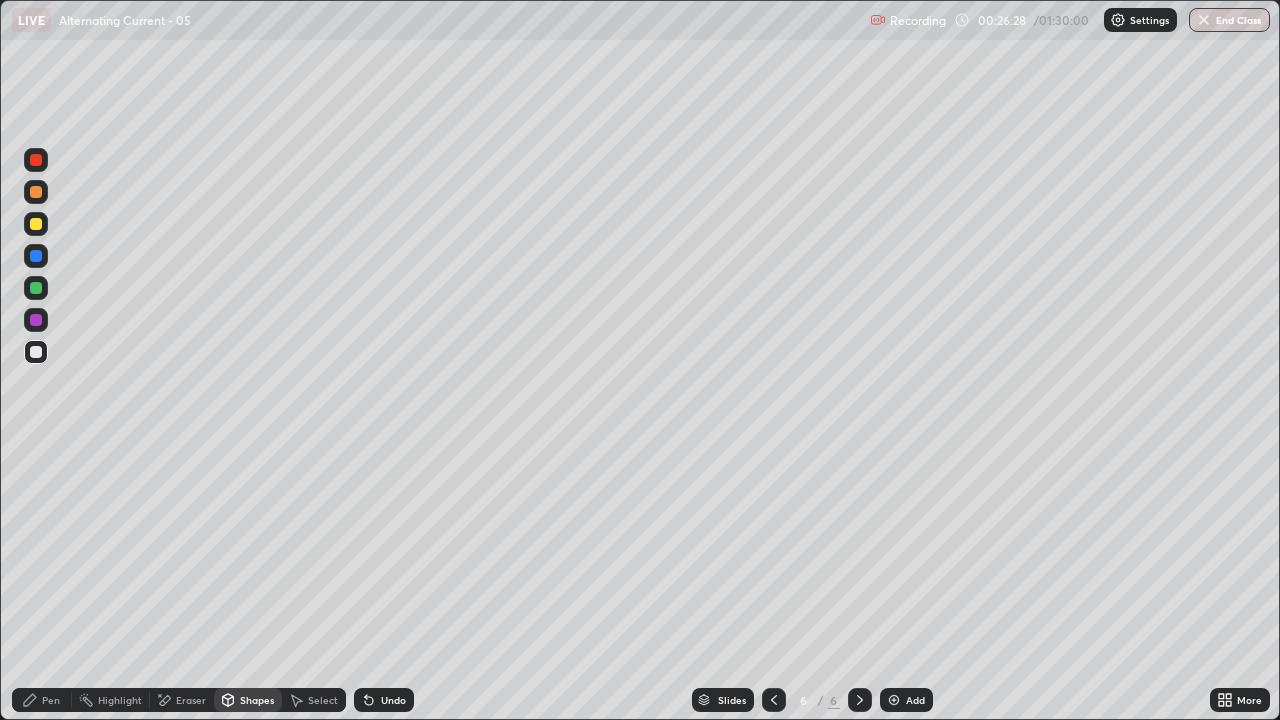 click on "Pen" at bounding box center (51, 700) 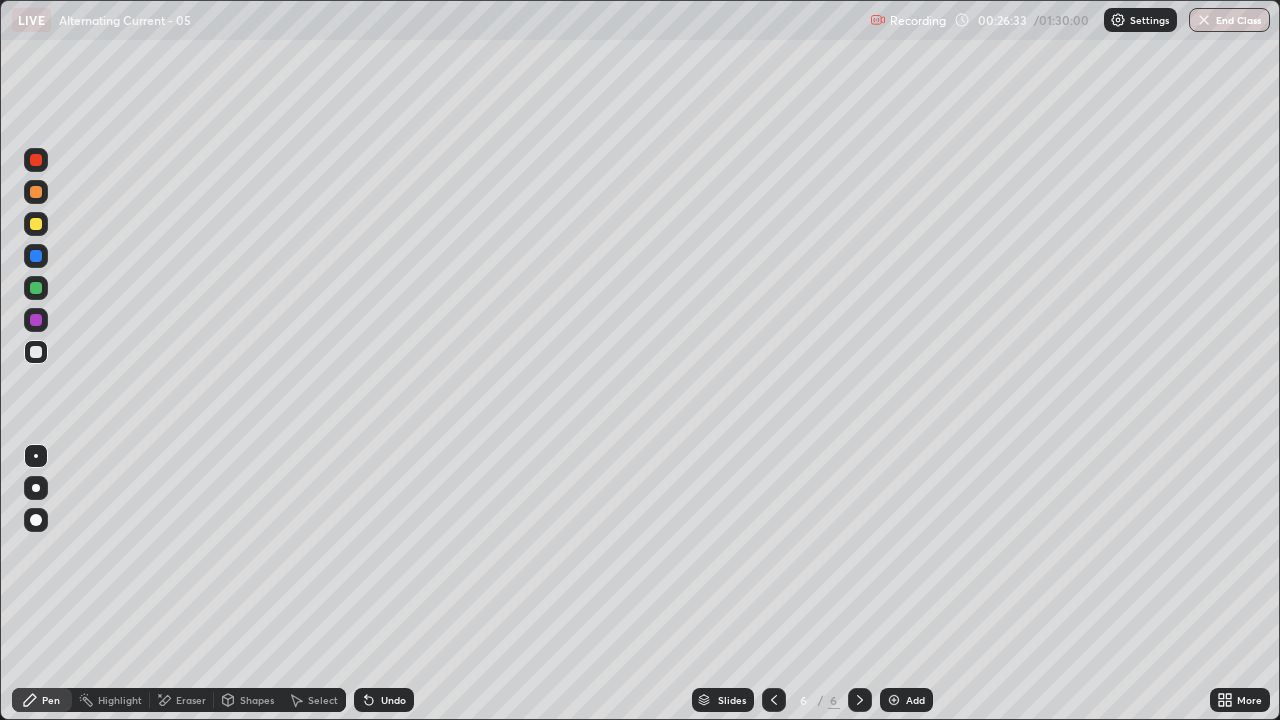 click on "Shapes" at bounding box center [257, 700] 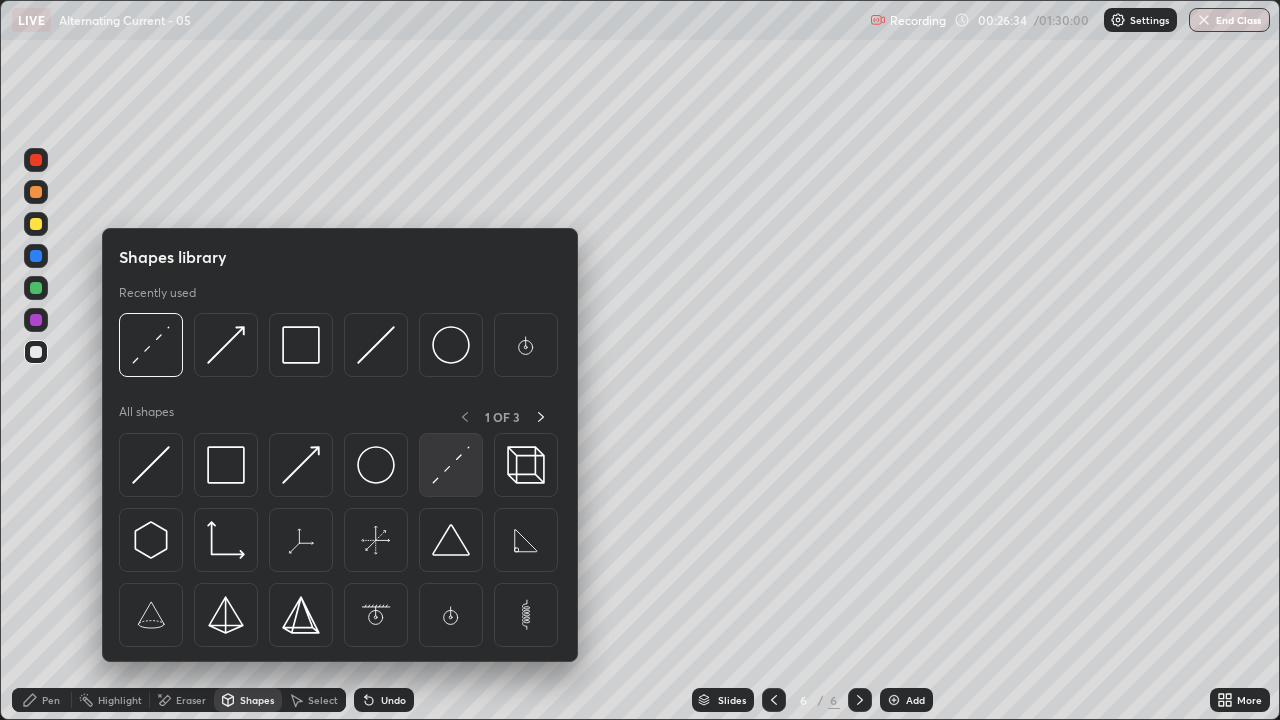 click at bounding box center [451, 465] 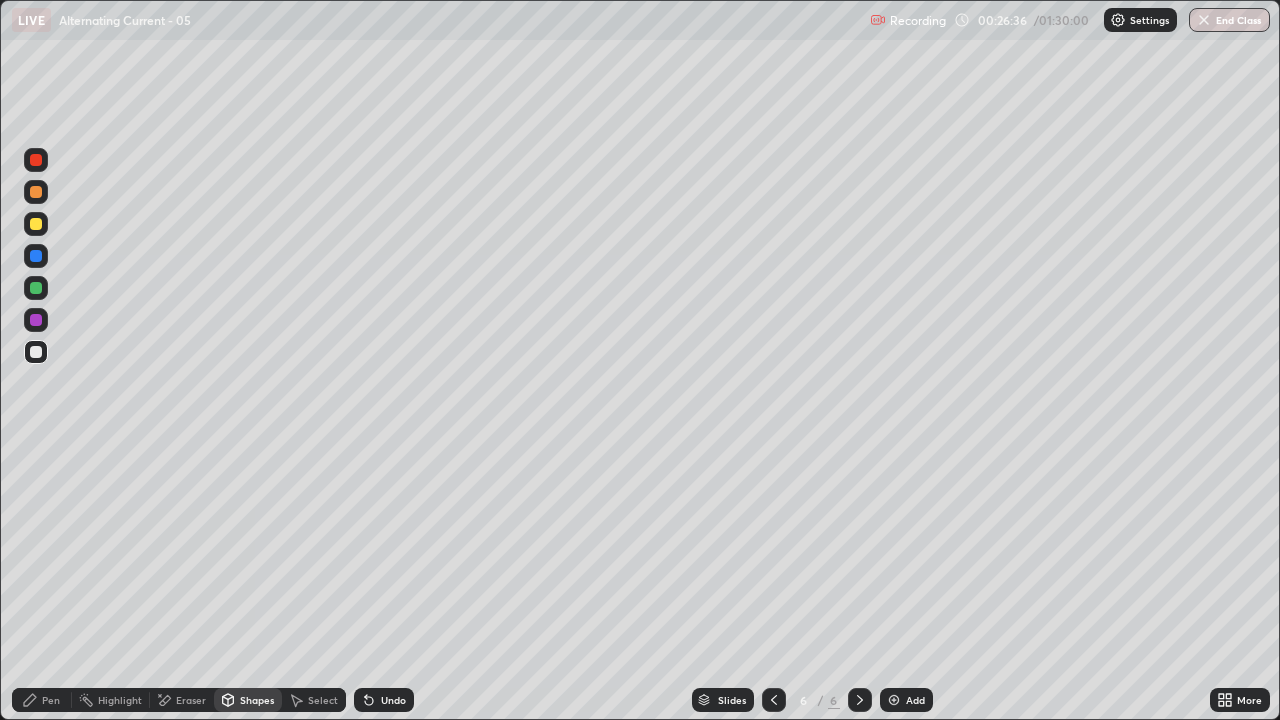 click on "Pen" at bounding box center (42, 700) 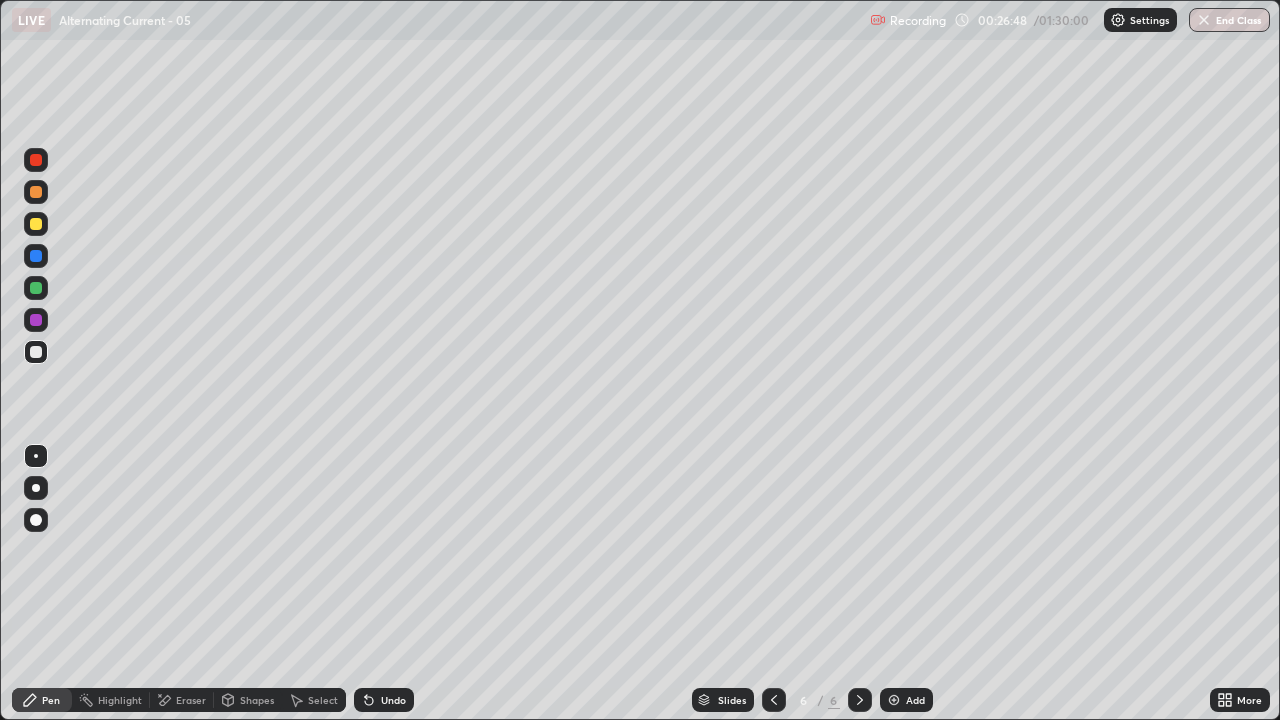 click on "Shapes" at bounding box center [248, 700] 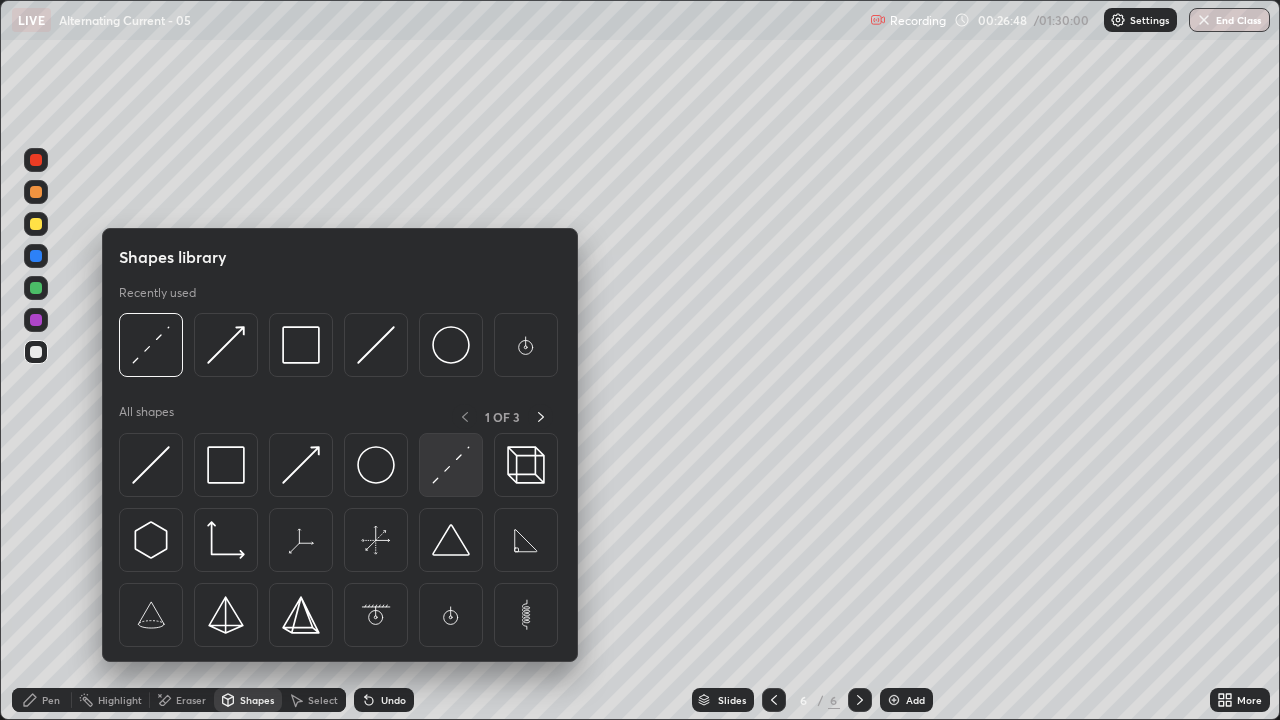 click at bounding box center [451, 465] 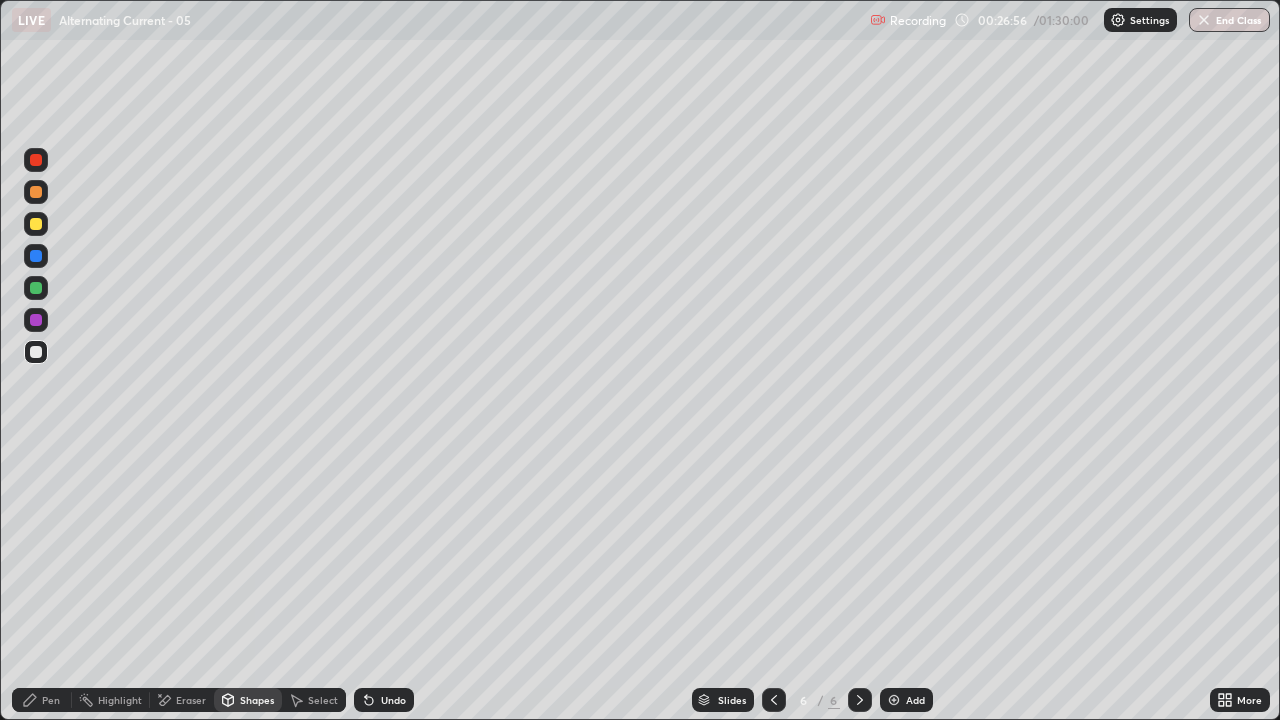 click on "Undo" at bounding box center [393, 700] 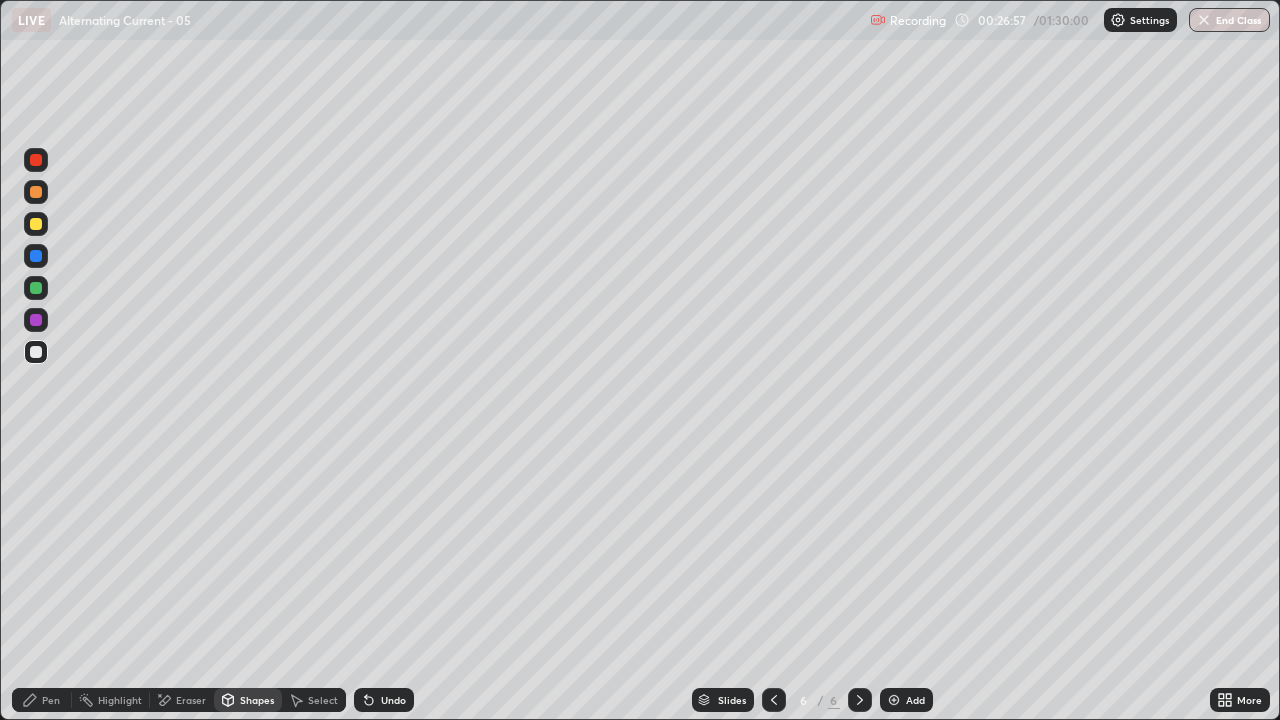 click on "Pen" at bounding box center [42, 700] 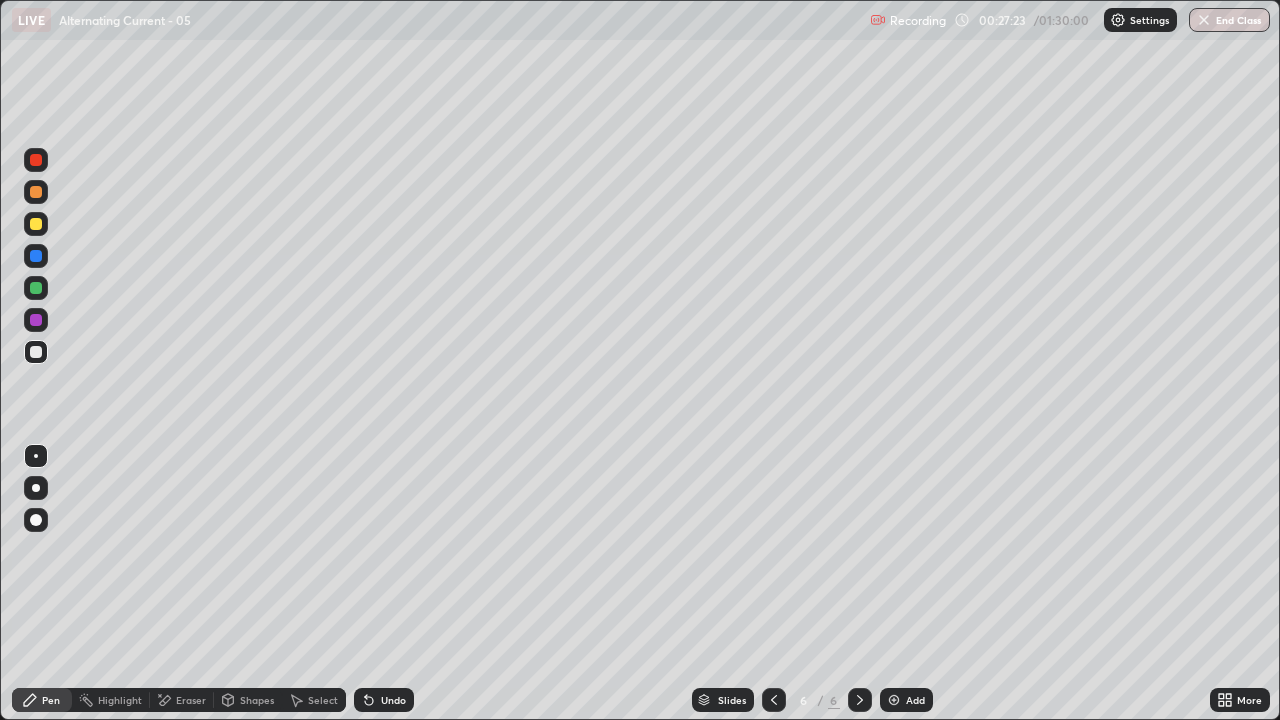 click on "Shapes" at bounding box center (248, 700) 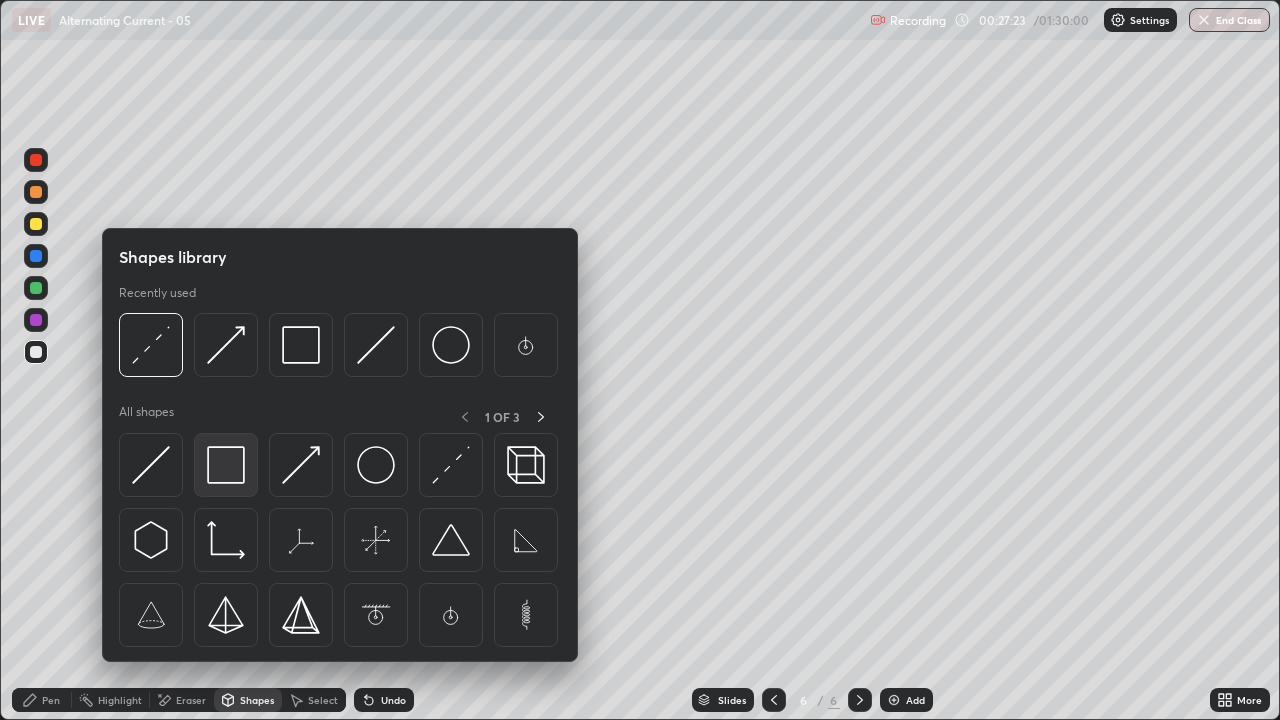 click at bounding box center (226, 465) 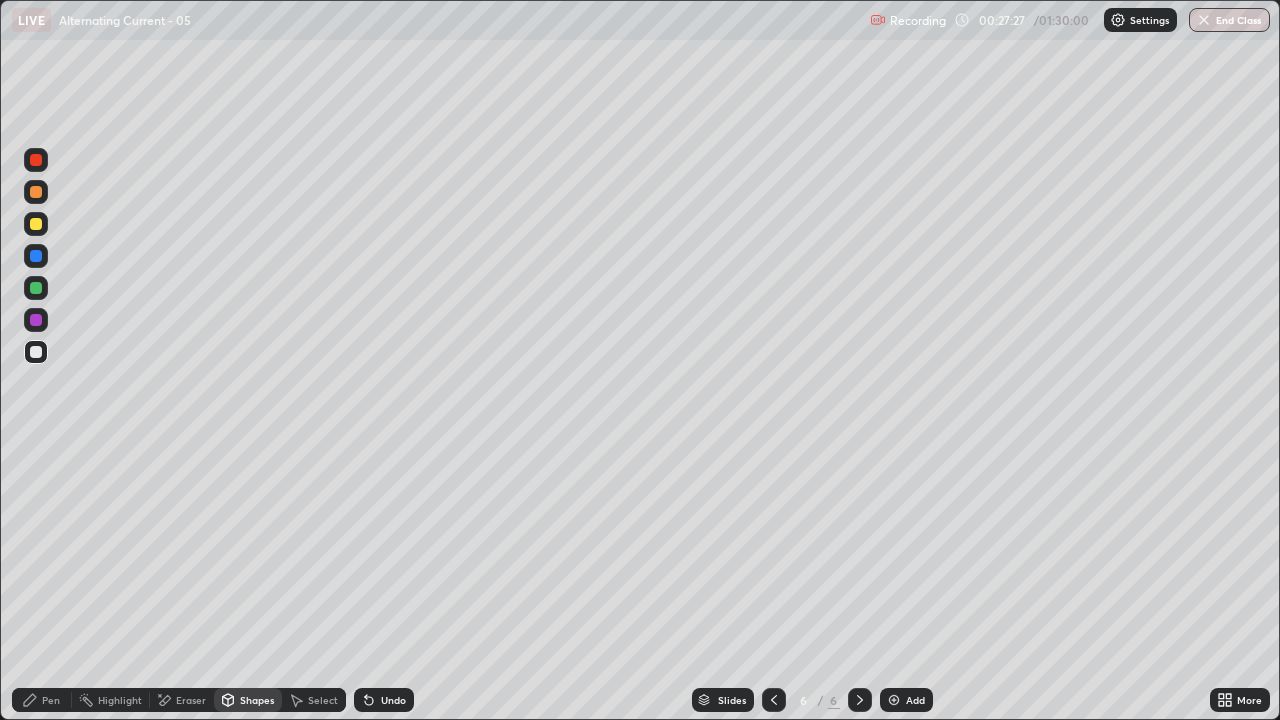click on "Pen" at bounding box center (51, 700) 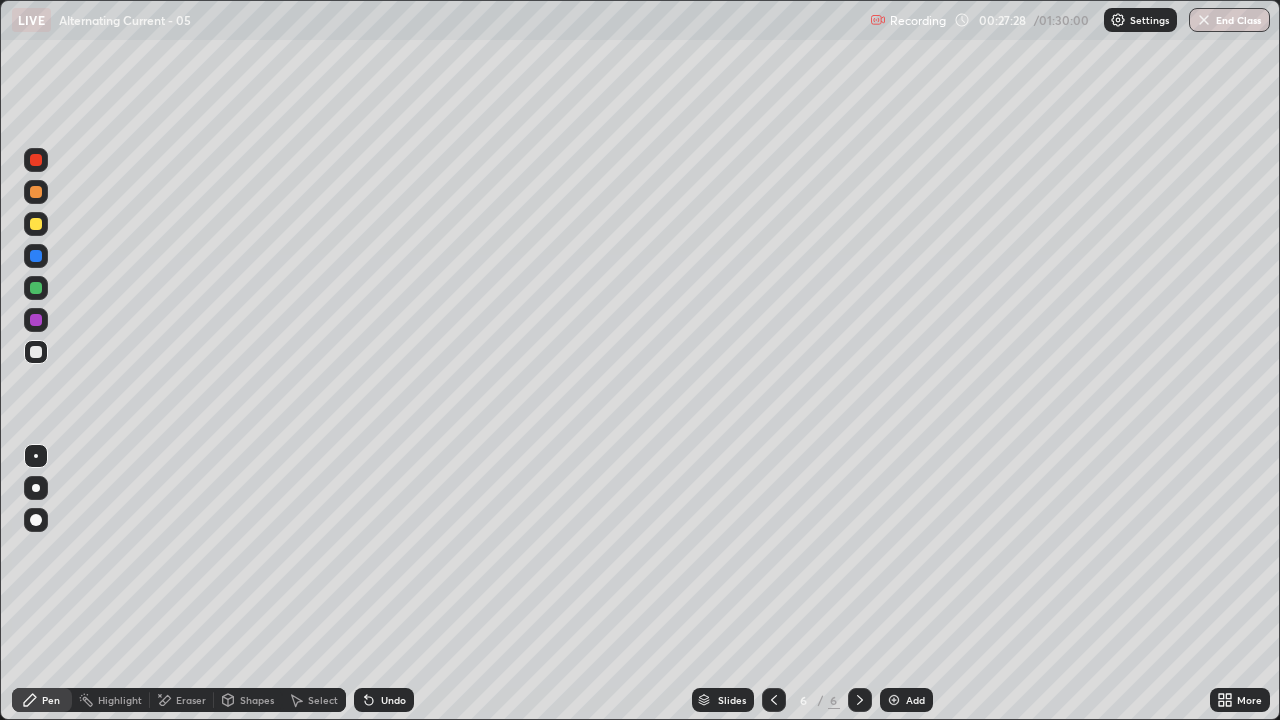 click at bounding box center [36, 352] 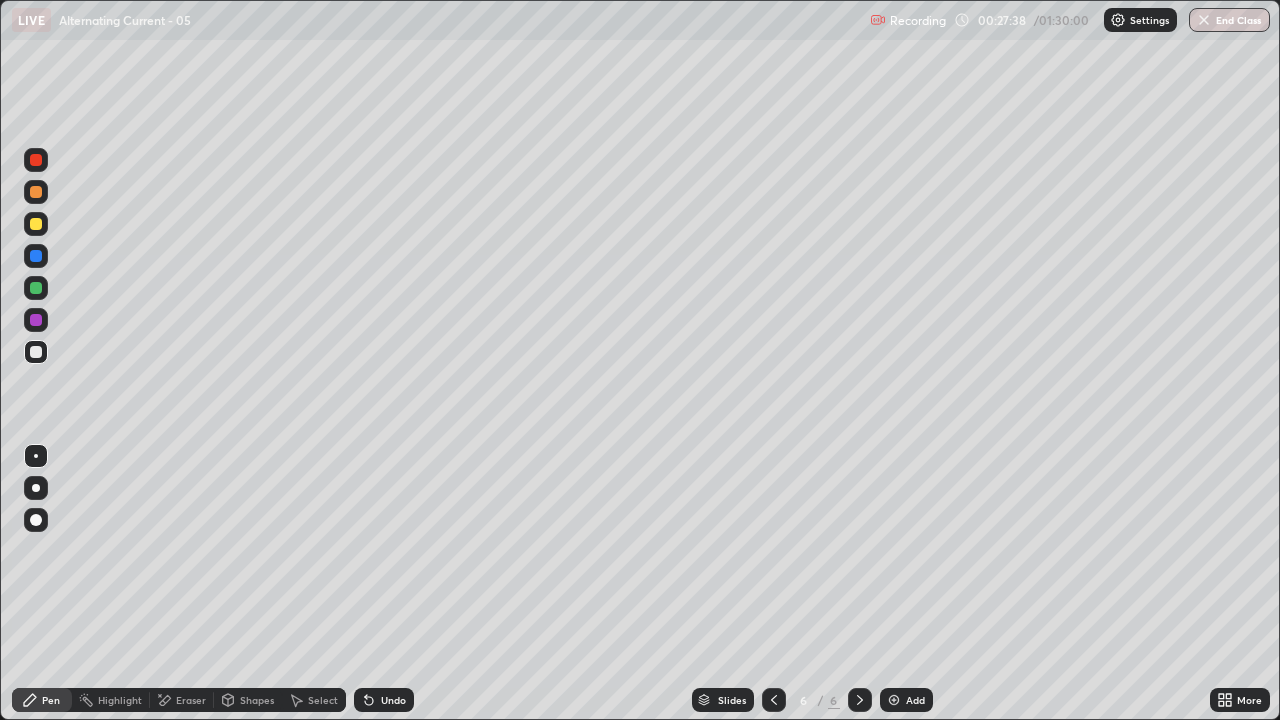 click 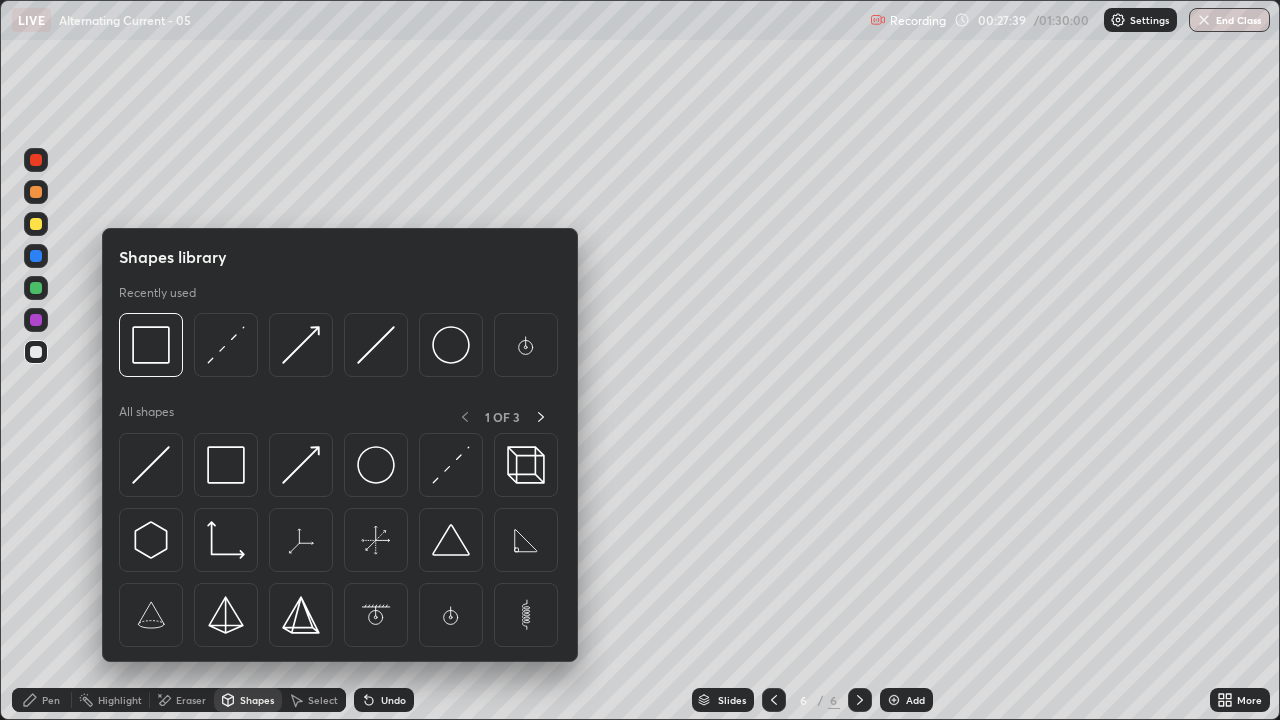 click on "Pen" at bounding box center (42, 700) 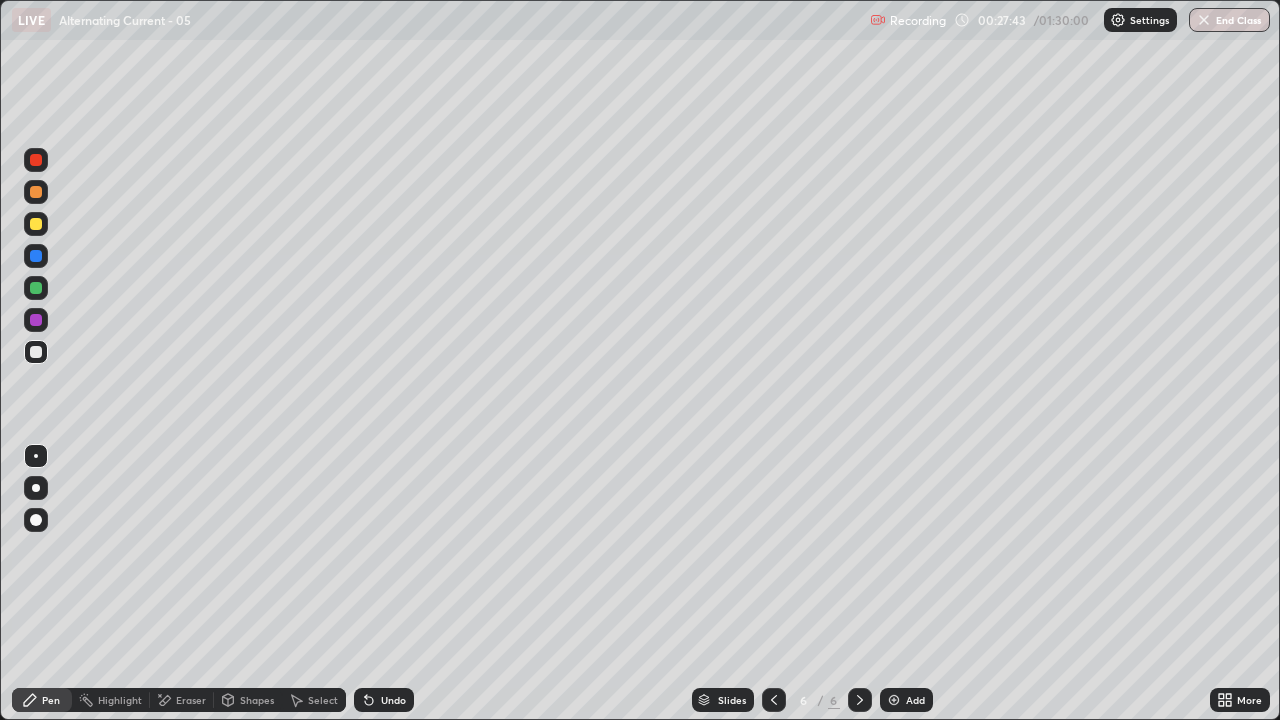 click on "Shapes" at bounding box center (248, 700) 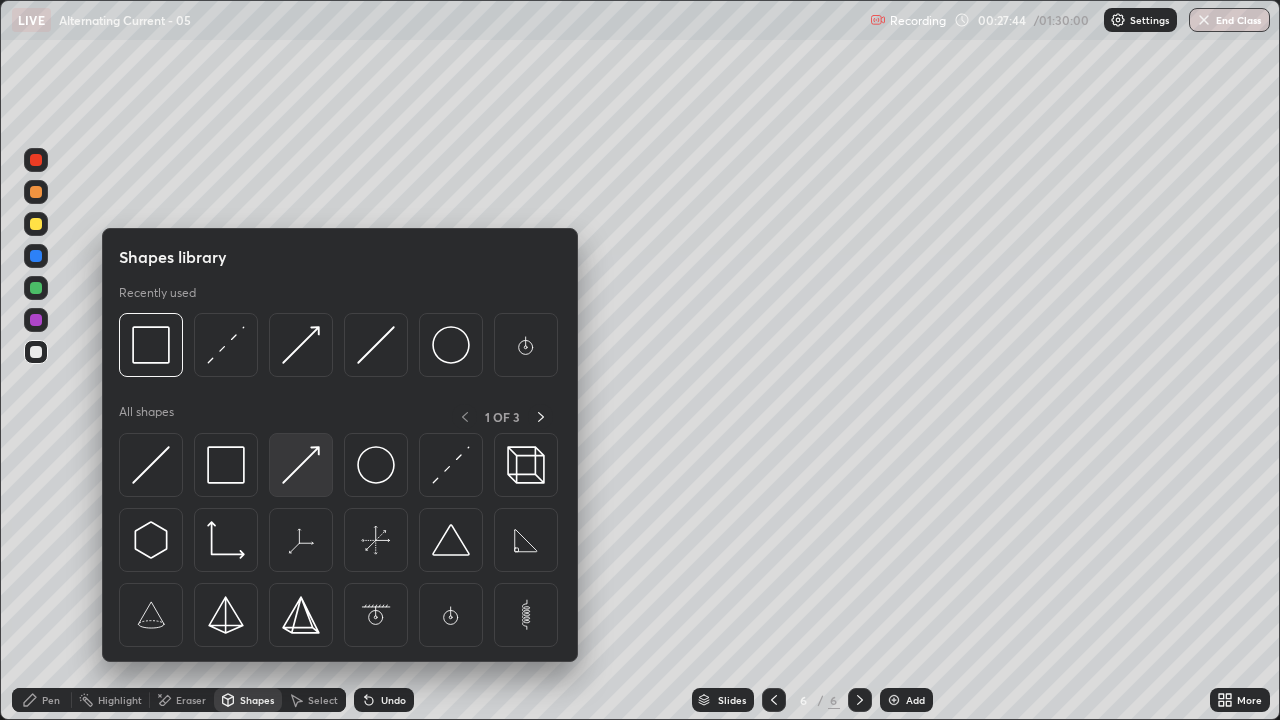 click at bounding box center [301, 465] 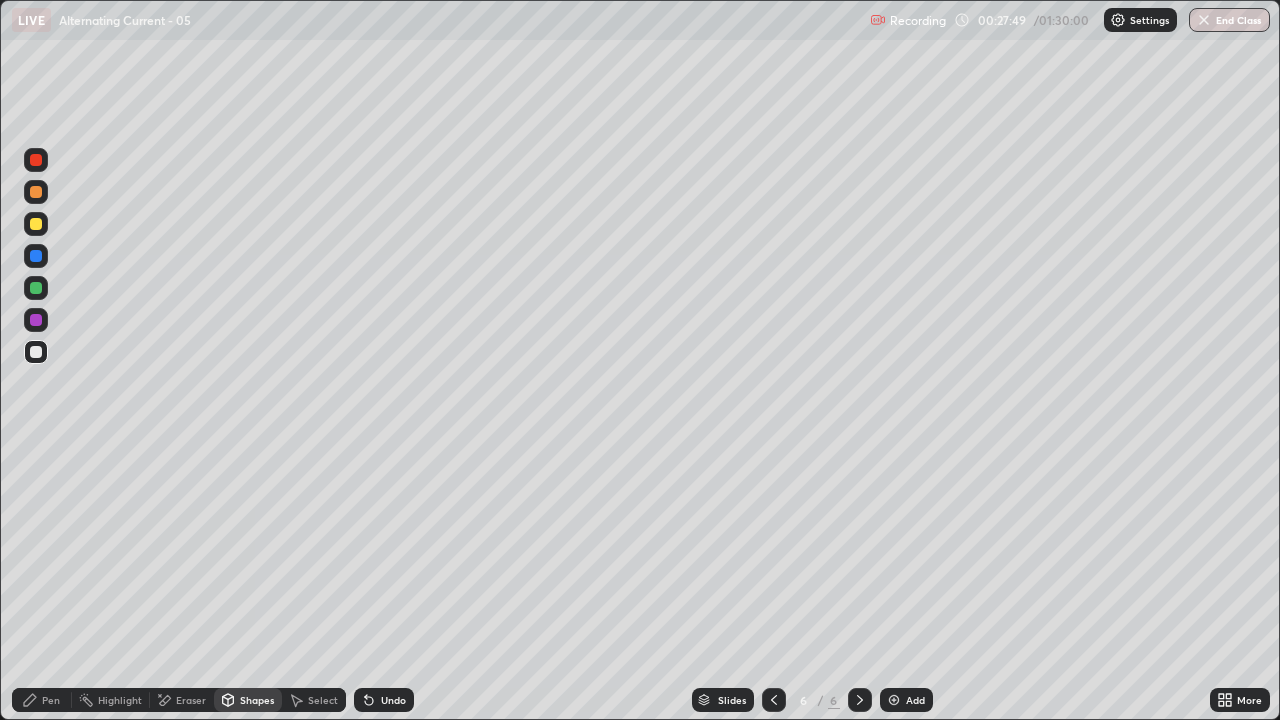 click at bounding box center [36, 288] 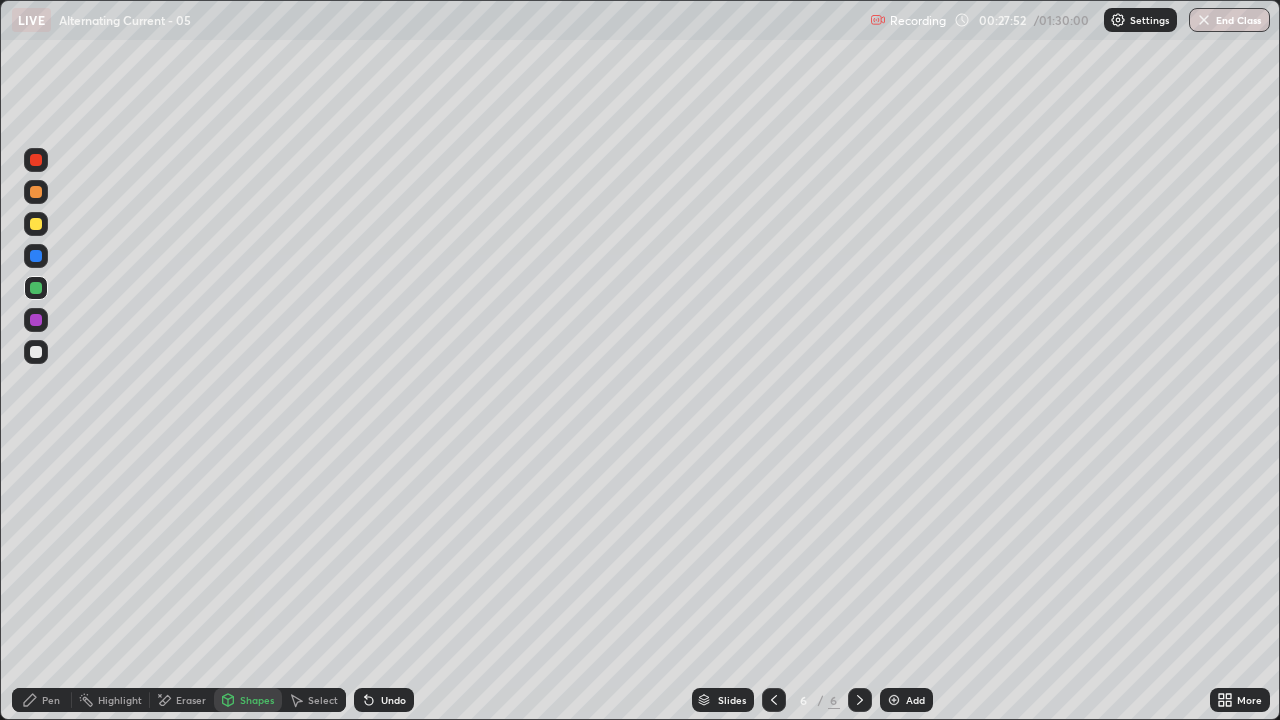 click on "Undo" at bounding box center (393, 700) 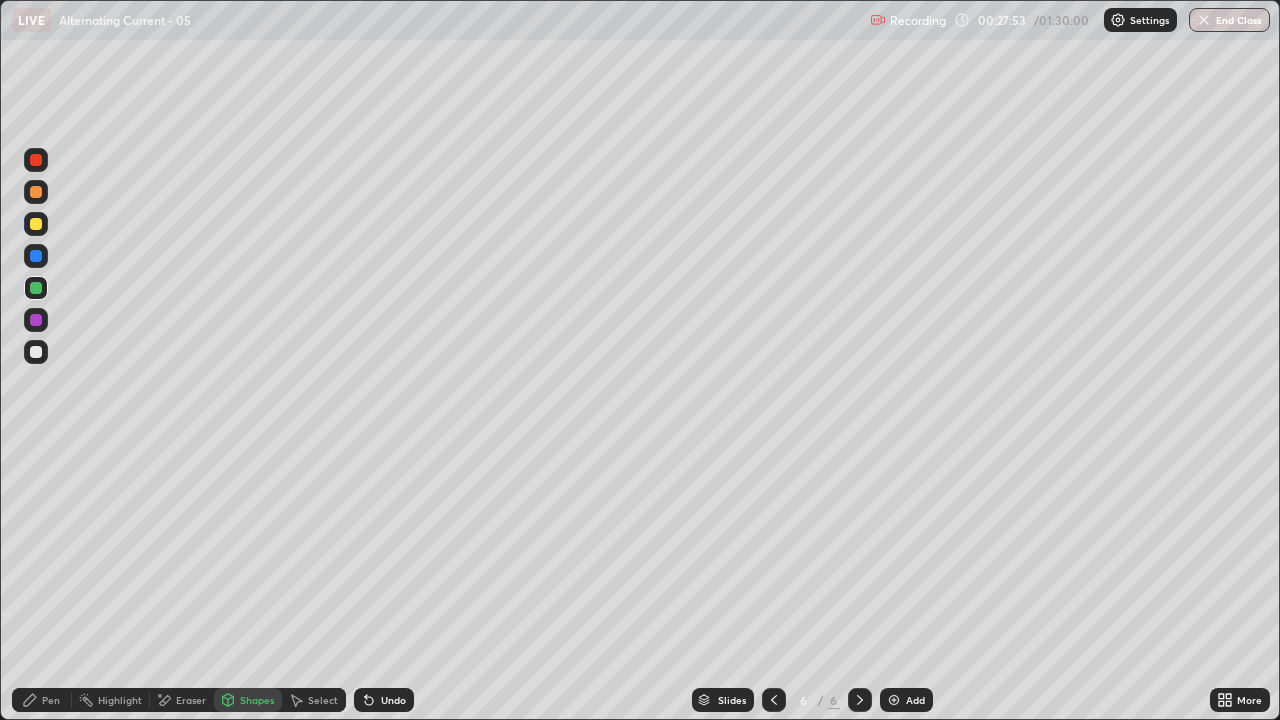 click on "Pen" at bounding box center (51, 700) 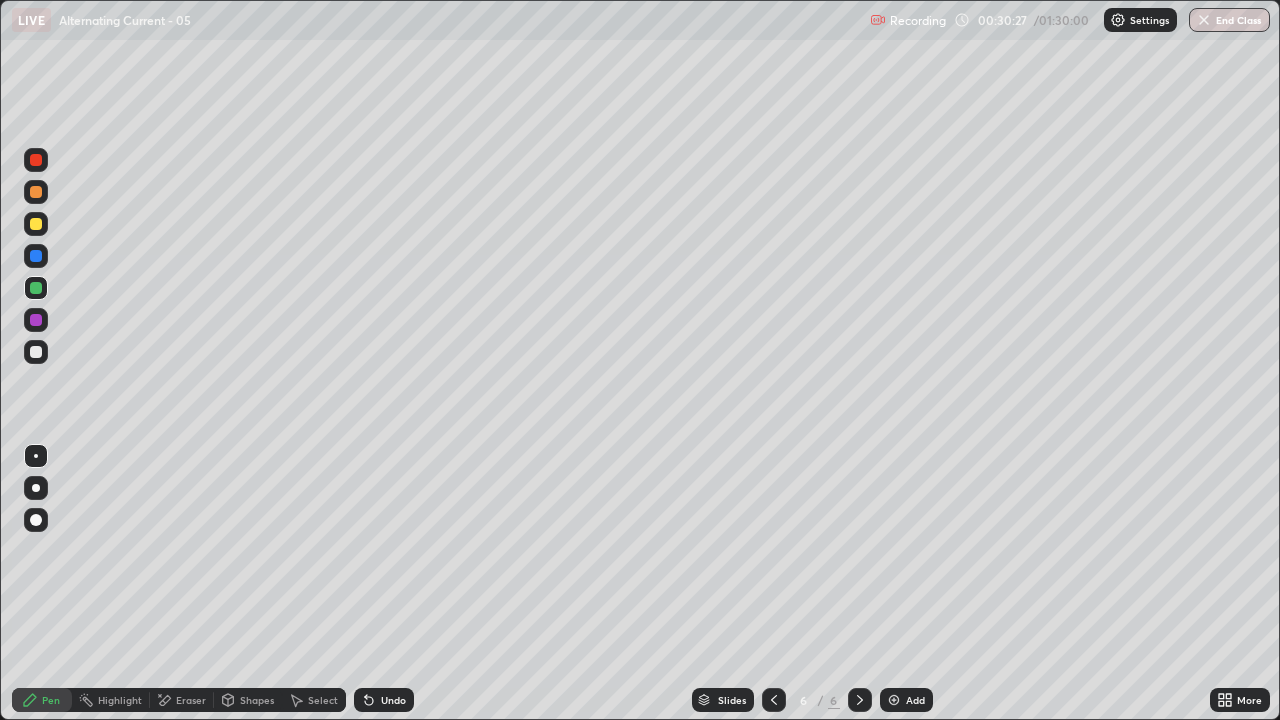 click 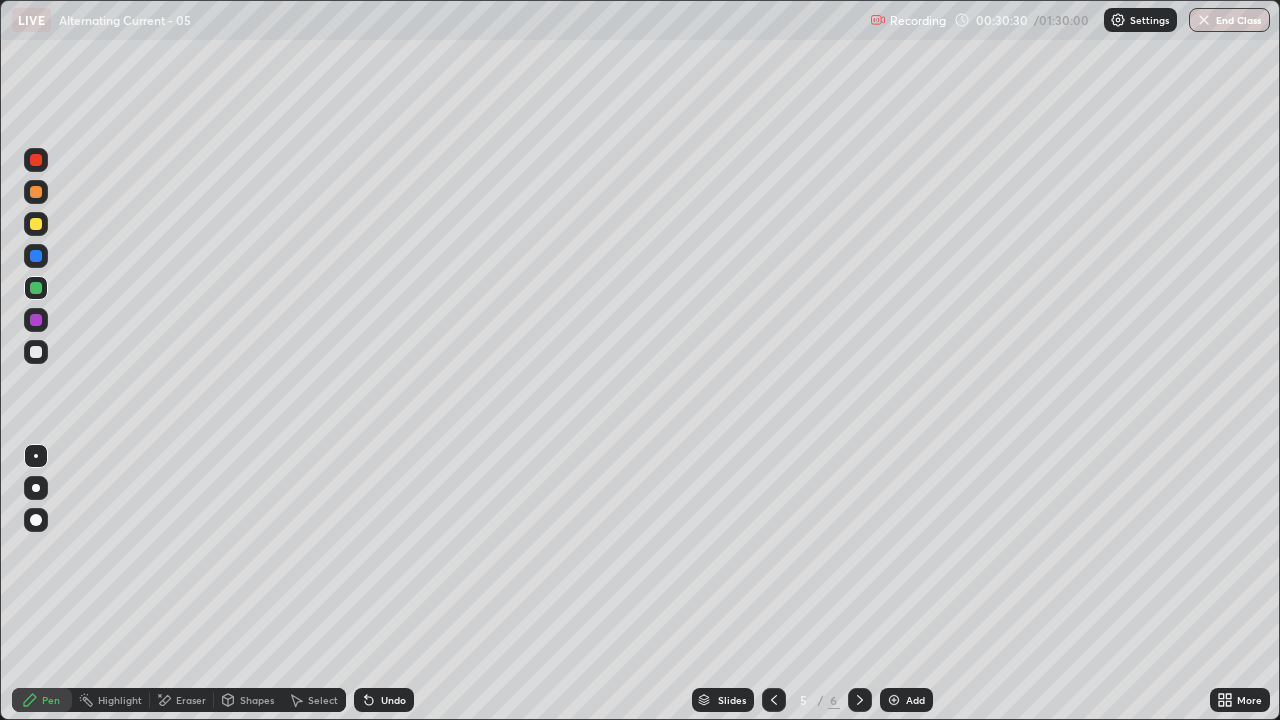 click 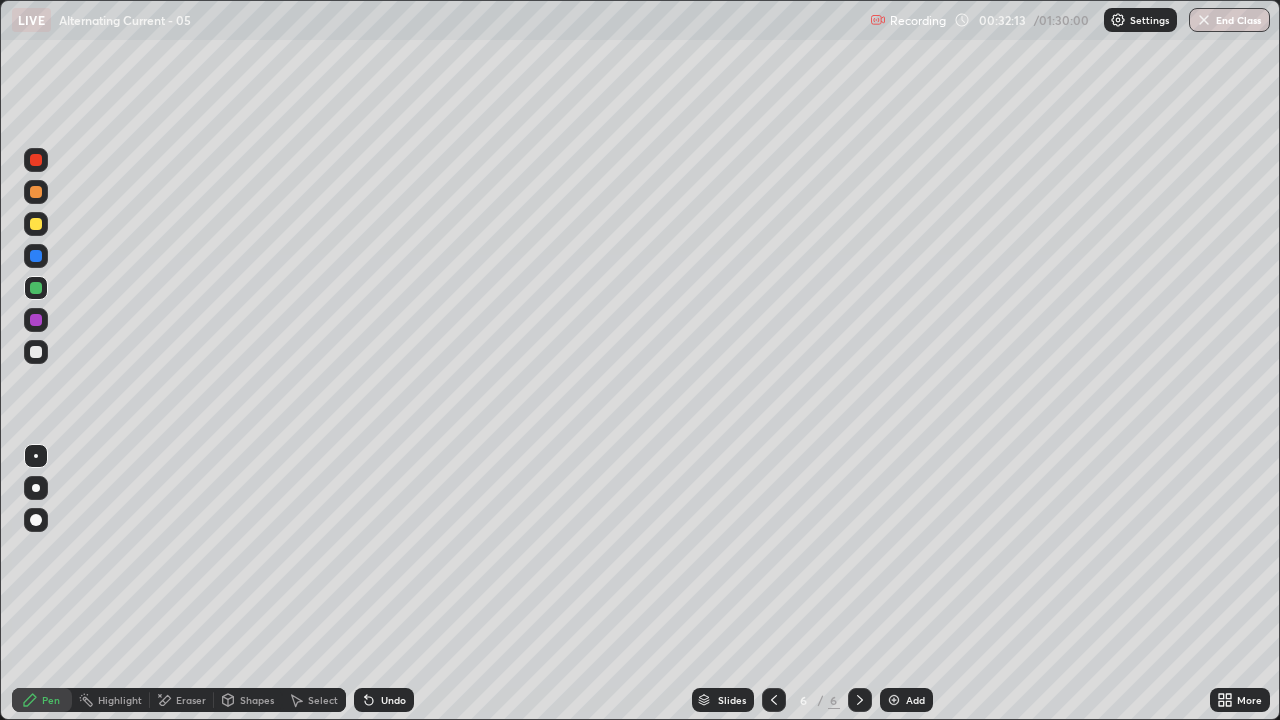 click 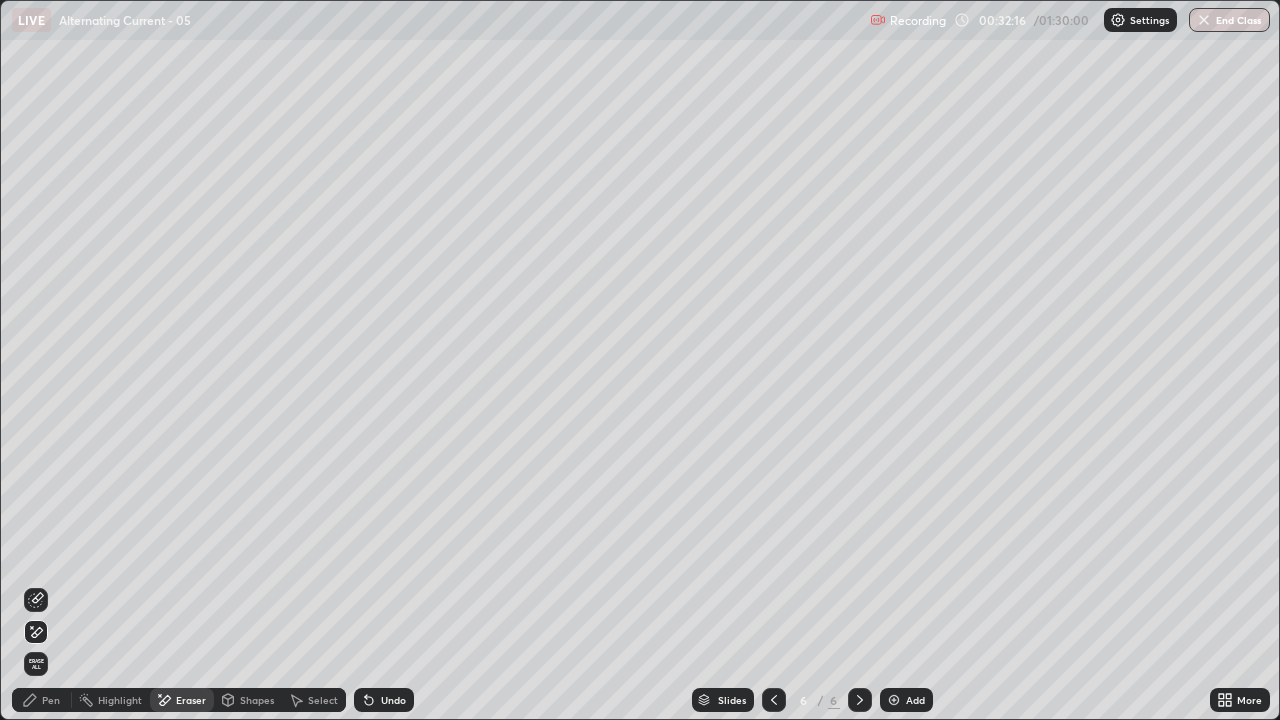 click on "Pen" at bounding box center (42, 700) 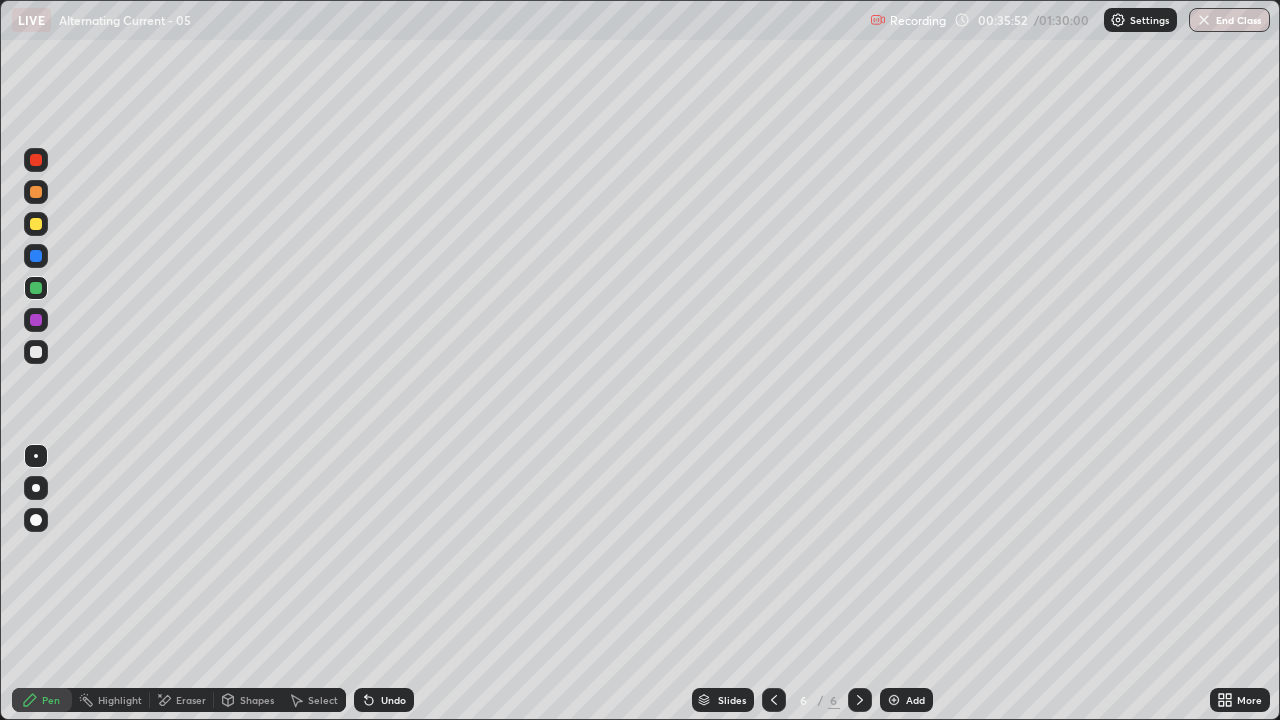 click at bounding box center (36, 352) 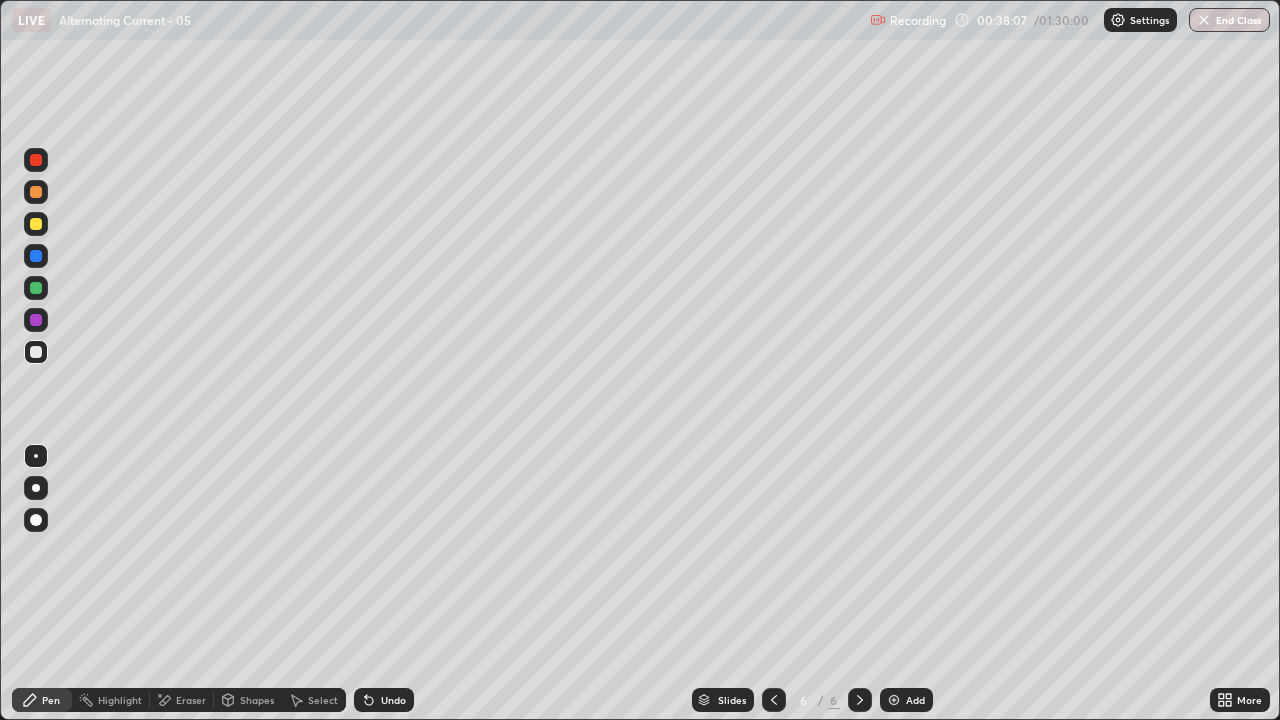 click on "Add" at bounding box center [906, 700] 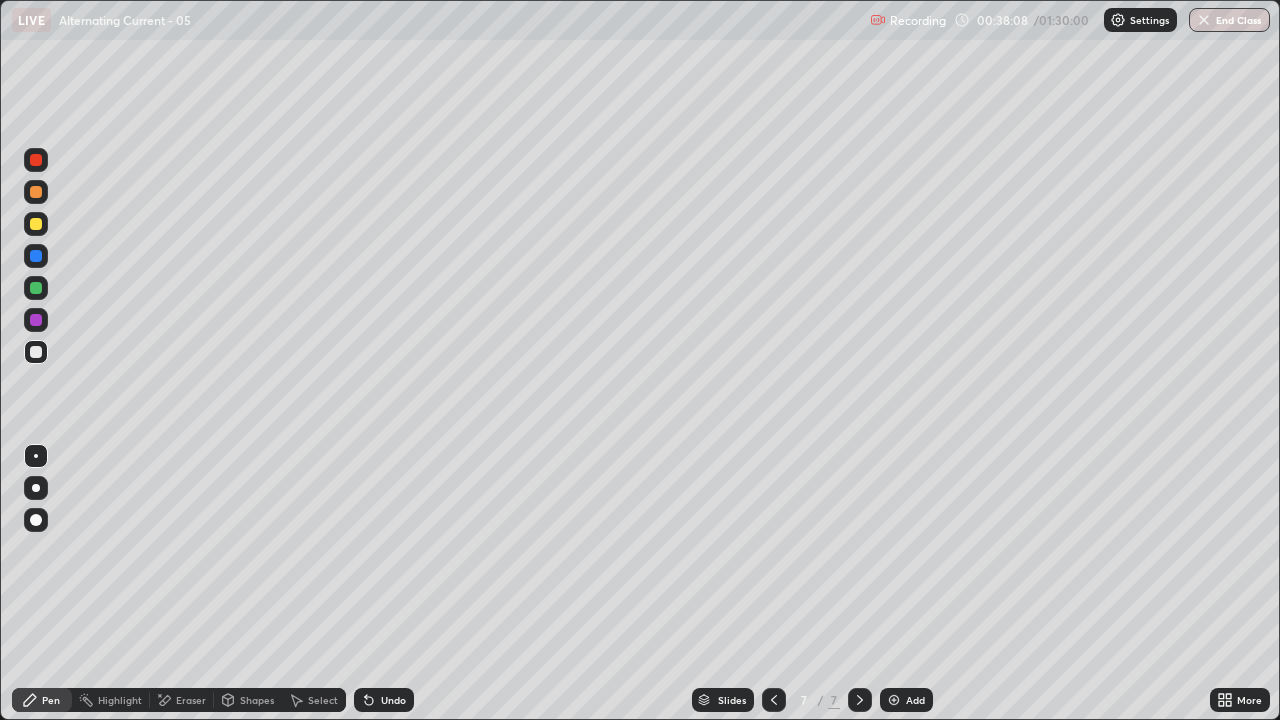 click on "Pen" at bounding box center [42, 700] 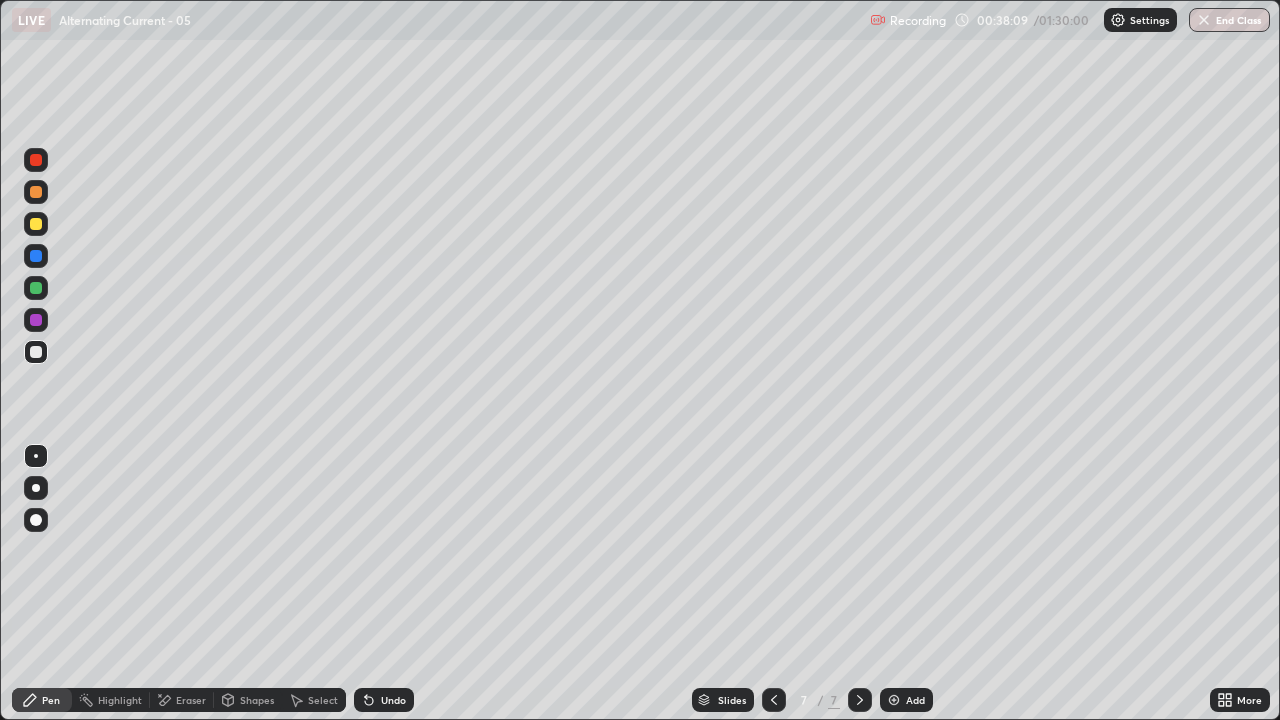click at bounding box center [36, 352] 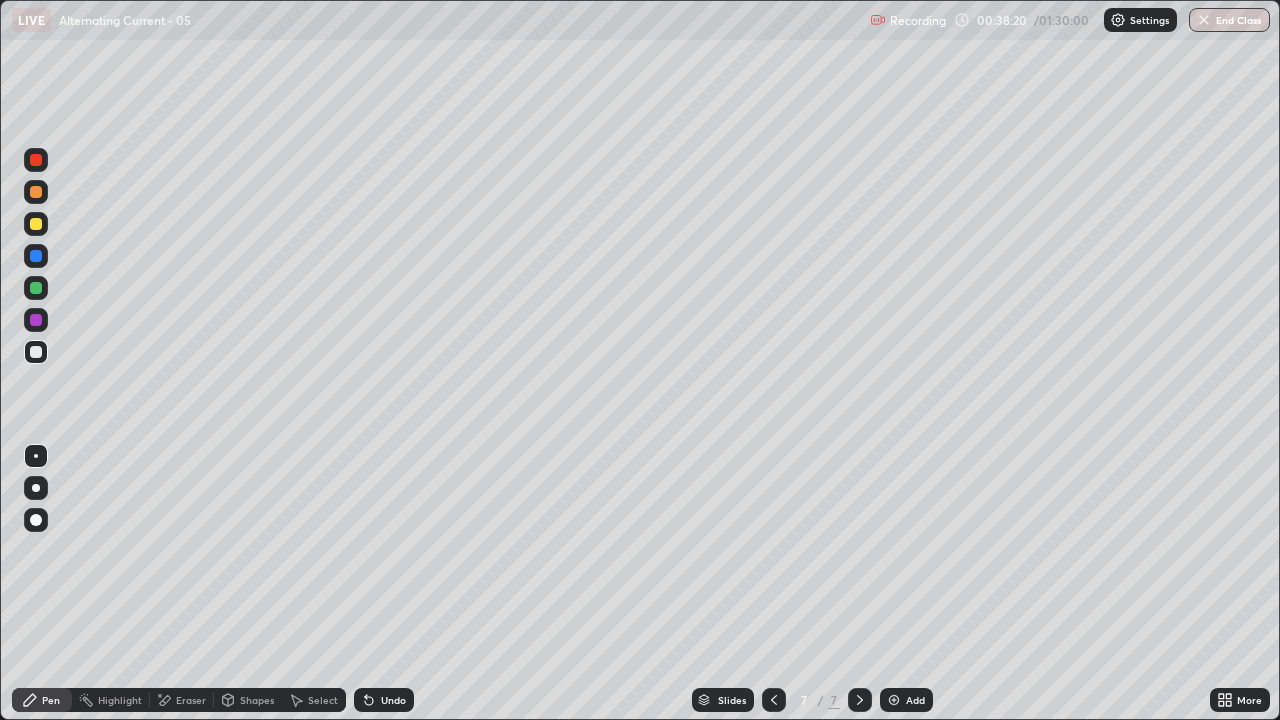 click on "Shapes" at bounding box center (257, 700) 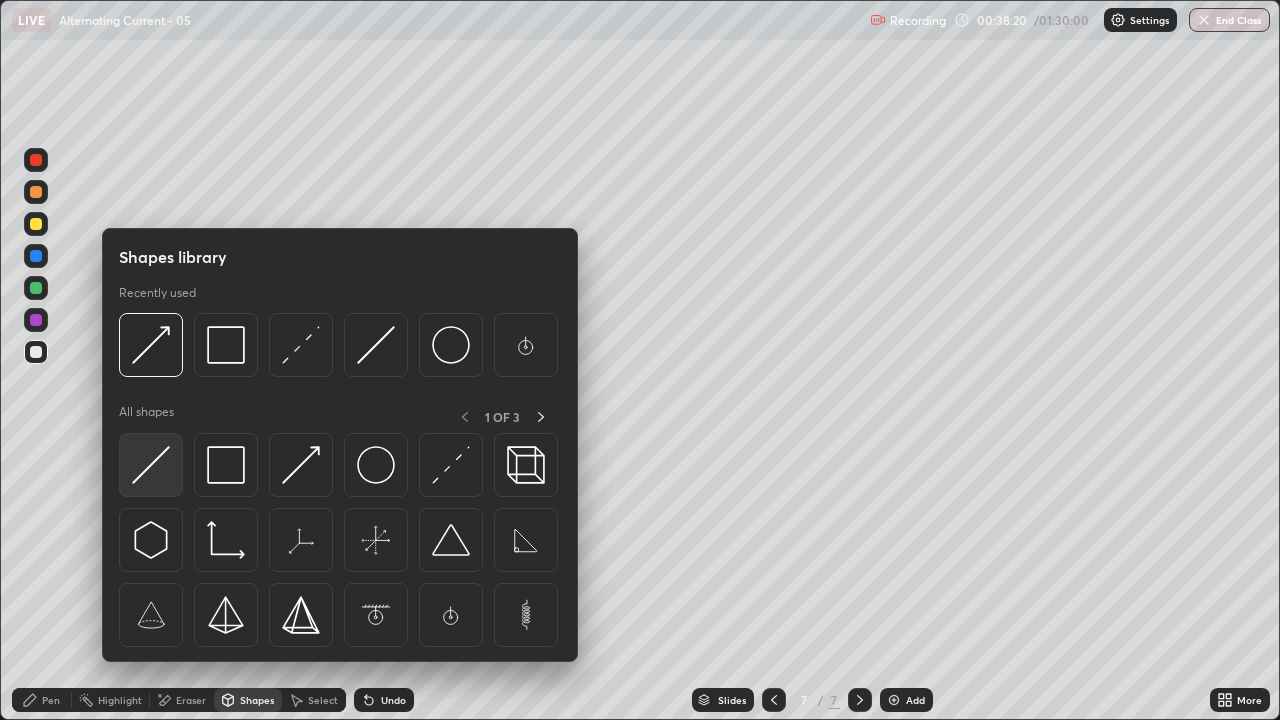 click at bounding box center (151, 465) 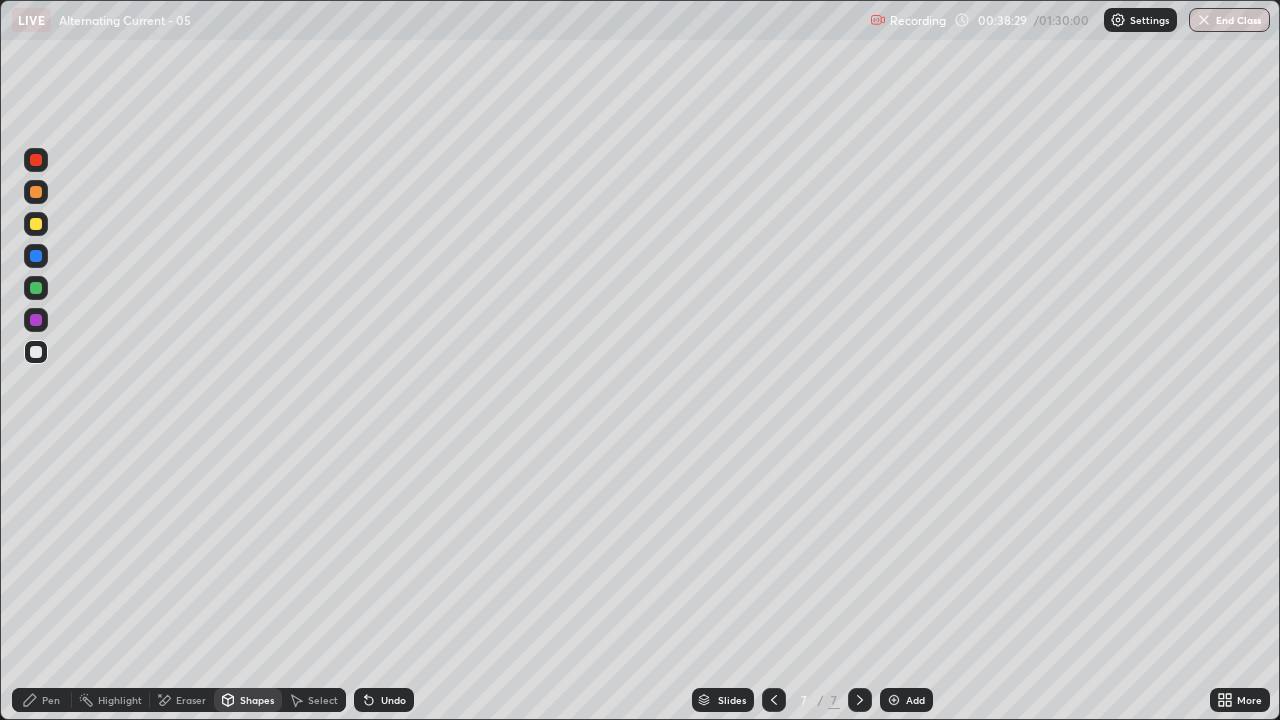 click on "Shapes" at bounding box center [257, 700] 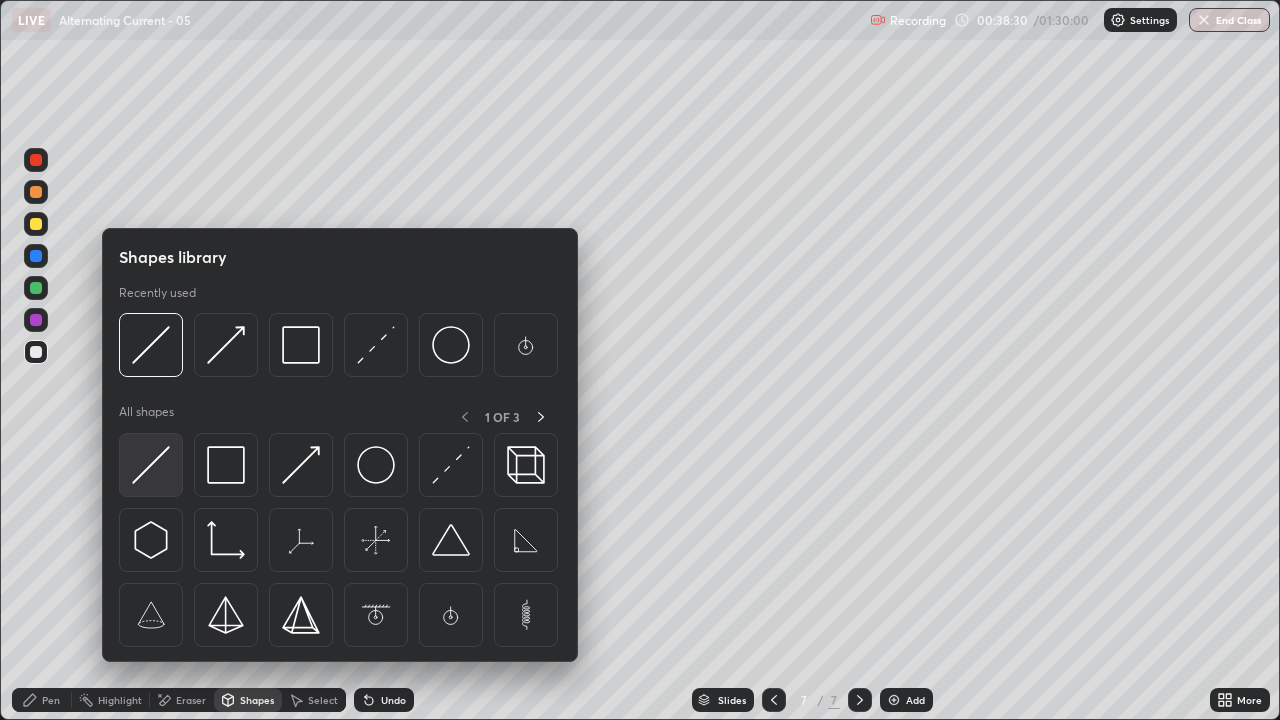 click at bounding box center [151, 465] 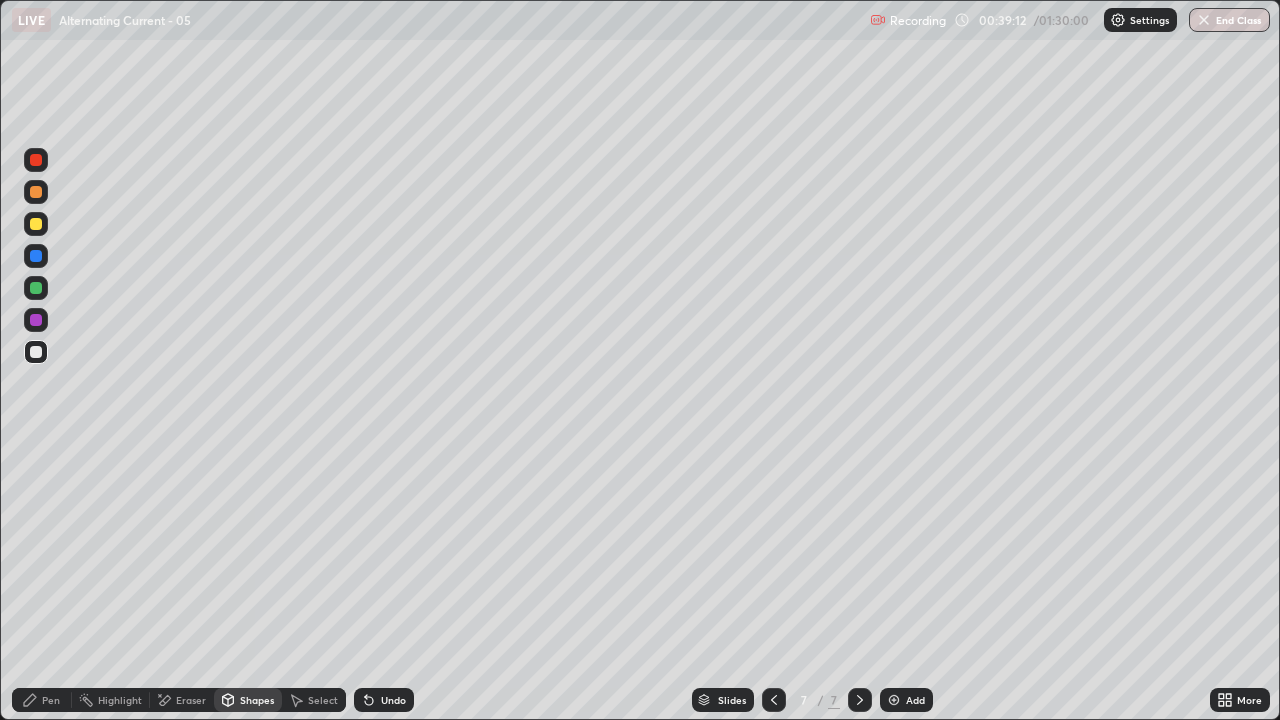 click at bounding box center [36, 224] 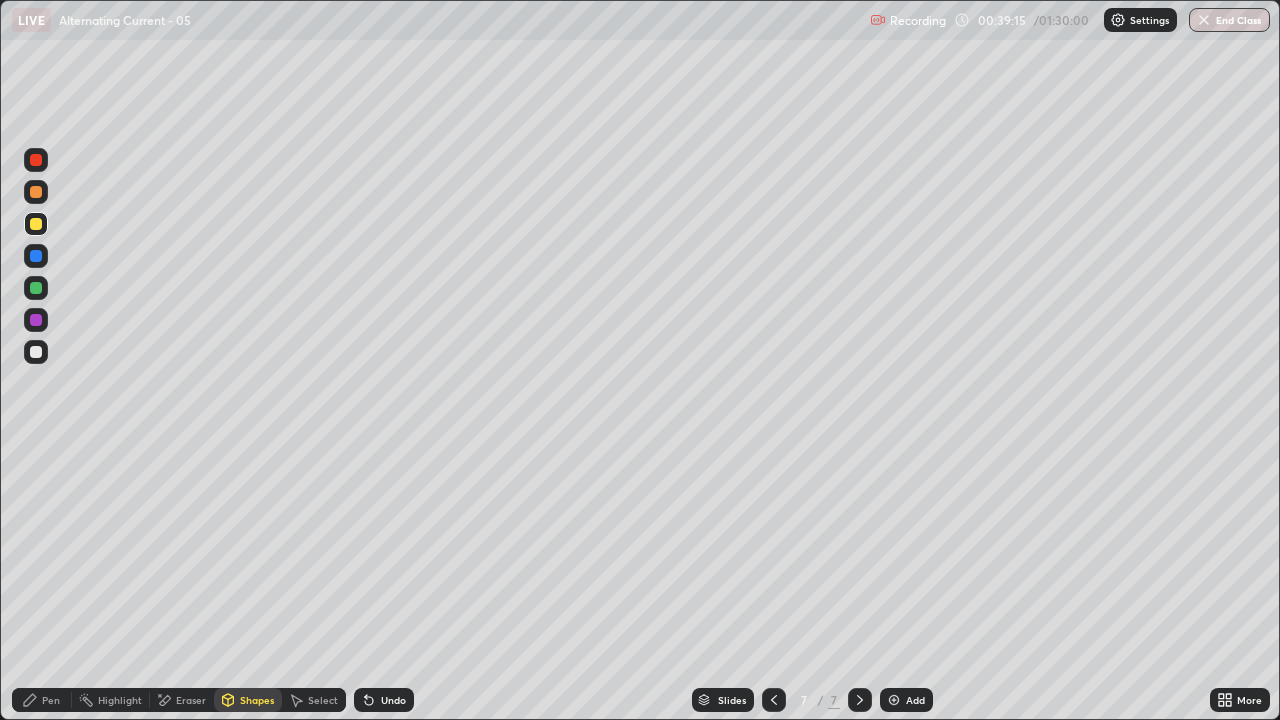 click on "Undo" at bounding box center (393, 700) 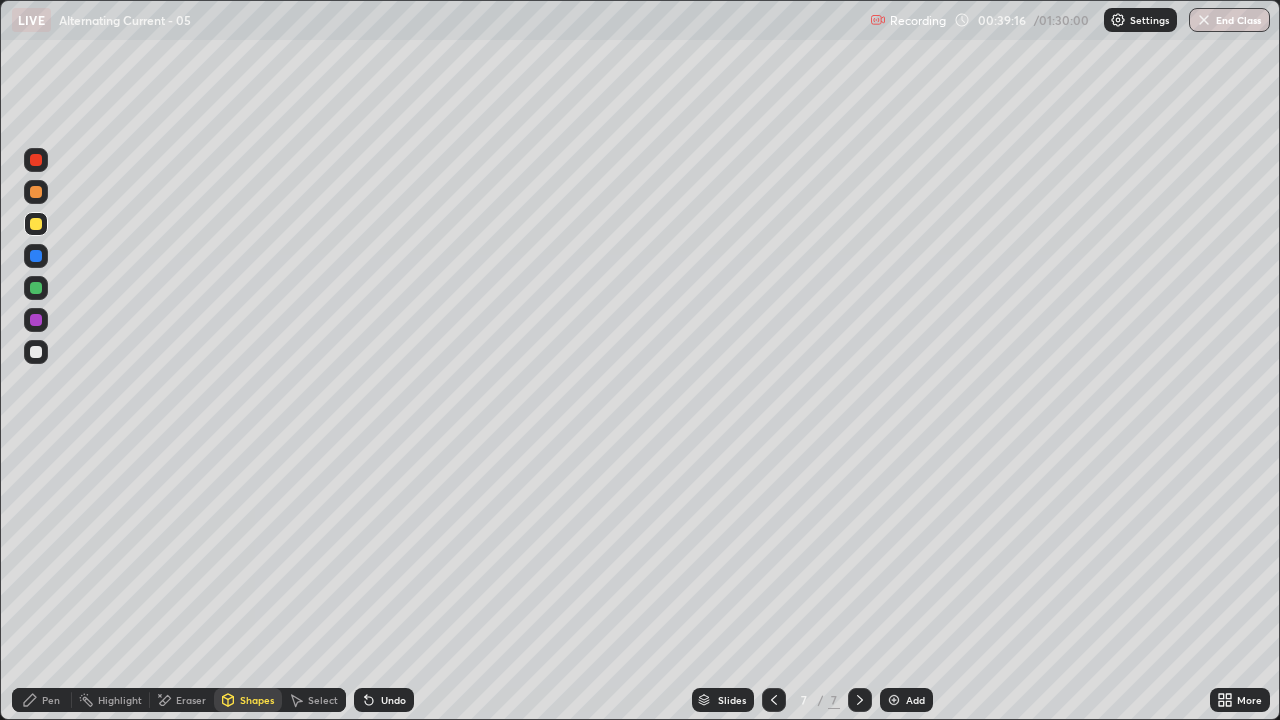 click on "Pen" at bounding box center [51, 700] 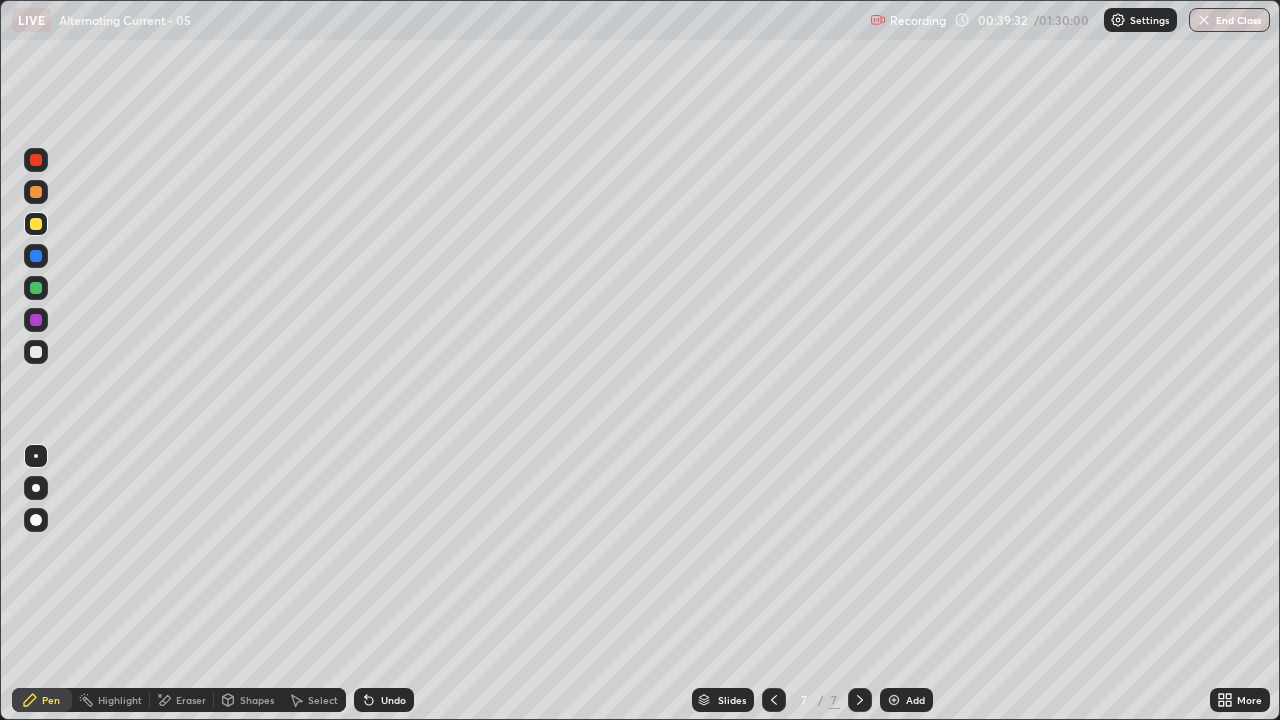 click 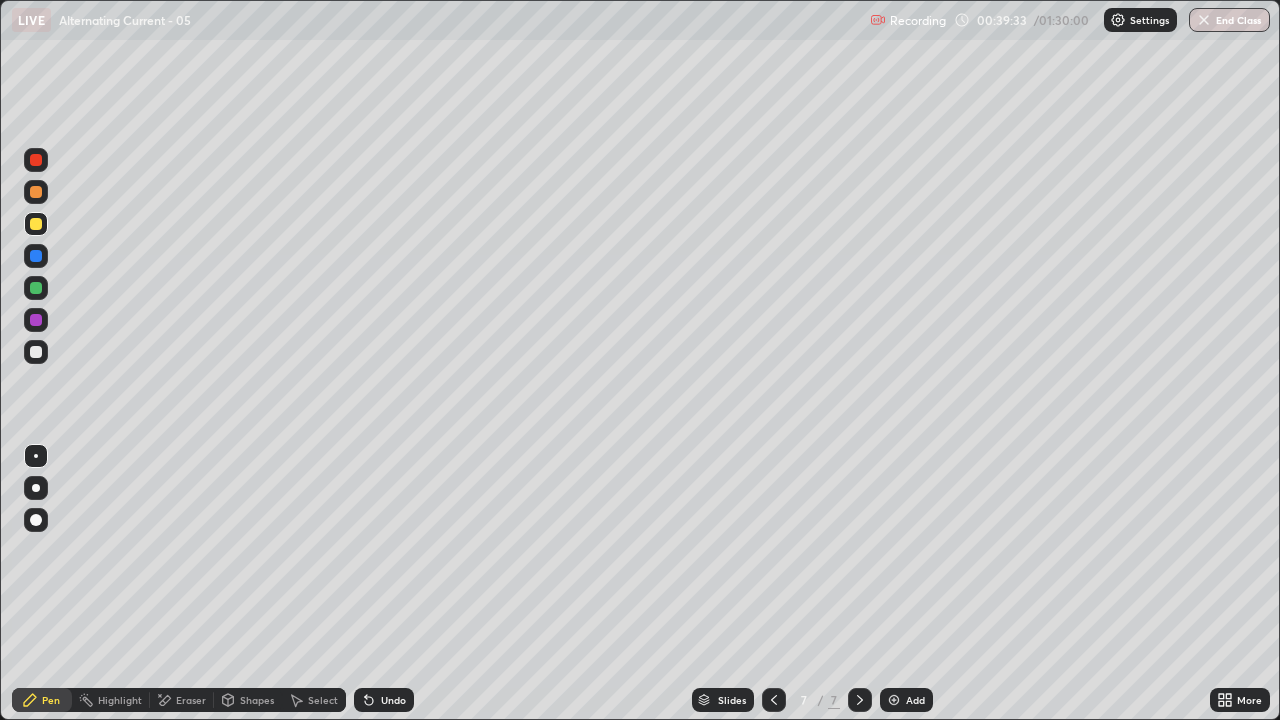 click at bounding box center (36, 352) 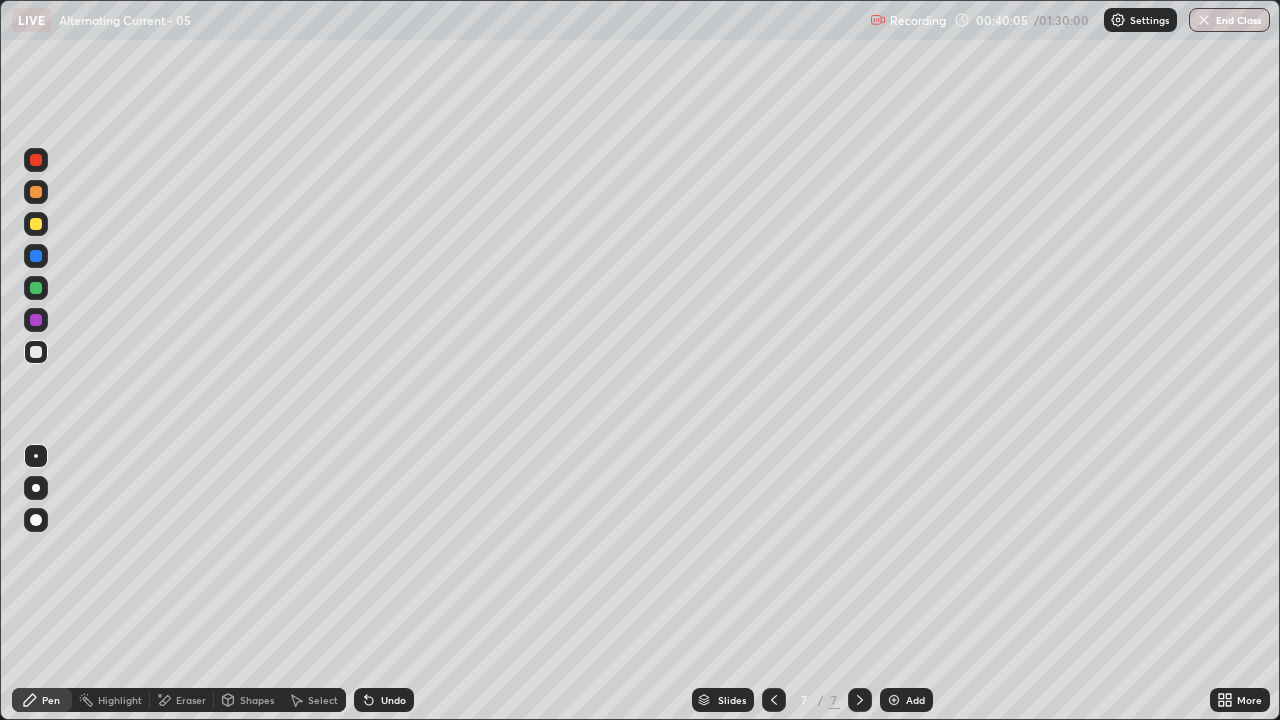 click on "Pen" at bounding box center (42, 700) 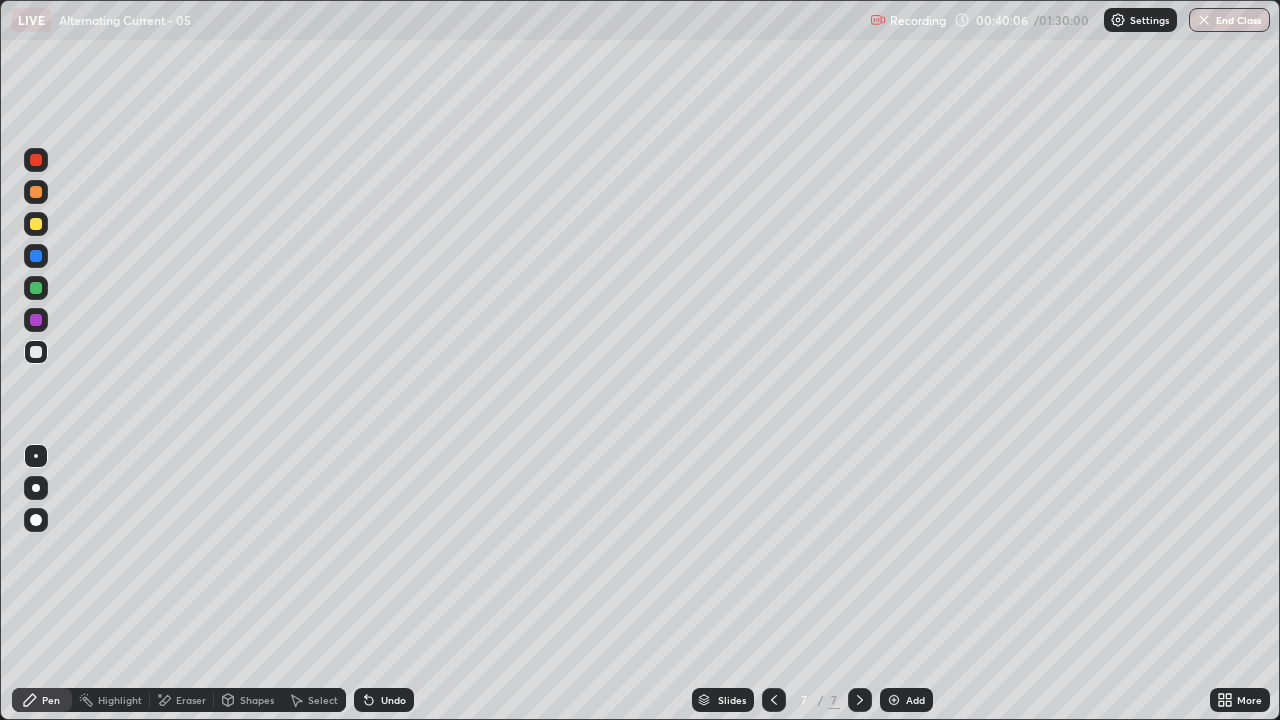 click at bounding box center (36, 352) 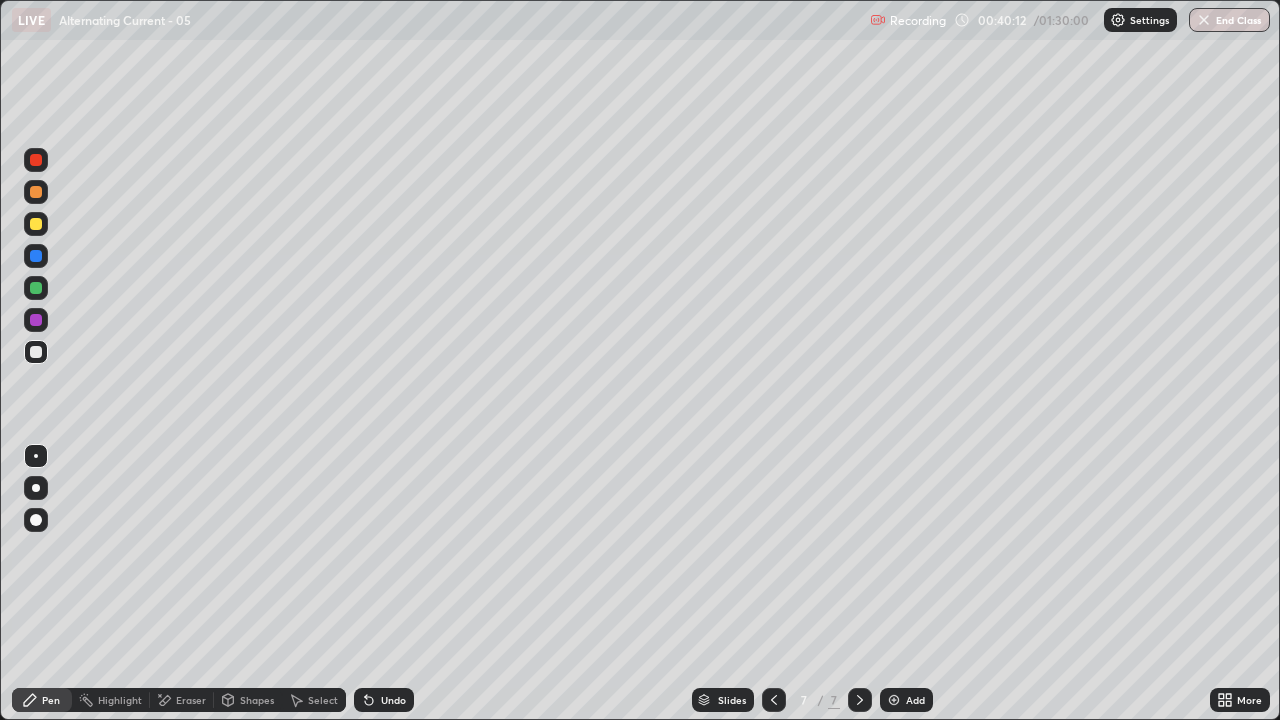click at bounding box center (36, 224) 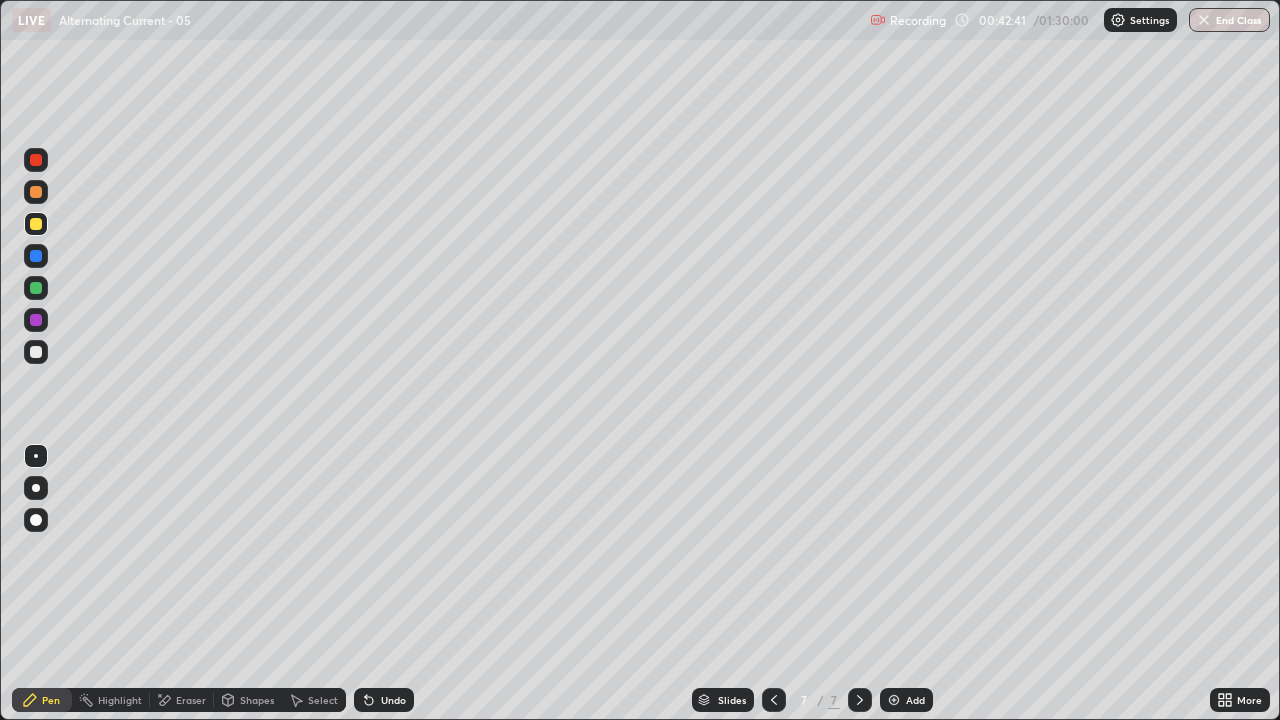click on "Pen" at bounding box center [51, 700] 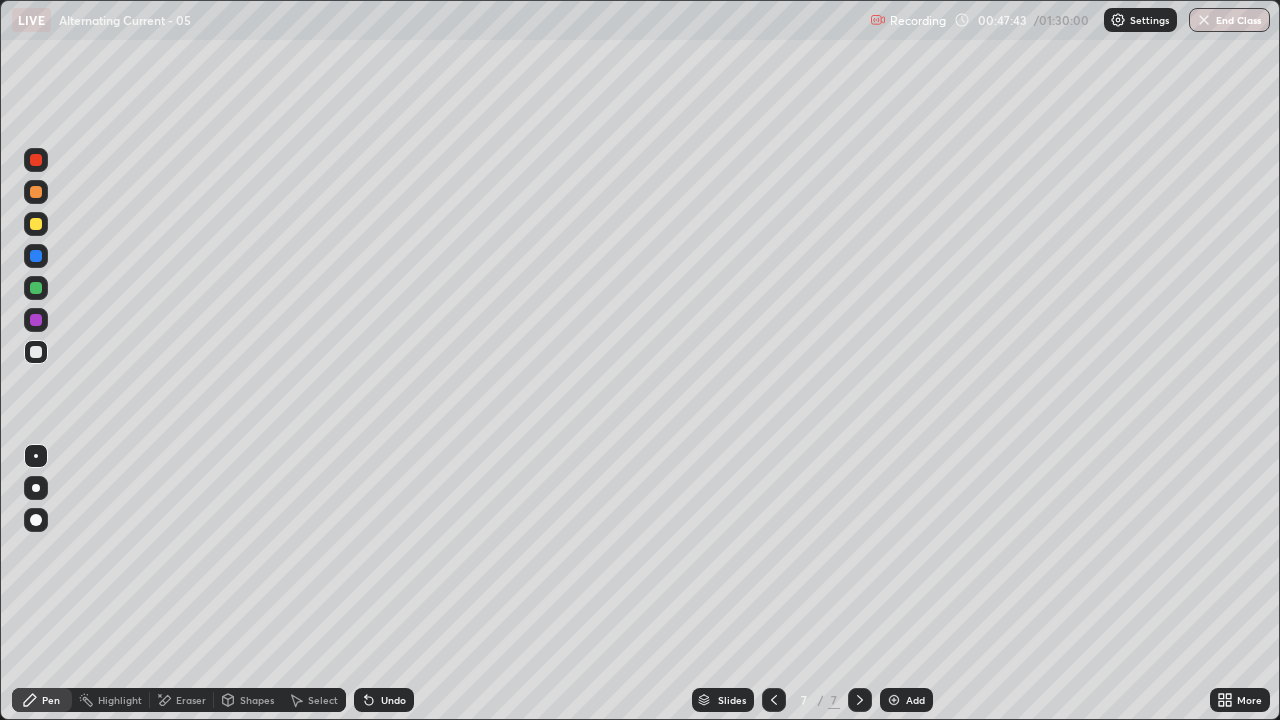 click on "Pen" at bounding box center [51, 700] 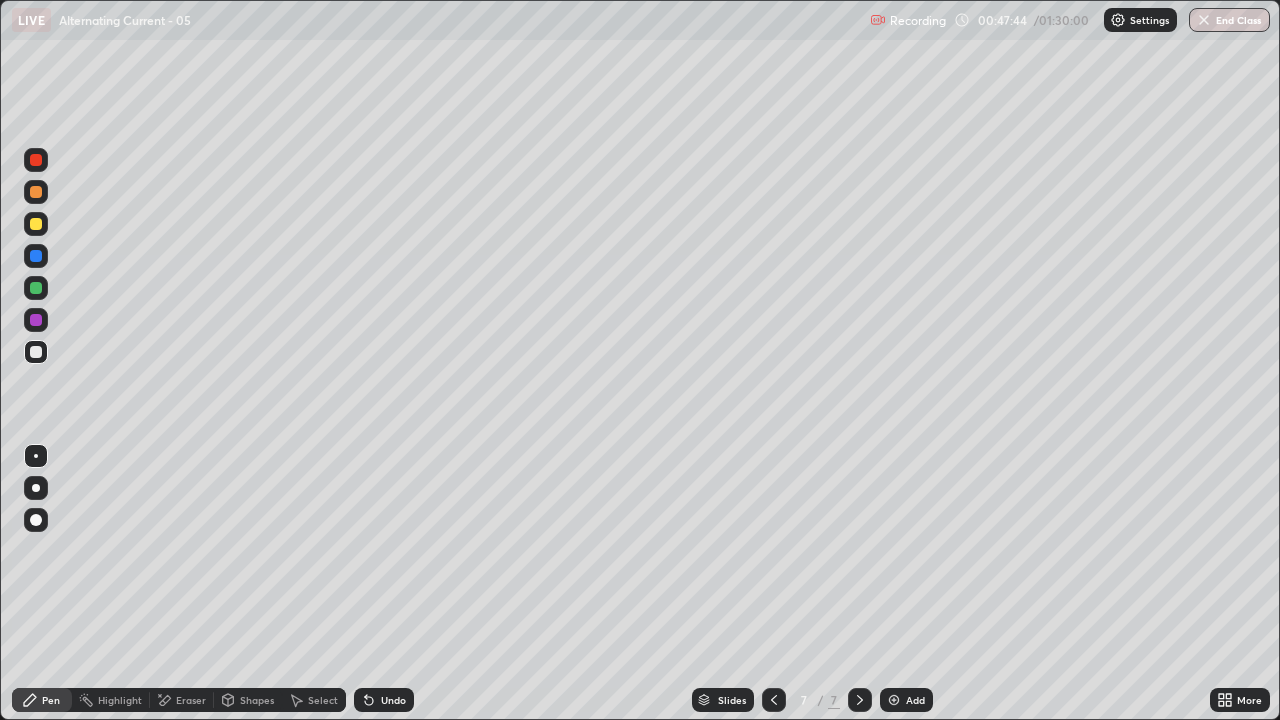 click at bounding box center (36, 352) 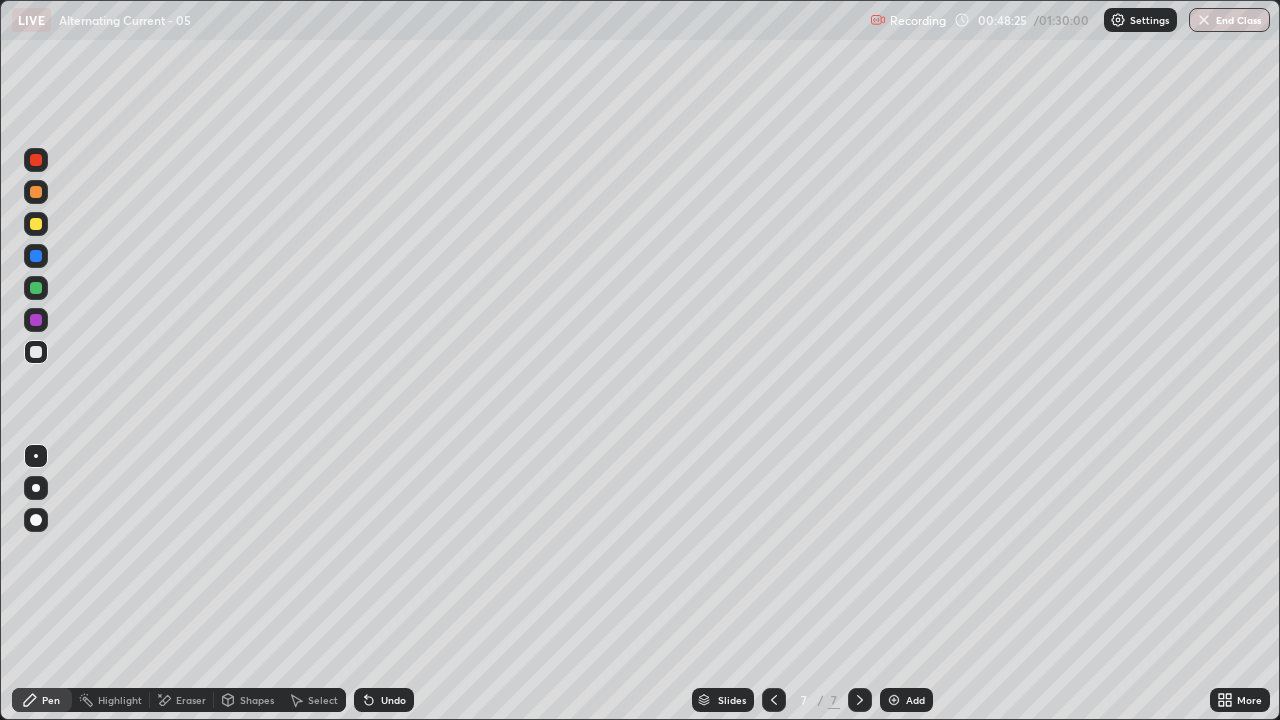 click on "Shapes" at bounding box center (248, 700) 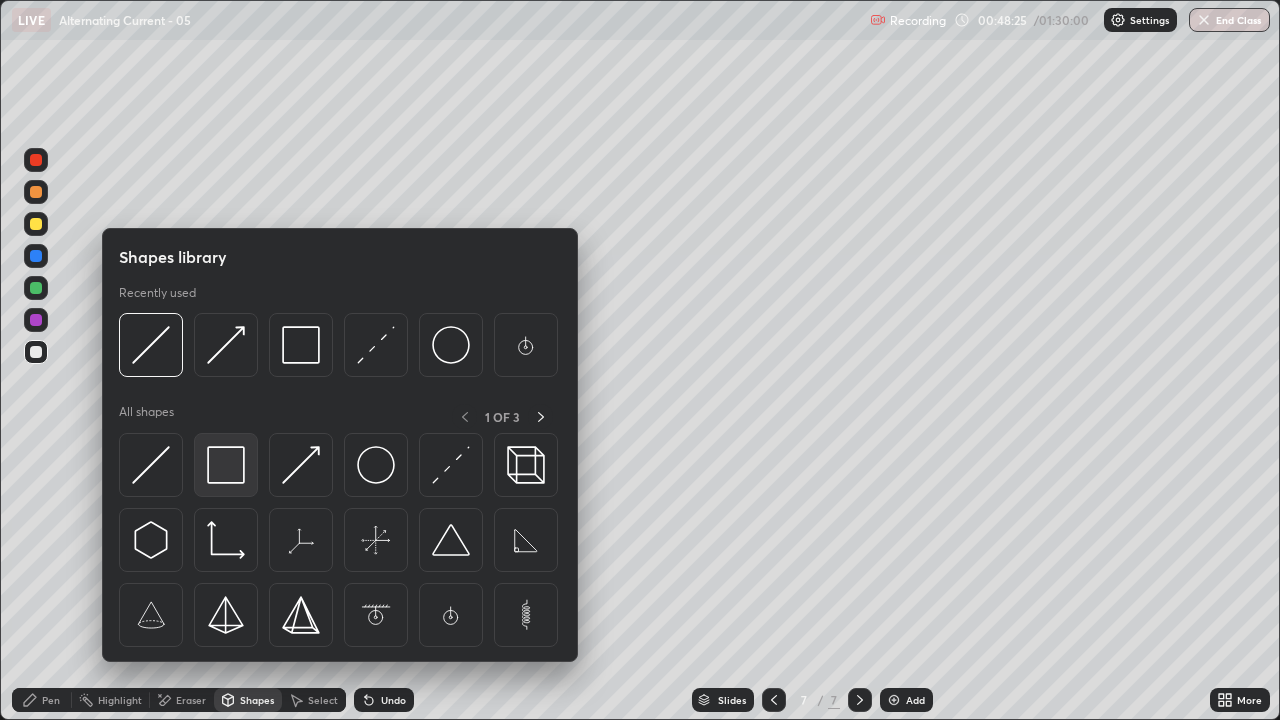 click at bounding box center [226, 465] 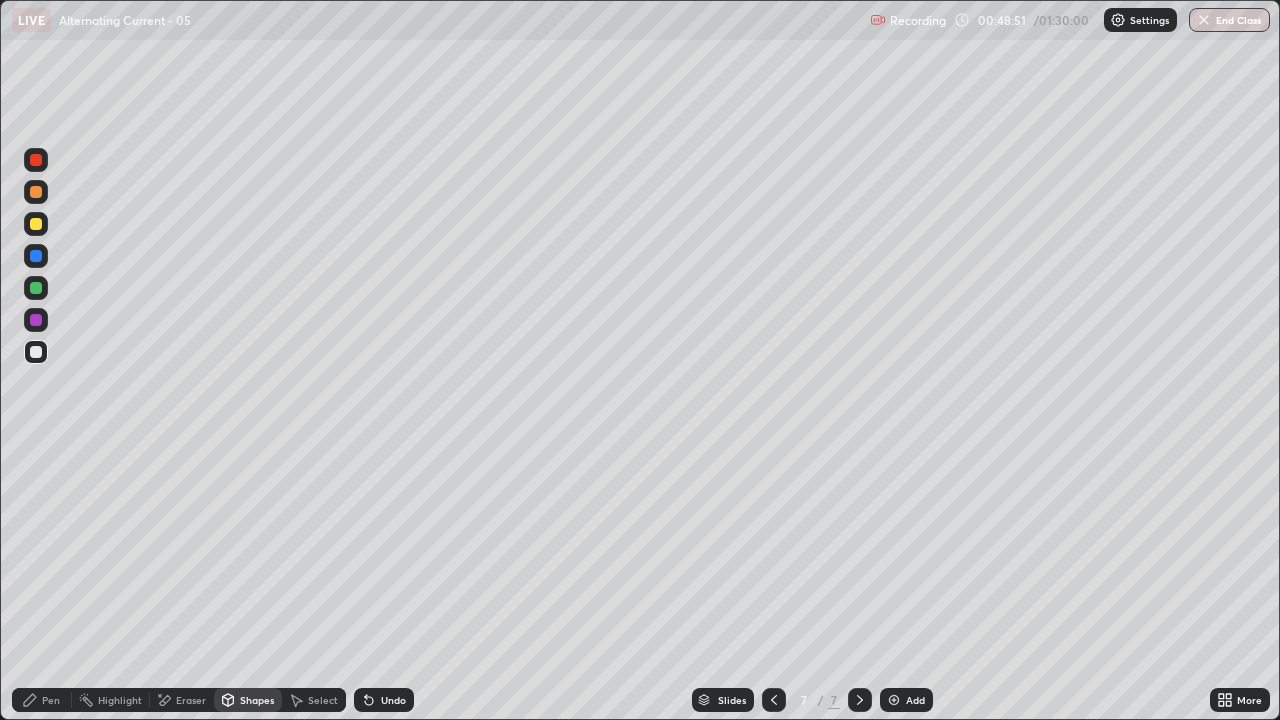 click on "Undo" at bounding box center [393, 700] 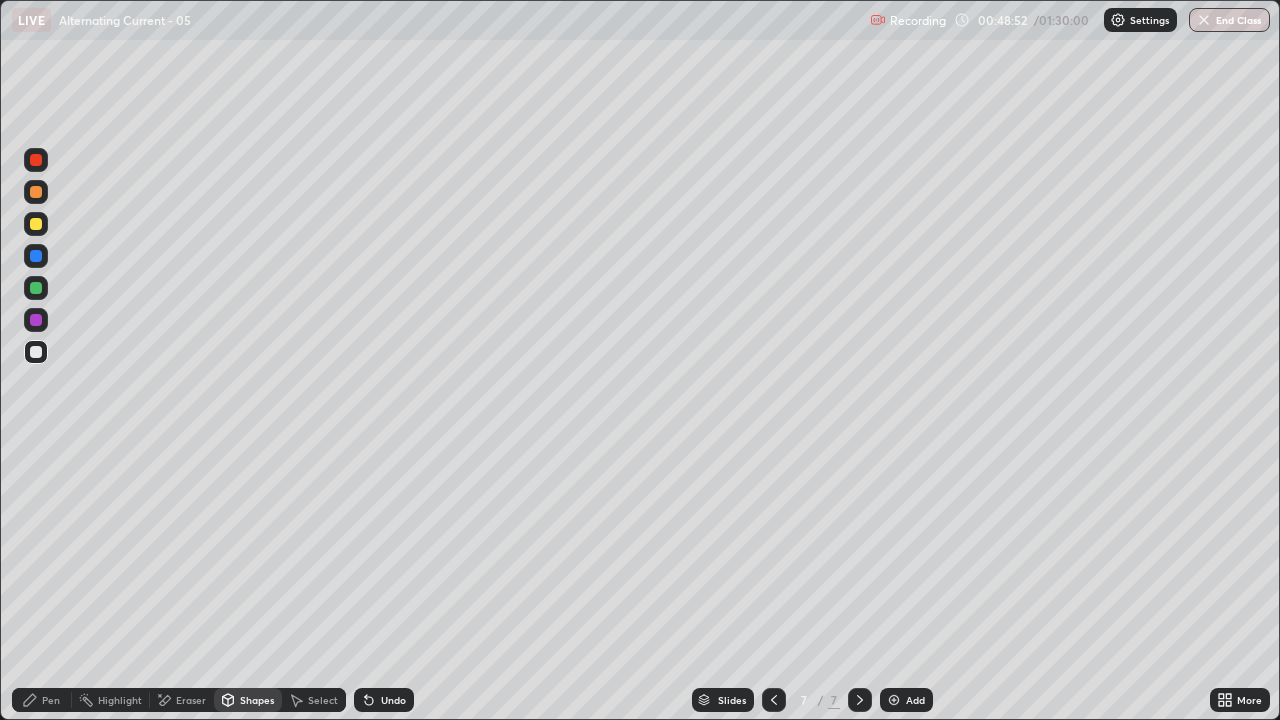 click on "Pen" at bounding box center [42, 700] 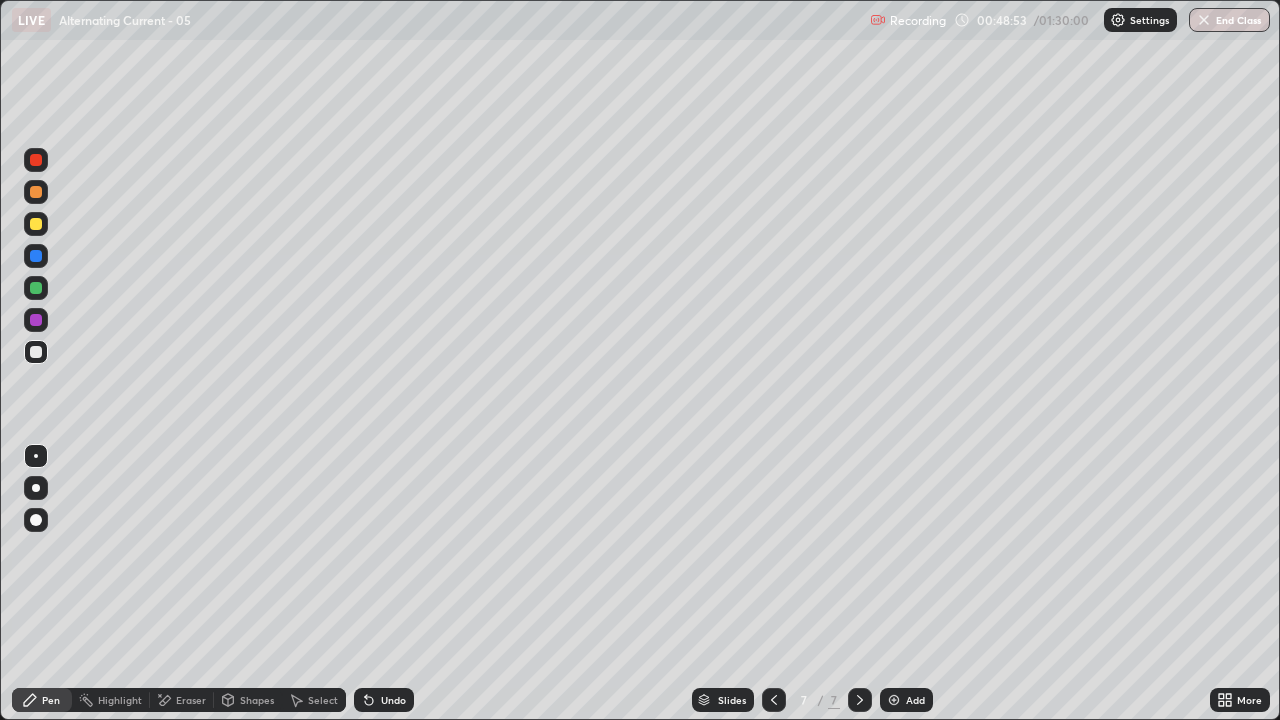 click at bounding box center (36, 320) 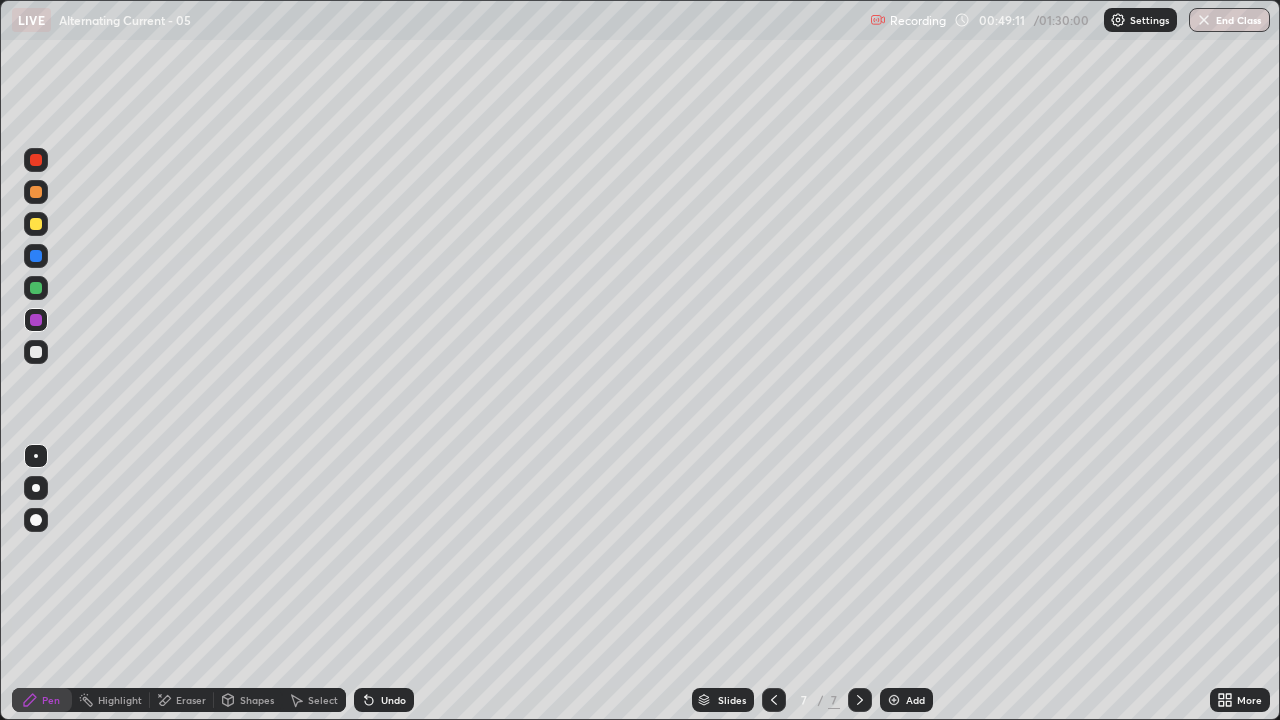 click on "Undo" at bounding box center (393, 700) 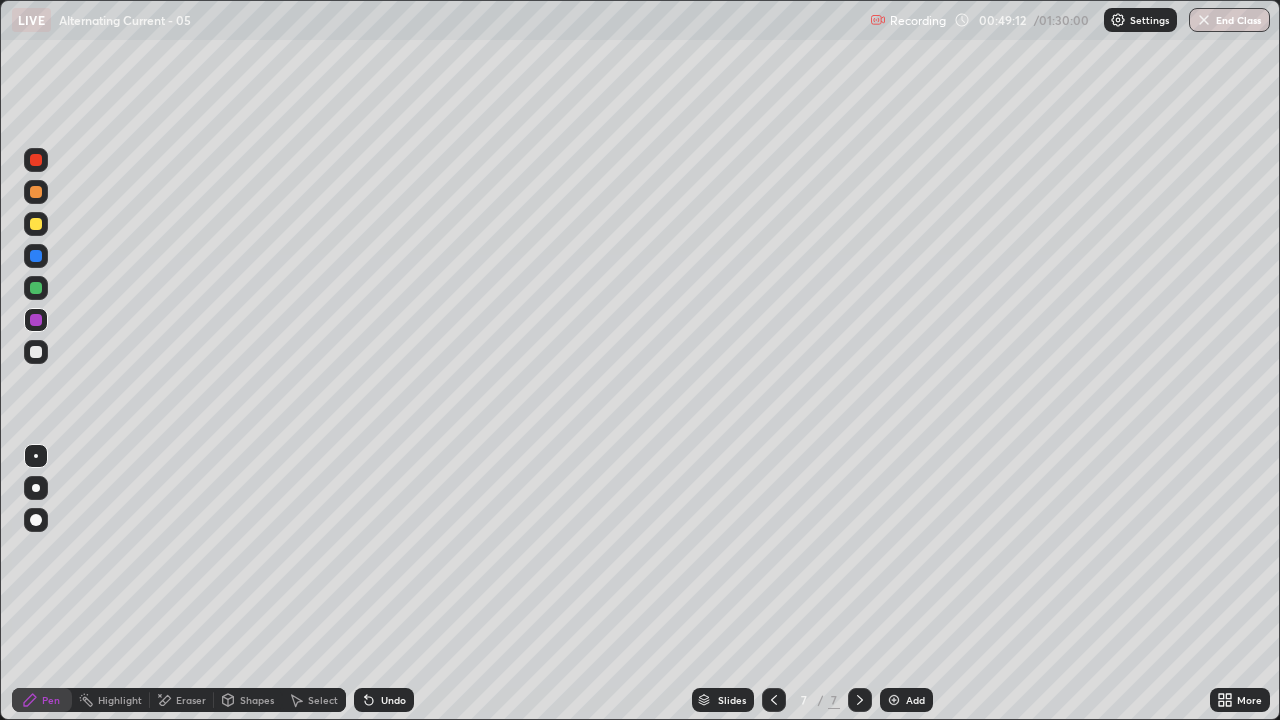 click on "Undo" at bounding box center [393, 700] 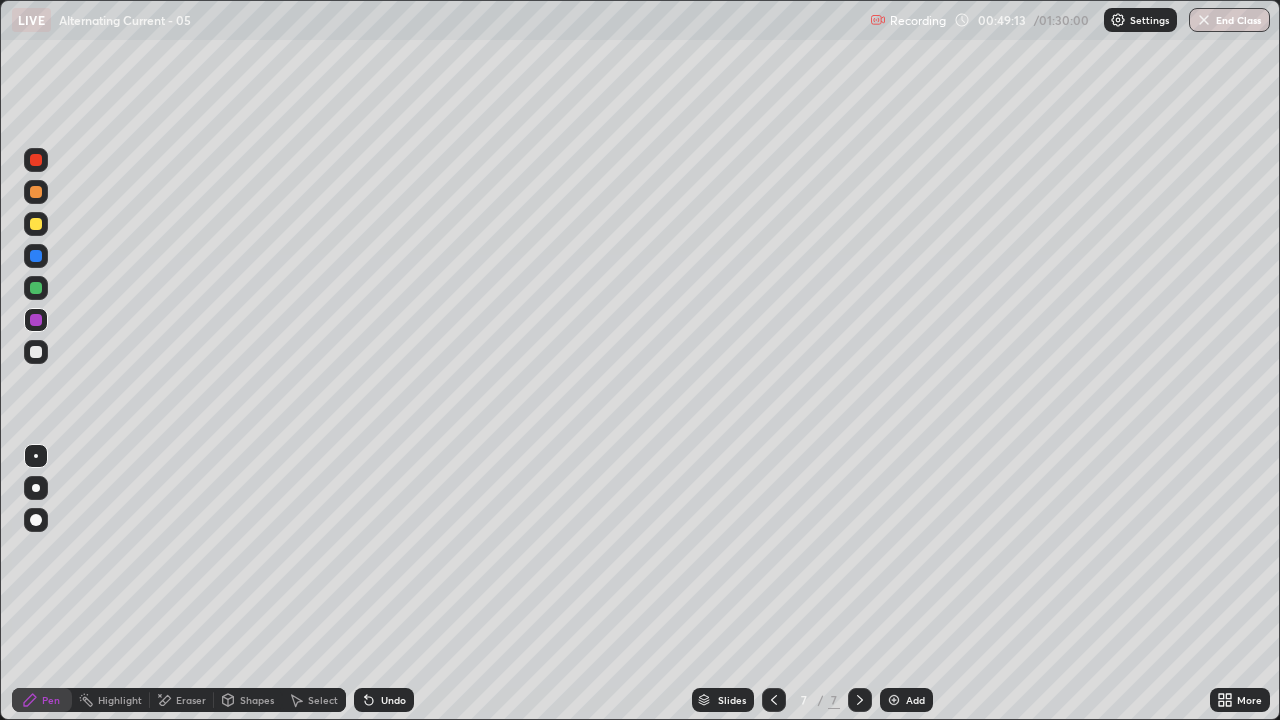 click on "Undo" at bounding box center [384, 700] 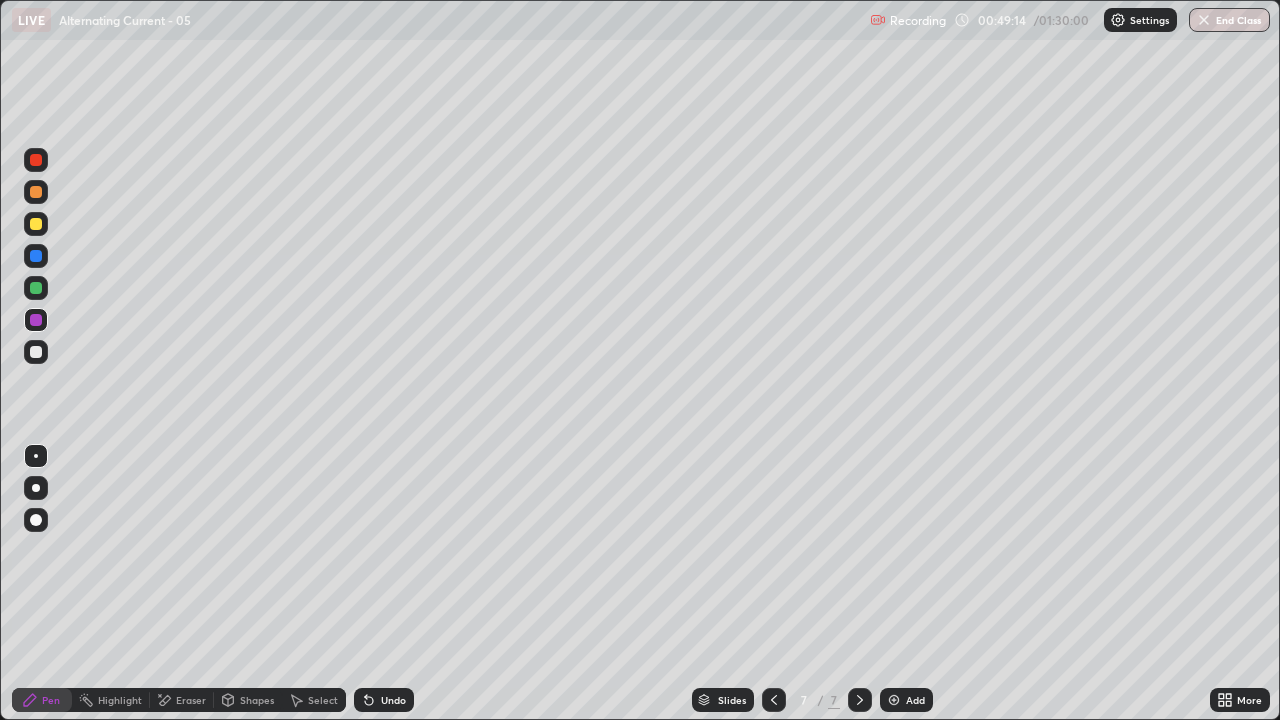 click on "Undo" at bounding box center (393, 700) 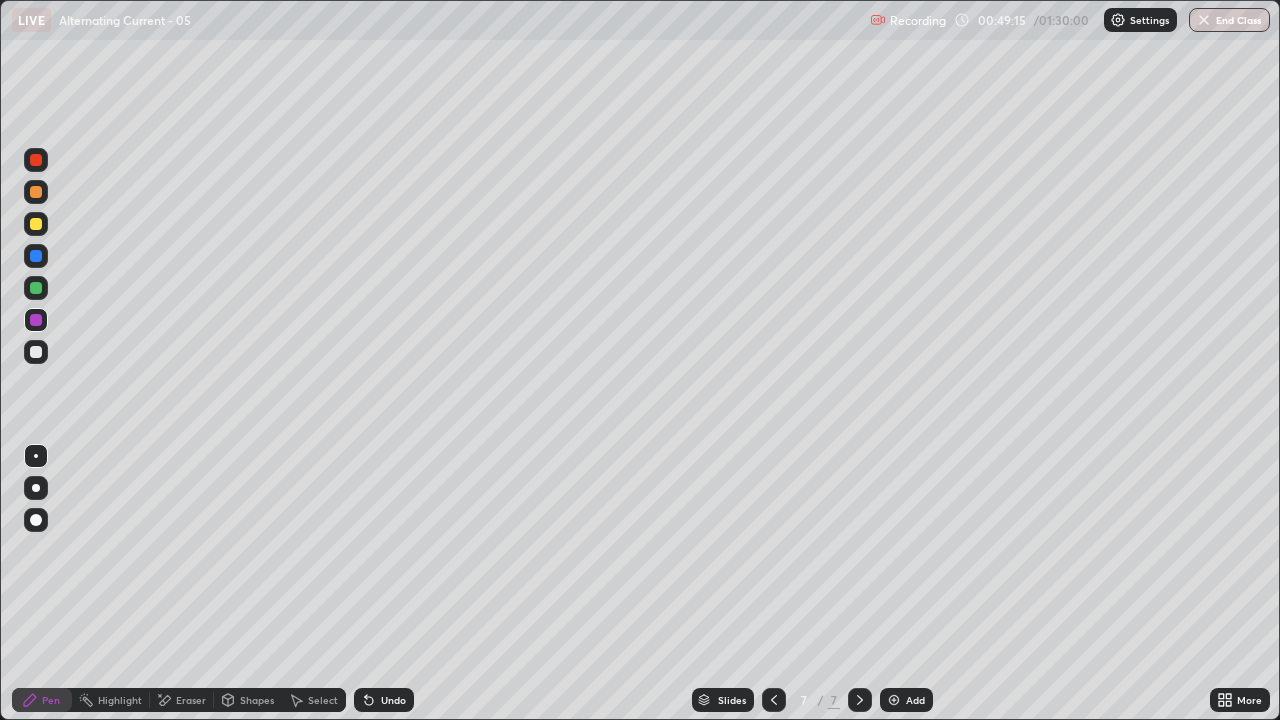 click on "Undo" at bounding box center [384, 700] 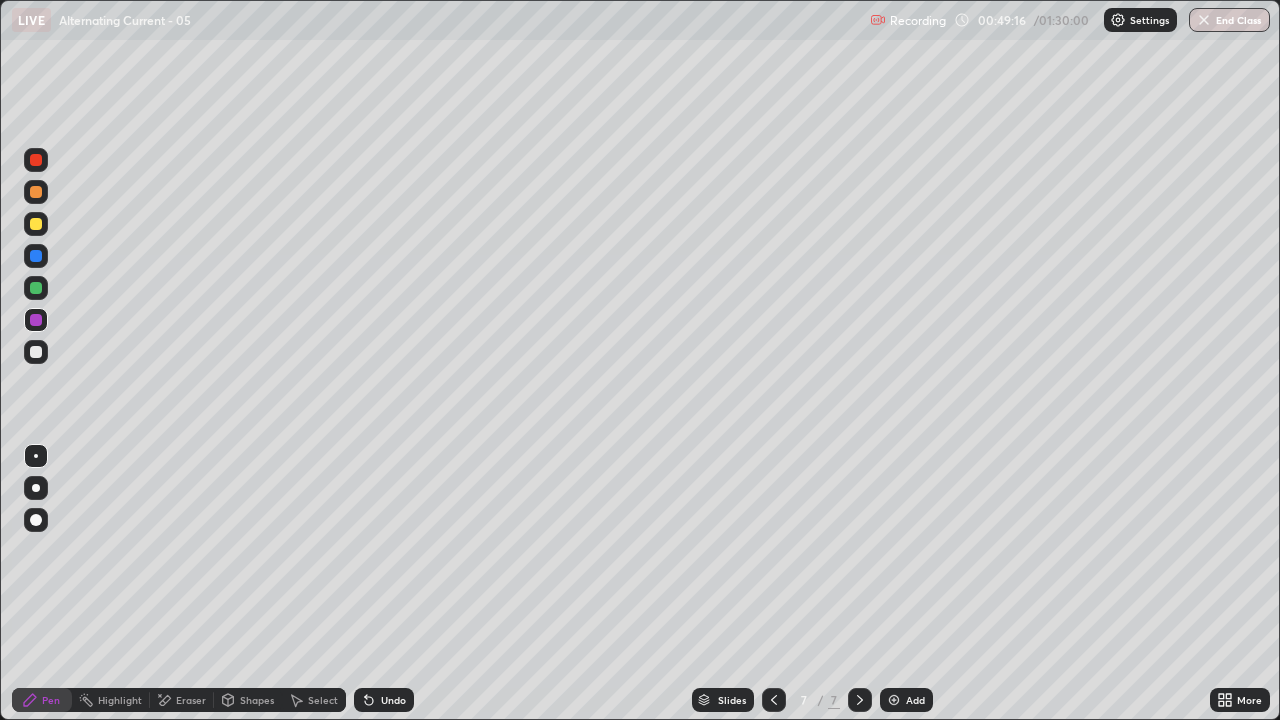 click on "Undo" at bounding box center (384, 700) 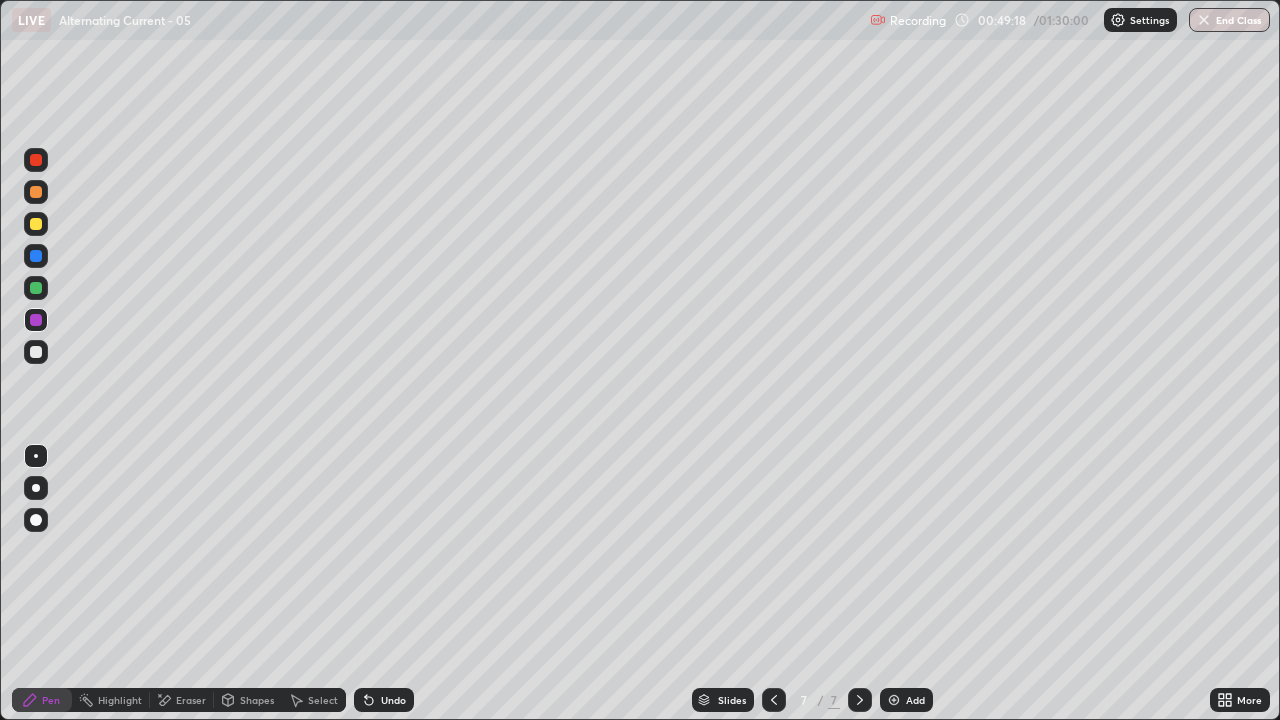 click on "Undo" at bounding box center [393, 700] 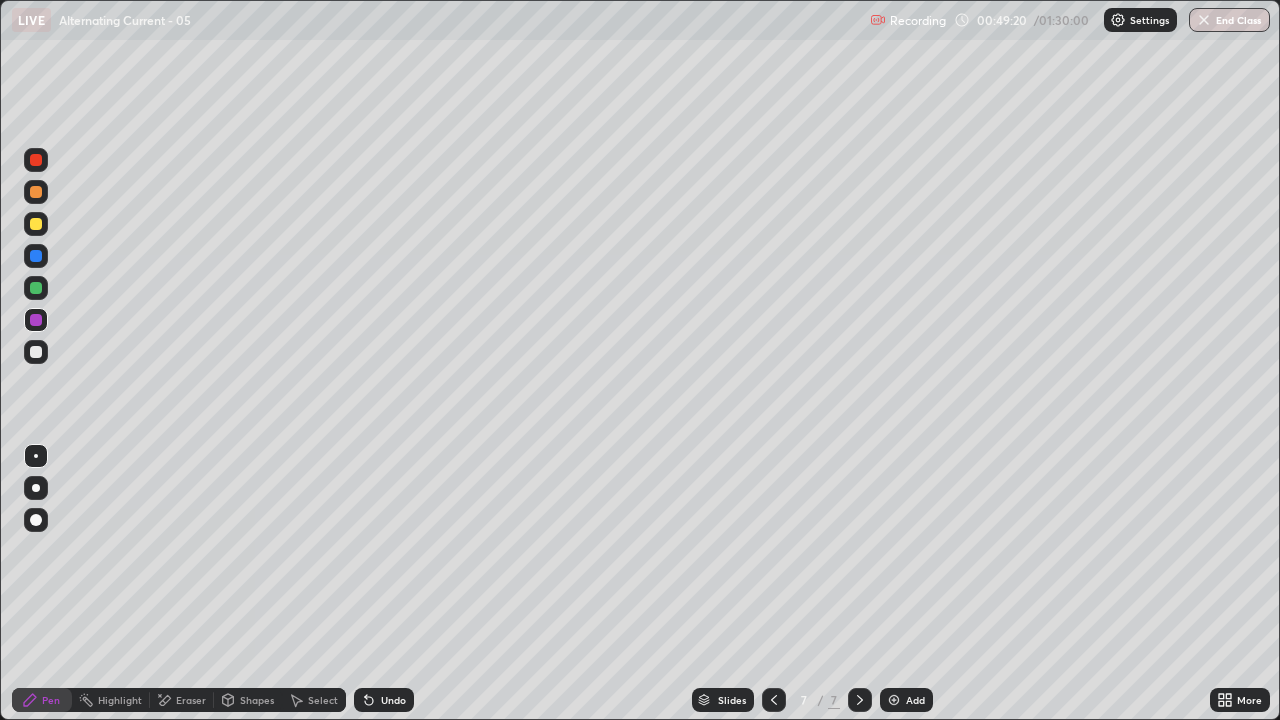 click at bounding box center [894, 700] 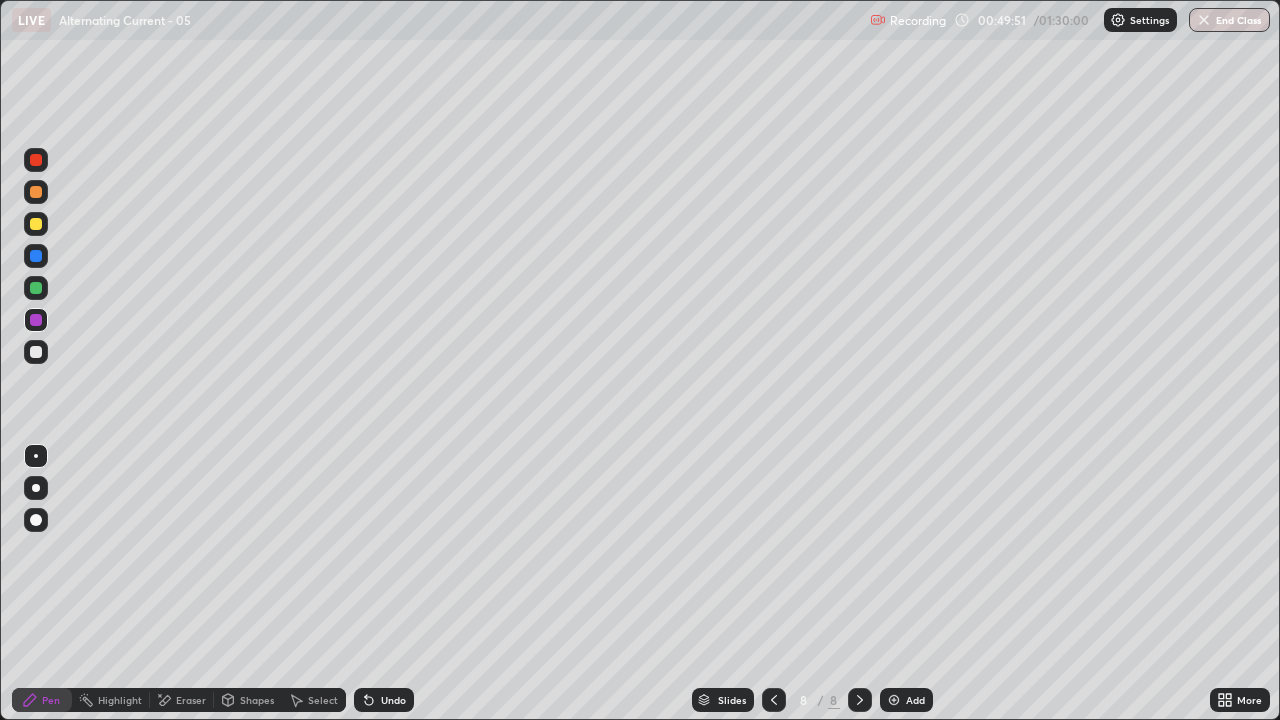 click 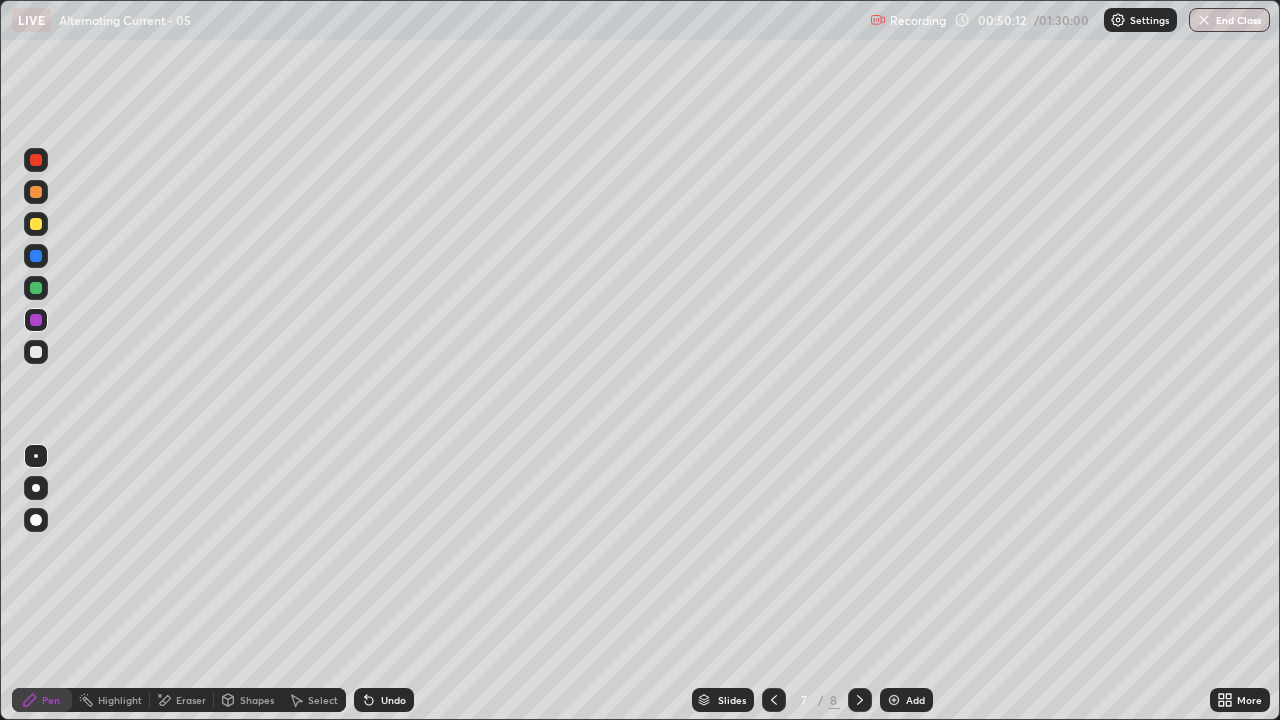 click 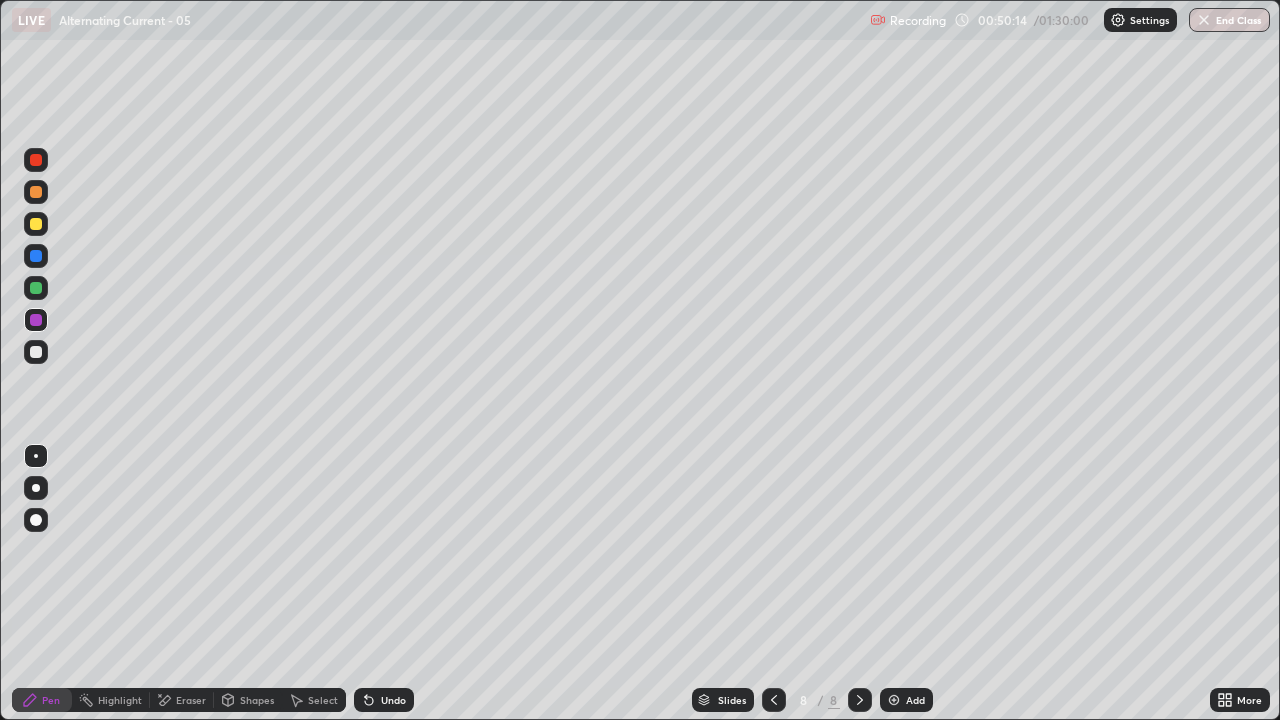 click at bounding box center [36, 352] 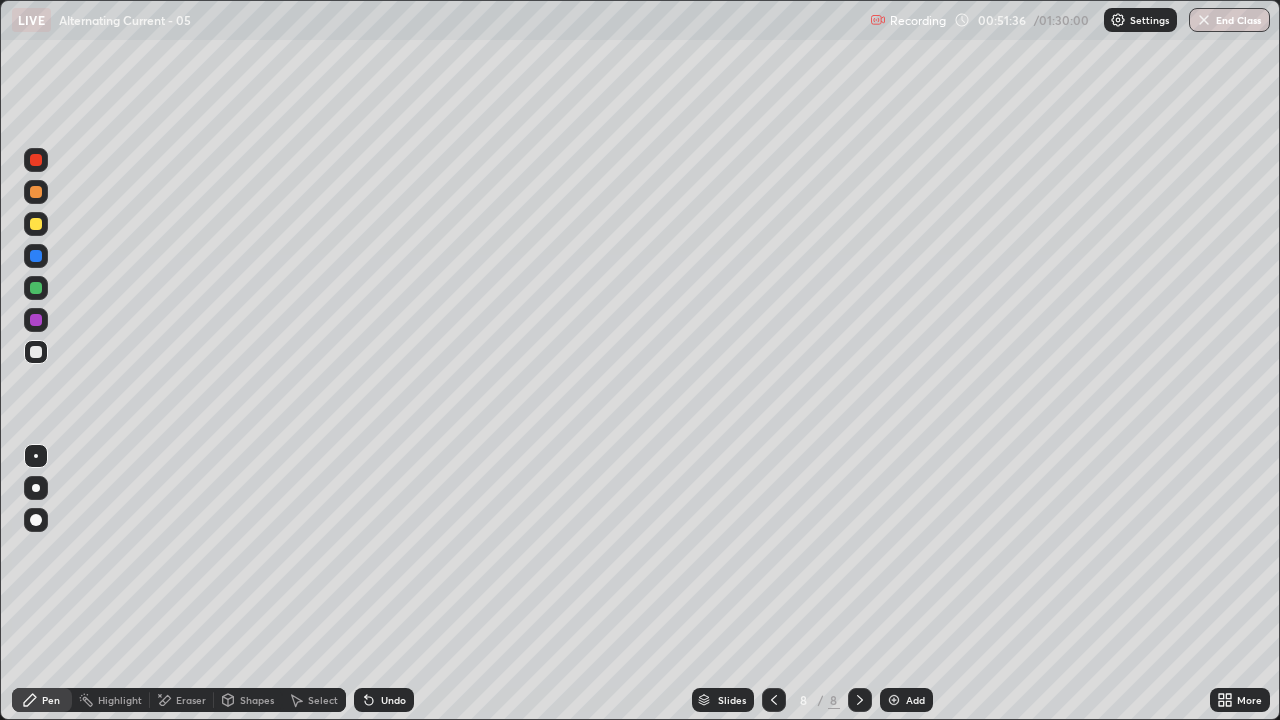 click on "Shapes" at bounding box center [248, 700] 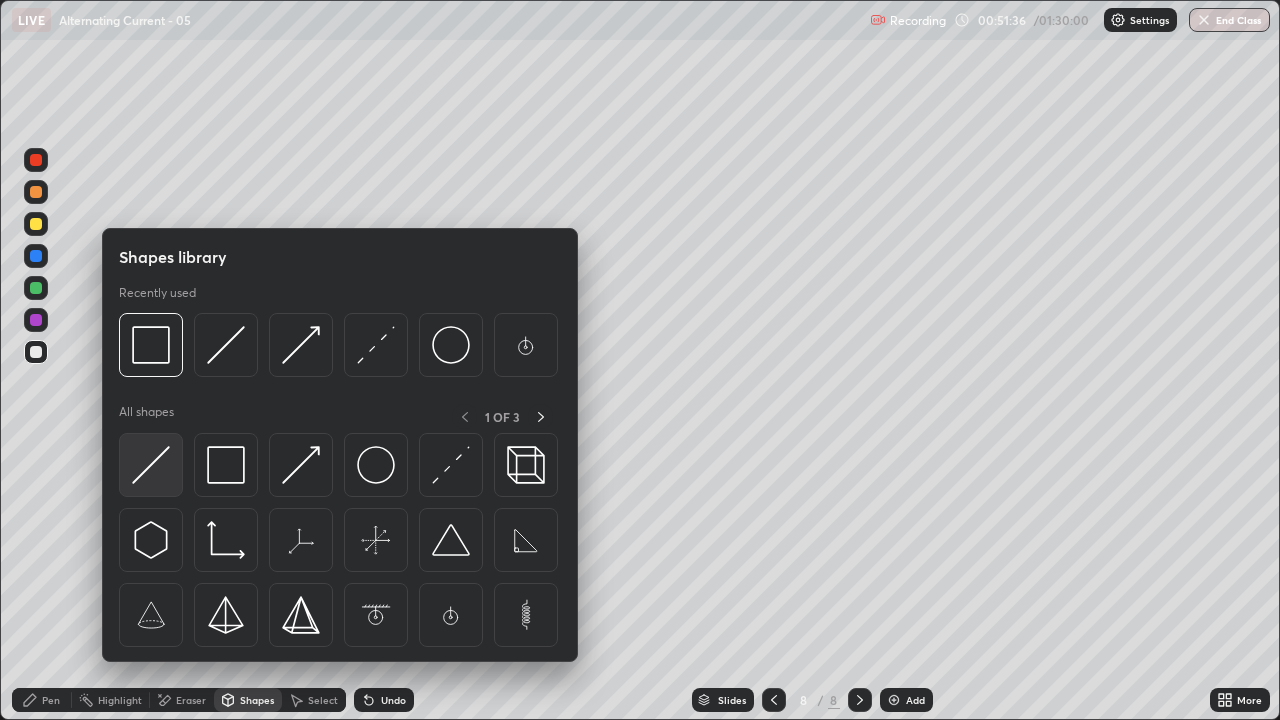 click at bounding box center (151, 465) 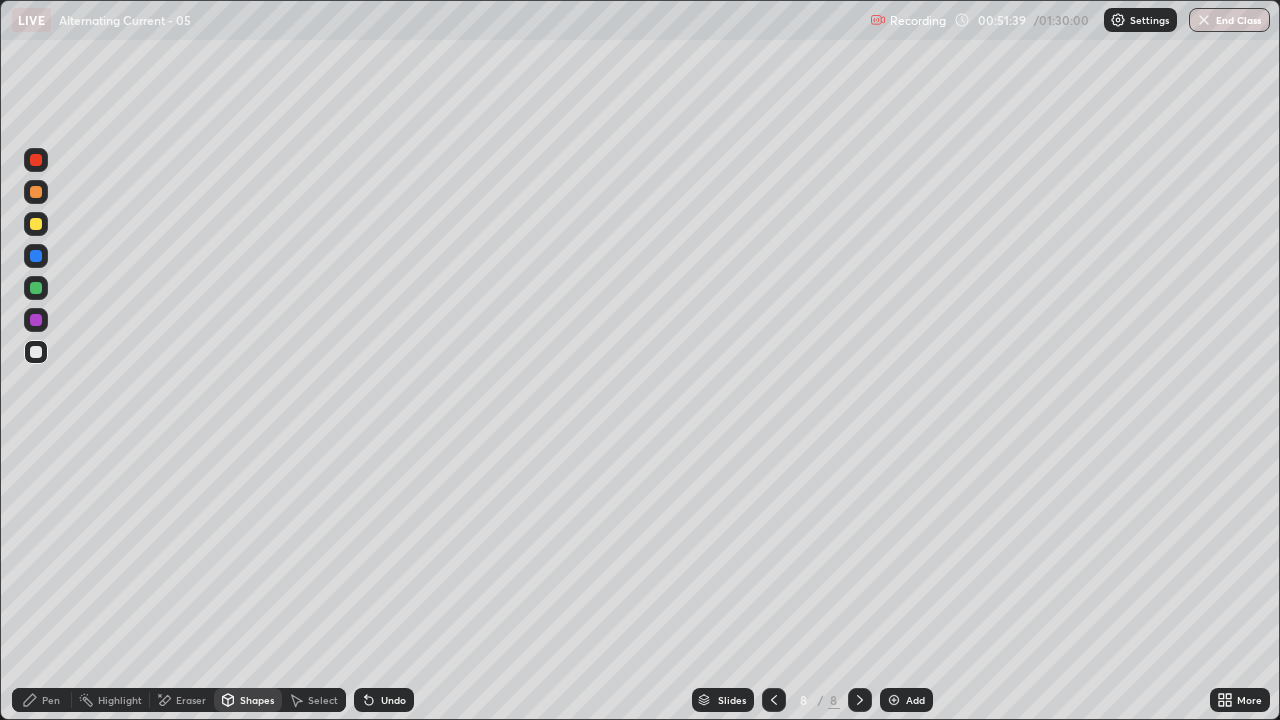 click on "Pen" at bounding box center (42, 700) 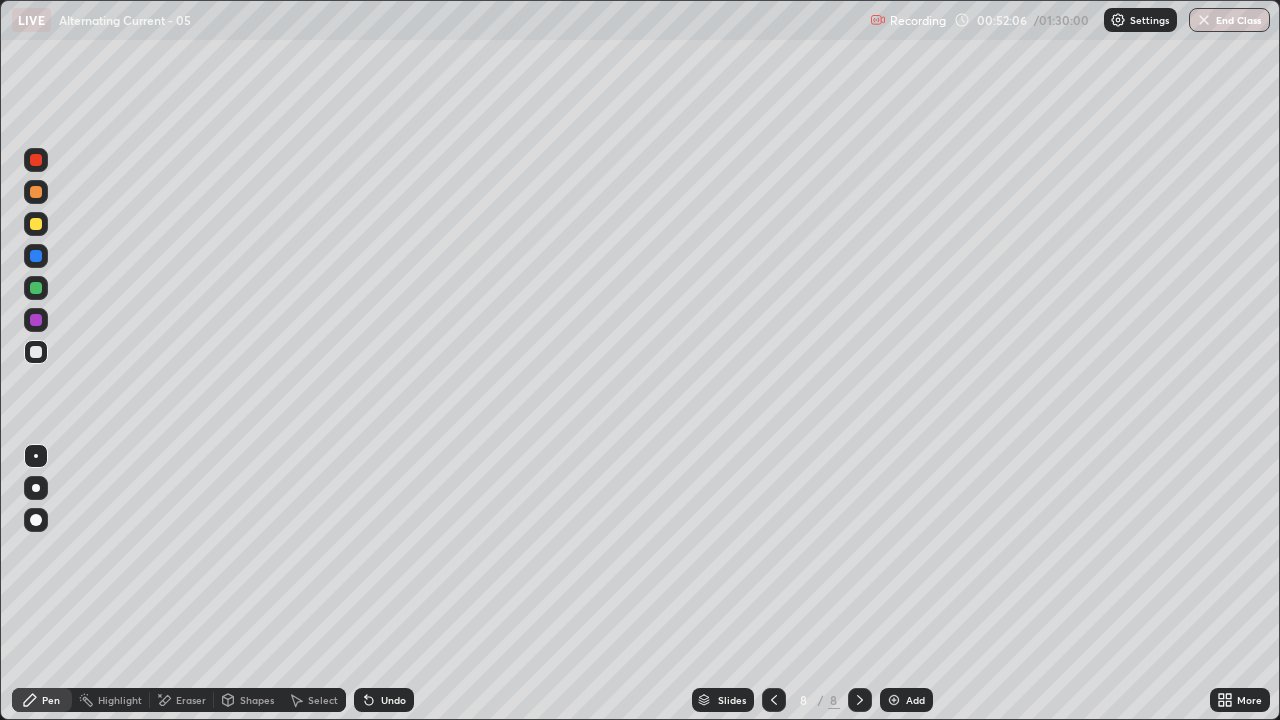 click on "Shapes" at bounding box center (257, 700) 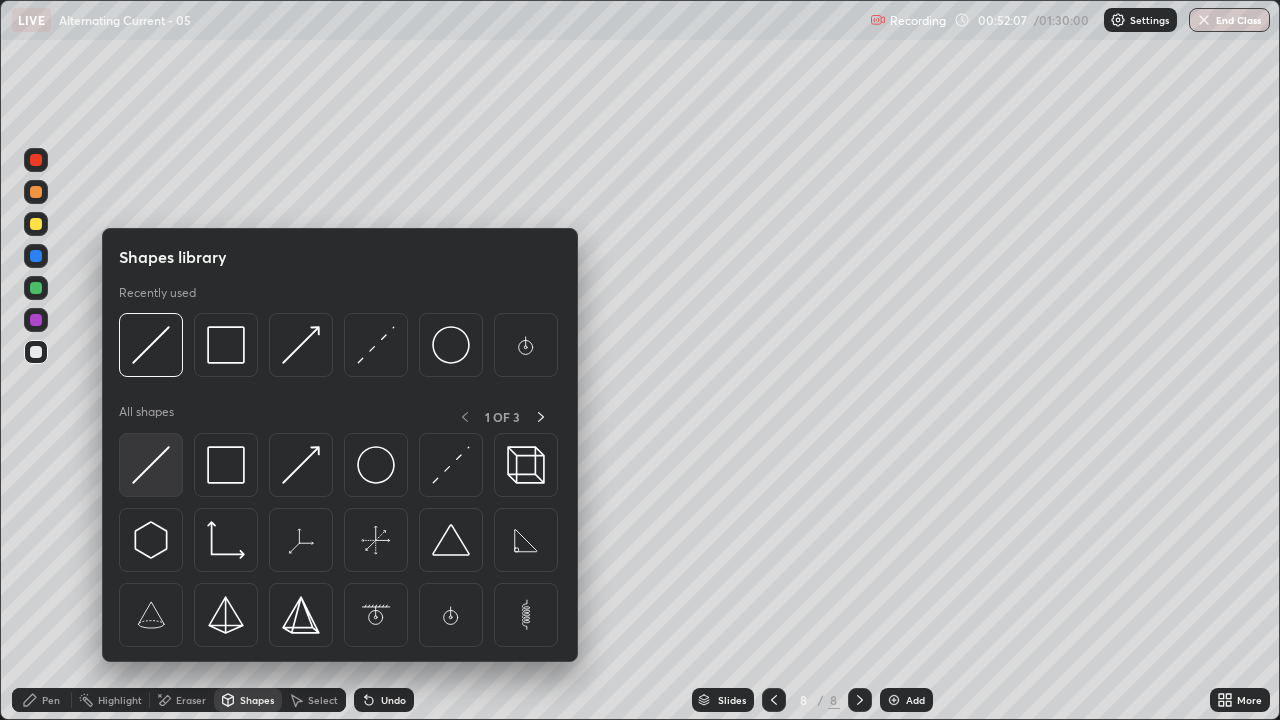 click at bounding box center (151, 465) 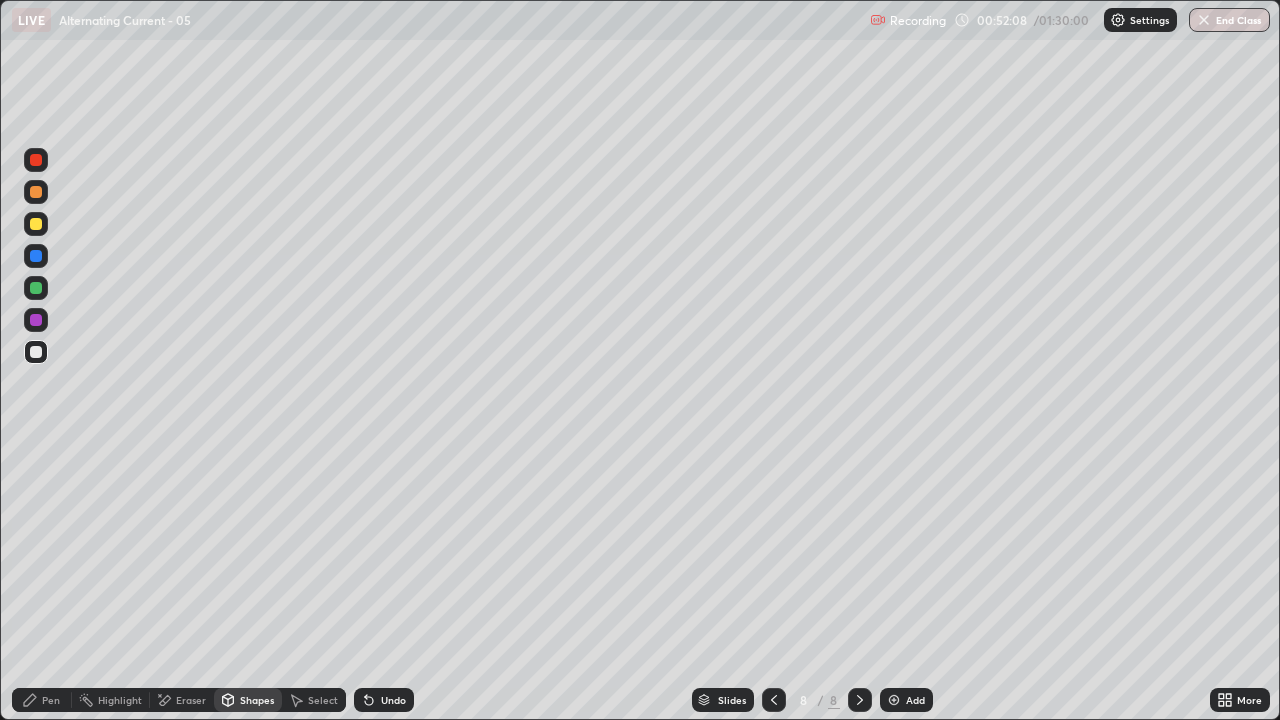click on "Shapes" at bounding box center [248, 700] 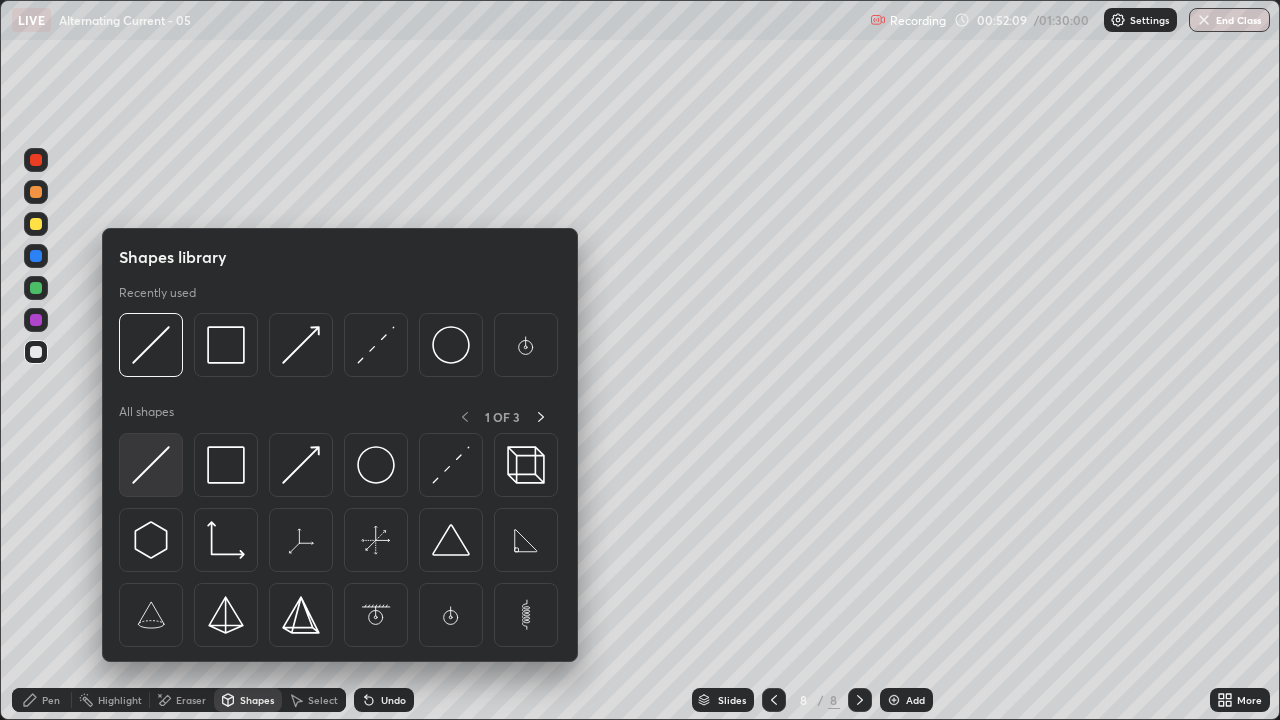 click at bounding box center (151, 465) 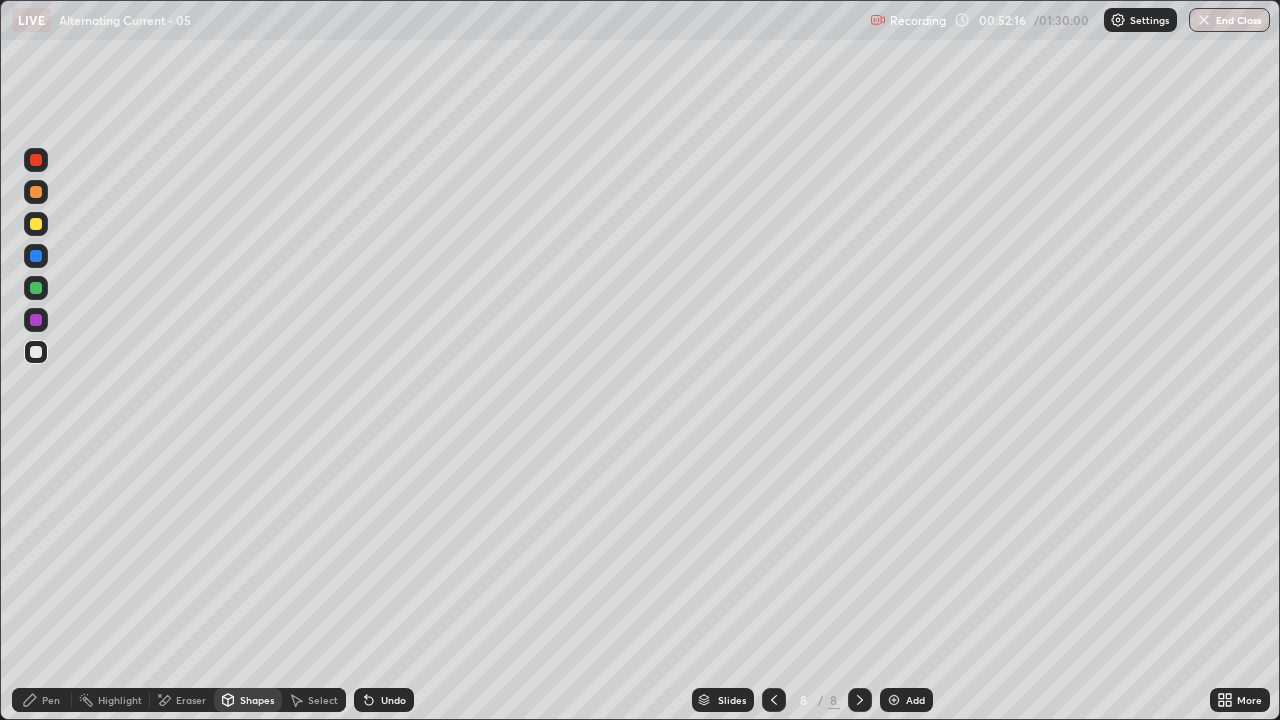 click on "Pen" at bounding box center [51, 700] 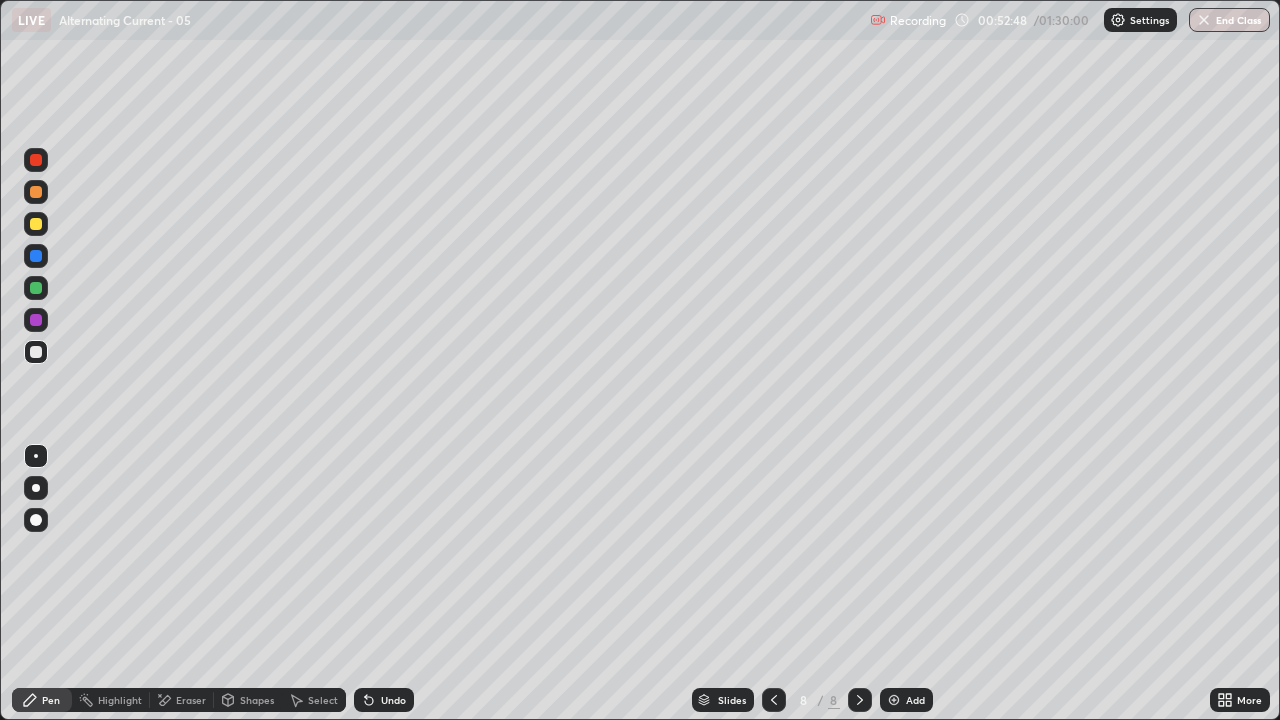click at bounding box center [36, 320] 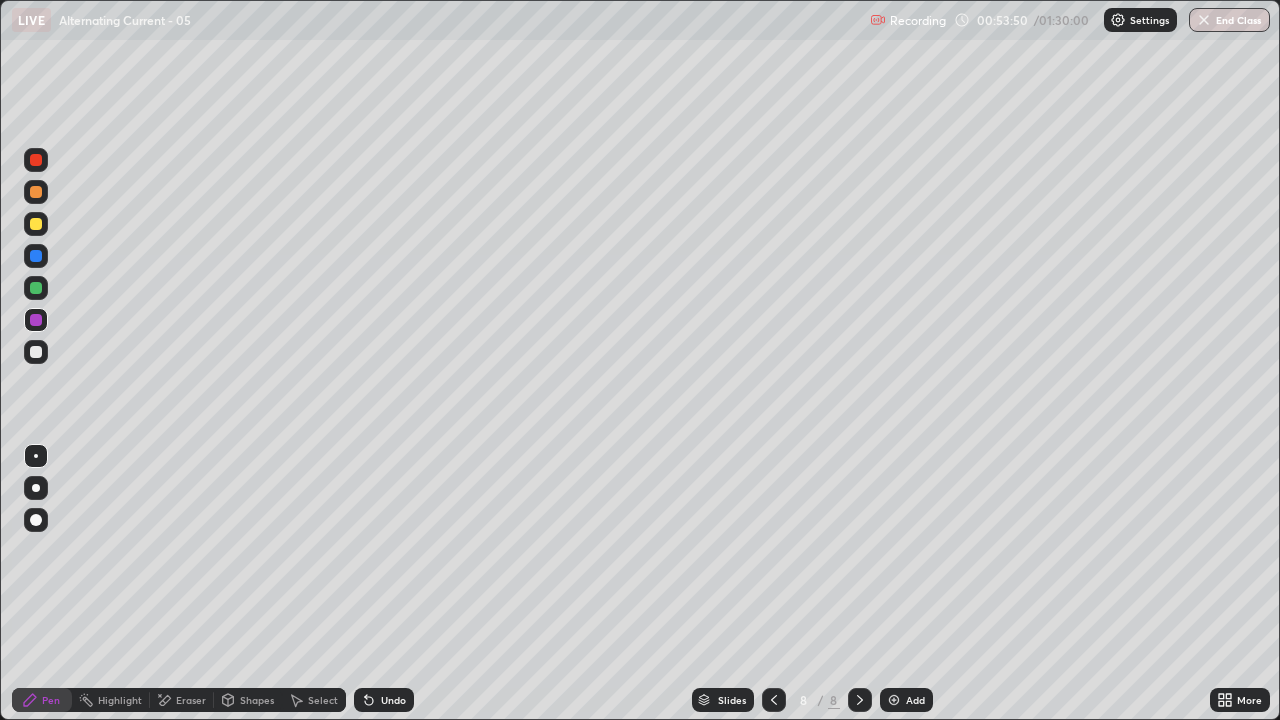 click on "Eraser" at bounding box center (191, 700) 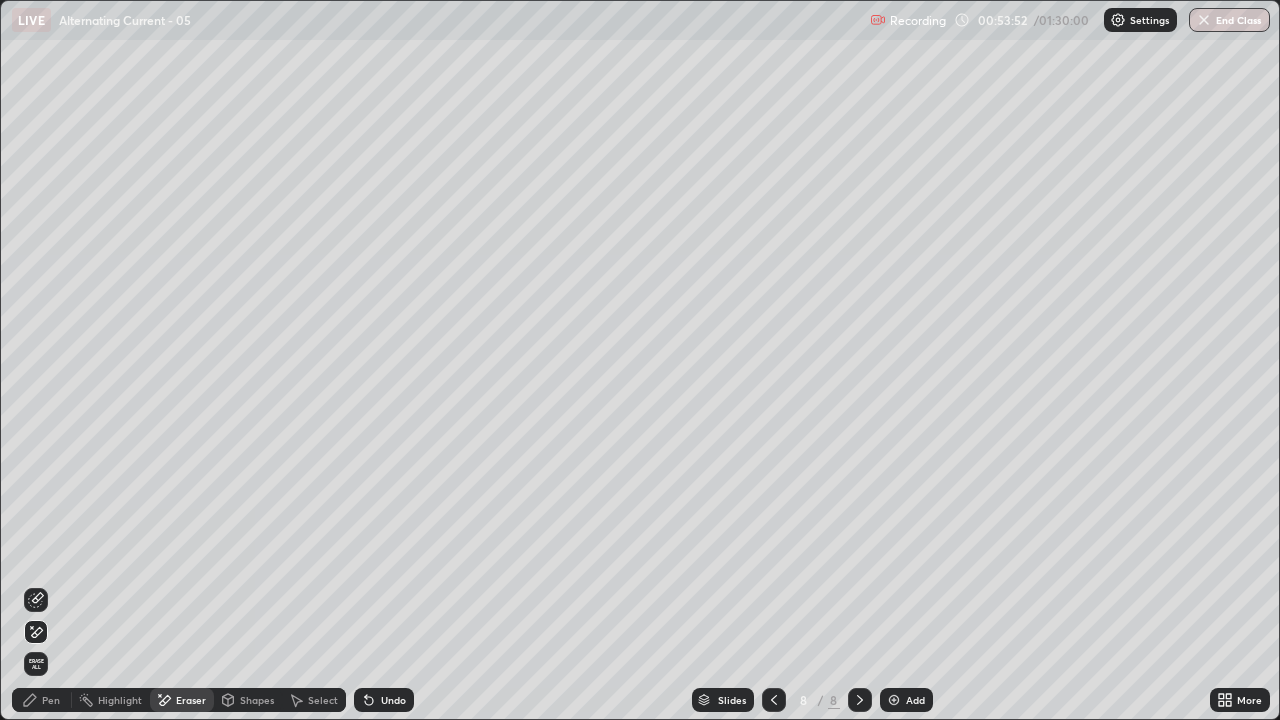 click on "Pen" at bounding box center (51, 700) 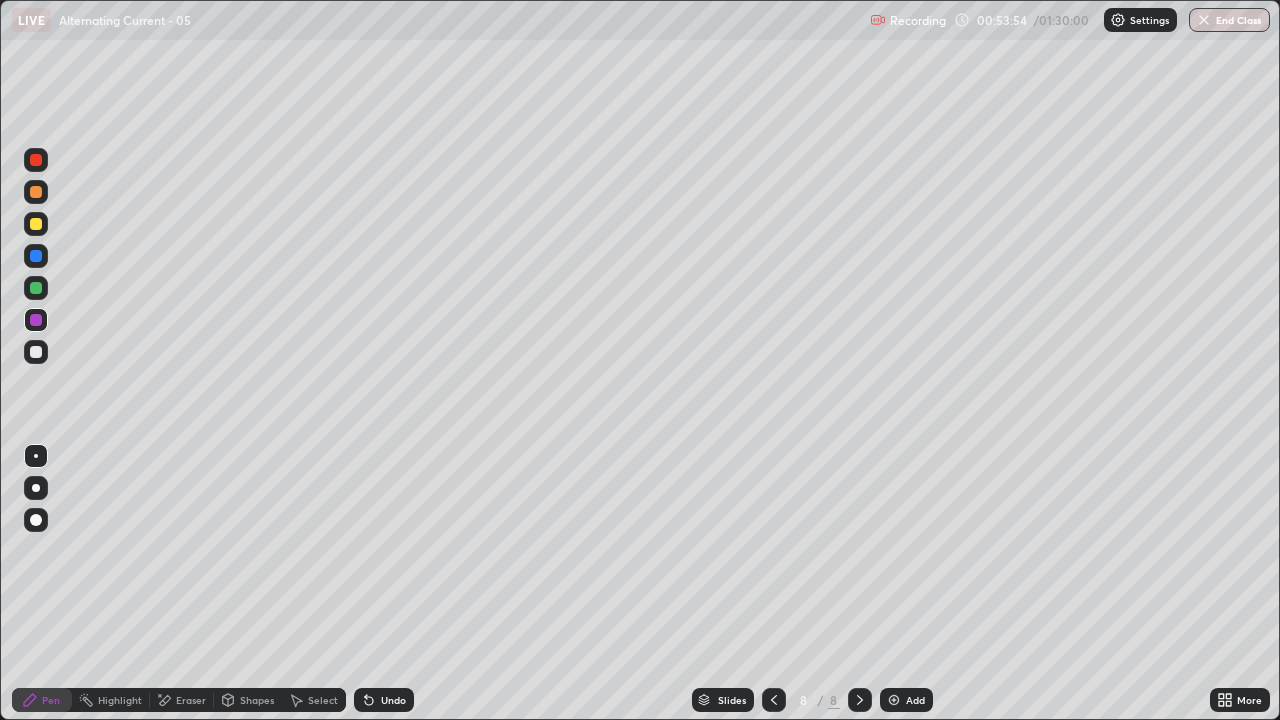 click at bounding box center [36, 352] 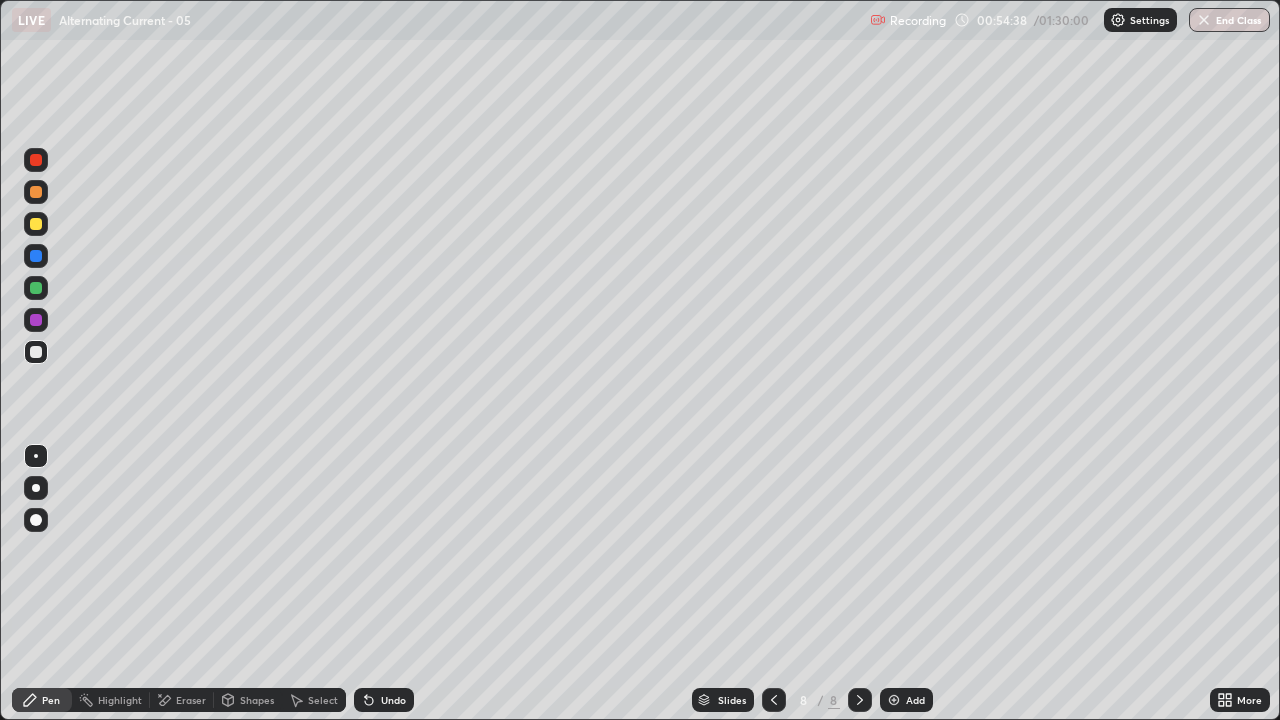 click 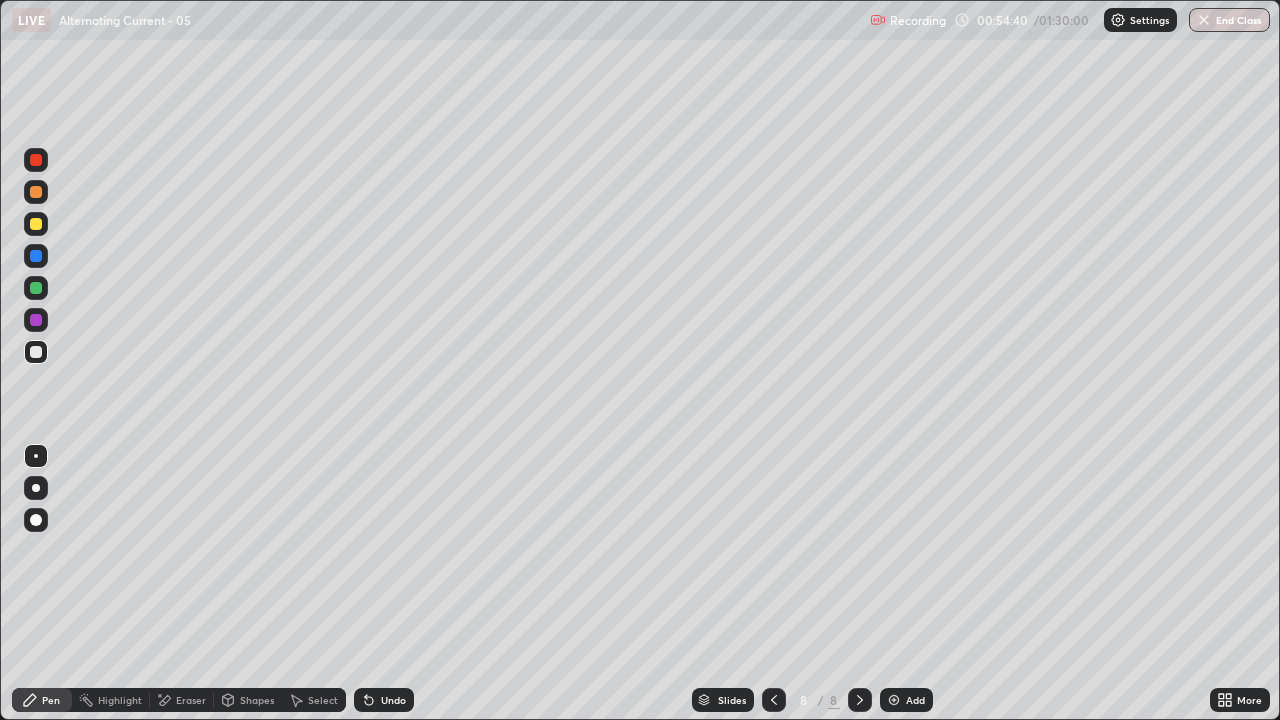 click on "Add" at bounding box center [915, 700] 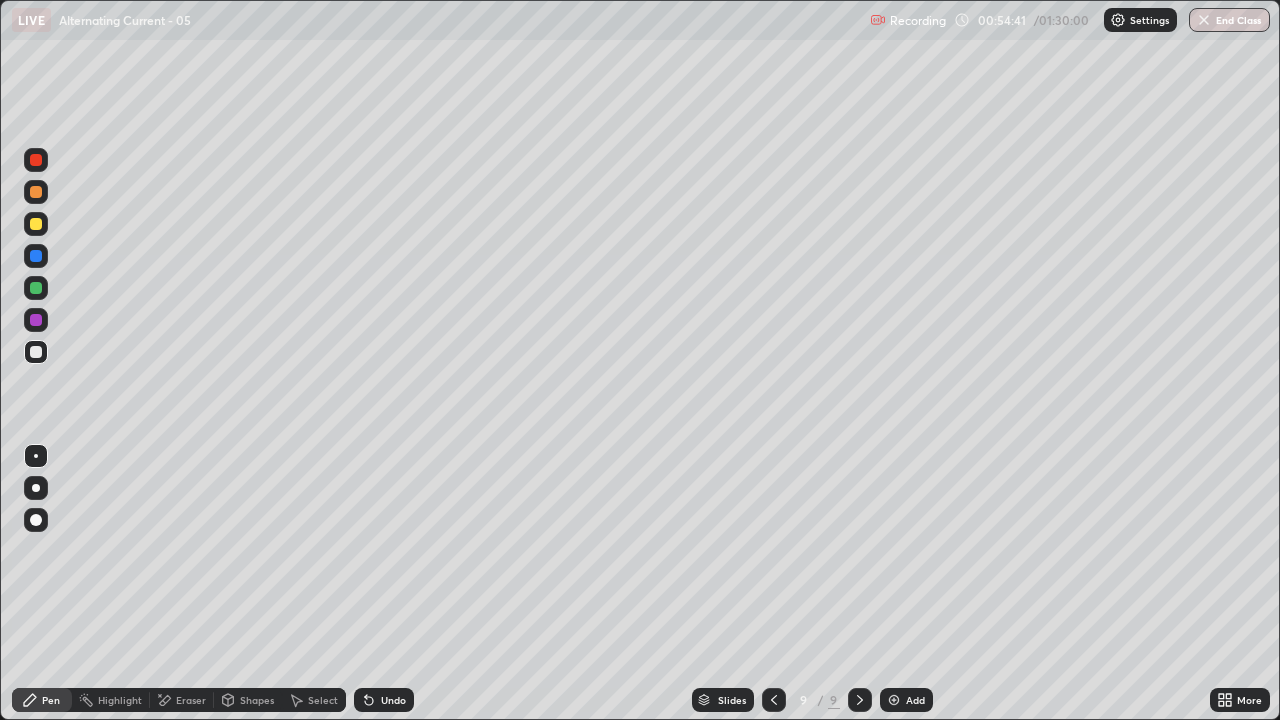 click 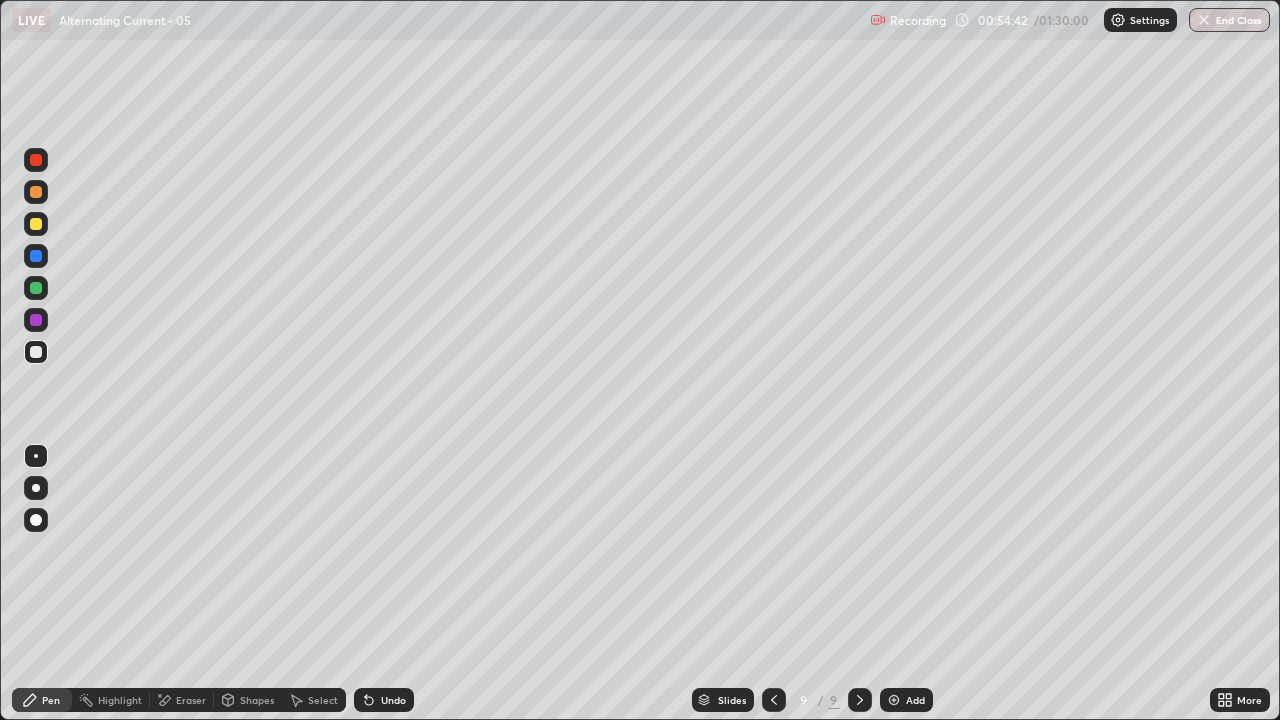 click at bounding box center (36, 352) 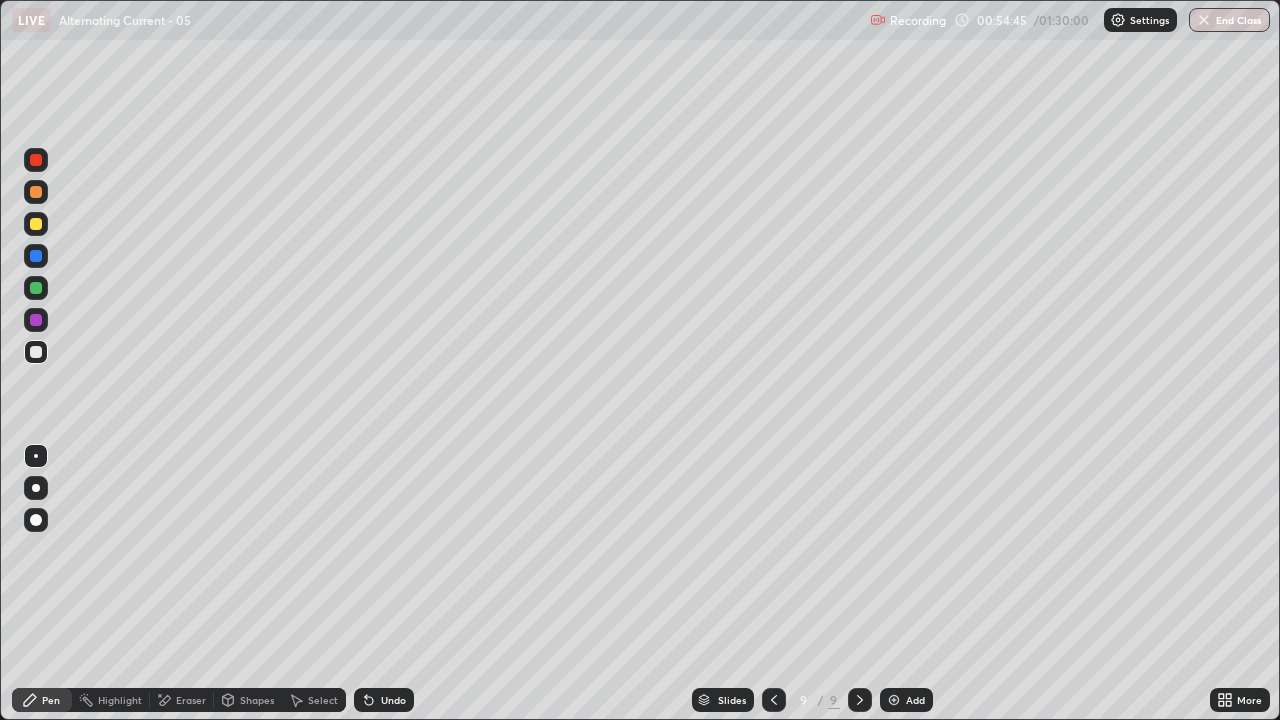 click 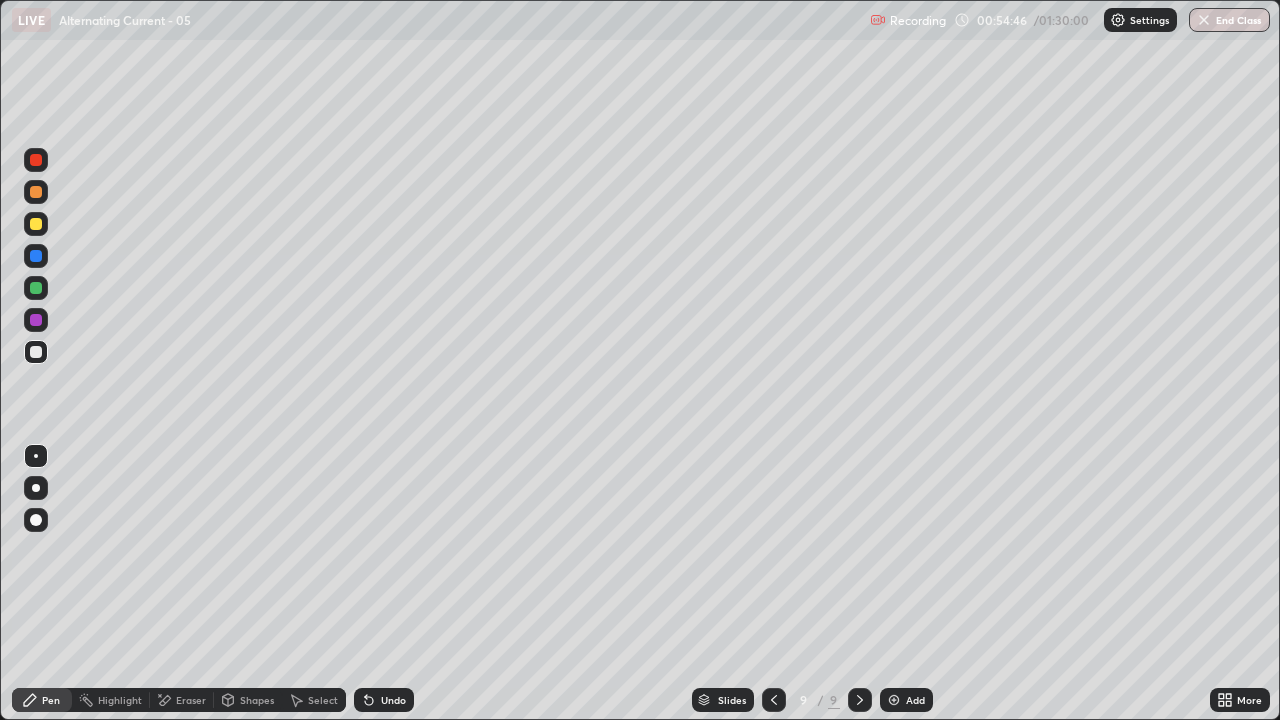 click on "Undo" at bounding box center [384, 700] 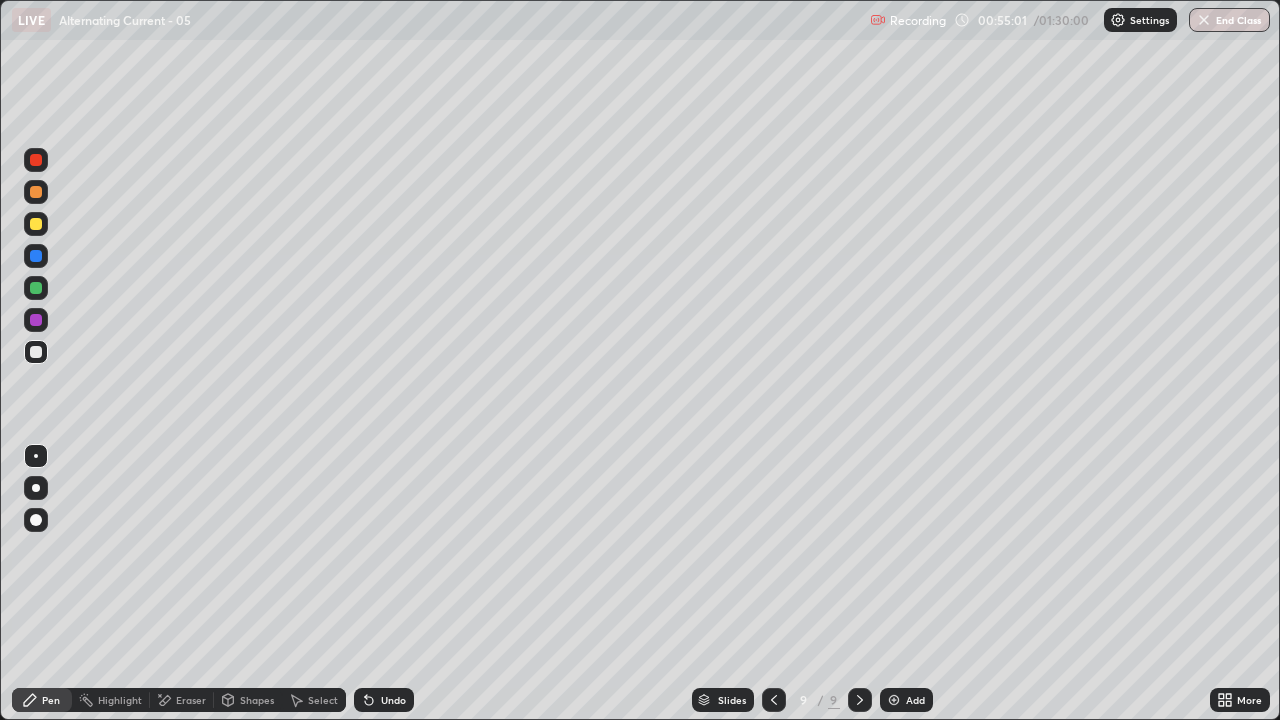 click on "Shapes" at bounding box center [248, 700] 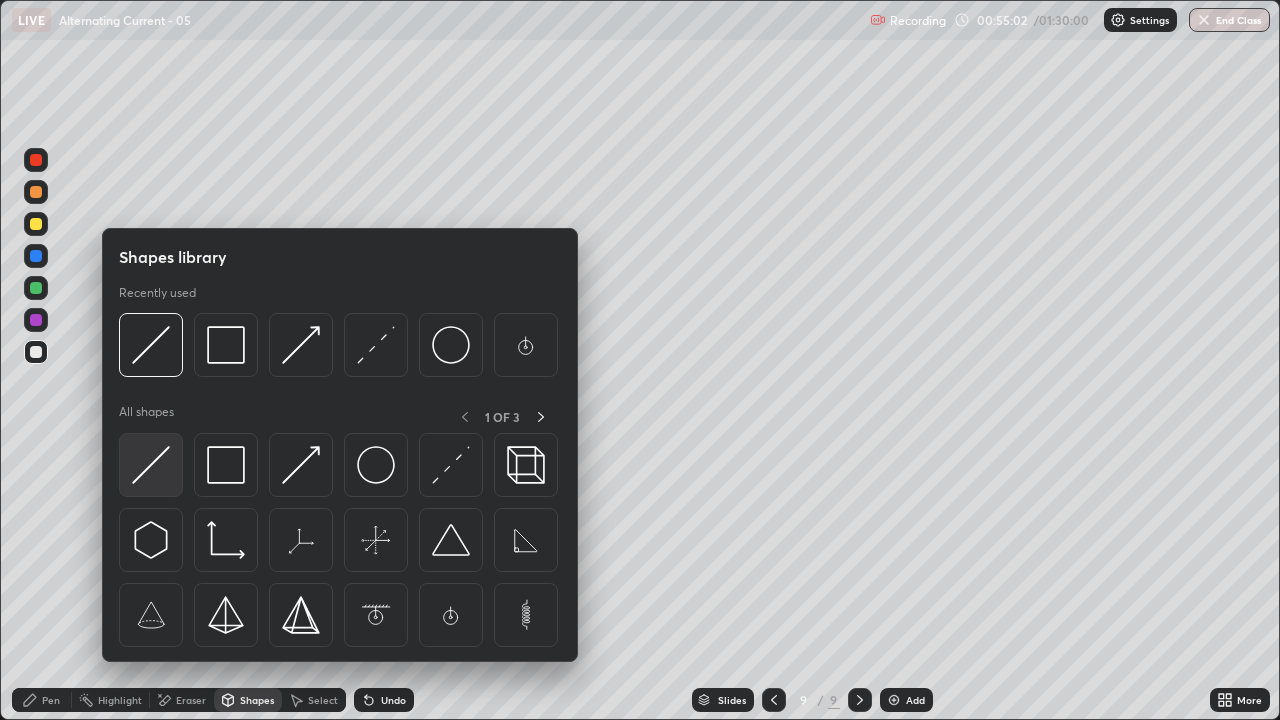 click at bounding box center (151, 465) 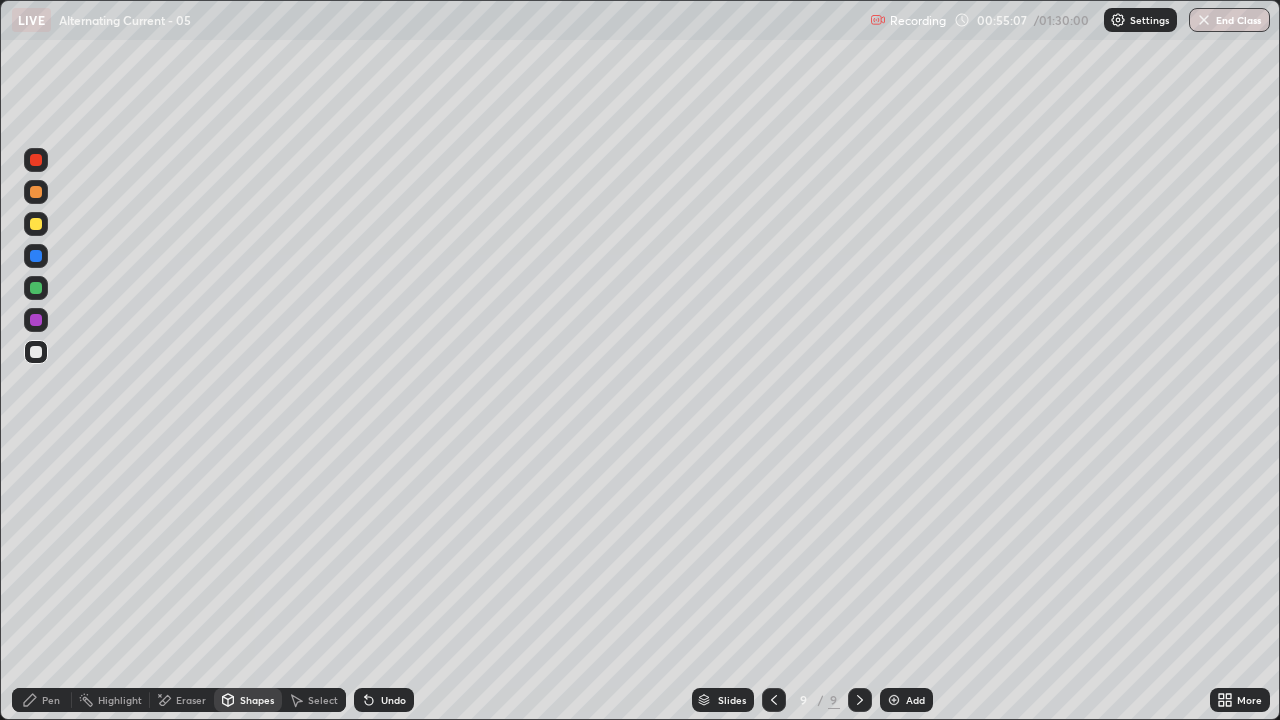 click on "Pen" at bounding box center (51, 700) 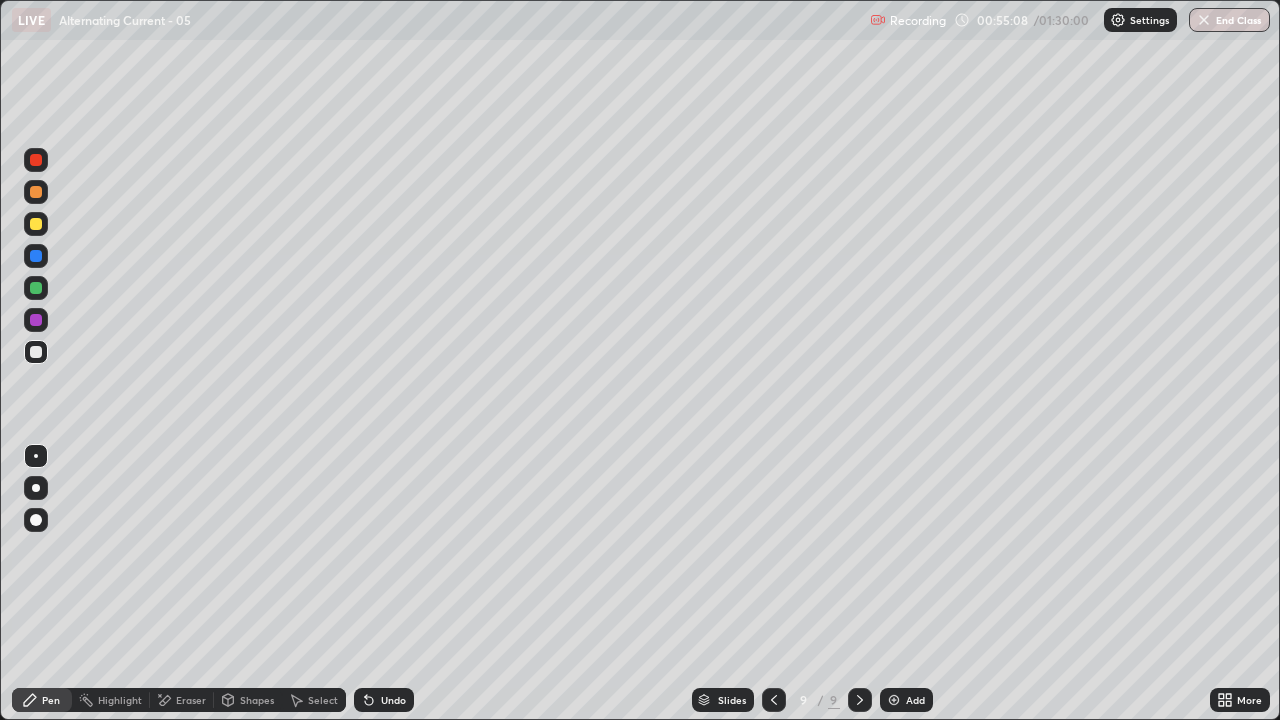 click at bounding box center (36, 352) 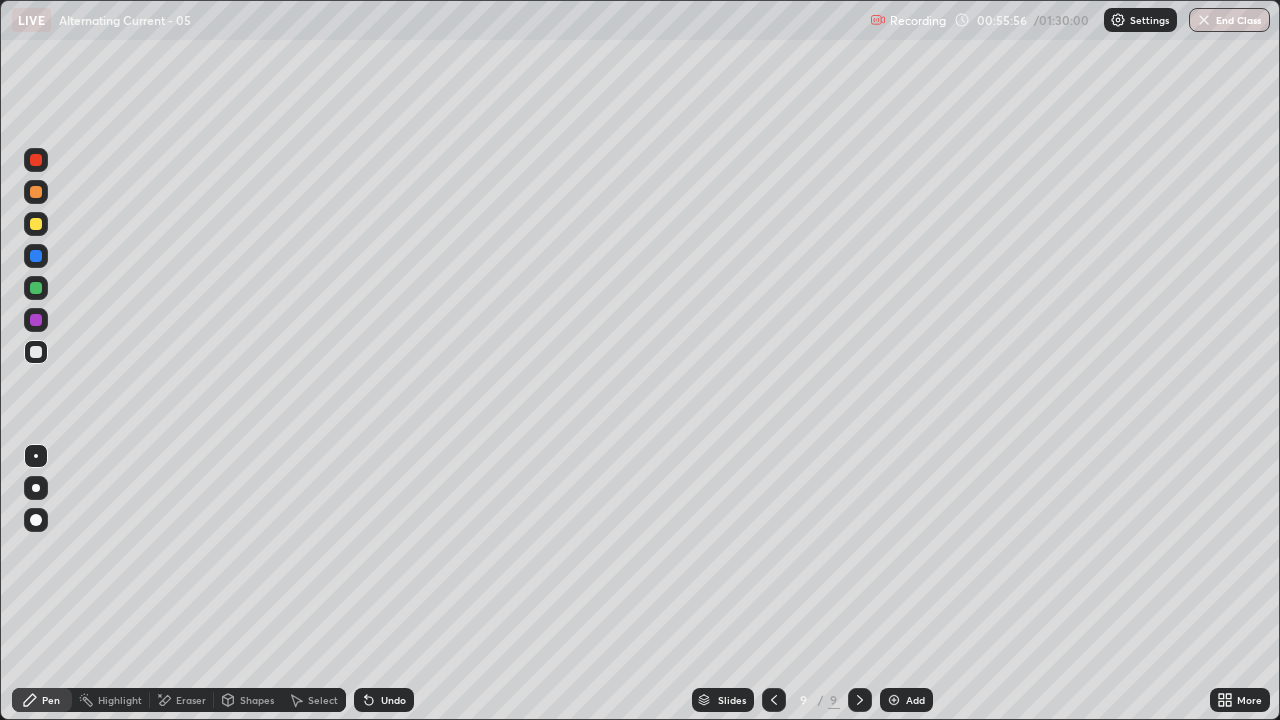 click on "Shapes" at bounding box center [248, 700] 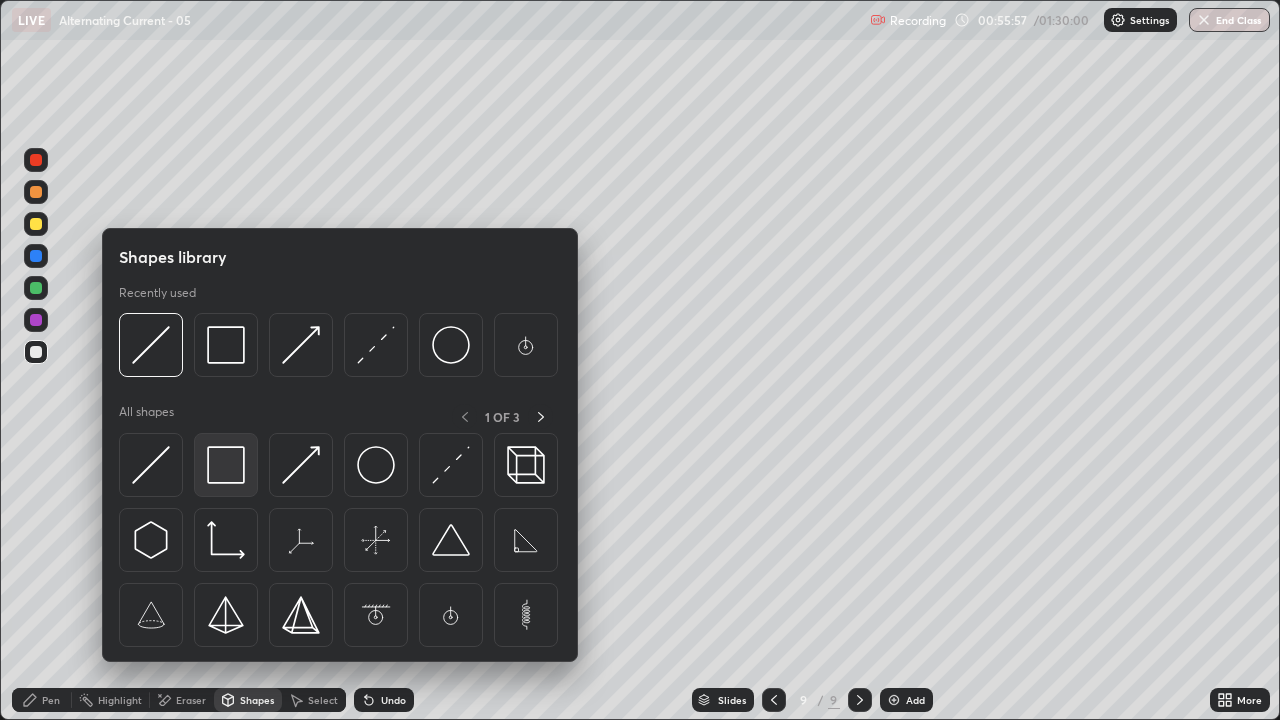click at bounding box center [226, 465] 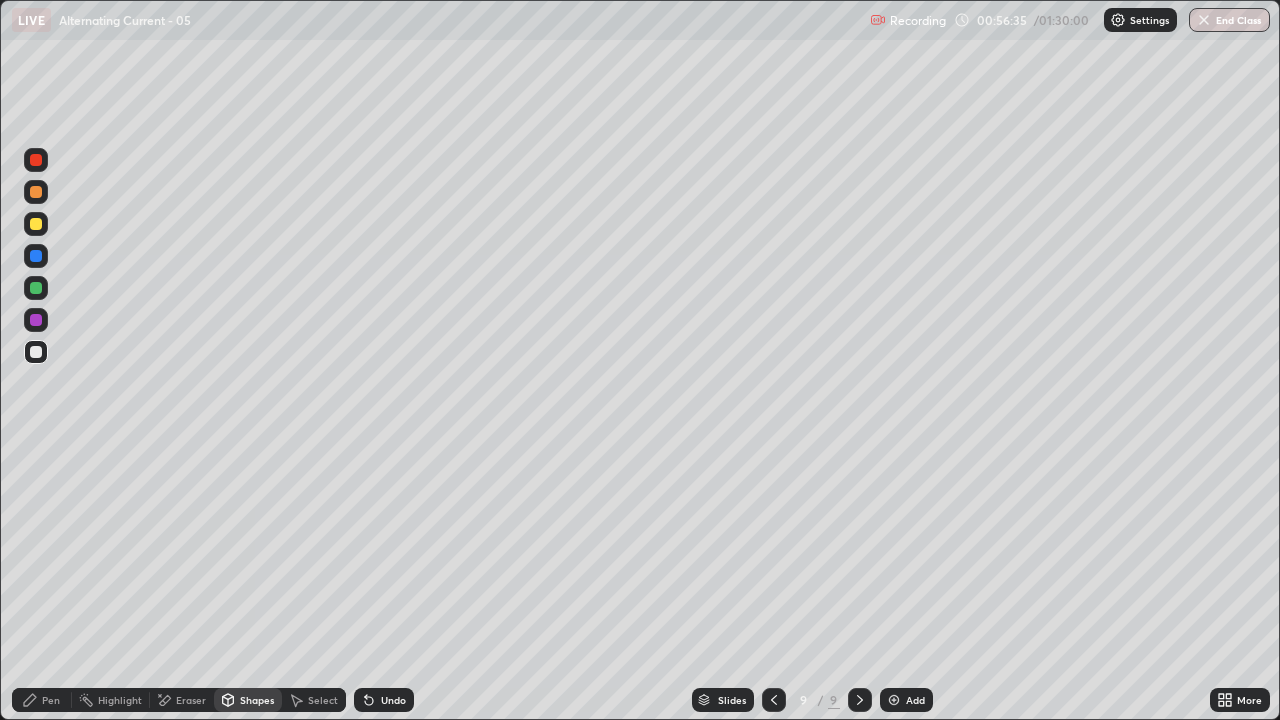click 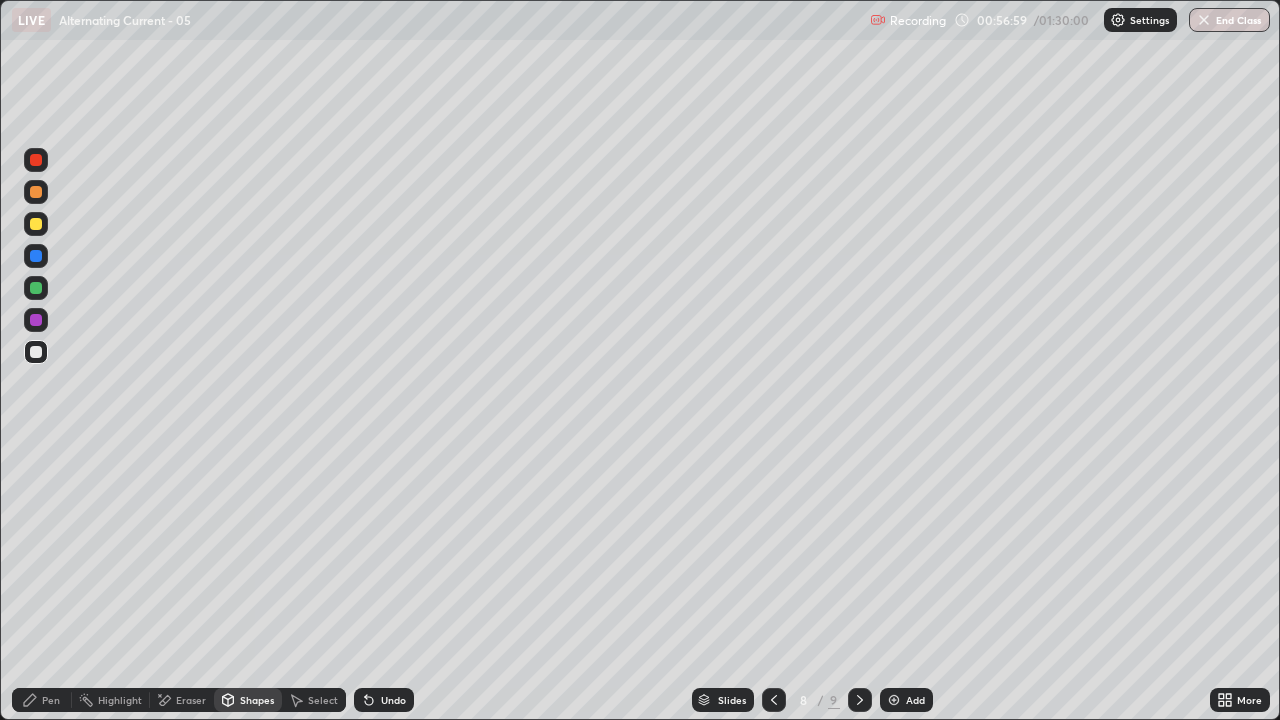 click on "Shapes" at bounding box center (257, 700) 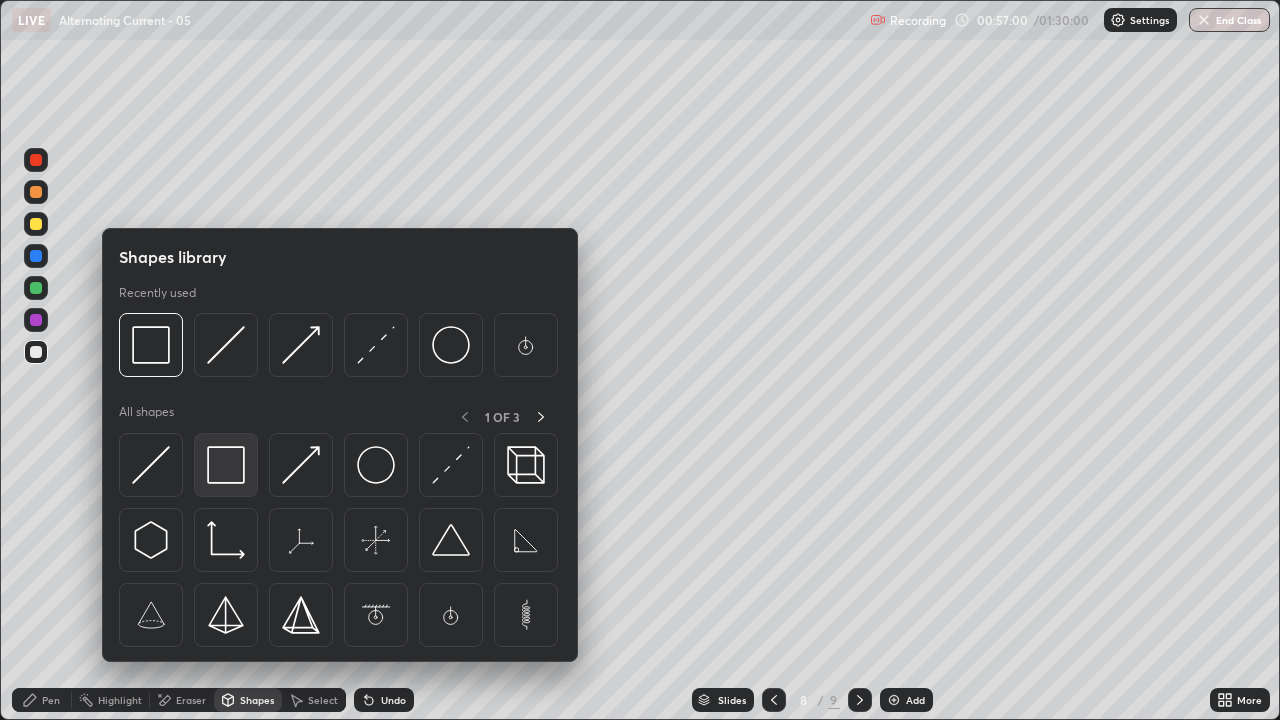 click at bounding box center (226, 465) 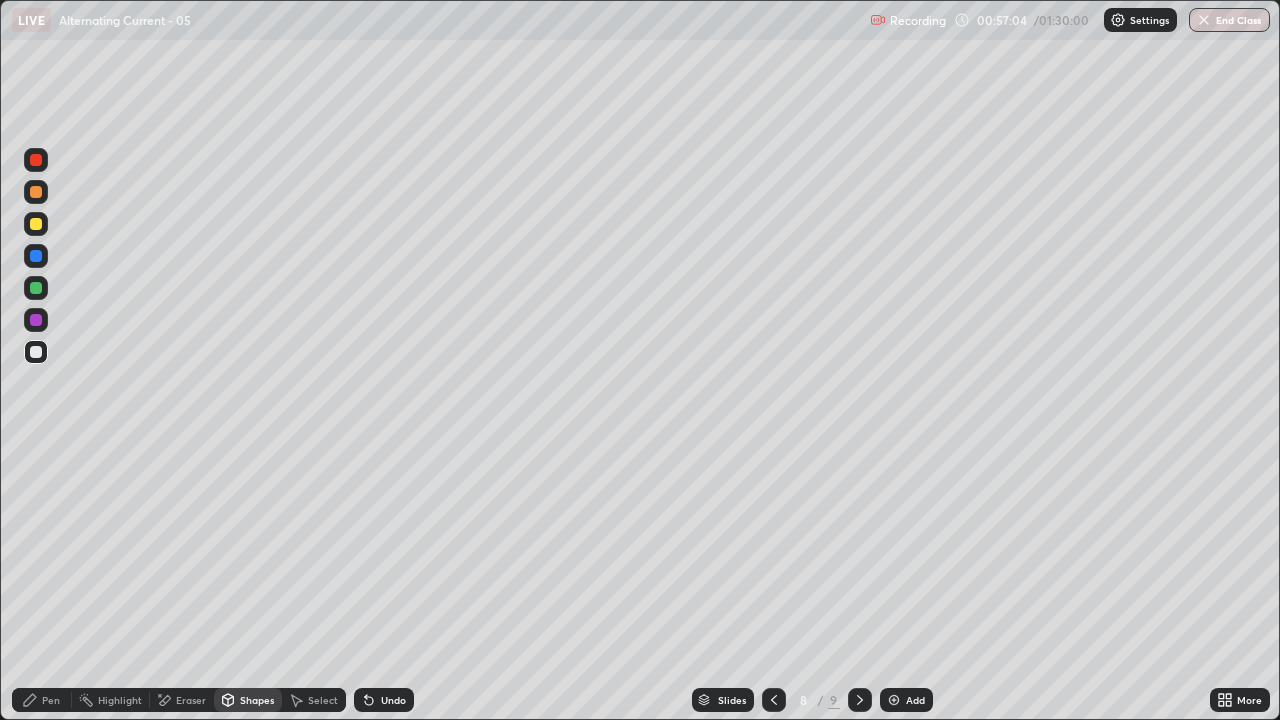 click on "Pen" at bounding box center [51, 700] 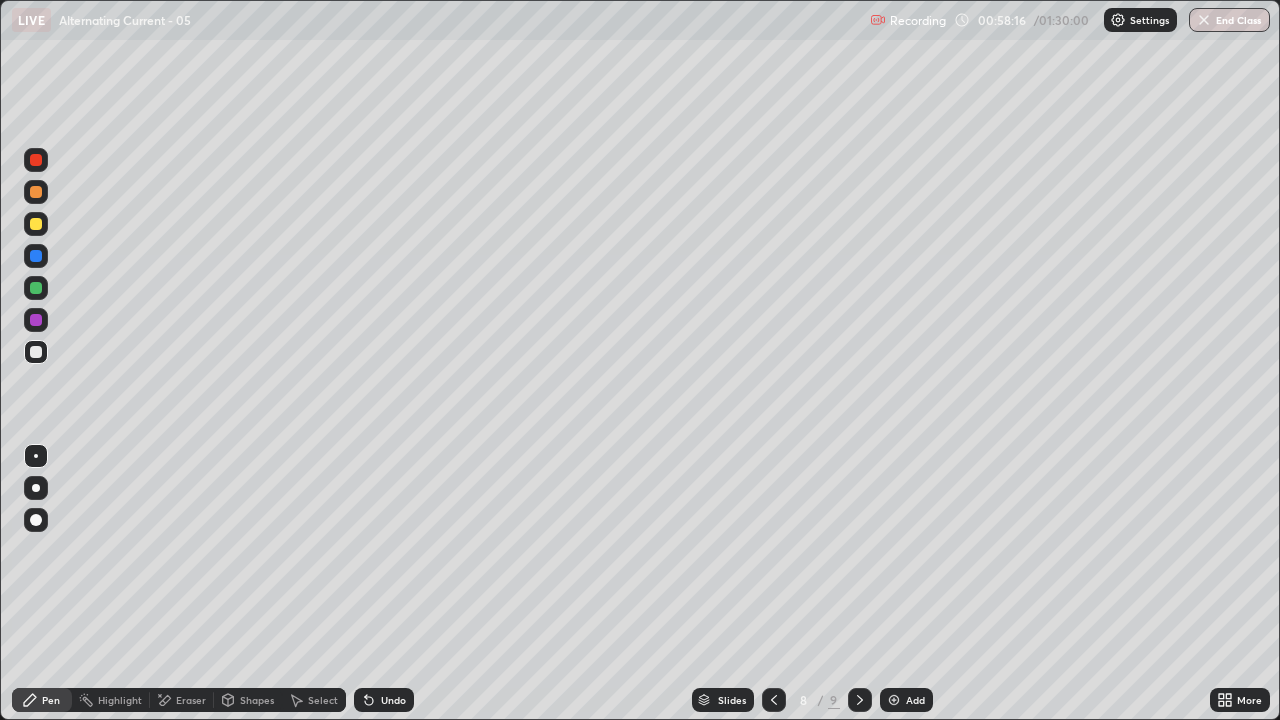 click on "Shapes" at bounding box center [257, 700] 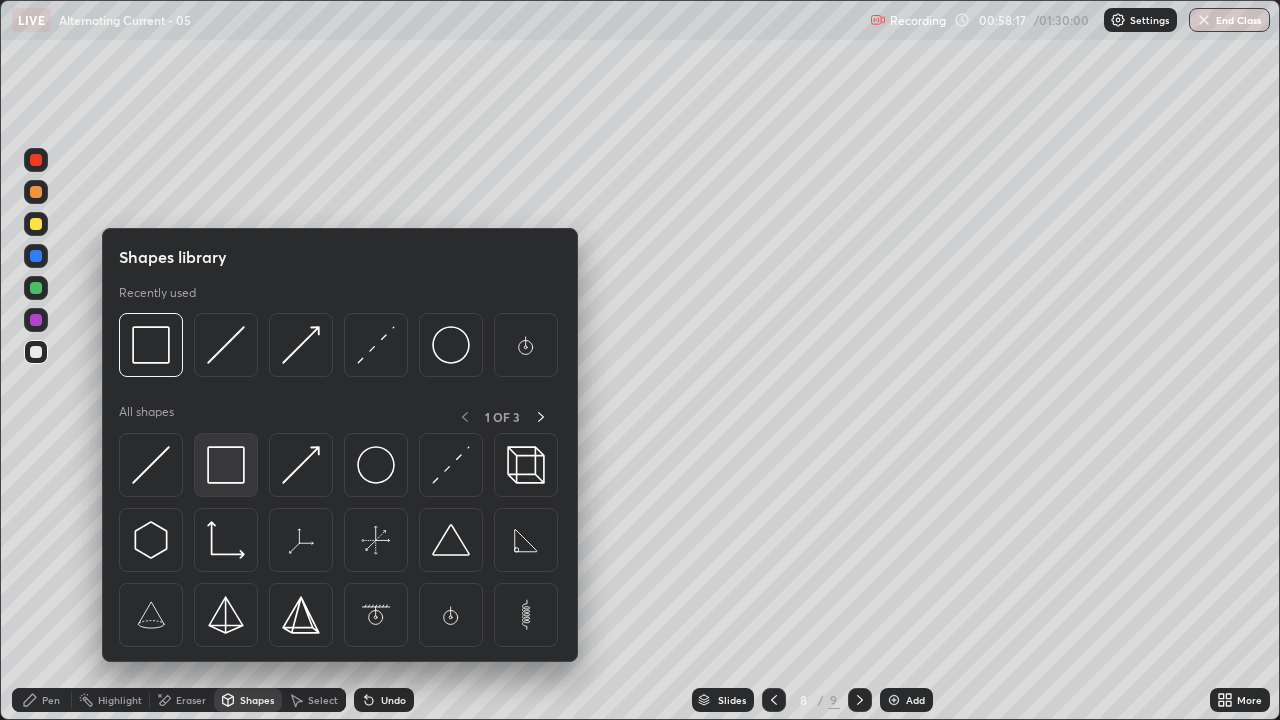 click at bounding box center (226, 465) 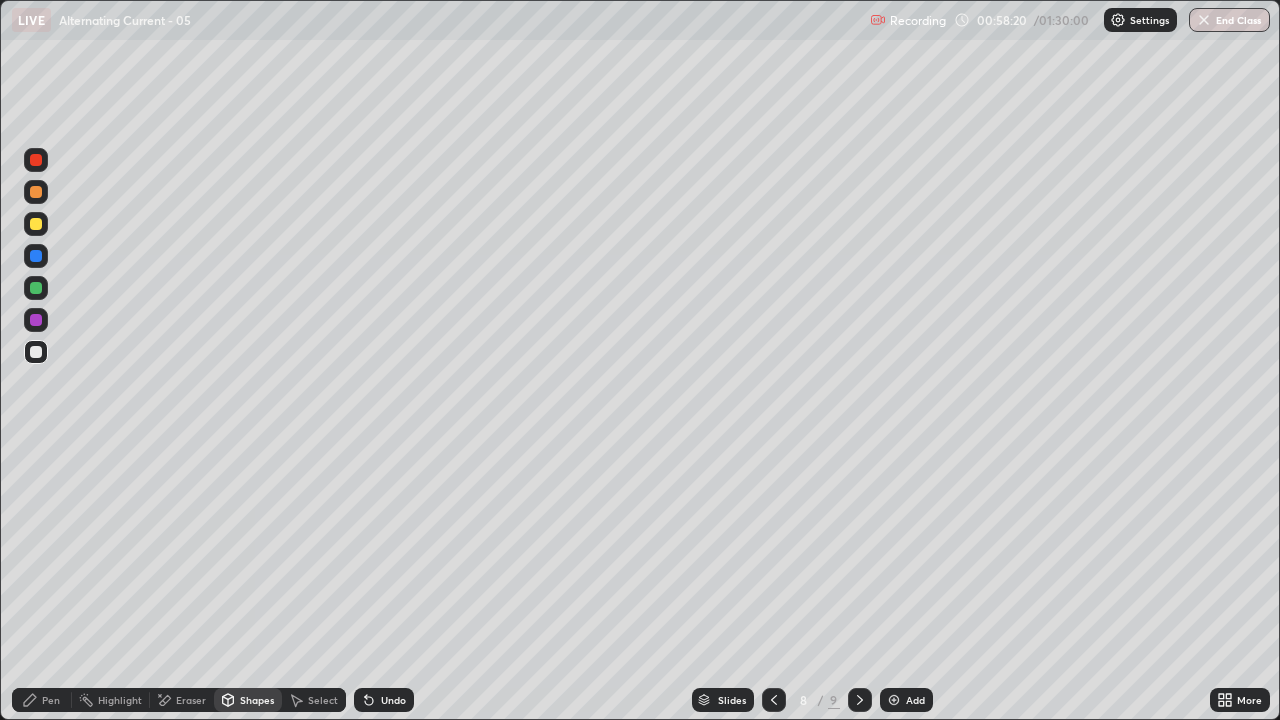 click on "Pen" at bounding box center [51, 700] 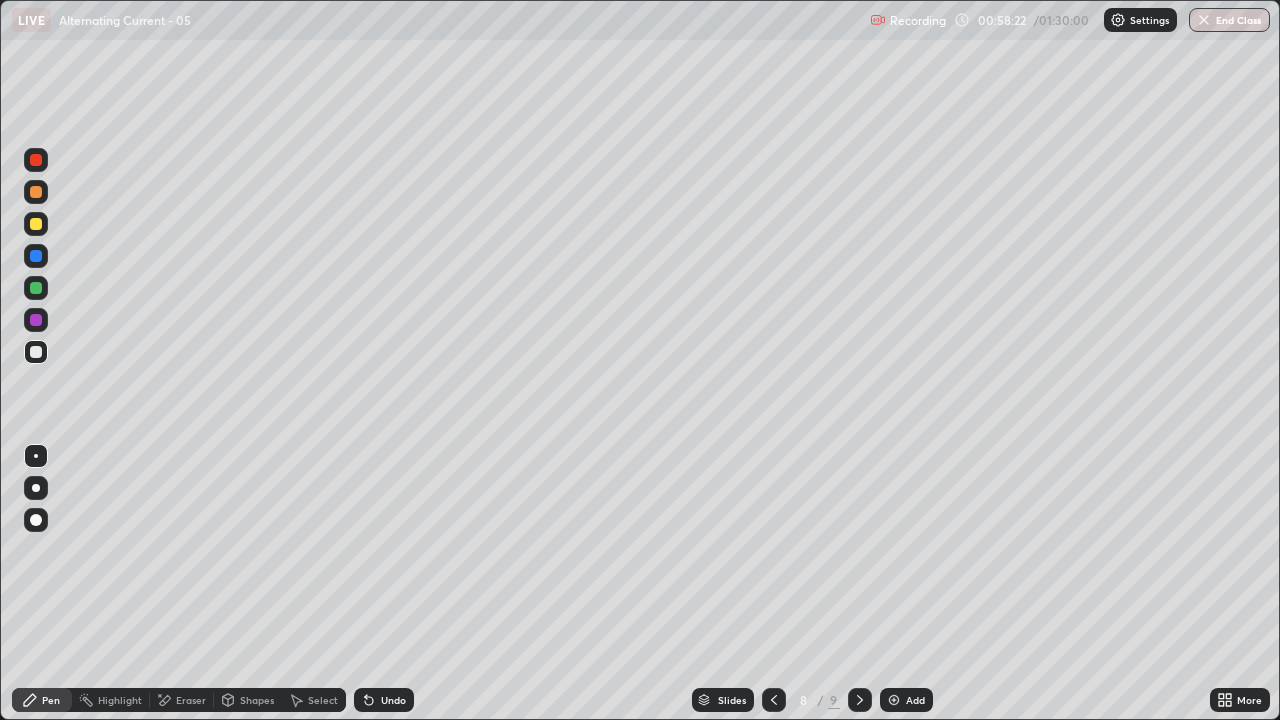 click on "Eraser" at bounding box center (191, 700) 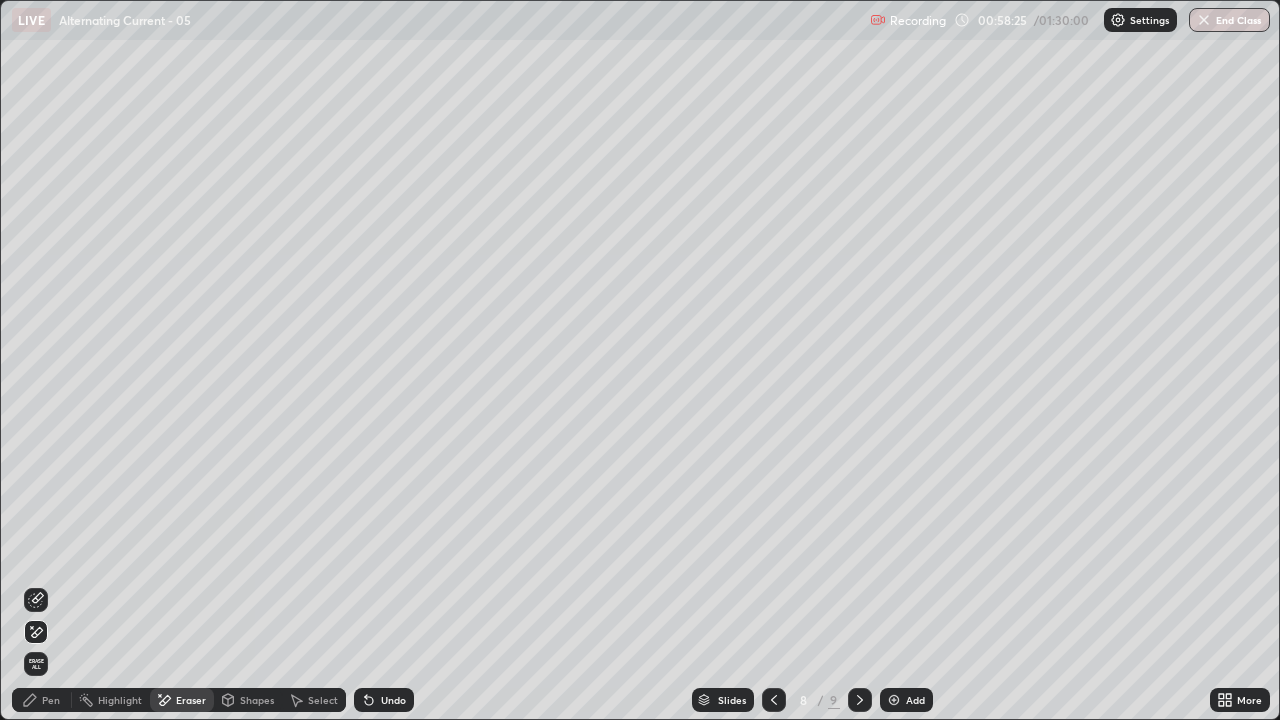 click on "Pen" at bounding box center (42, 700) 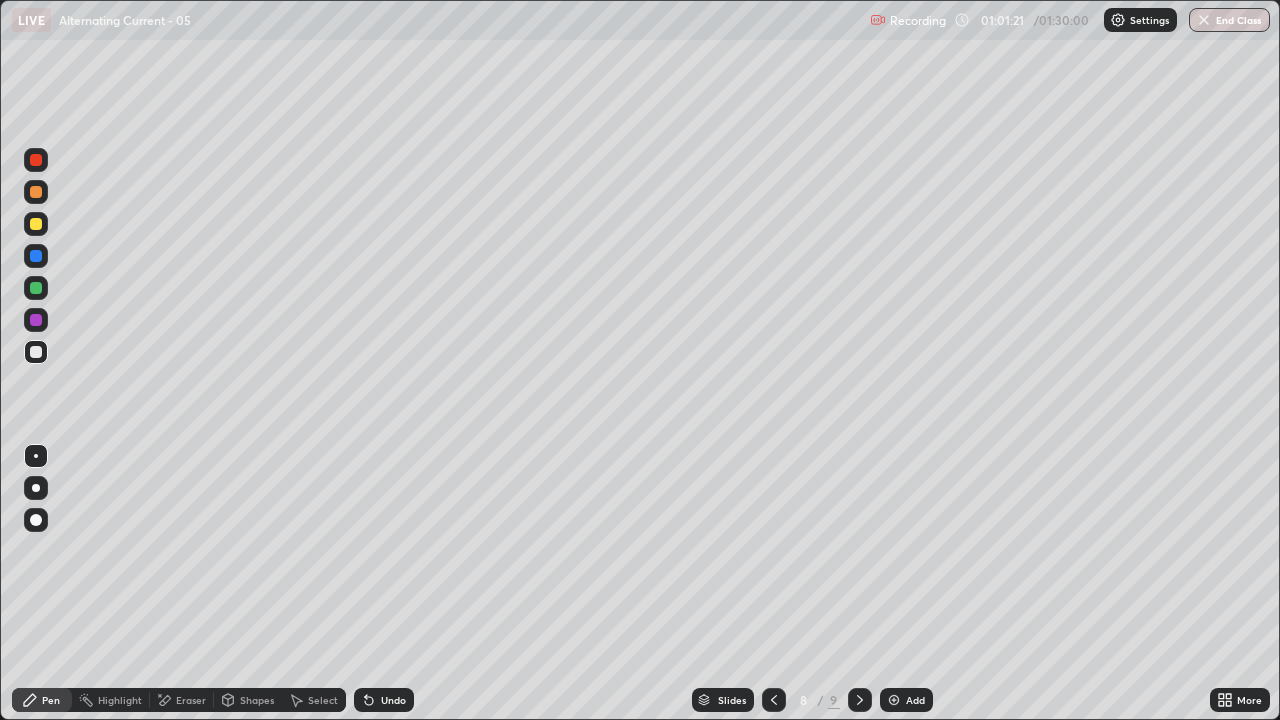 click 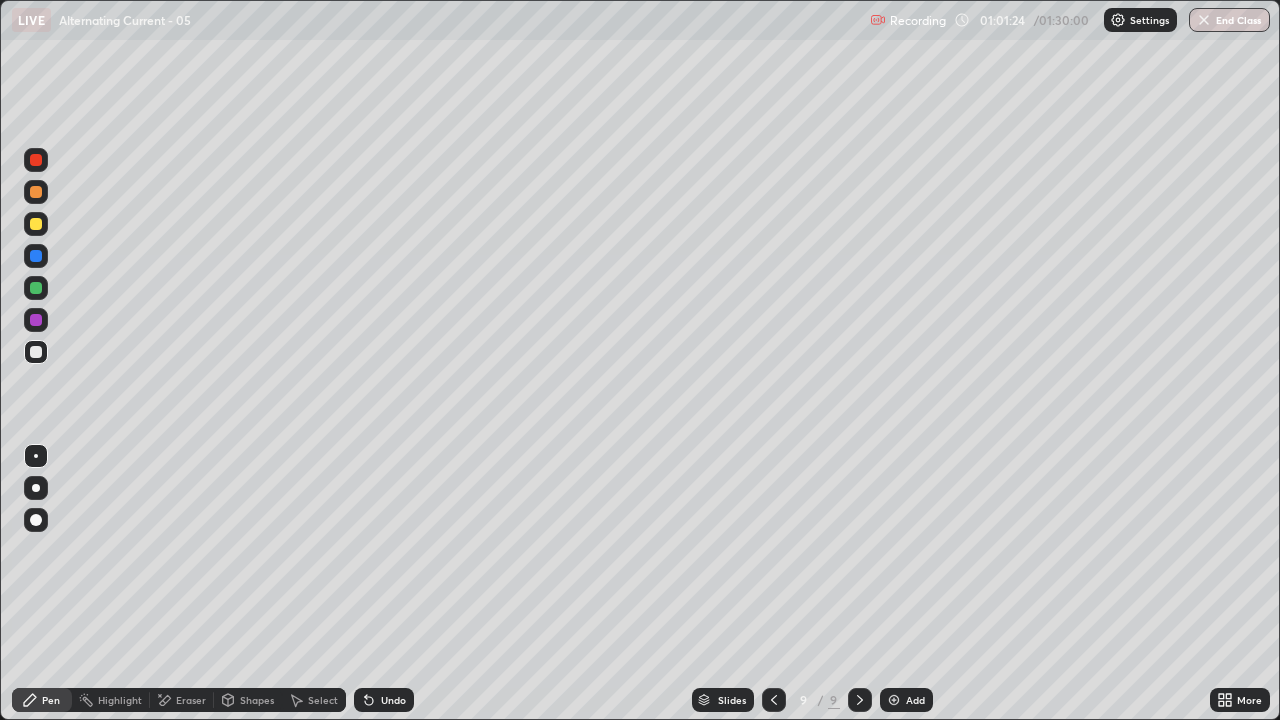 click on "Pen" at bounding box center [51, 700] 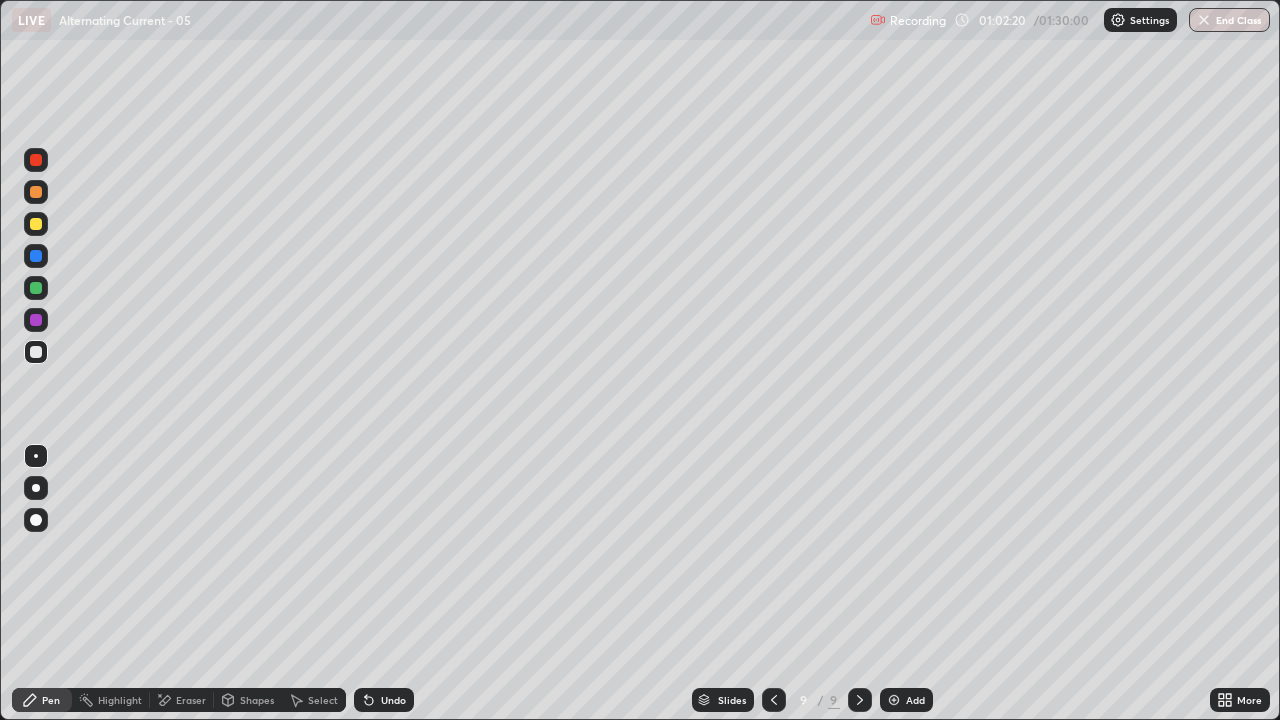 click at bounding box center (36, 224) 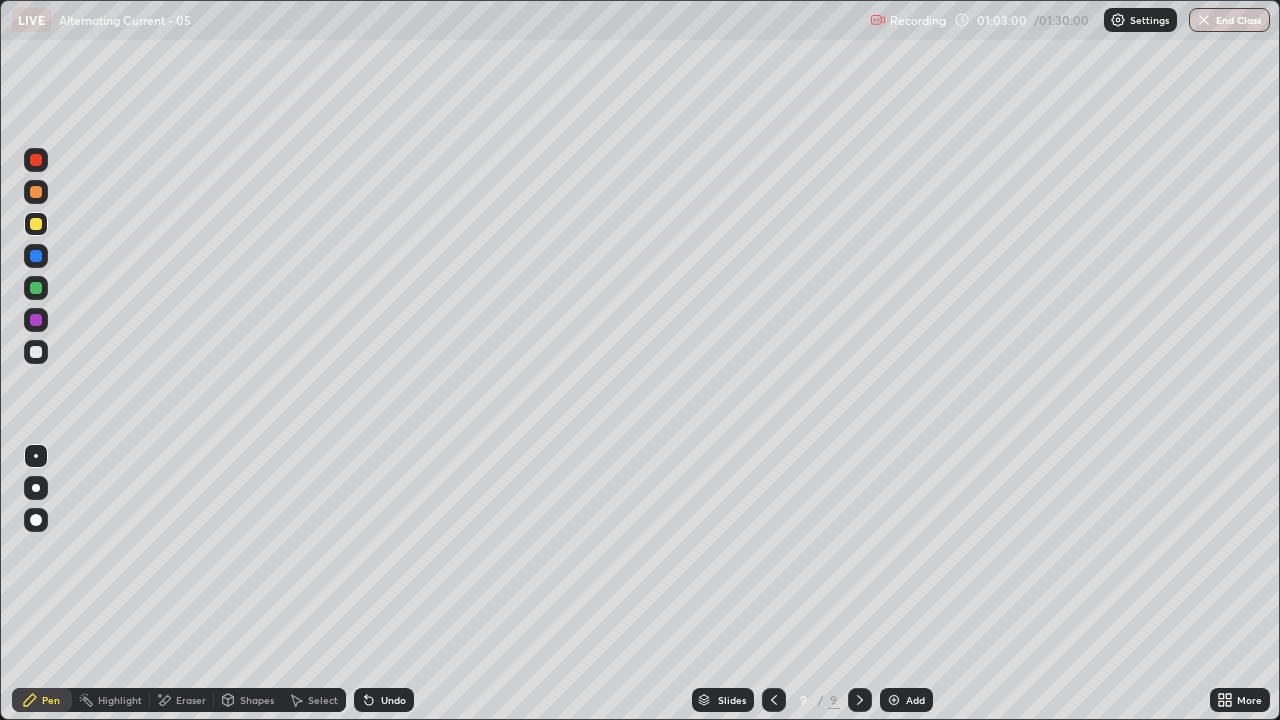 click at bounding box center (36, 352) 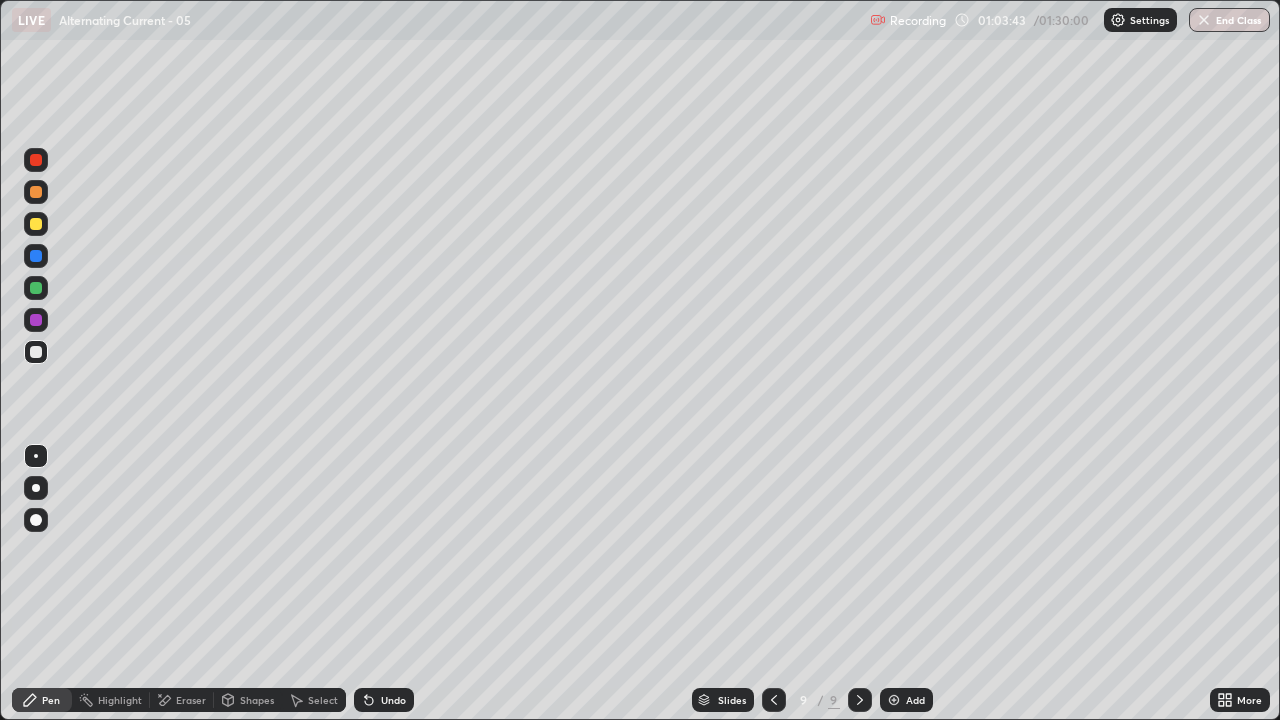 click on "Shapes" at bounding box center [257, 700] 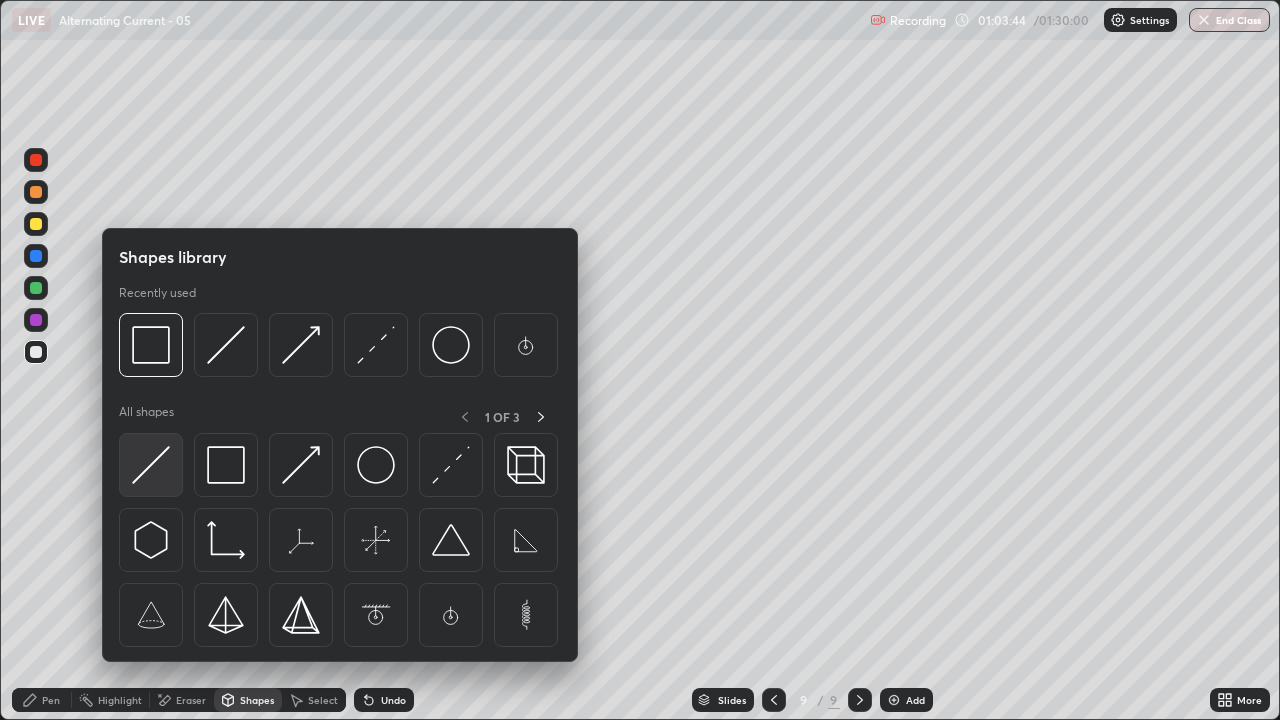 click at bounding box center [151, 465] 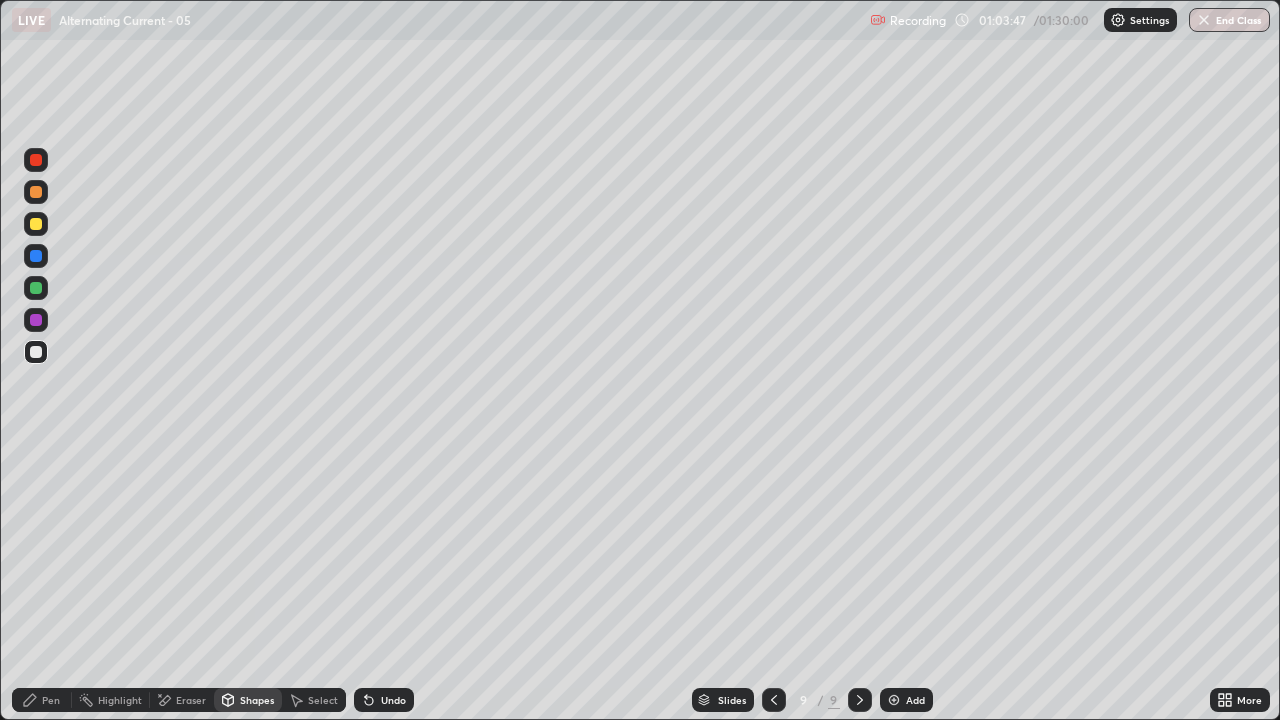 click on "Pen" at bounding box center (51, 700) 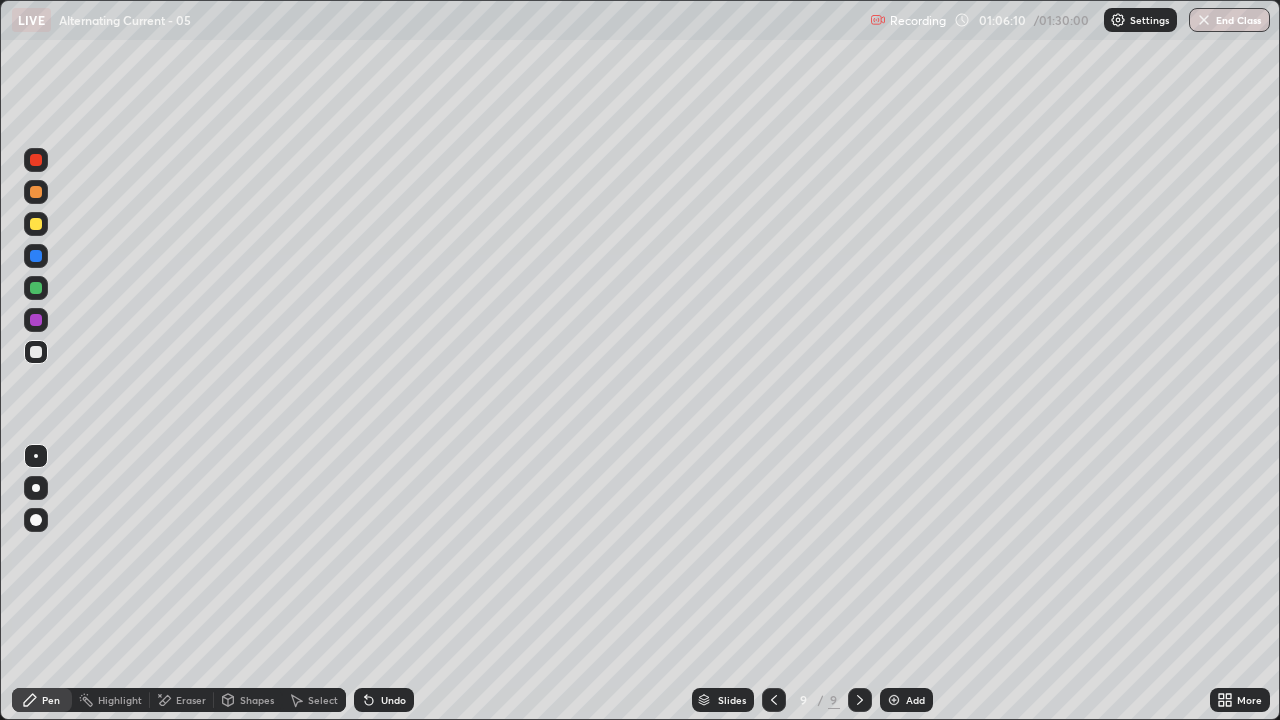 click on "Add" at bounding box center (915, 700) 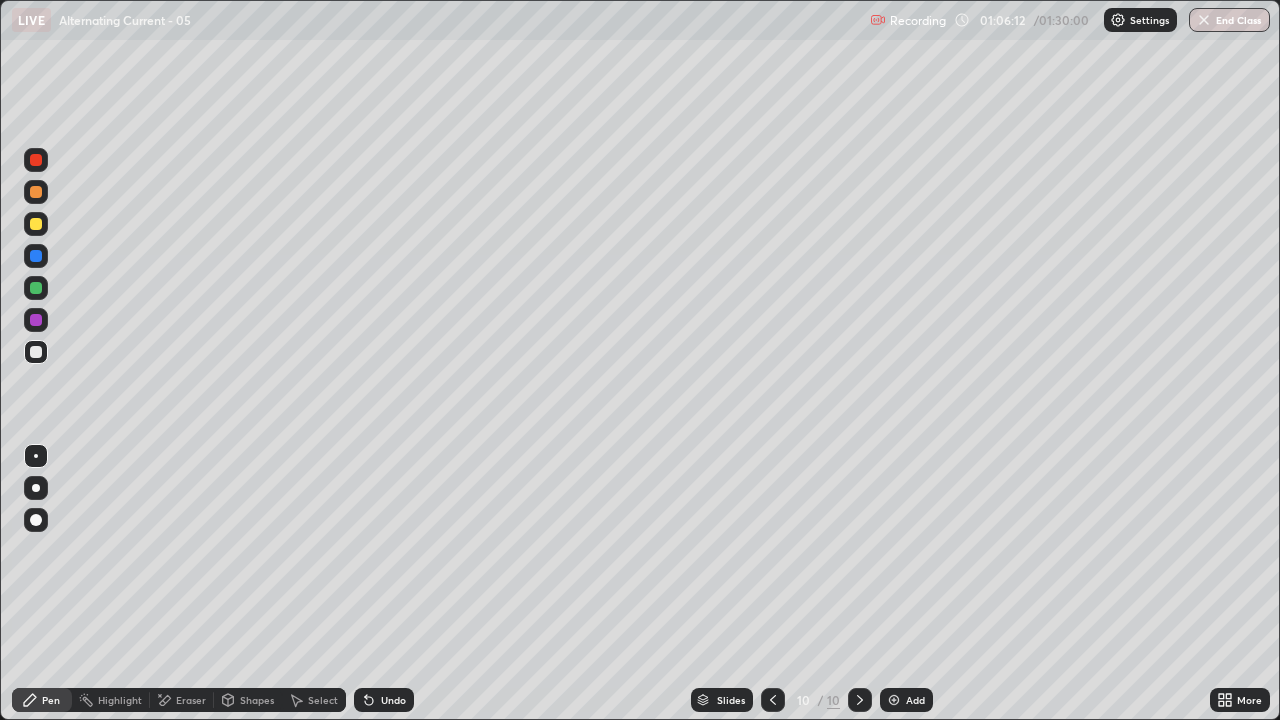 click on "Pen" at bounding box center [42, 700] 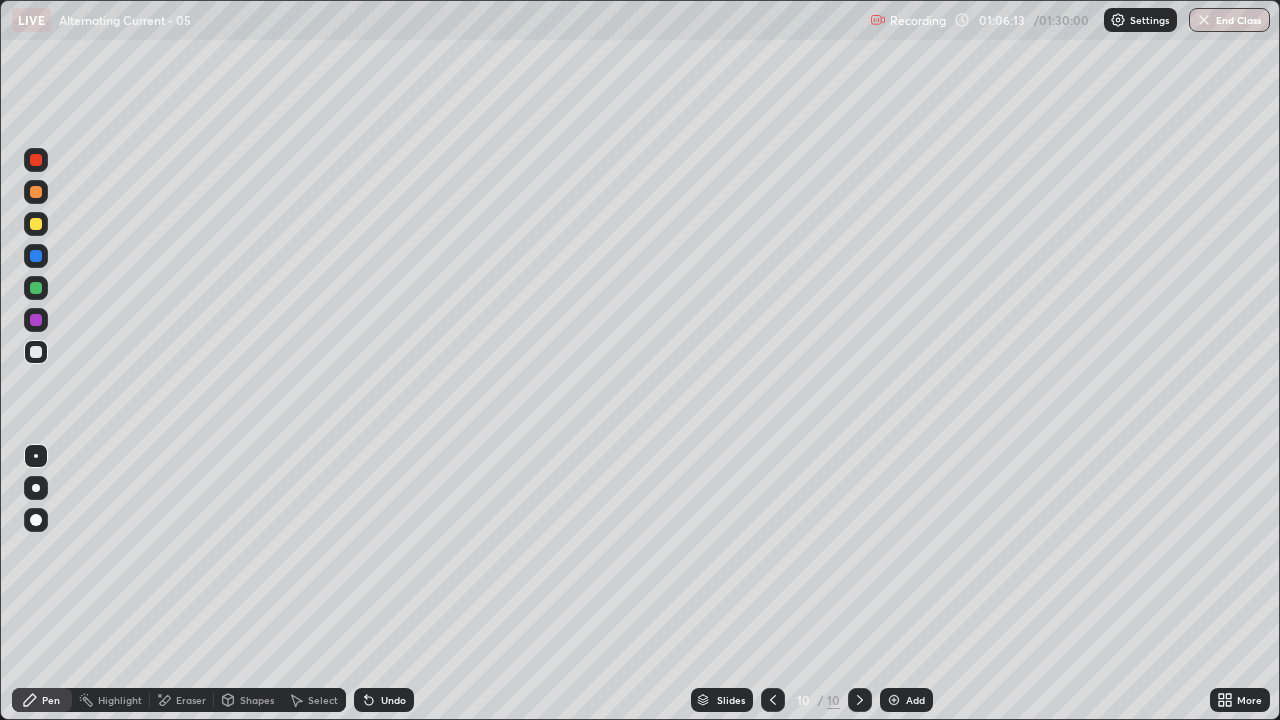 click at bounding box center (36, 352) 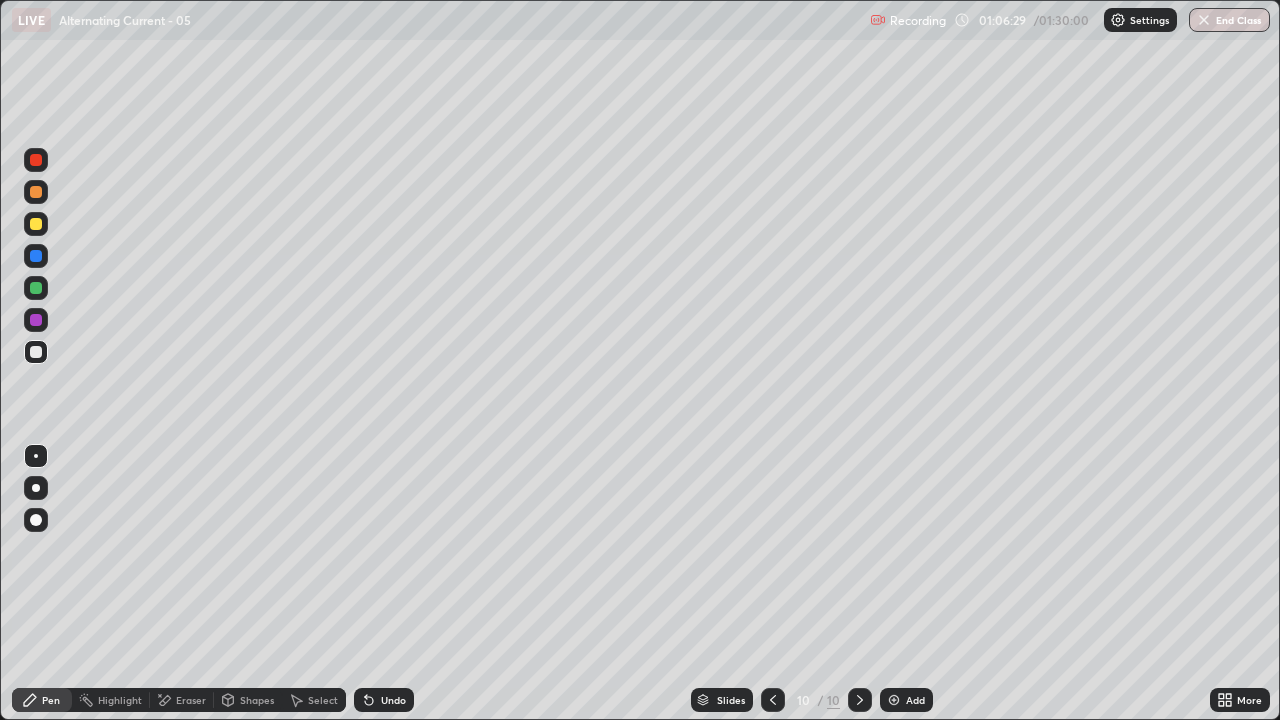 click on "Shapes" at bounding box center [248, 700] 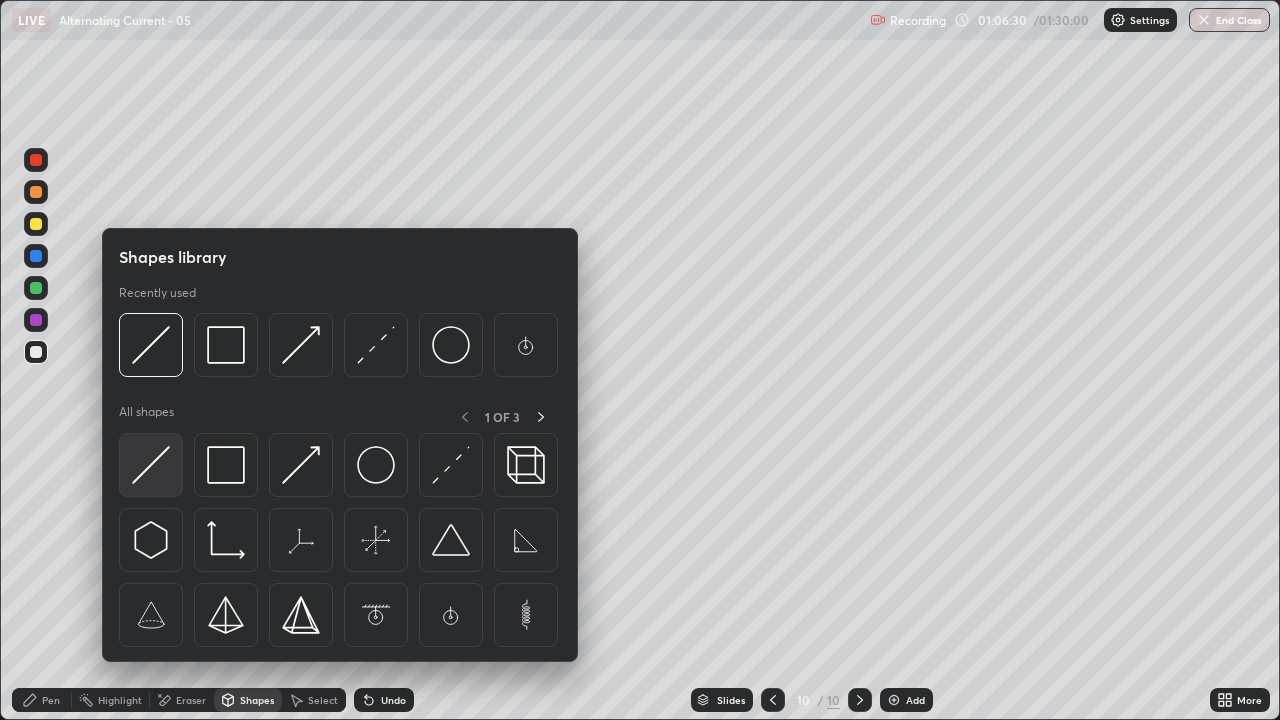 click at bounding box center [151, 465] 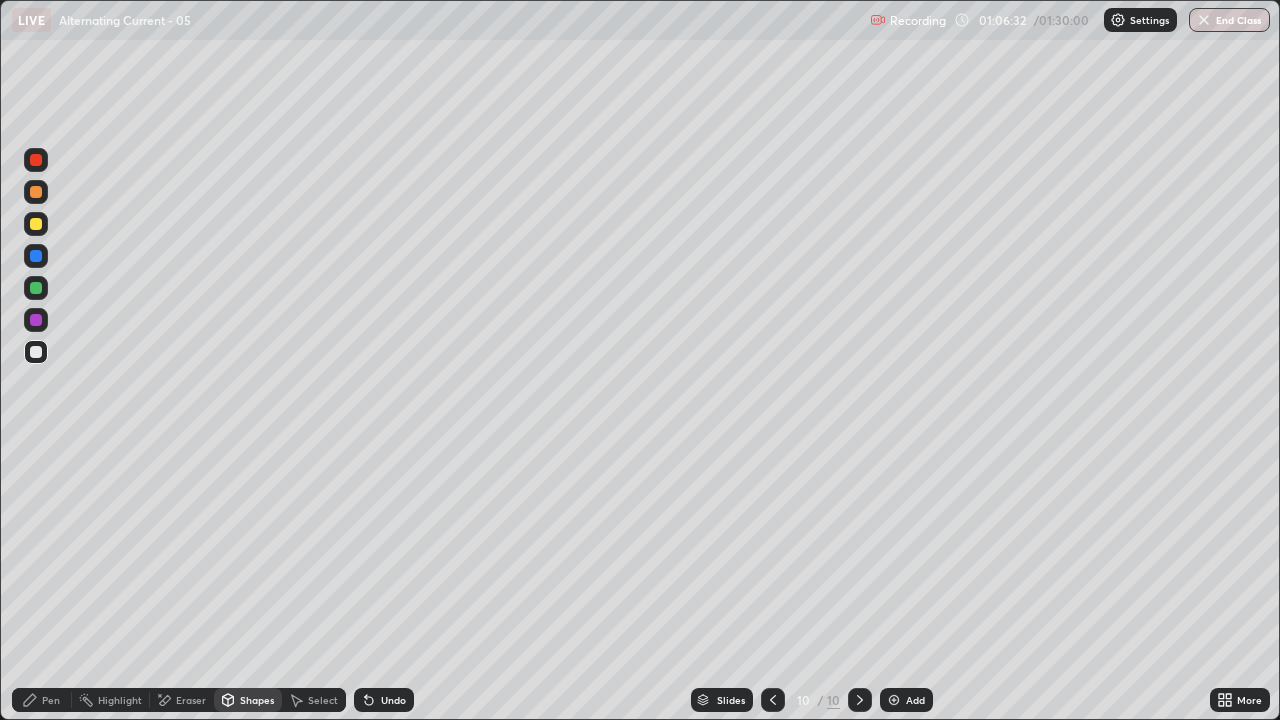 click on "Shapes" at bounding box center [248, 700] 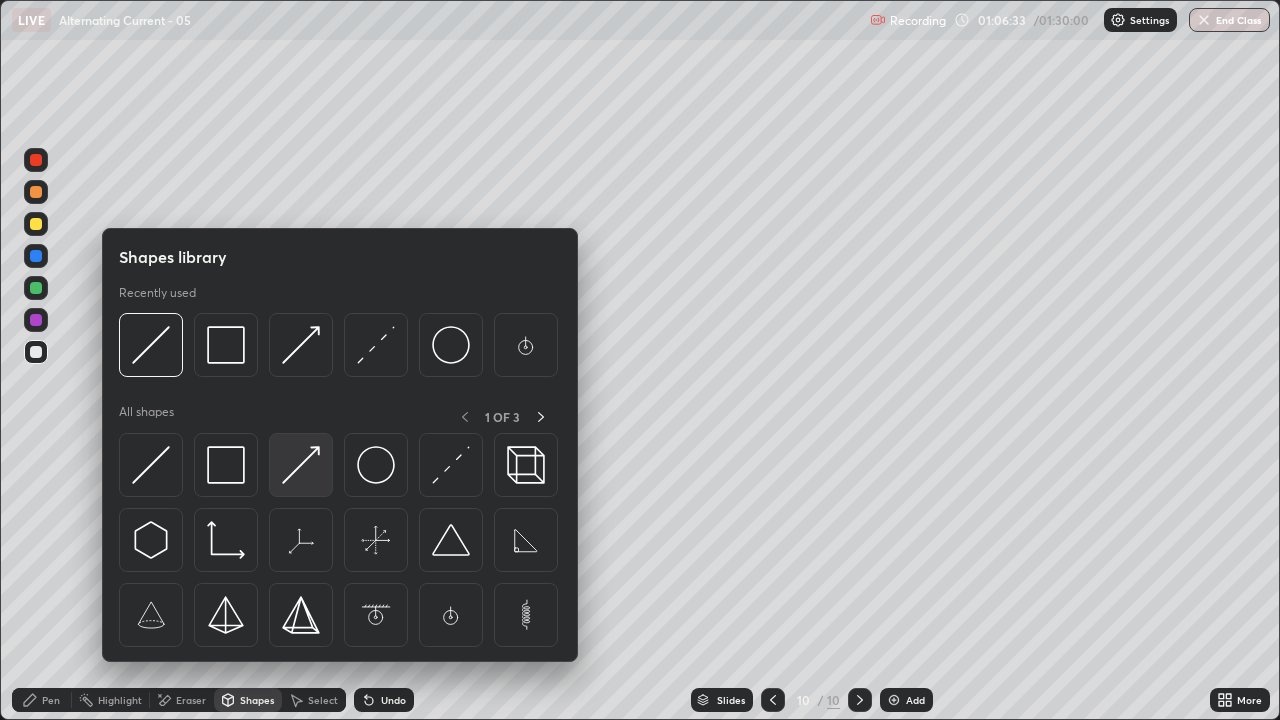 click at bounding box center [301, 465] 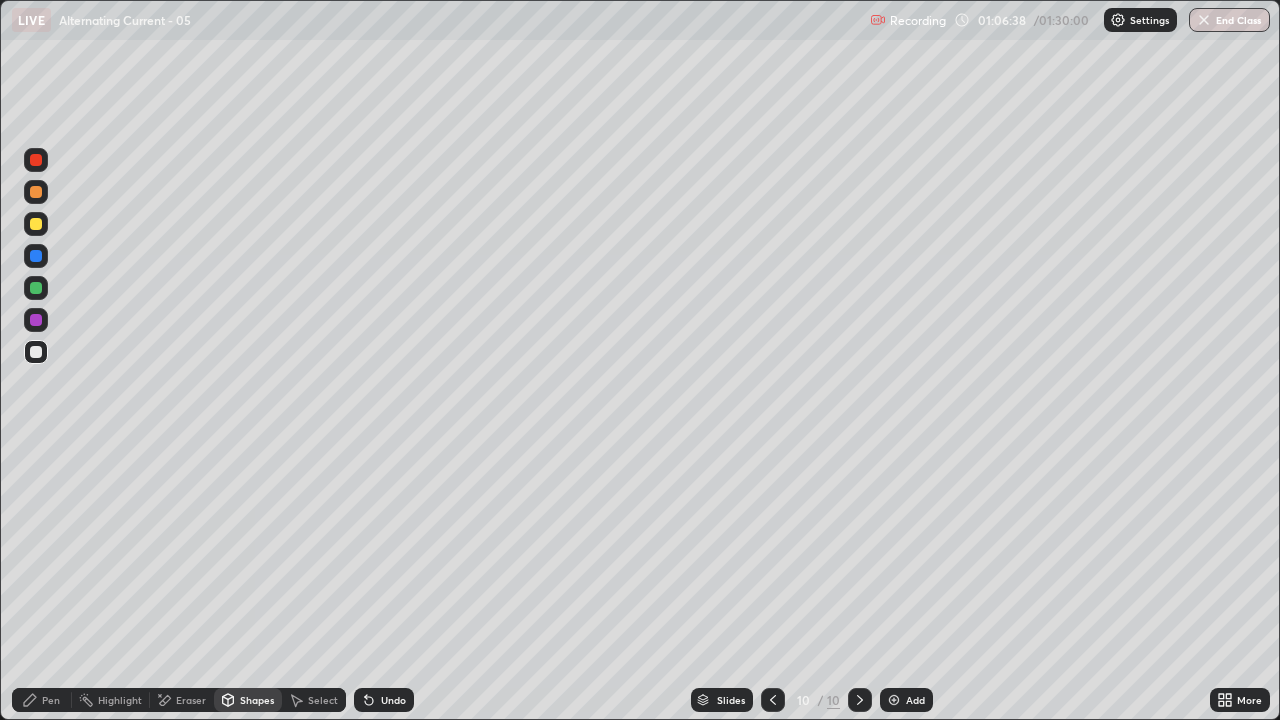 click on "Pen" at bounding box center [42, 700] 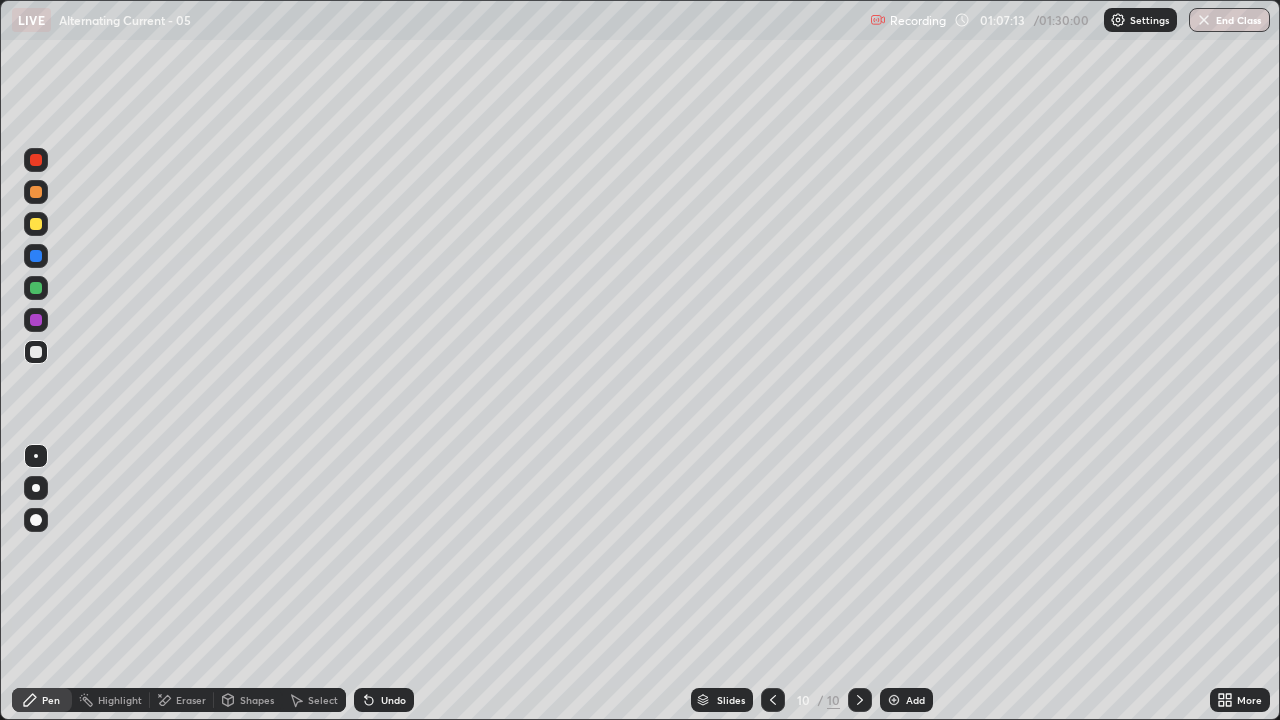 click on "Pen" at bounding box center [51, 700] 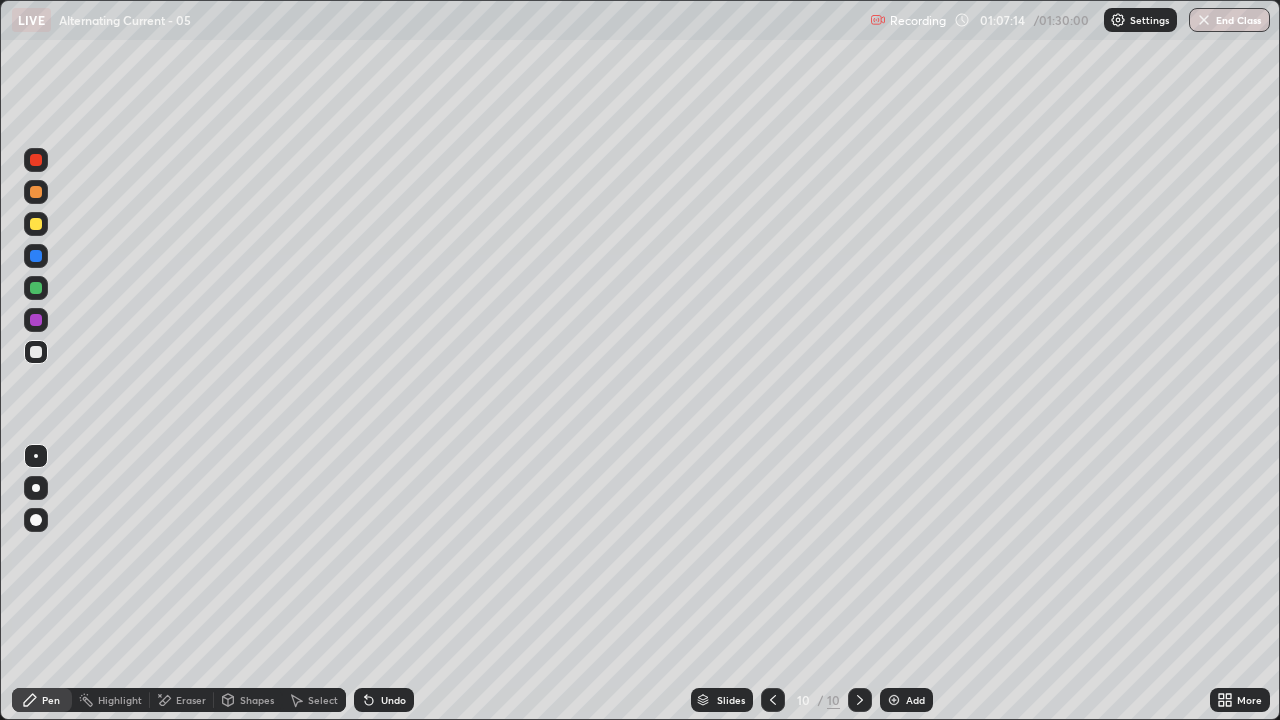 click at bounding box center (36, 352) 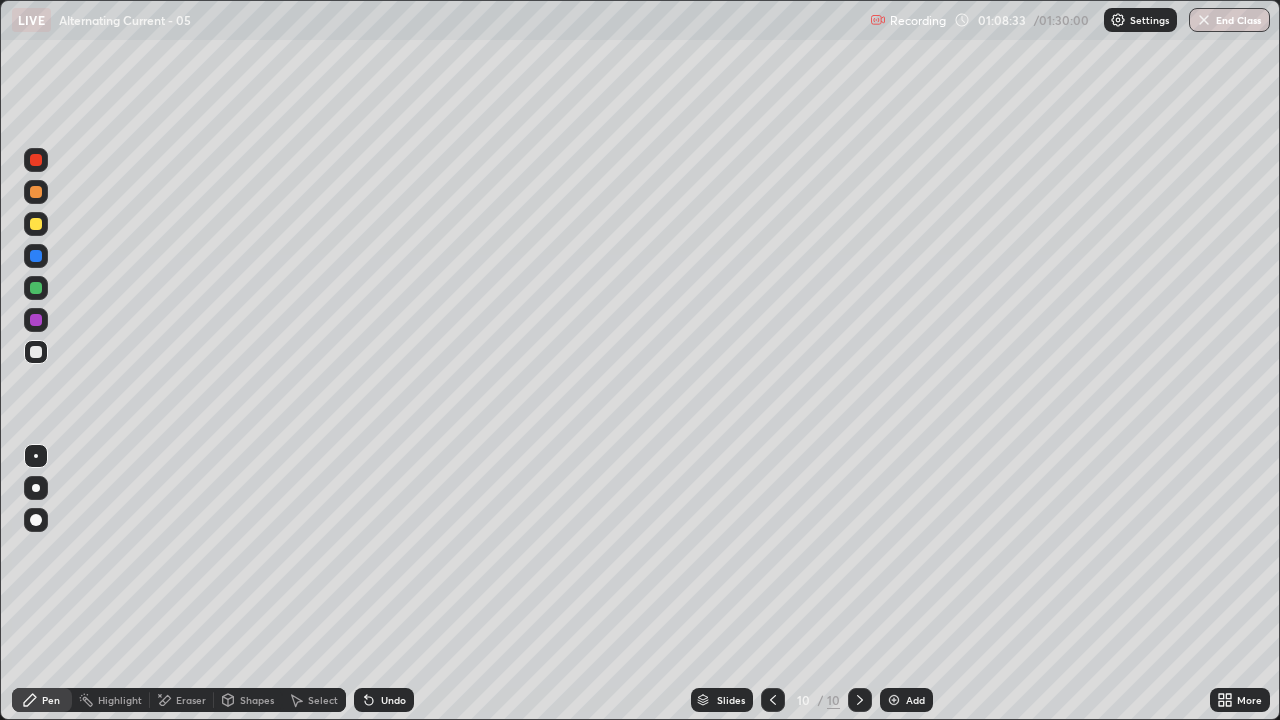 click at bounding box center [36, 224] 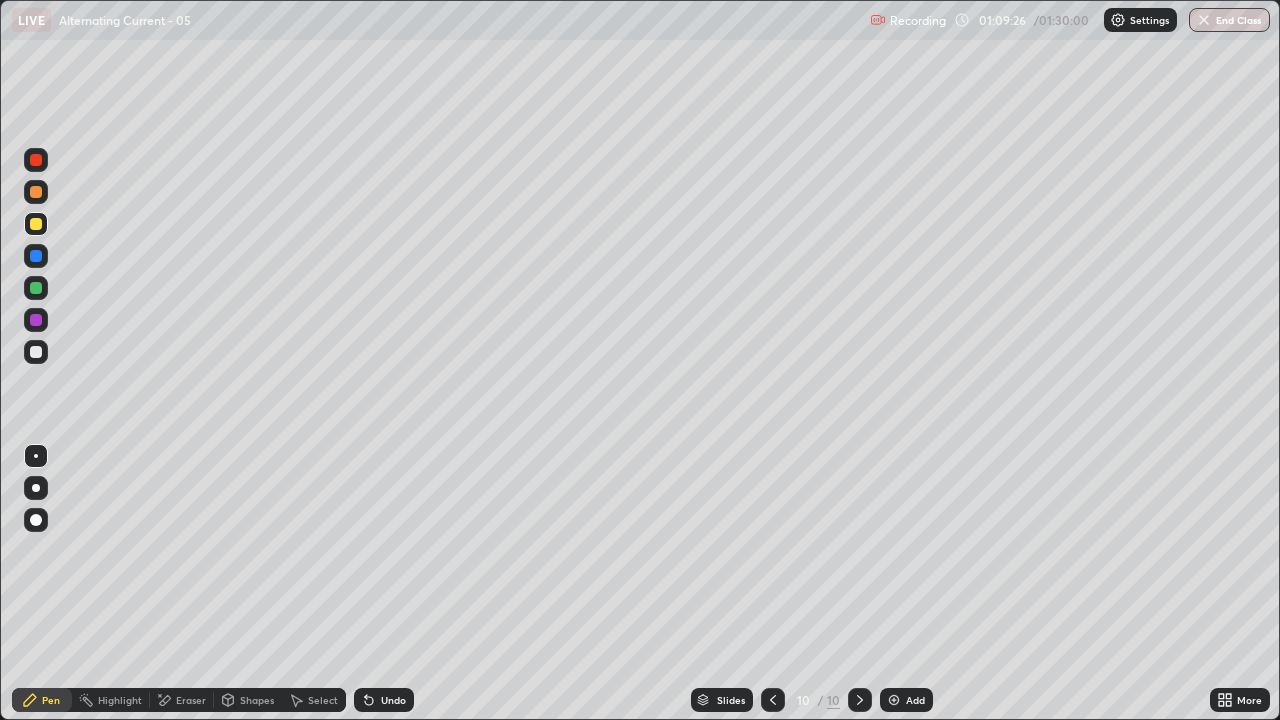 click on "Eraser" at bounding box center (191, 700) 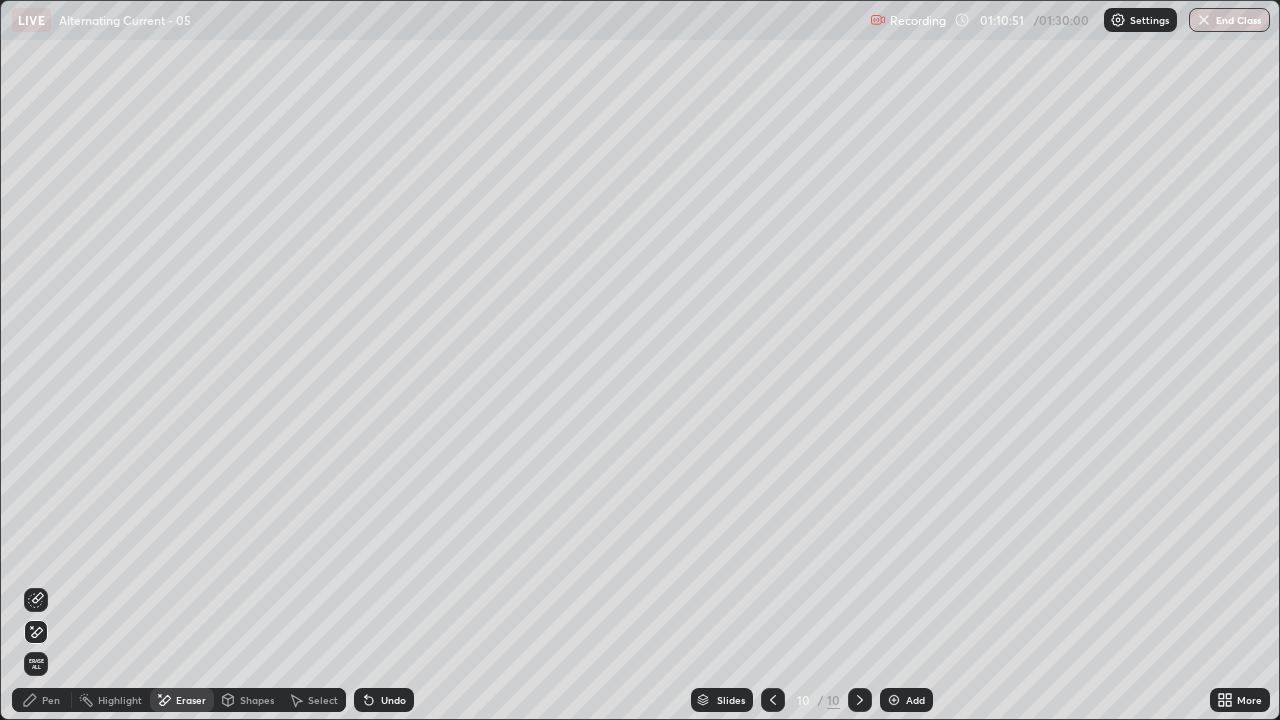 click on "Add" at bounding box center [906, 700] 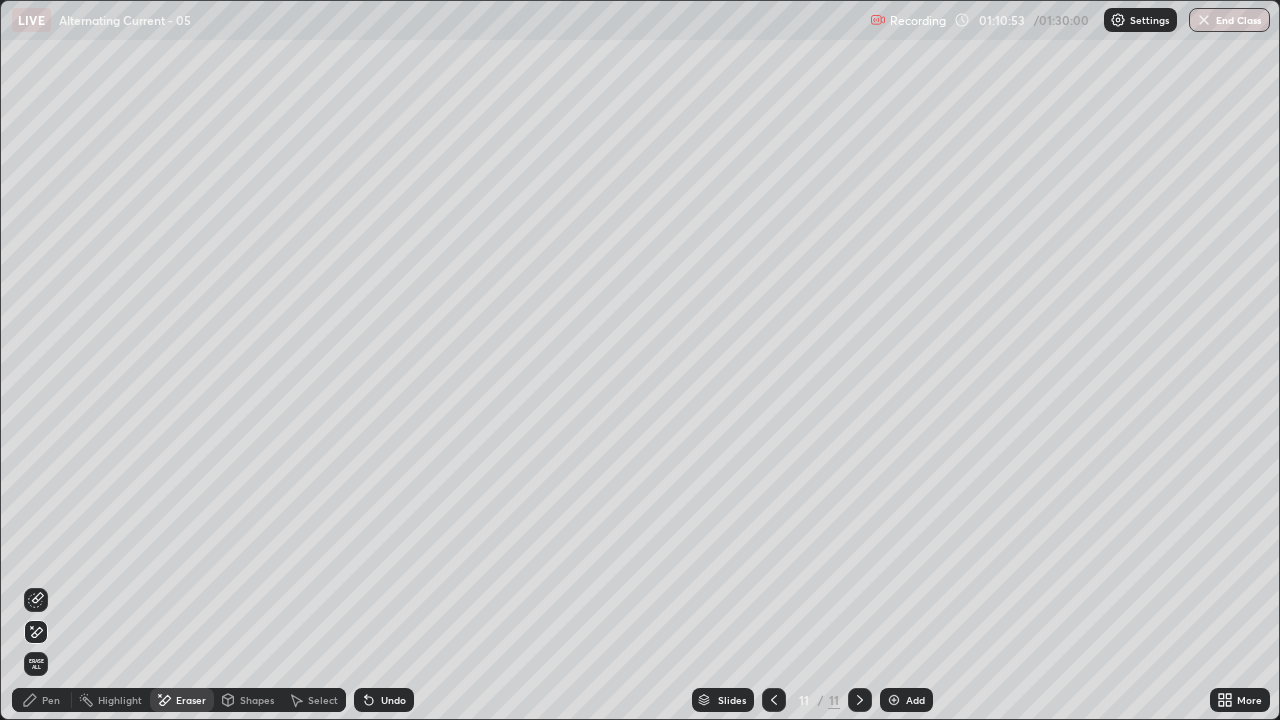 click on "Pen" at bounding box center [51, 700] 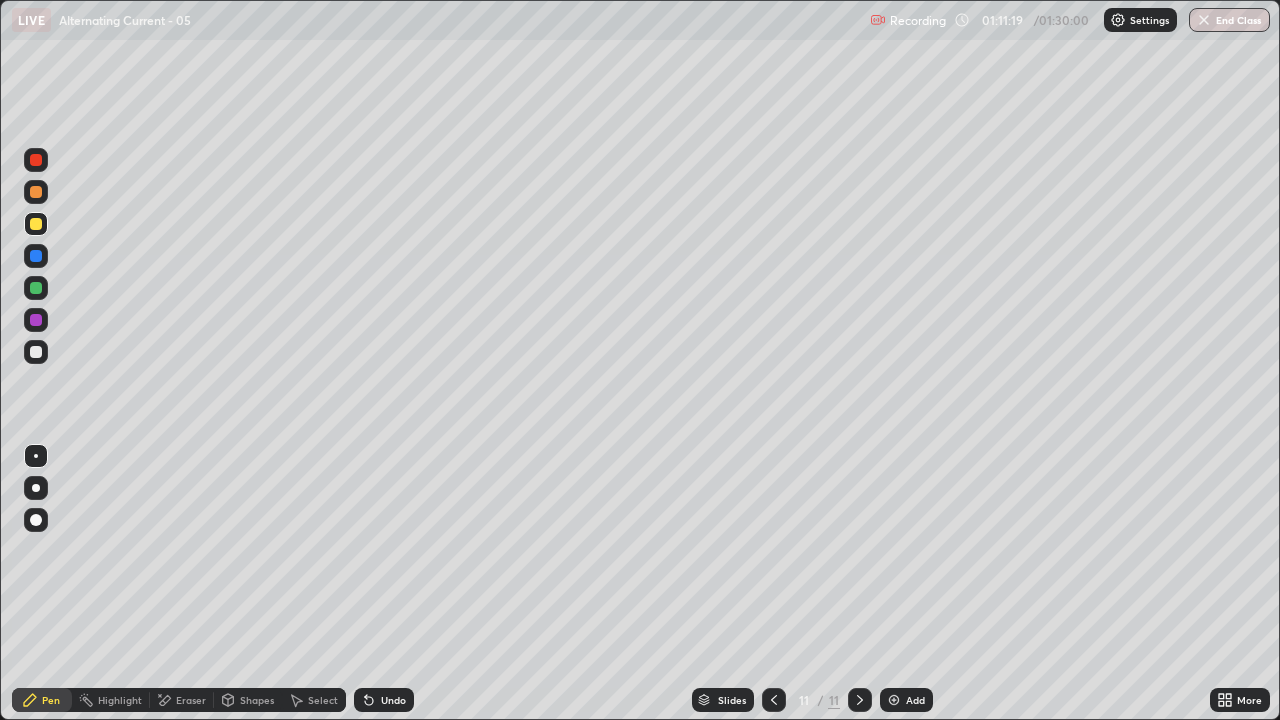 click 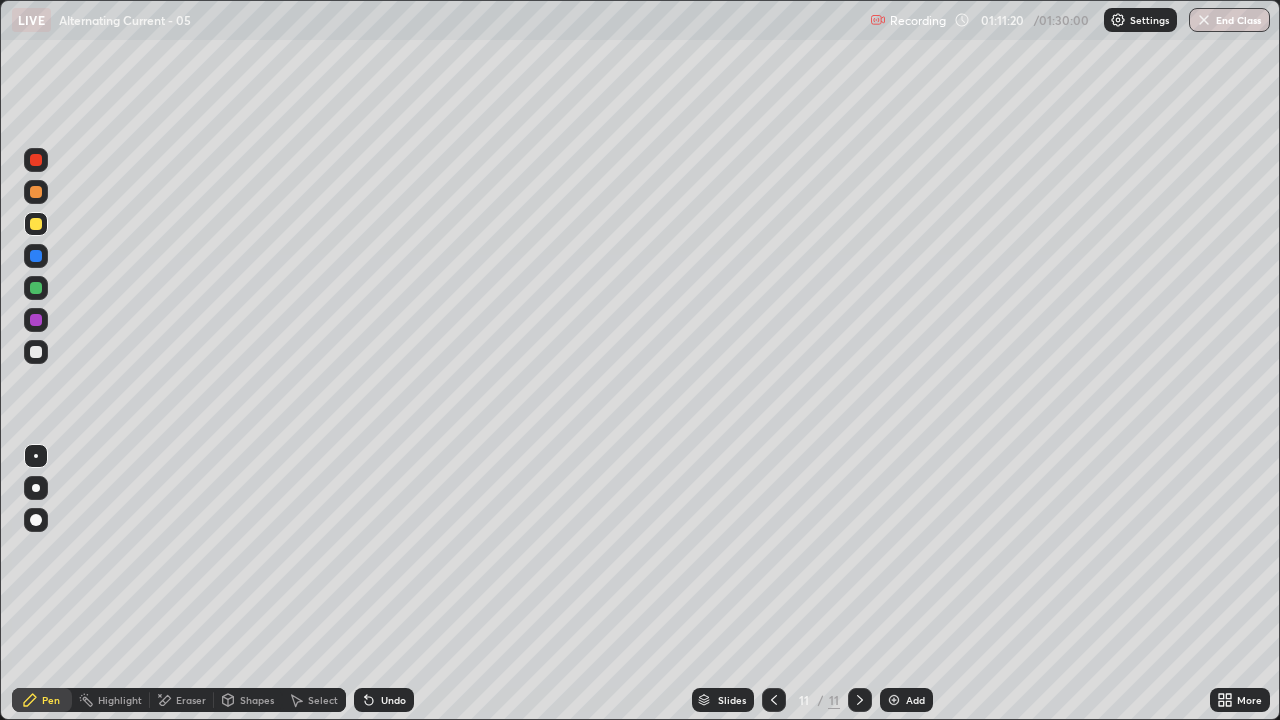 click on "Pen" at bounding box center (42, 700) 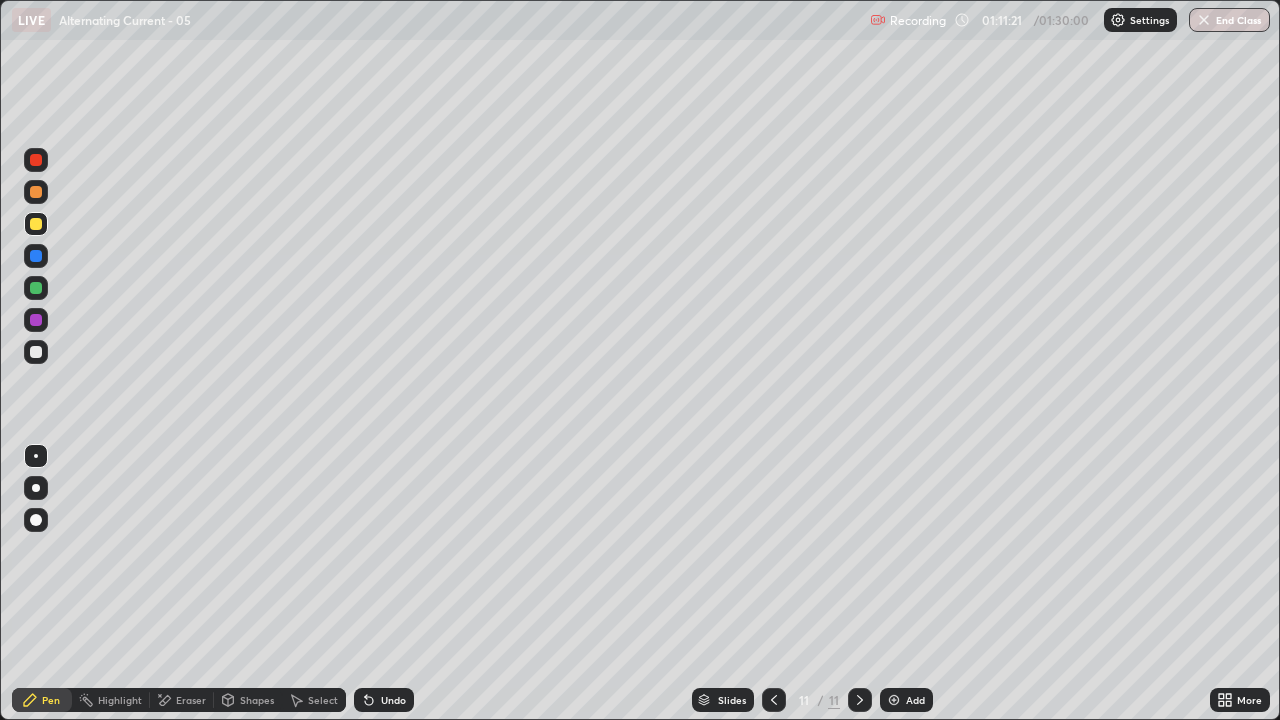 click at bounding box center [36, 352] 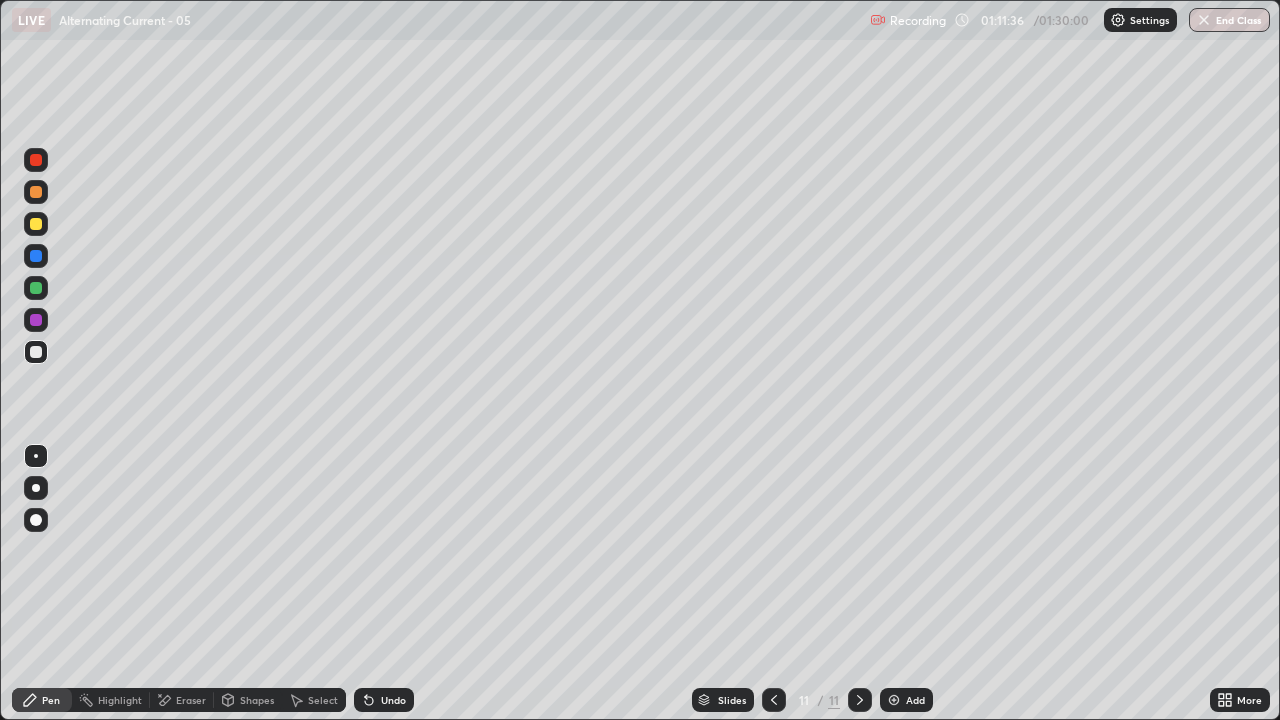 click at bounding box center [36, 224] 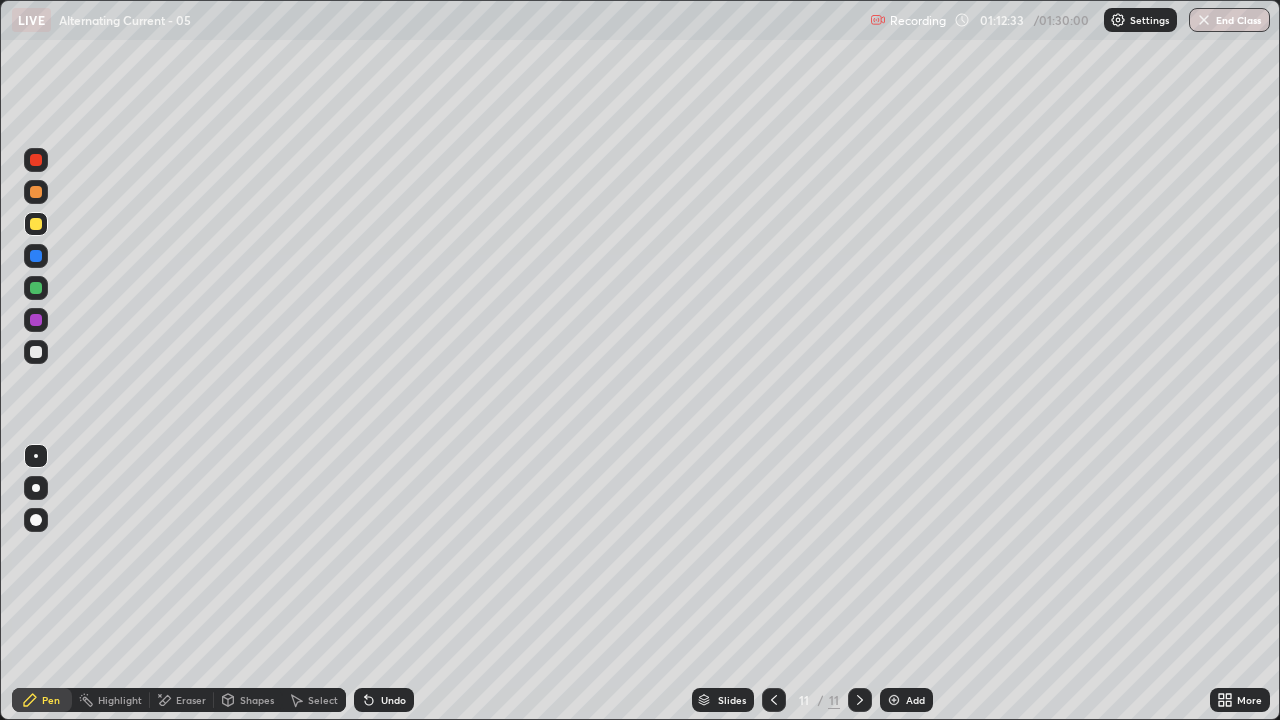 click on "Shapes" at bounding box center [248, 700] 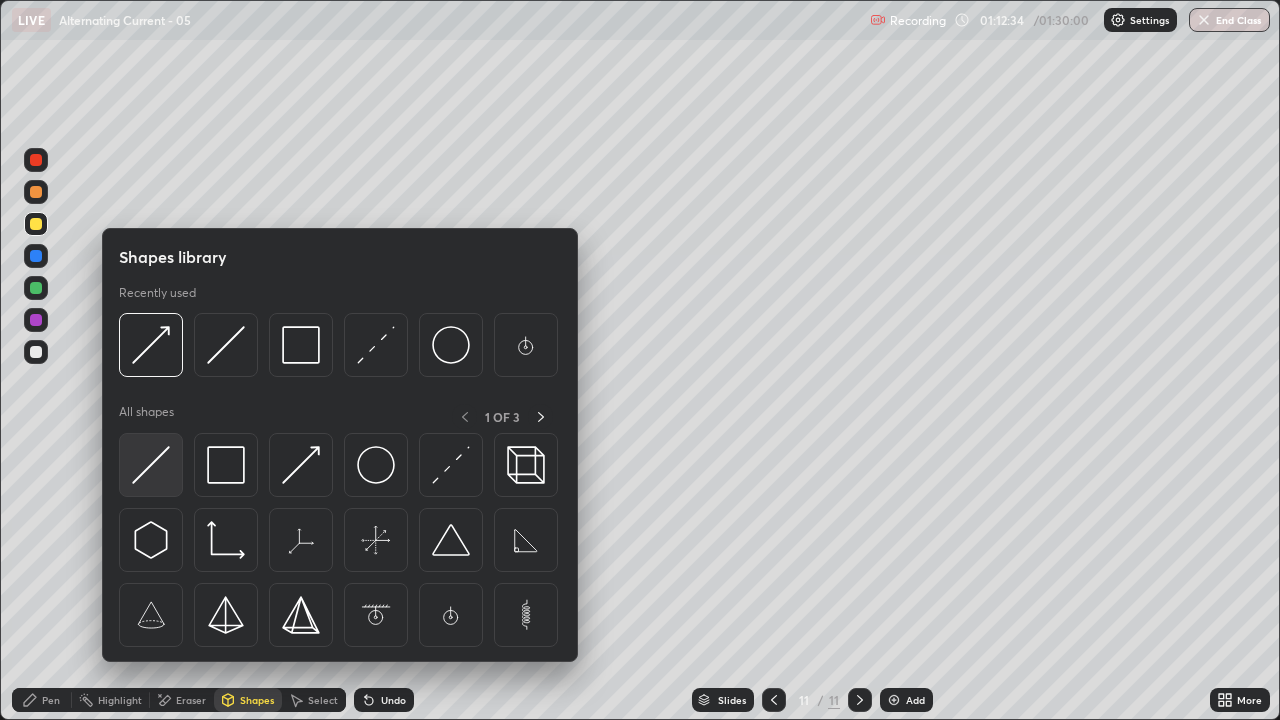 click at bounding box center (151, 465) 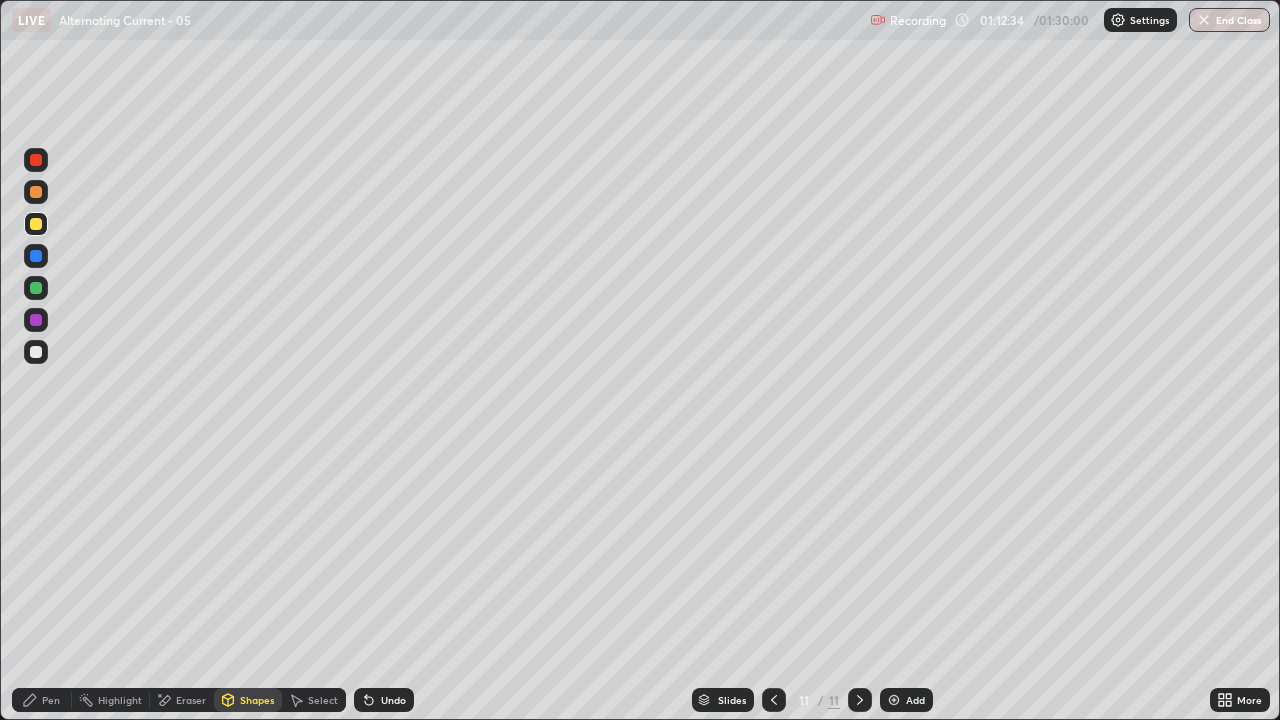 click at bounding box center [36, 288] 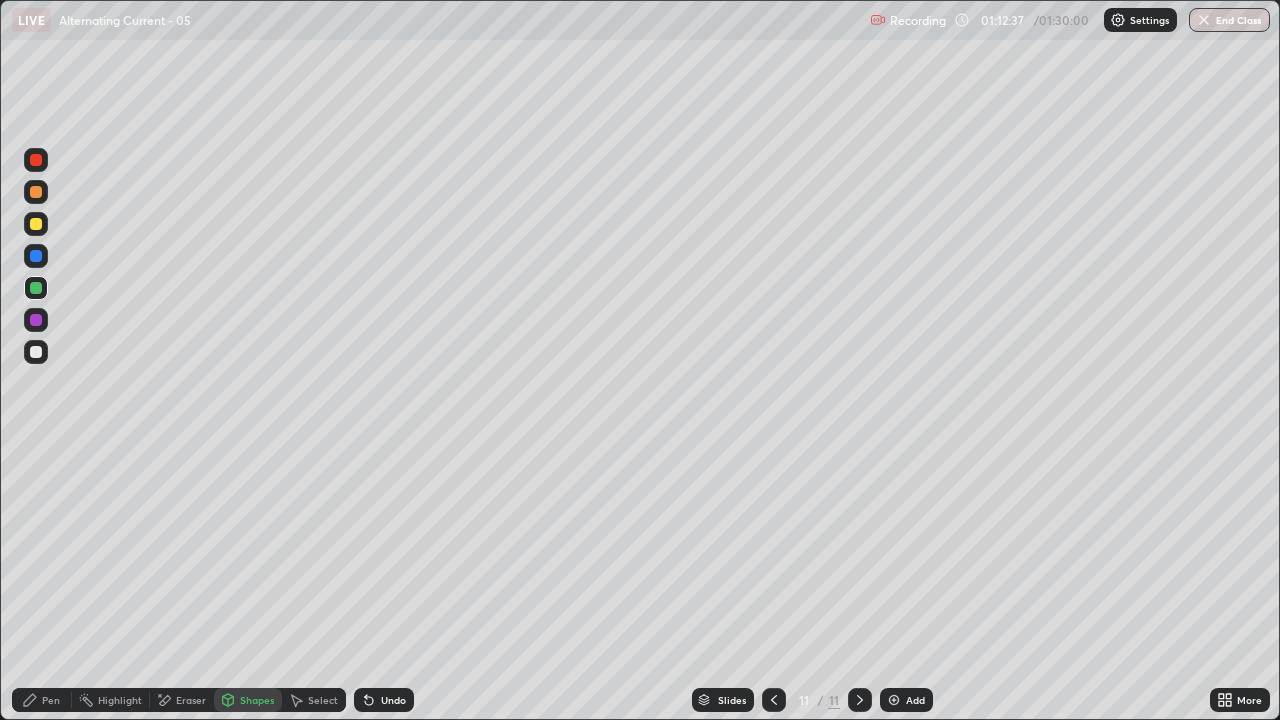 click 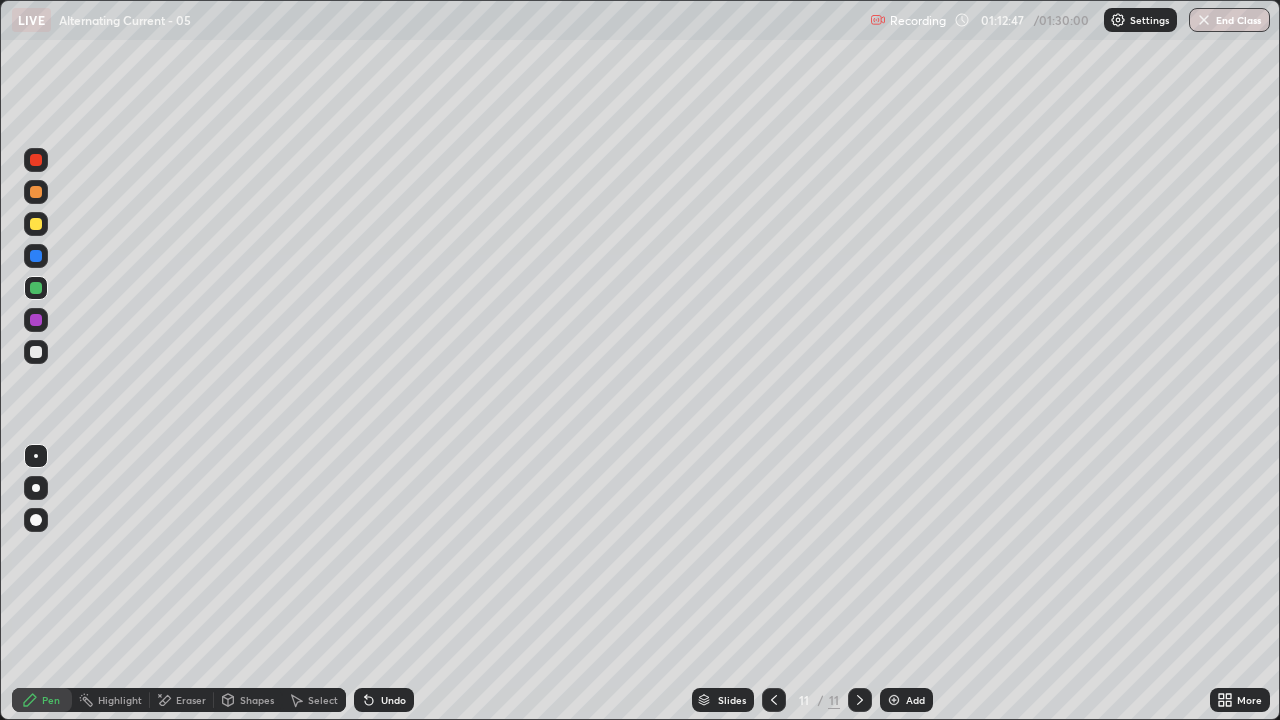 click at bounding box center (36, 224) 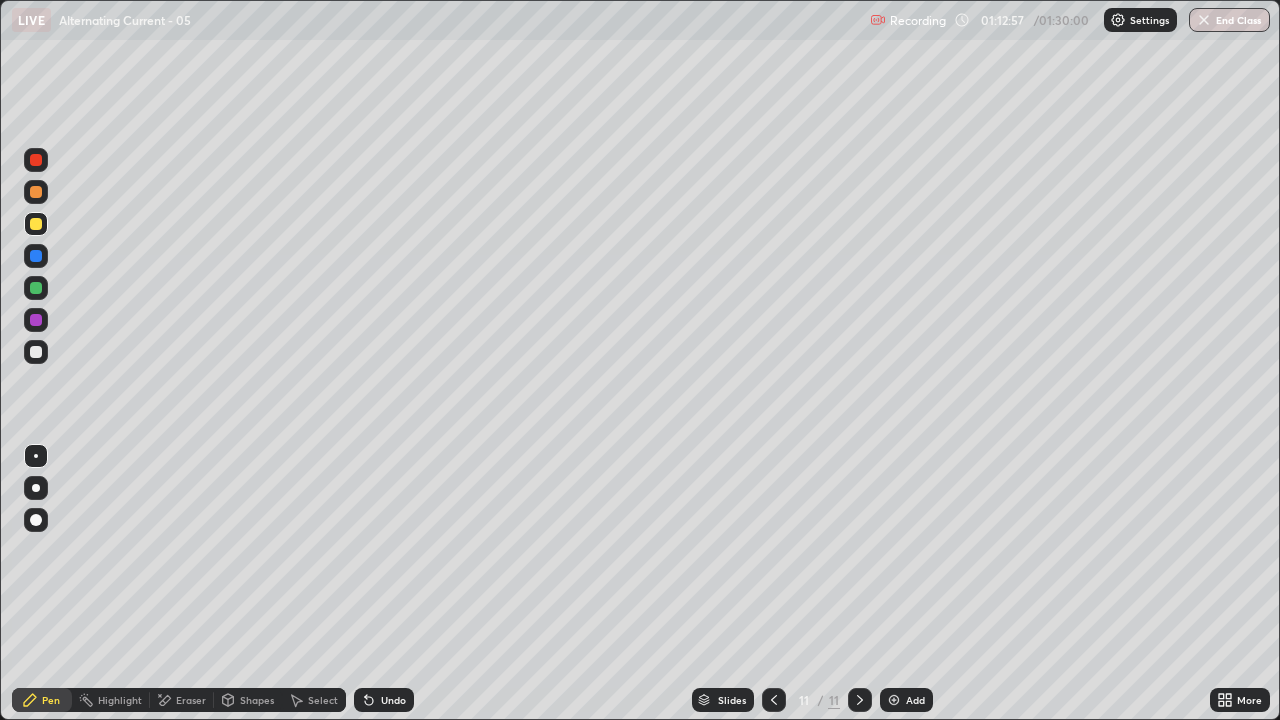 click 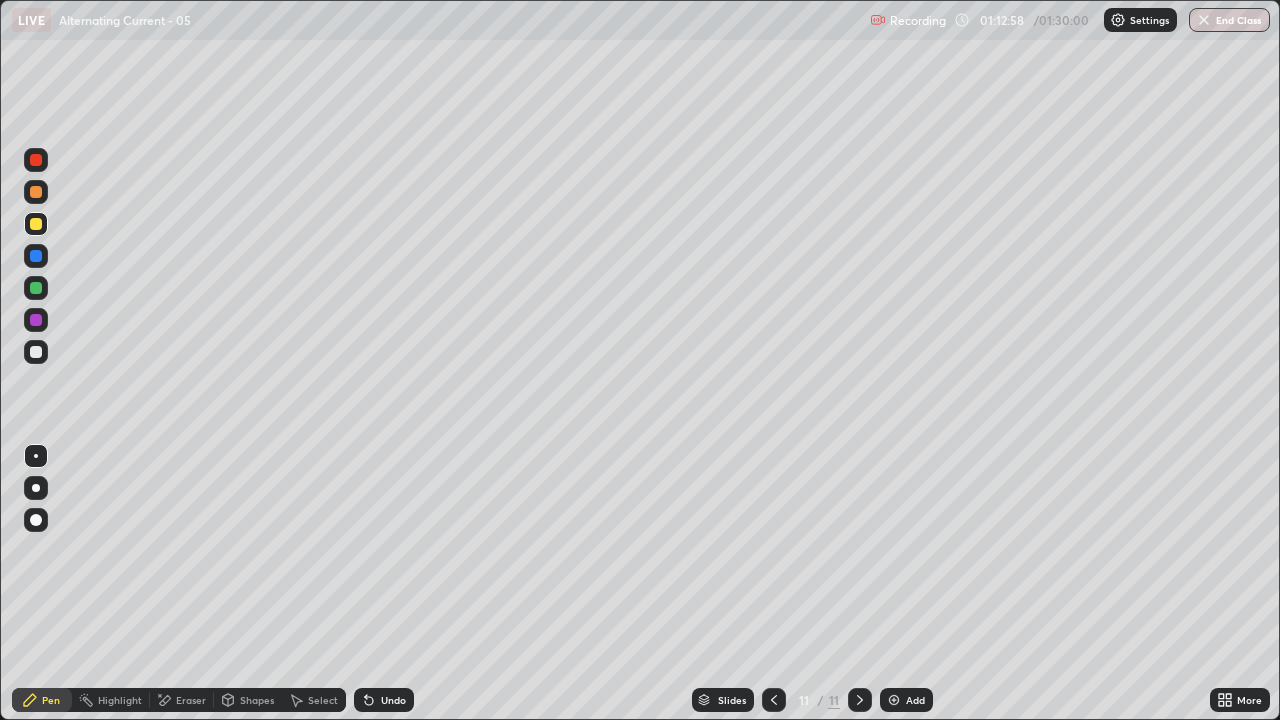click at bounding box center (36, 352) 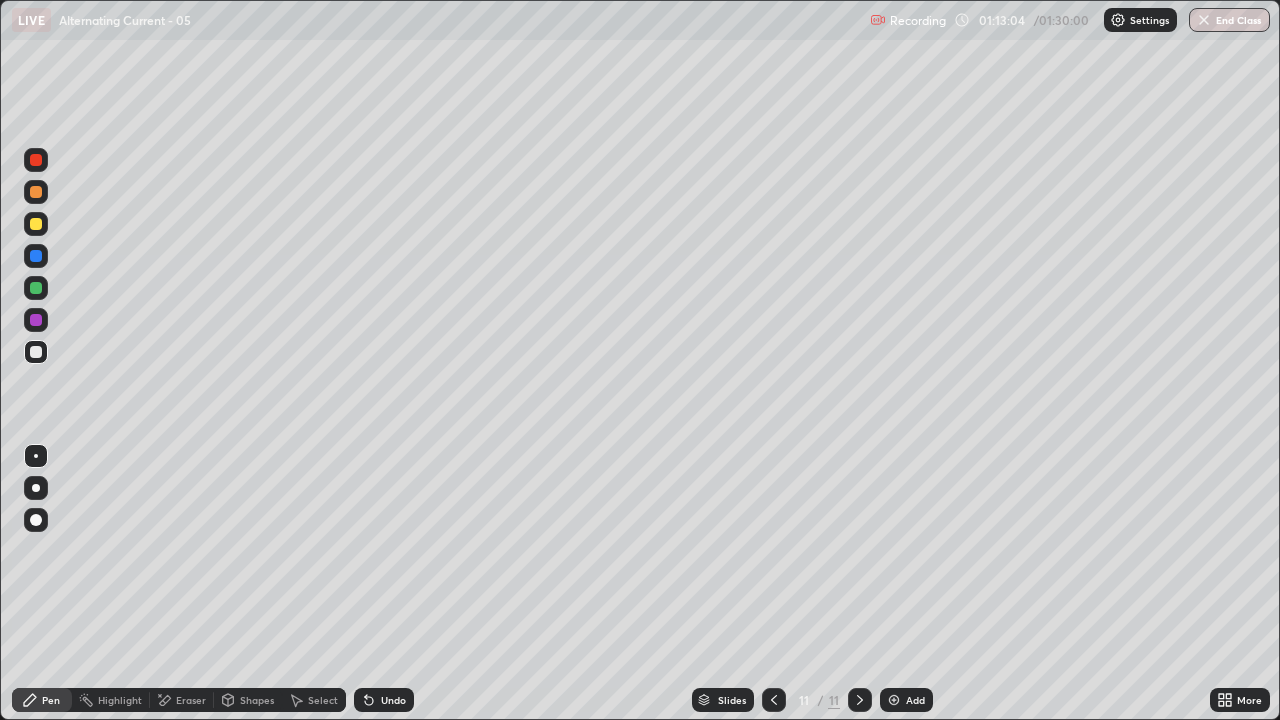 click on "Undo" at bounding box center (393, 700) 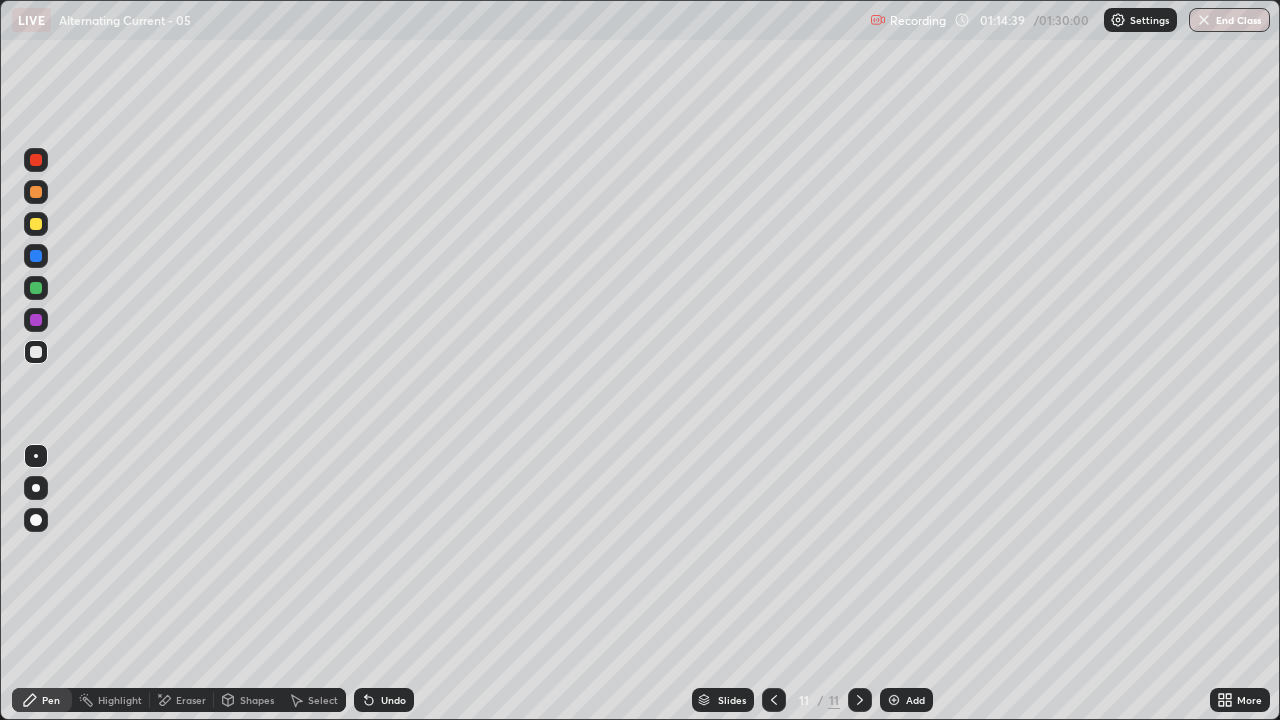 click on "Shapes" at bounding box center [257, 700] 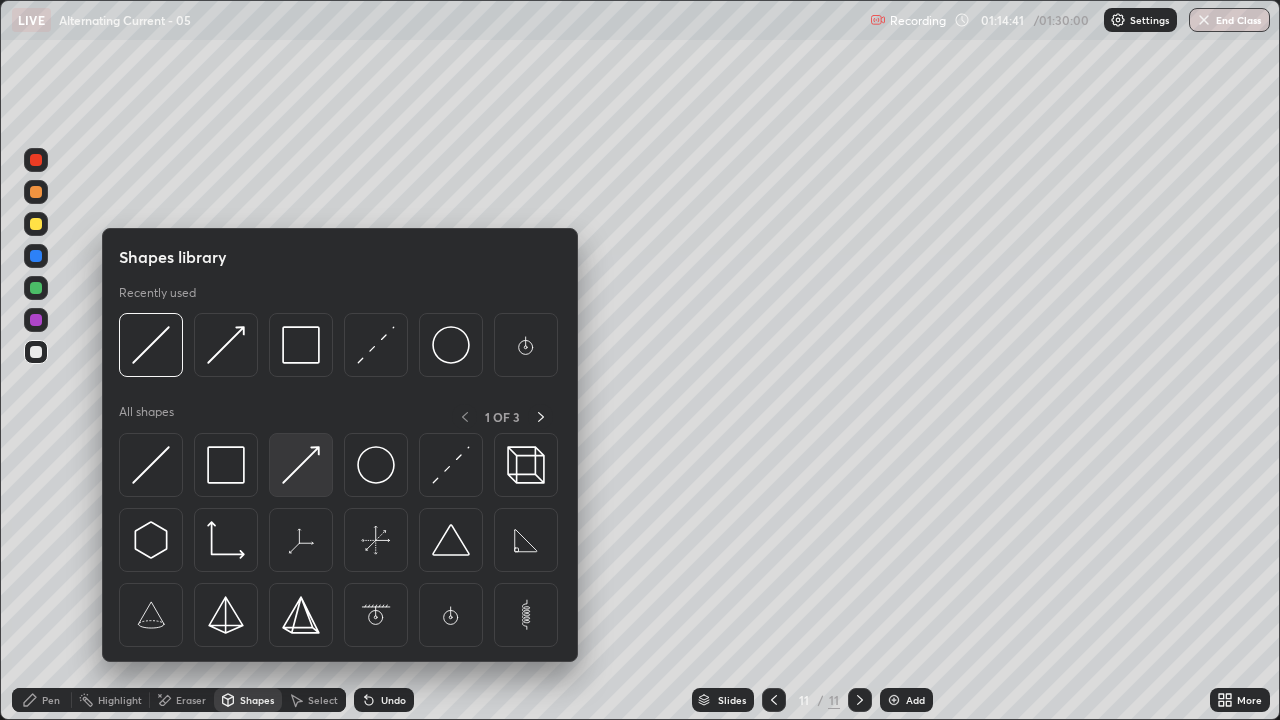 click at bounding box center (301, 465) 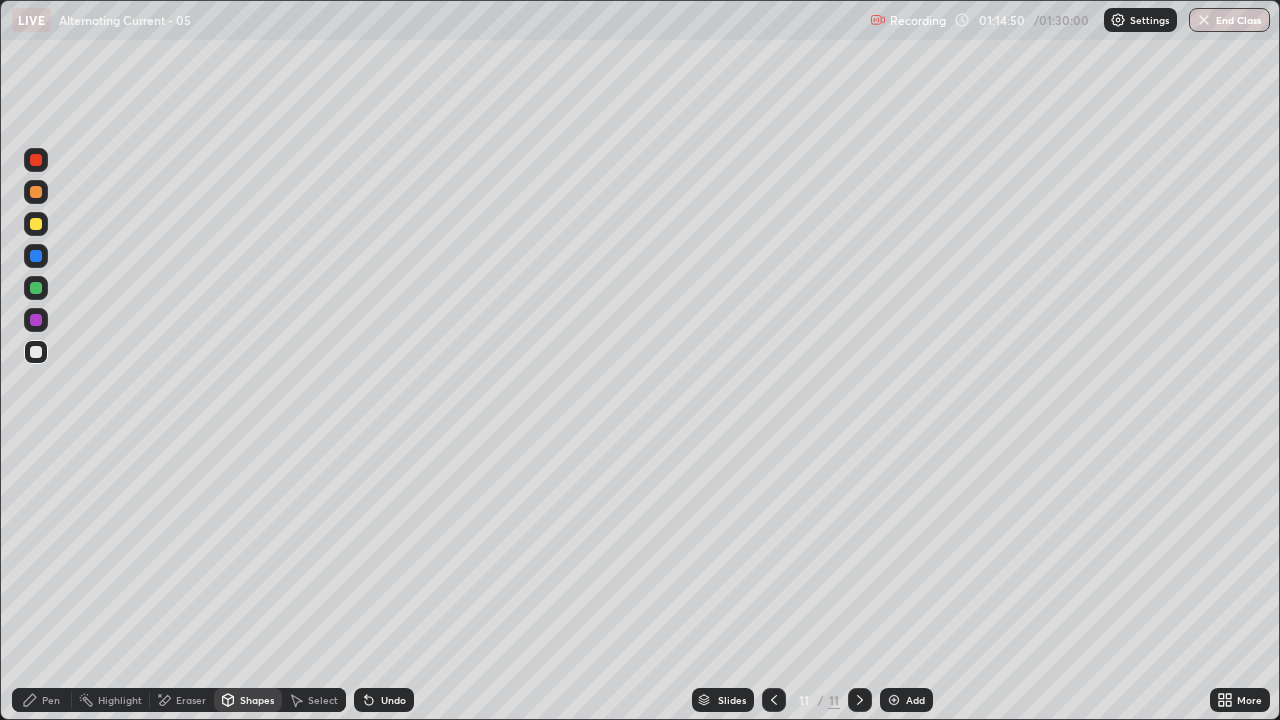 click on "Pen" at bounding box center [42, 700] 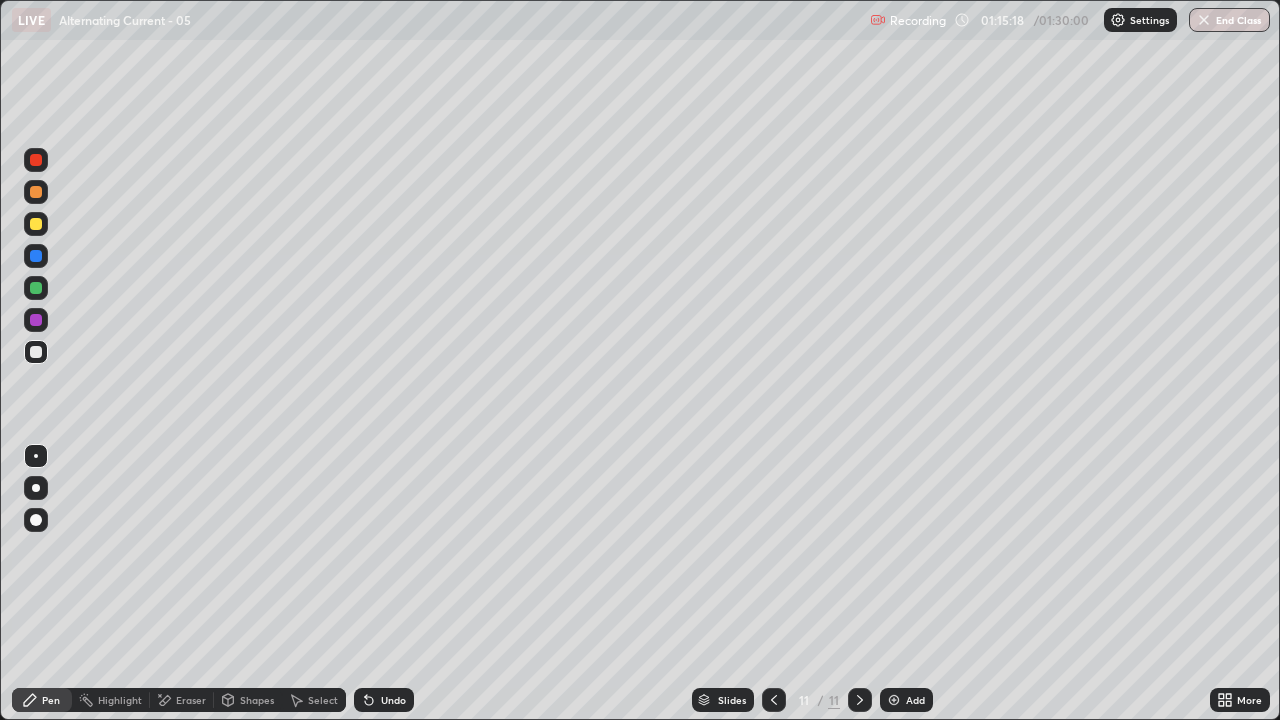 click on "Eraser" at bounding box center (191, 700) 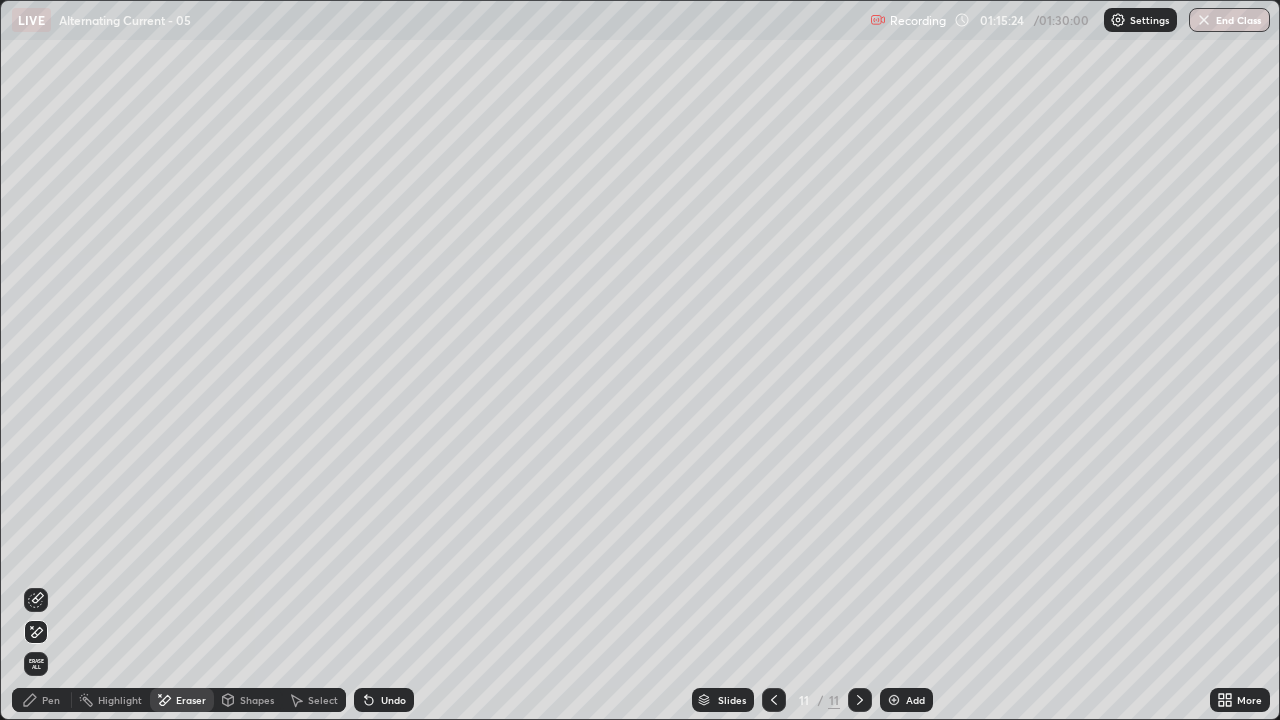 click 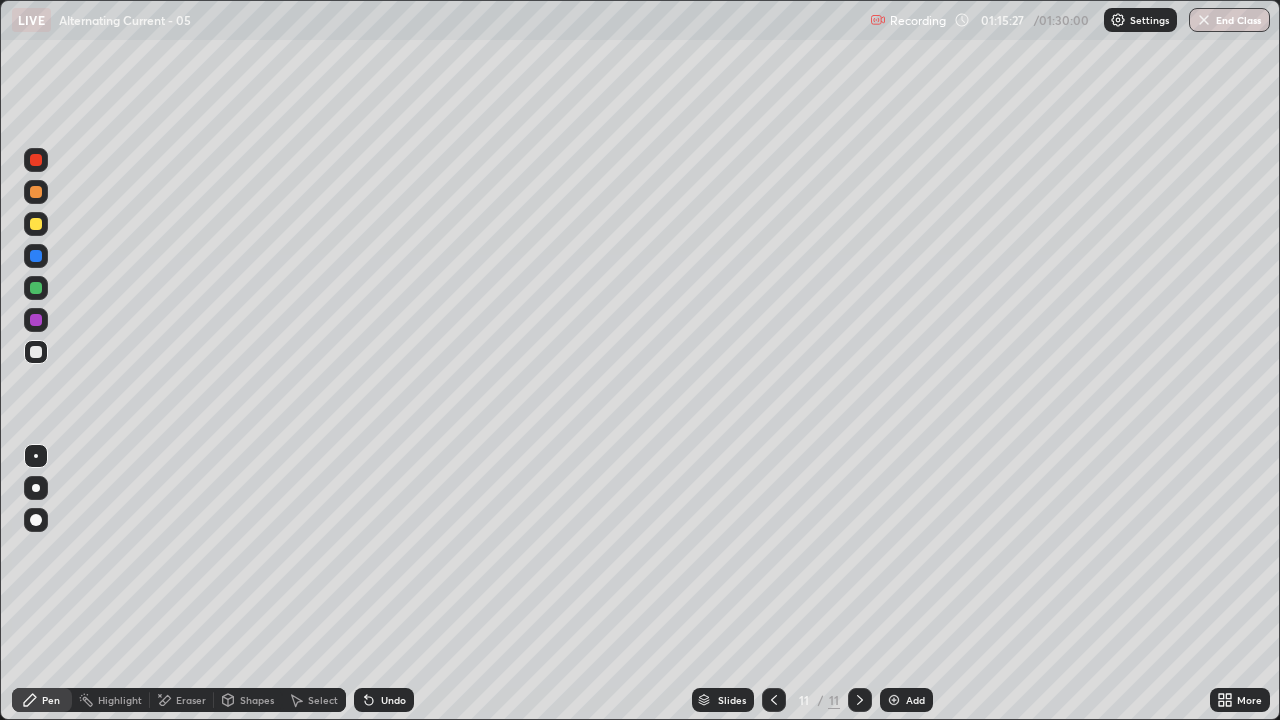 click at bounding box center [36, 320] 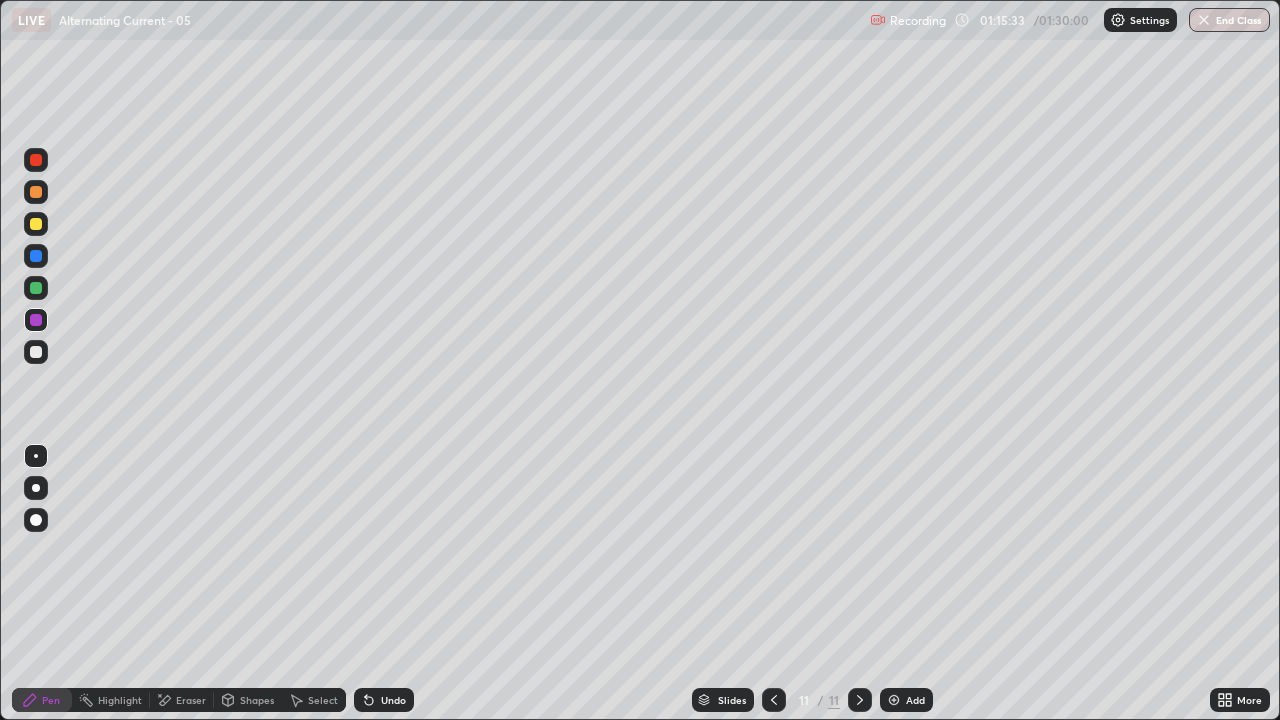 click on "Shapes" at bounding box center (257, 700) 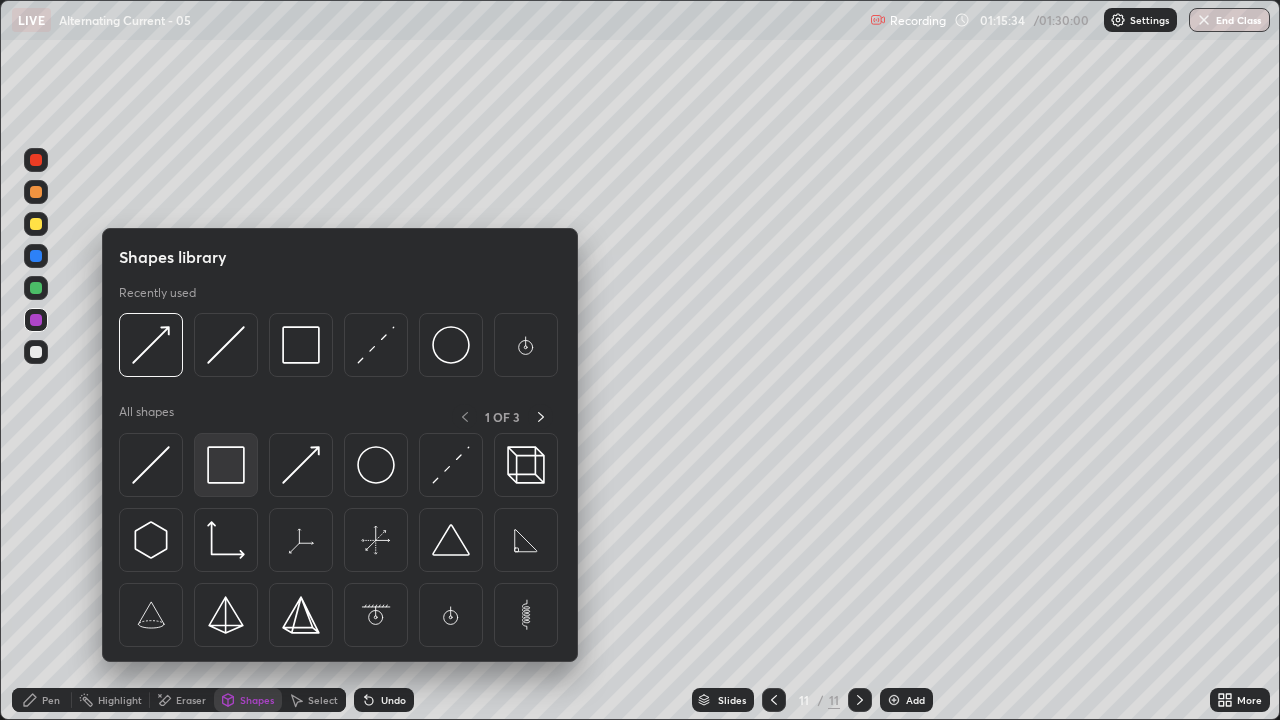 click at bounding box center (226, 465) 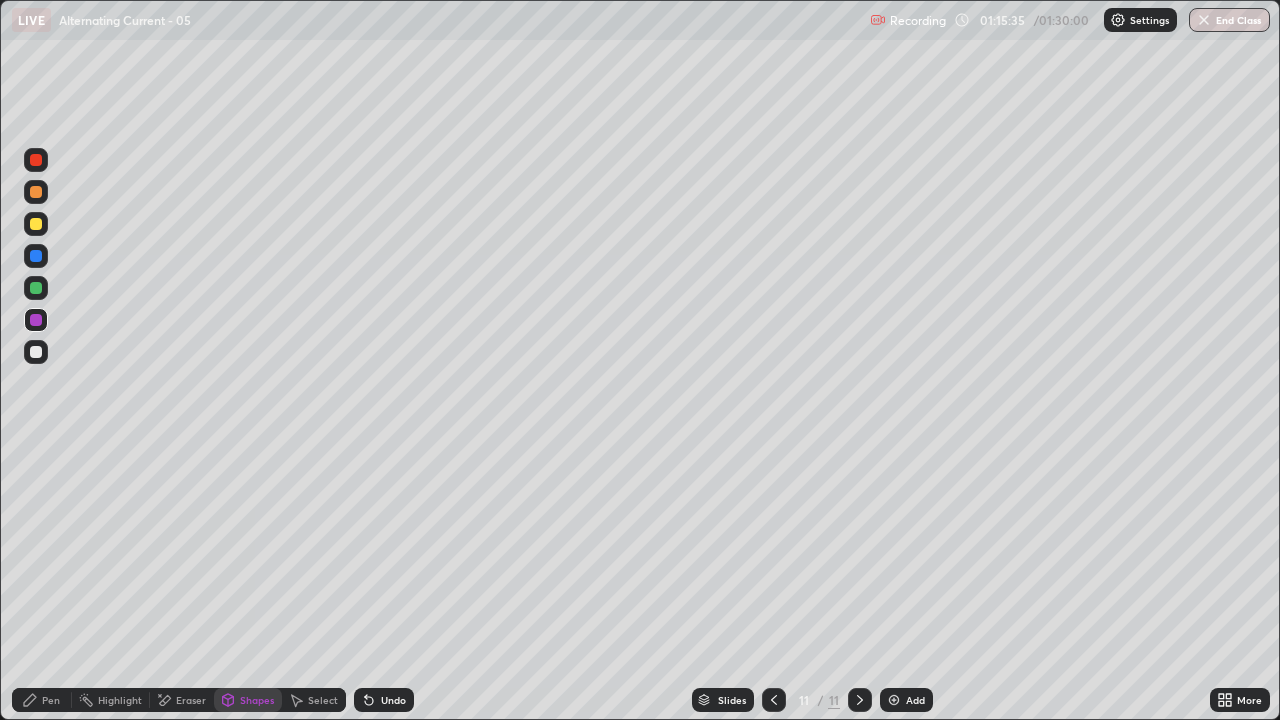 click on "Pen" at bounding box center (42, 700) 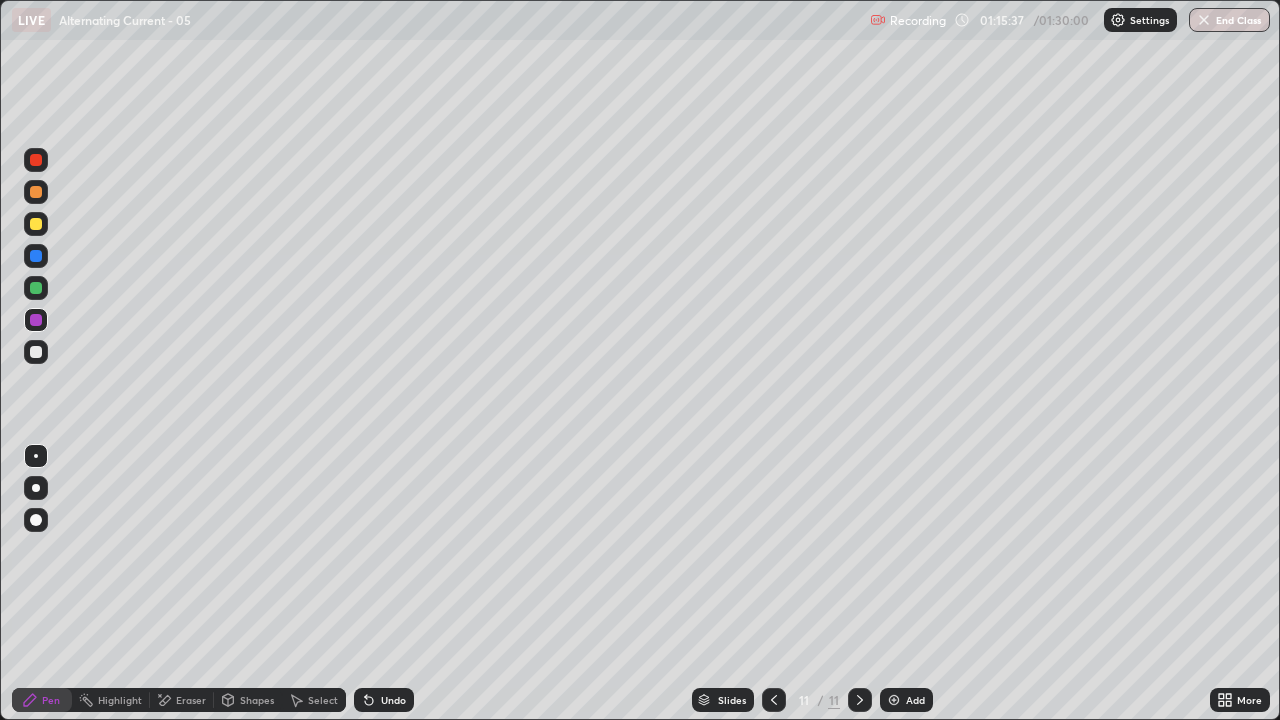 click at bounding box center (36, 224) 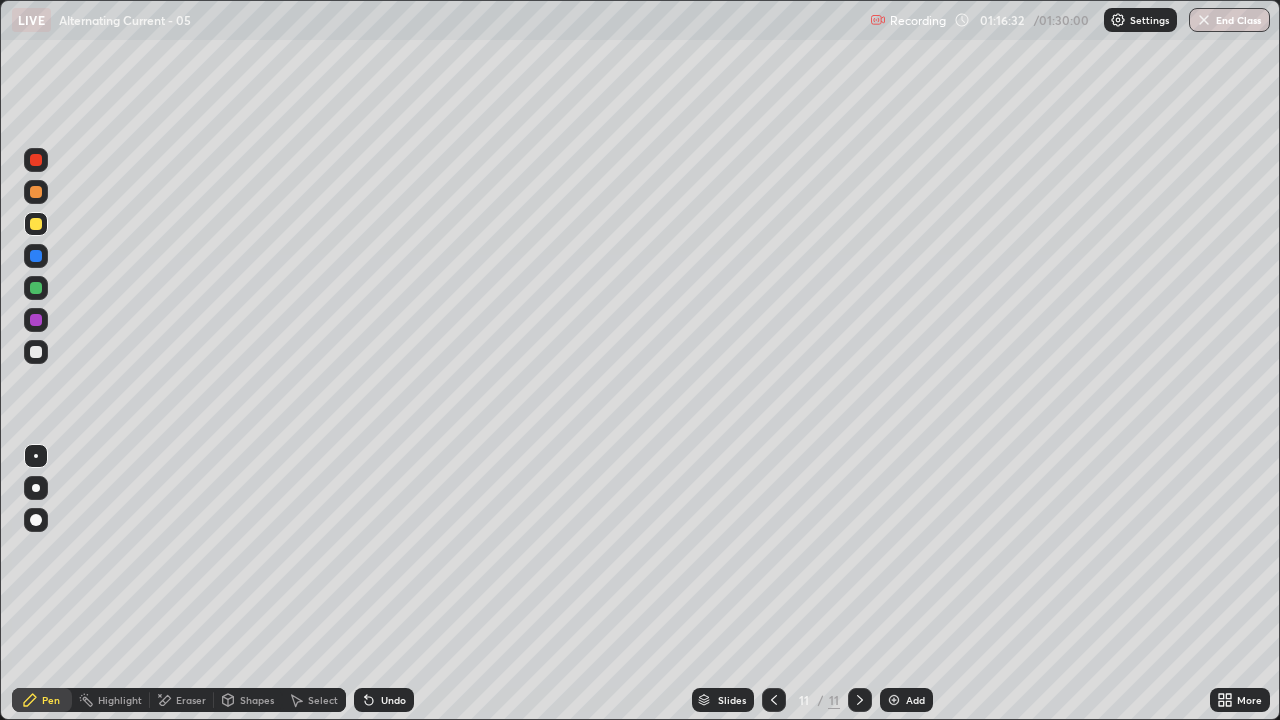 click on "Shapes" at bounding box center (257, 700) 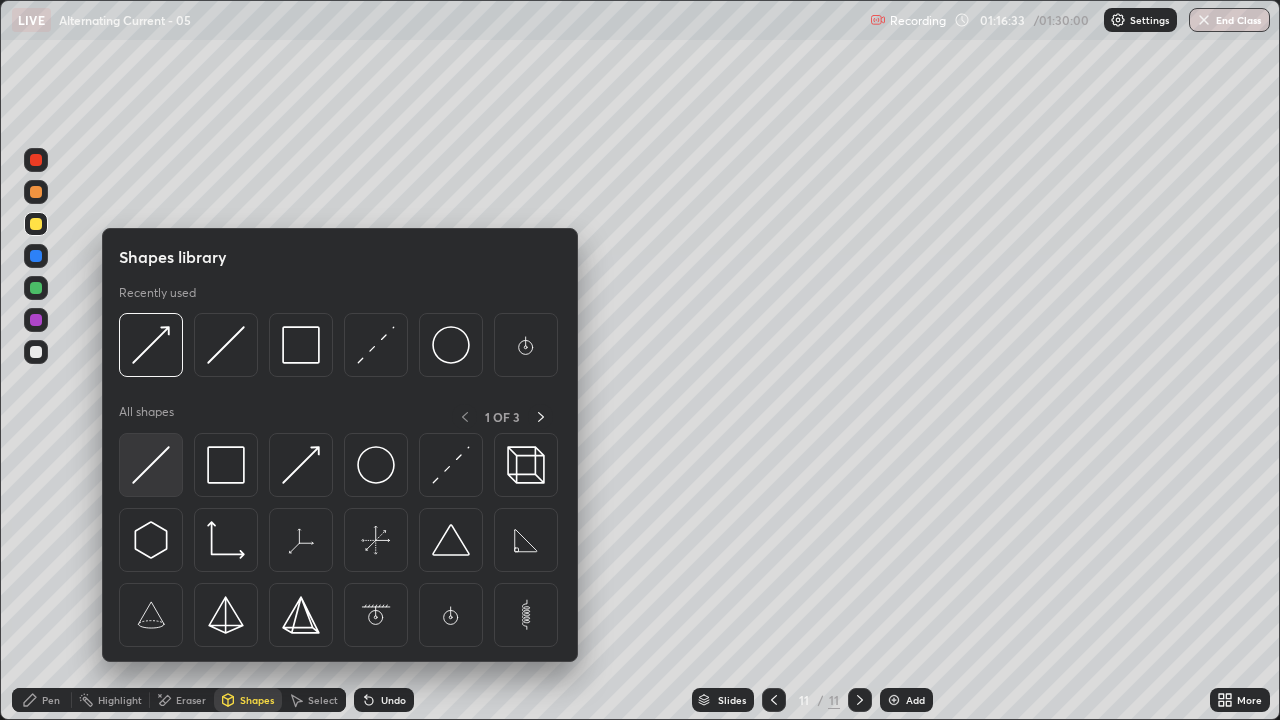 click at bounding box center [151, 465] 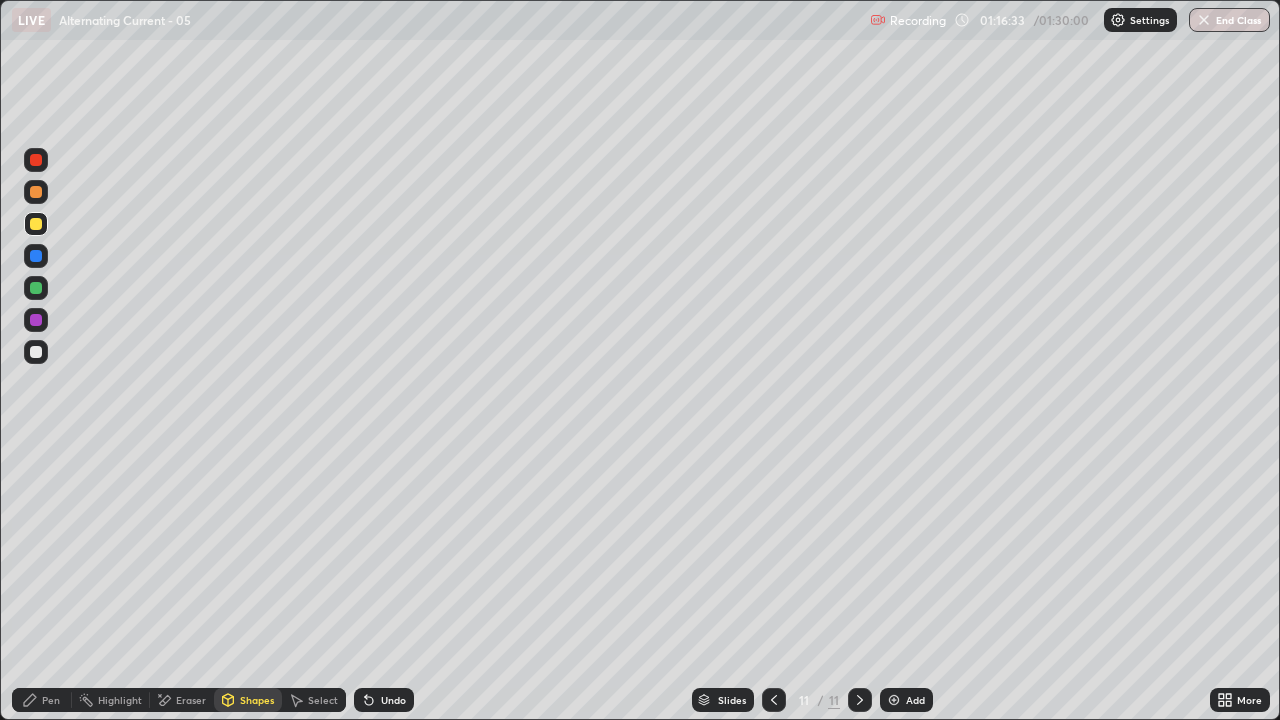 click at bounding box center (36, 320) 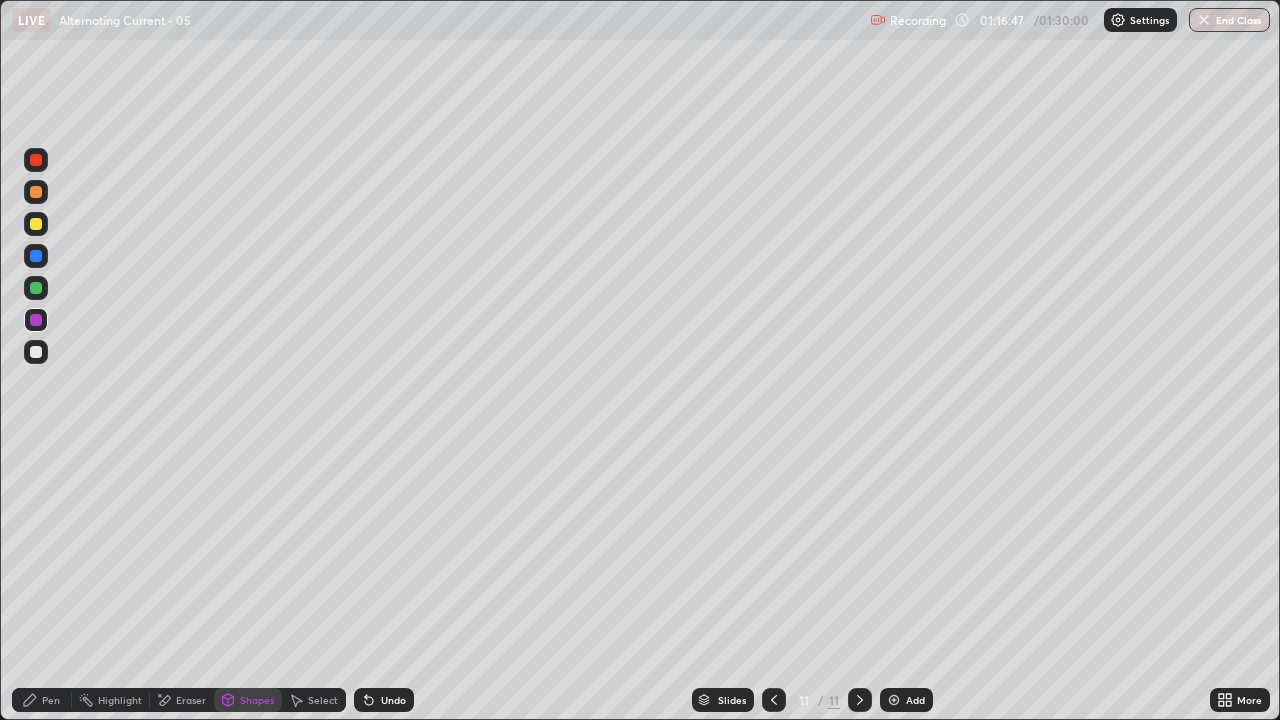 click on "Pen" at bounding box center (42, 700) 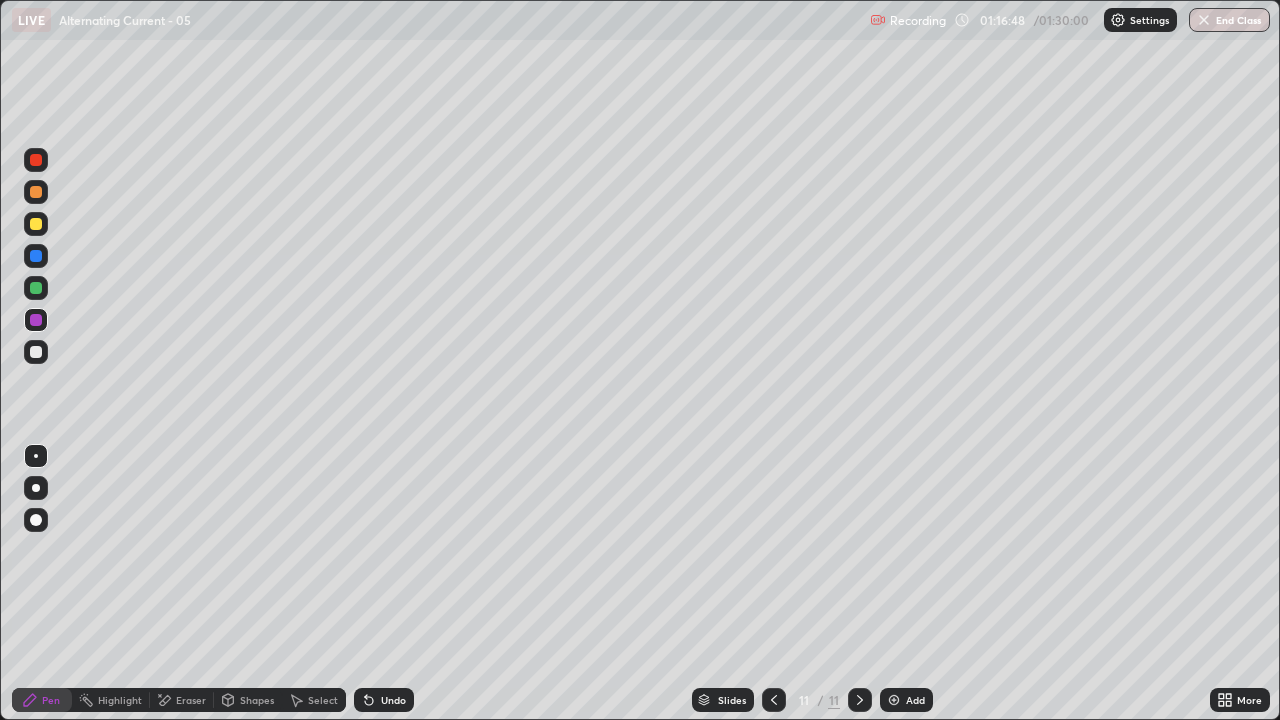click at bounding box center (36, 352) 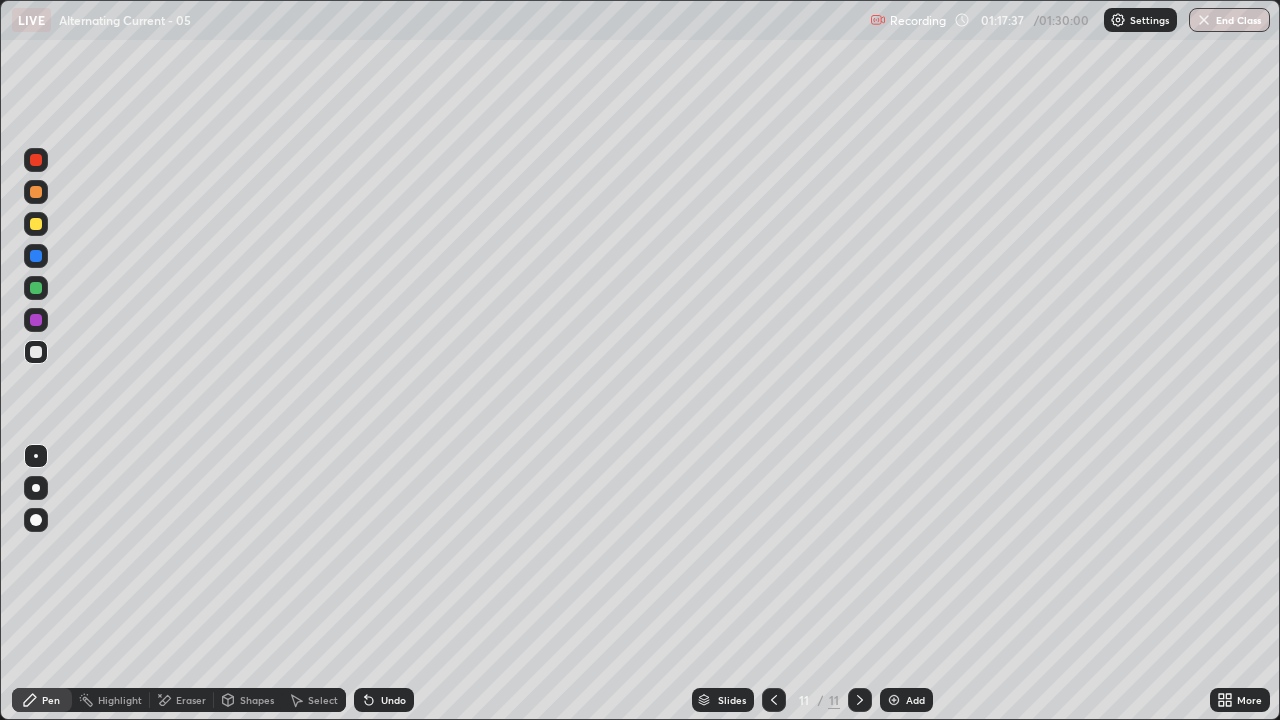 click on "Shapes" at bounding box center [248, 700] 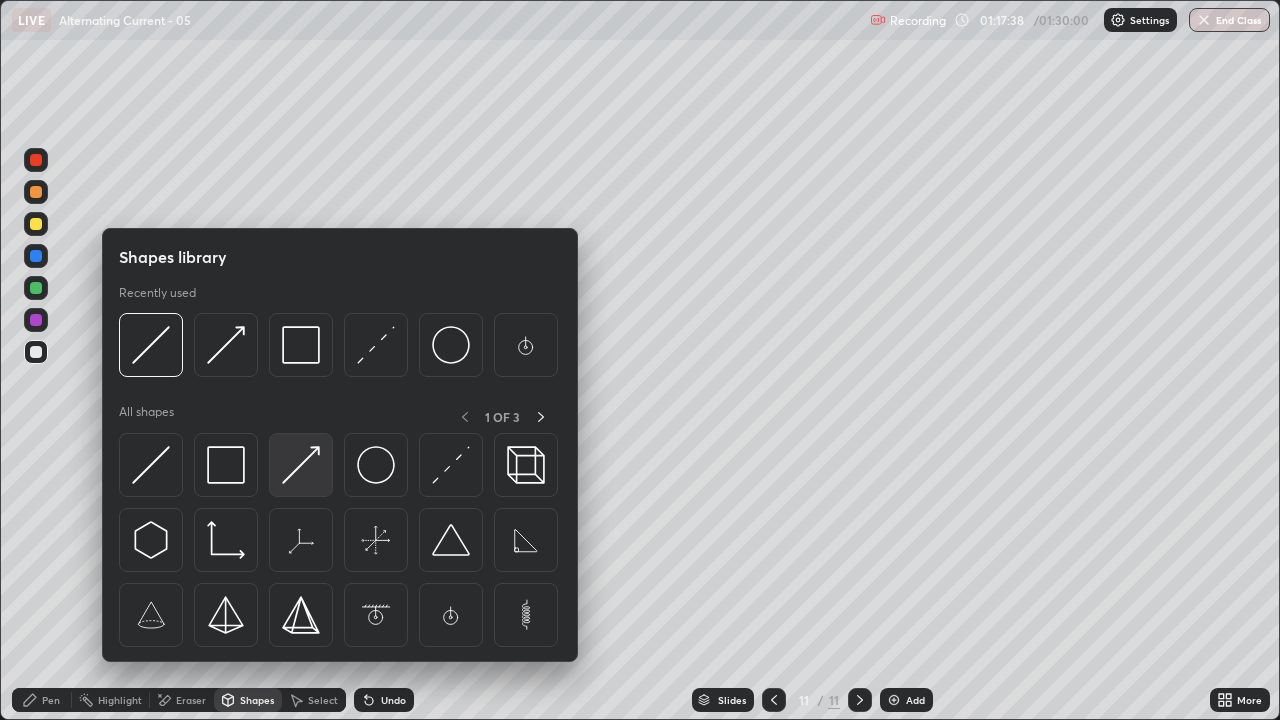 click at bounding box center (301, 465) 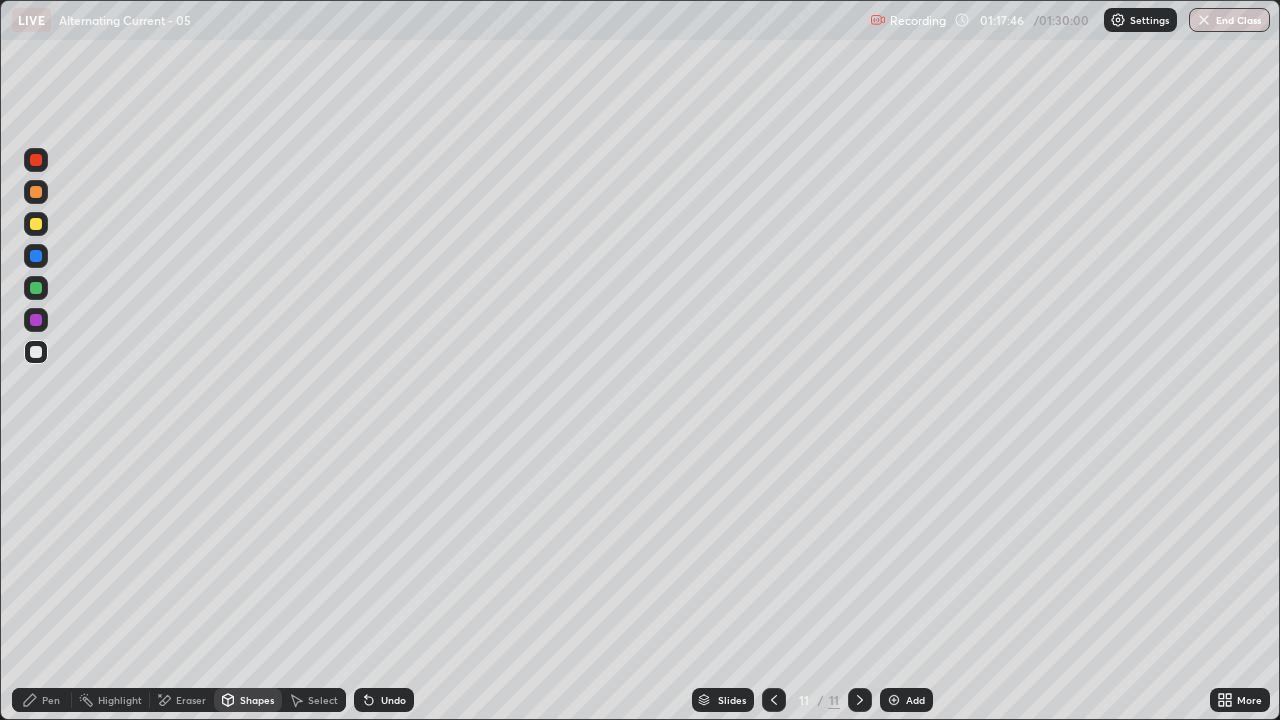 click on "Shapes" at bounding box center [257, 700] 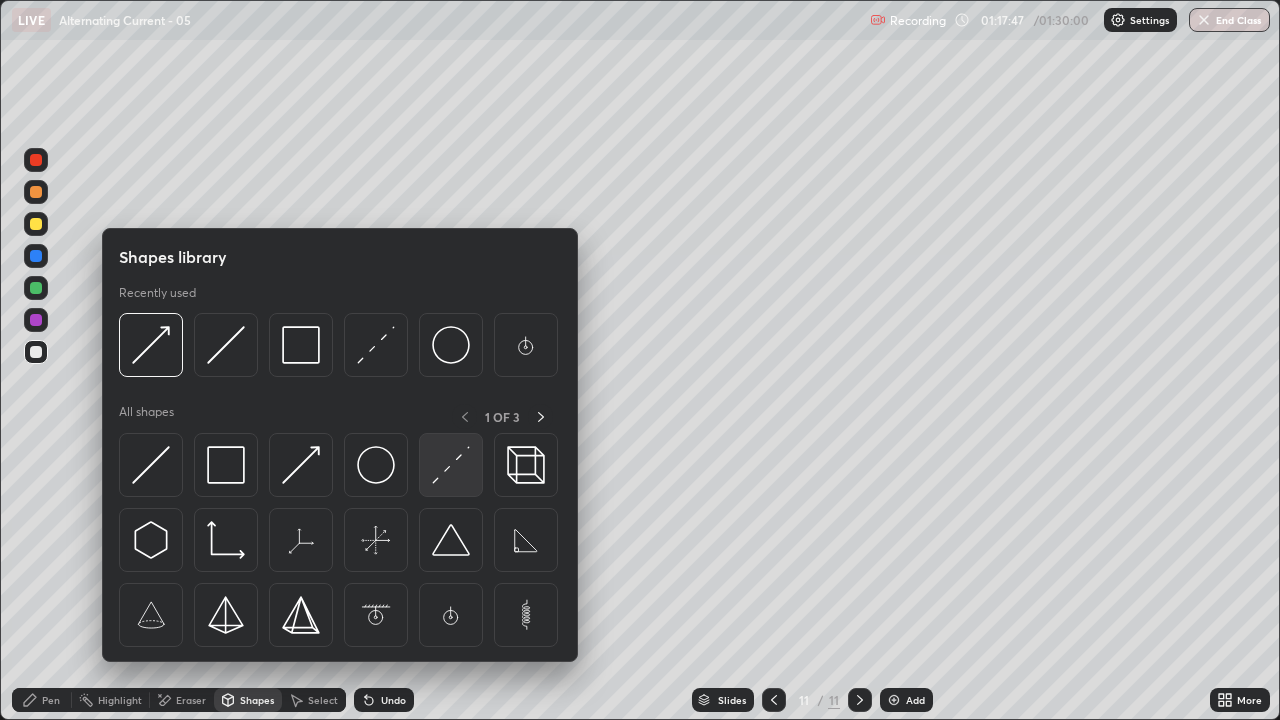 click at bounding box center [451, 465] 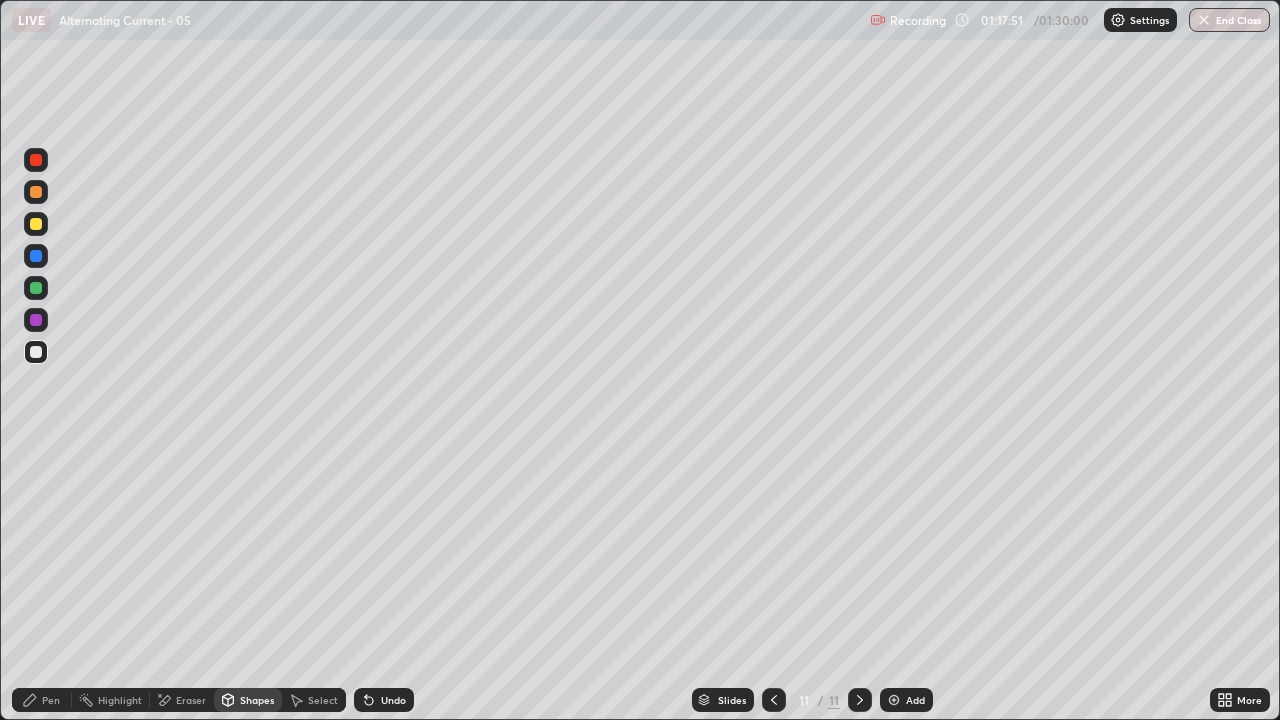 click on "Shapes" at bounding box center (257, 700) 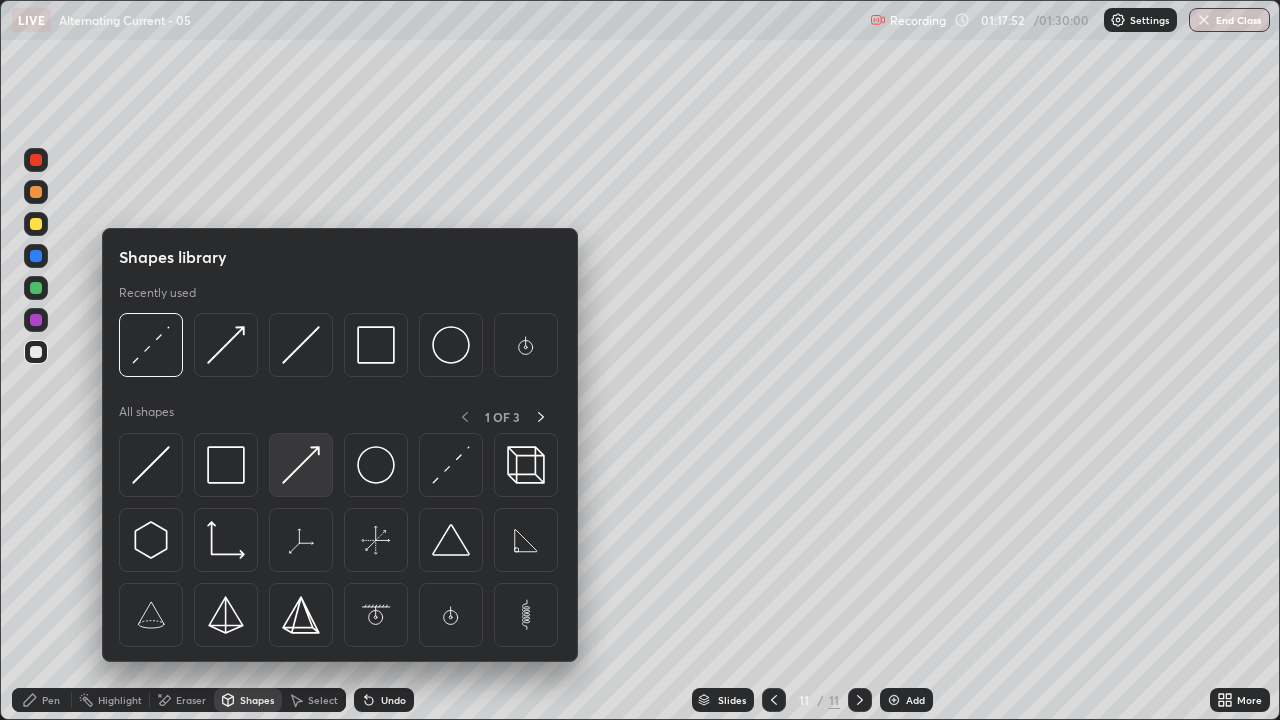 click at bounding box center [301, 465] 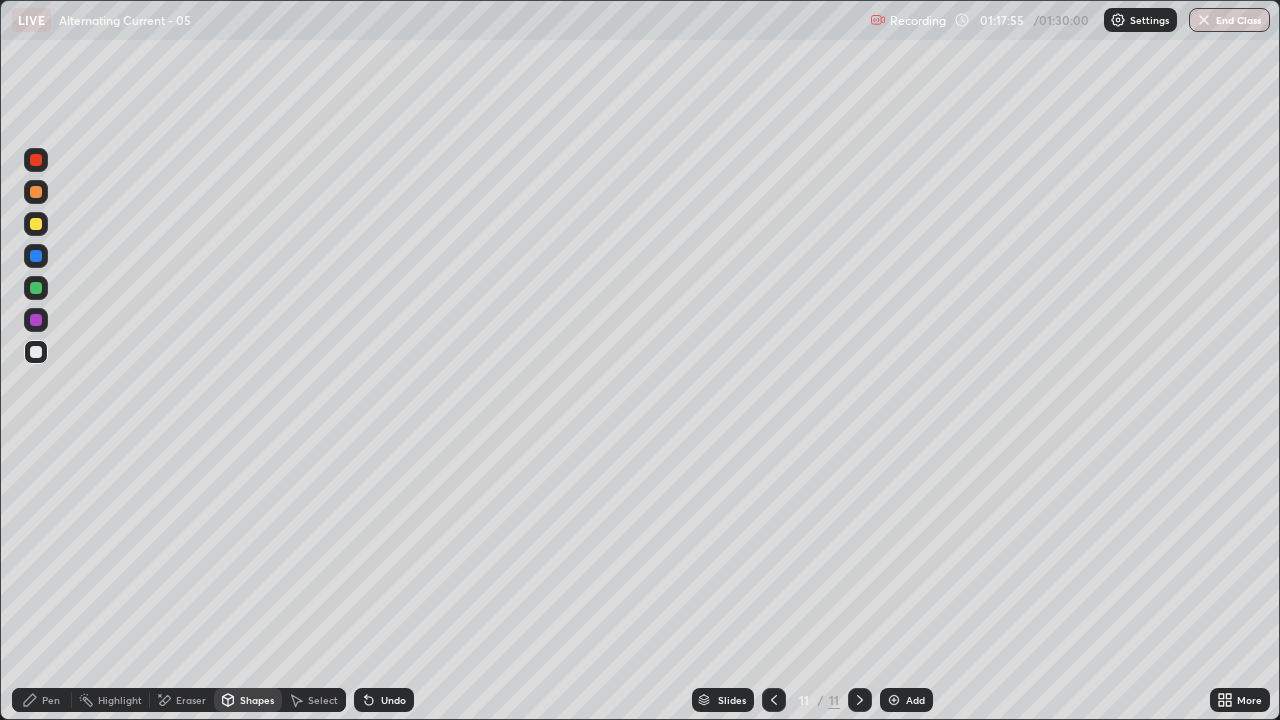 click on "Pen" at bounding box center (51, 700) 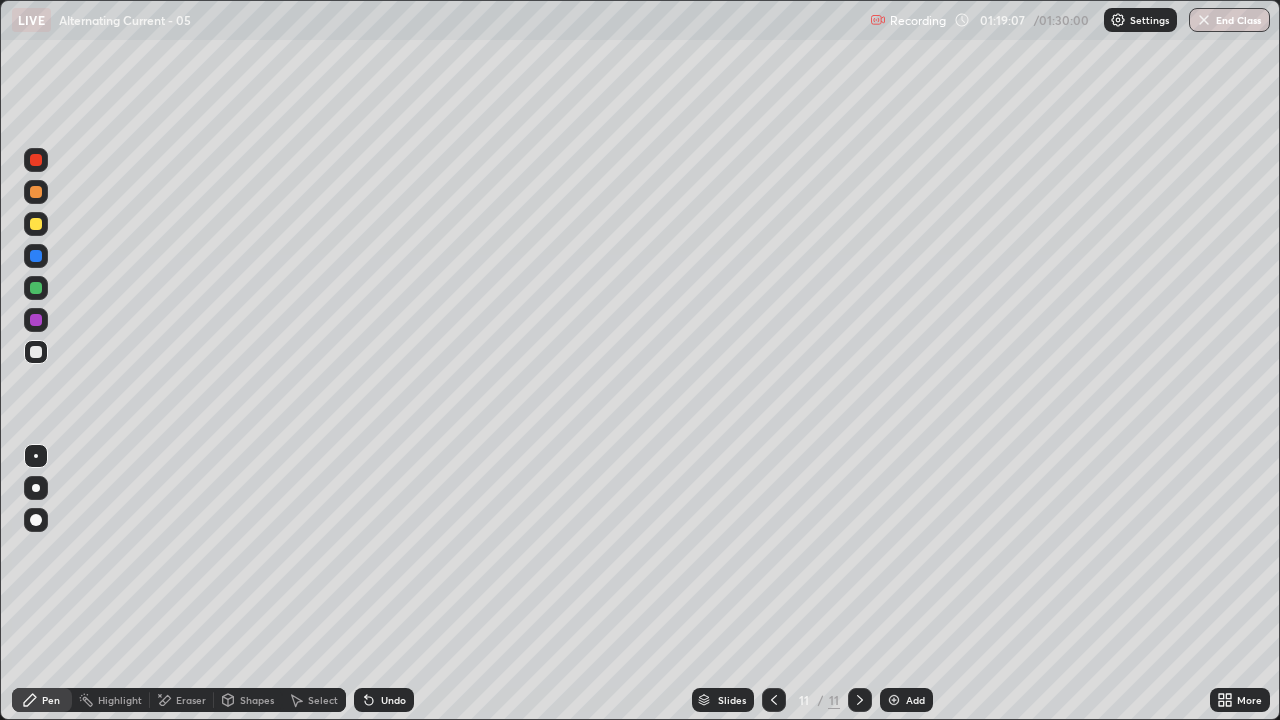 click on "Eraser" at bounding box center (182, 700) 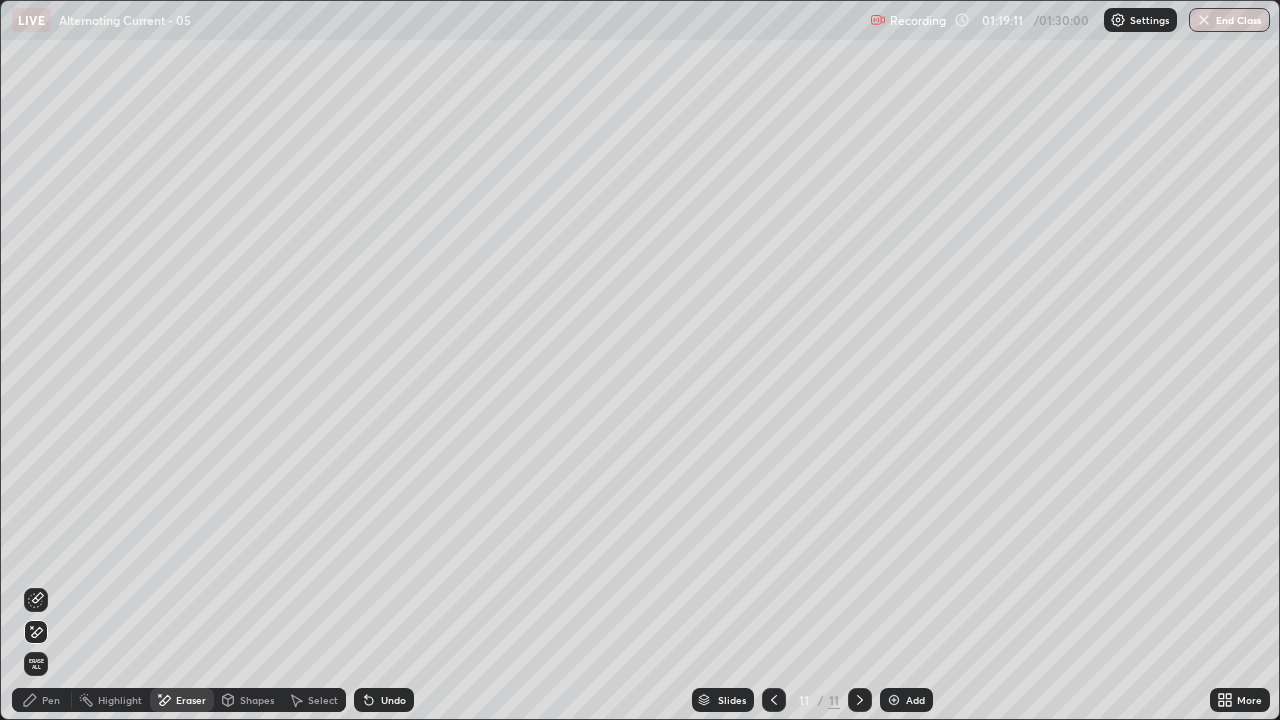 click on "Pen" at bounding box center (42, 700) 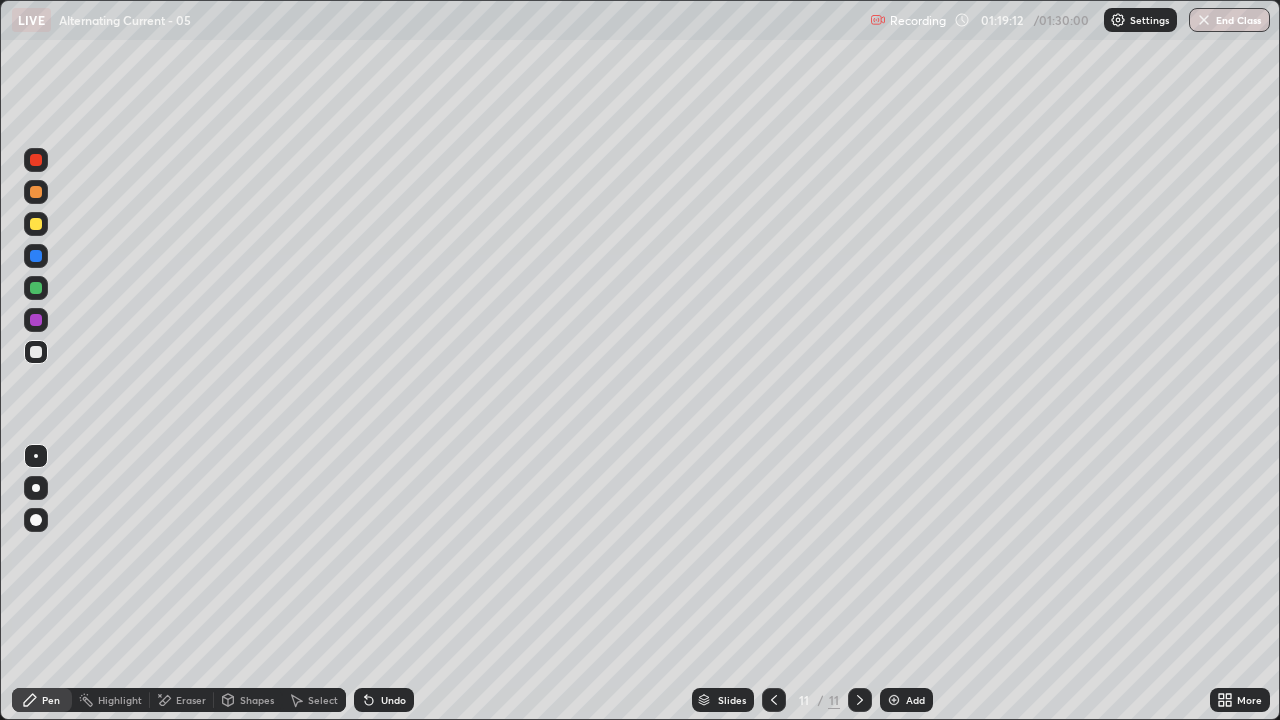 click at bounding box center (36, 224) 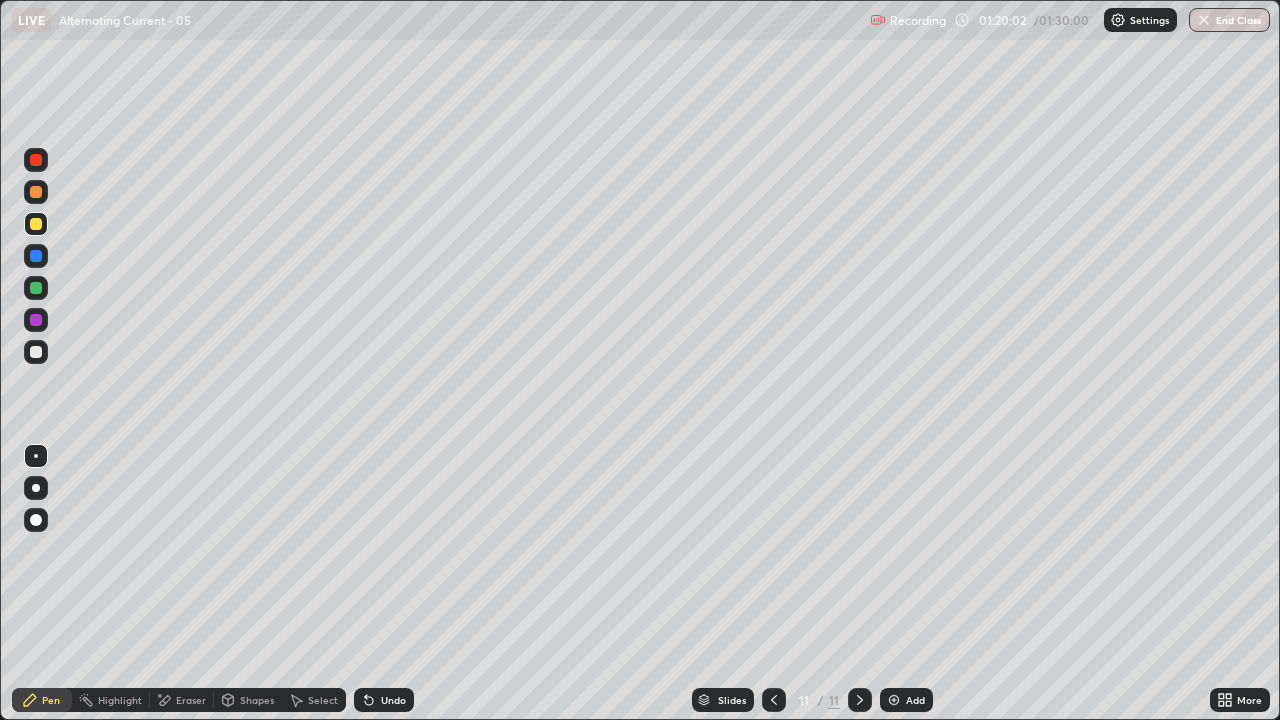 click at bounding box center [894, 700] 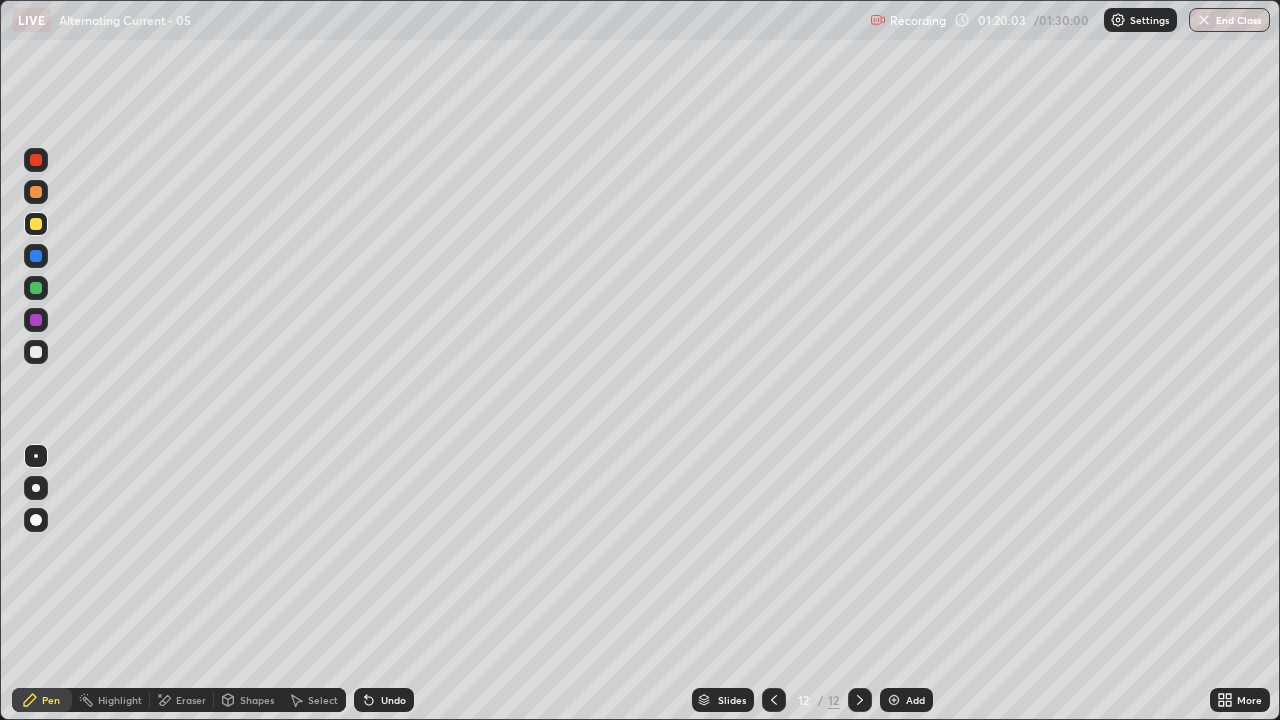 click on "Pen" at bounding box center [51, 700] 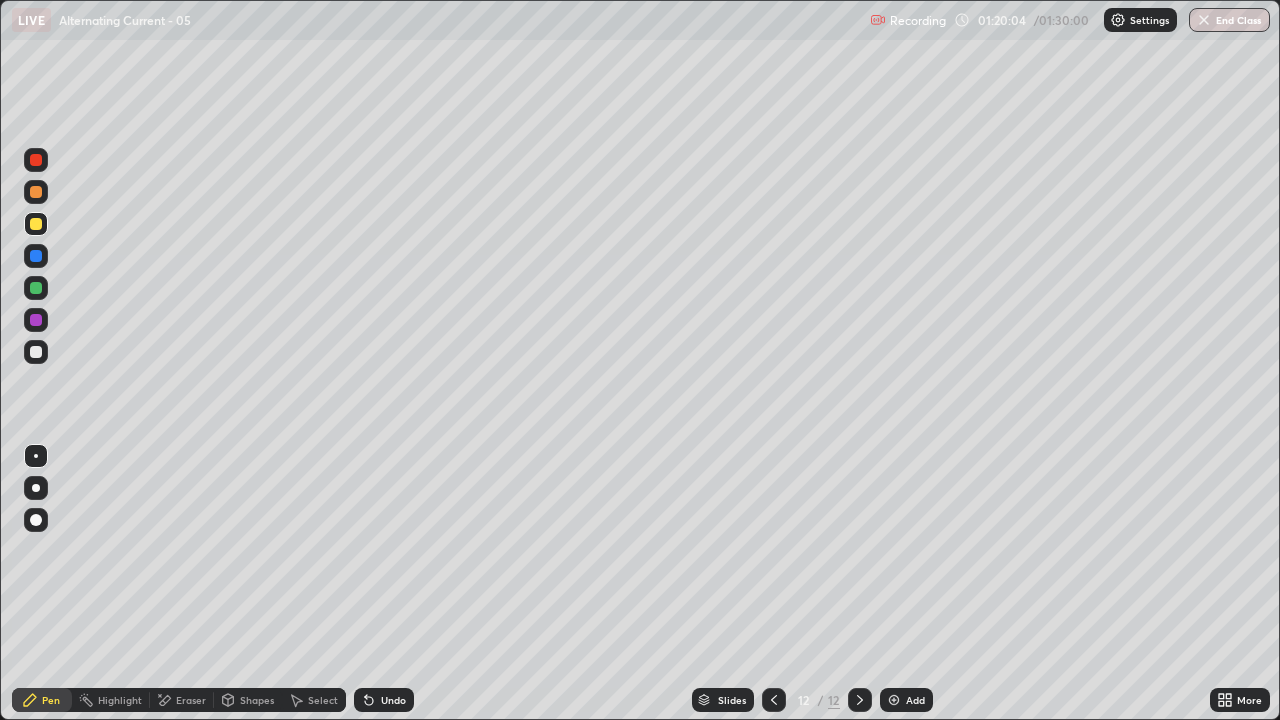 click at bounding box center (36, 352) 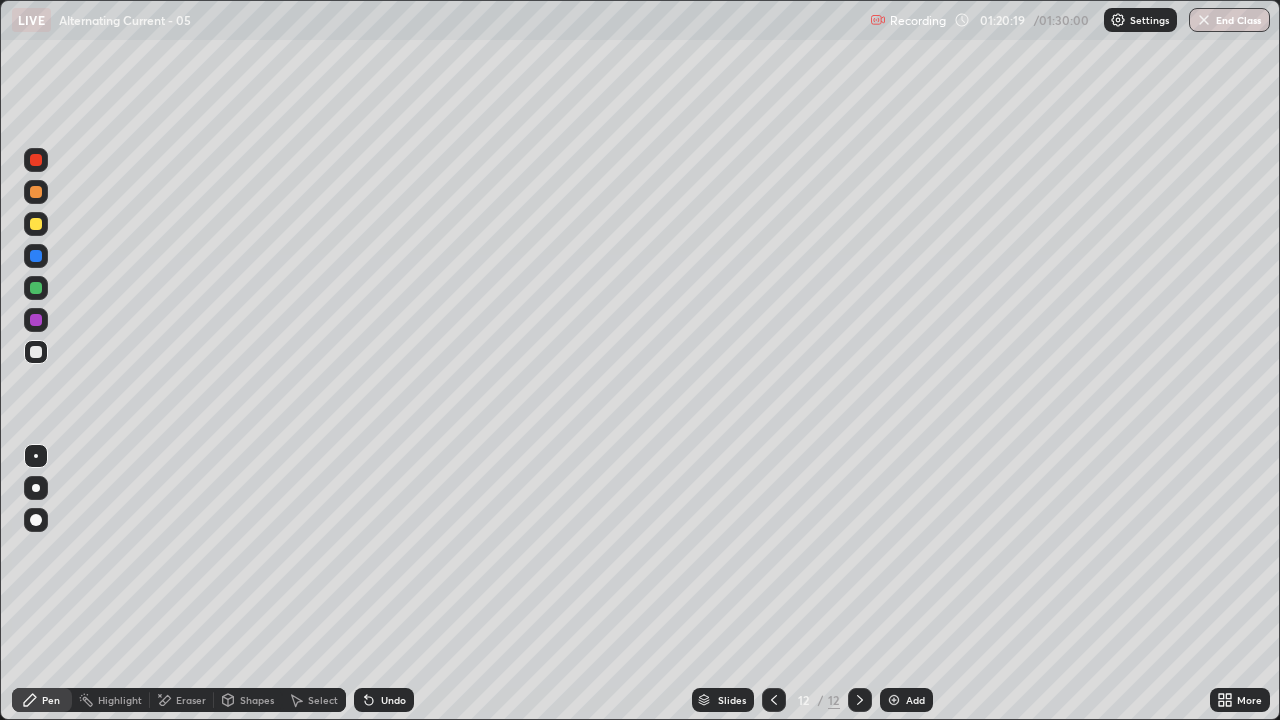 click on "Shapes" at bounding box center (257, 700) 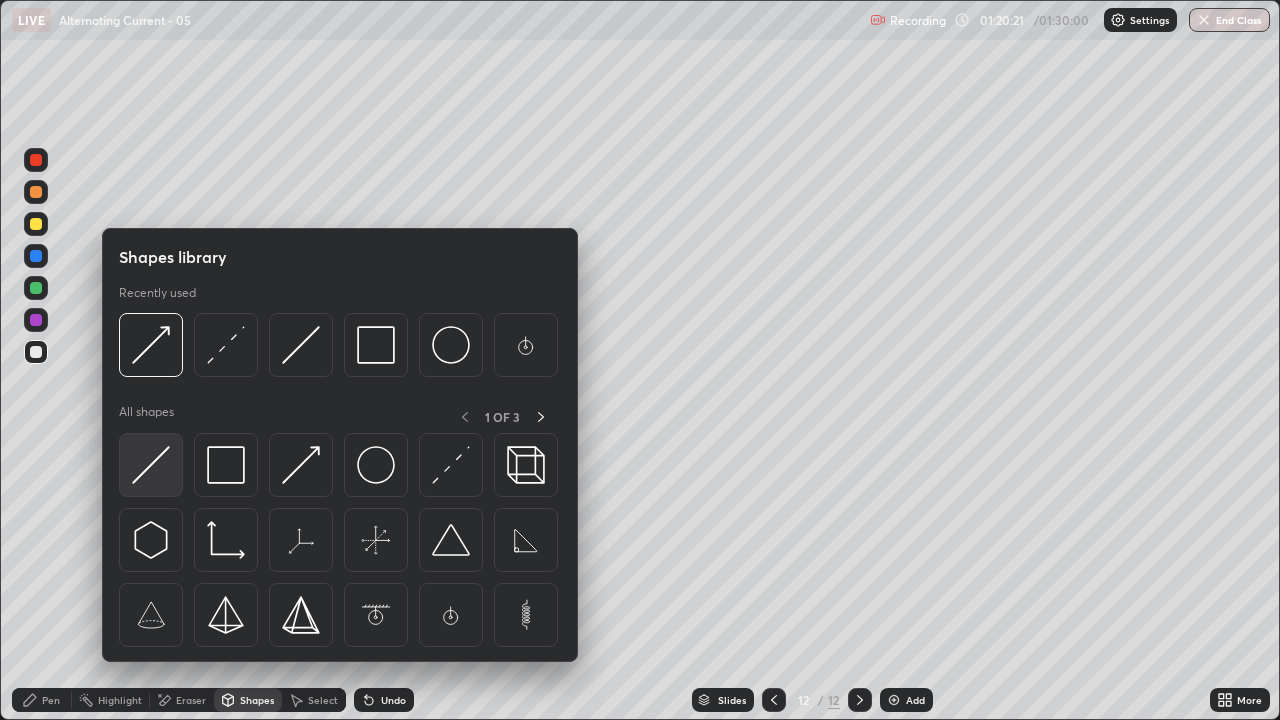 click at bounding box center (151, 465) 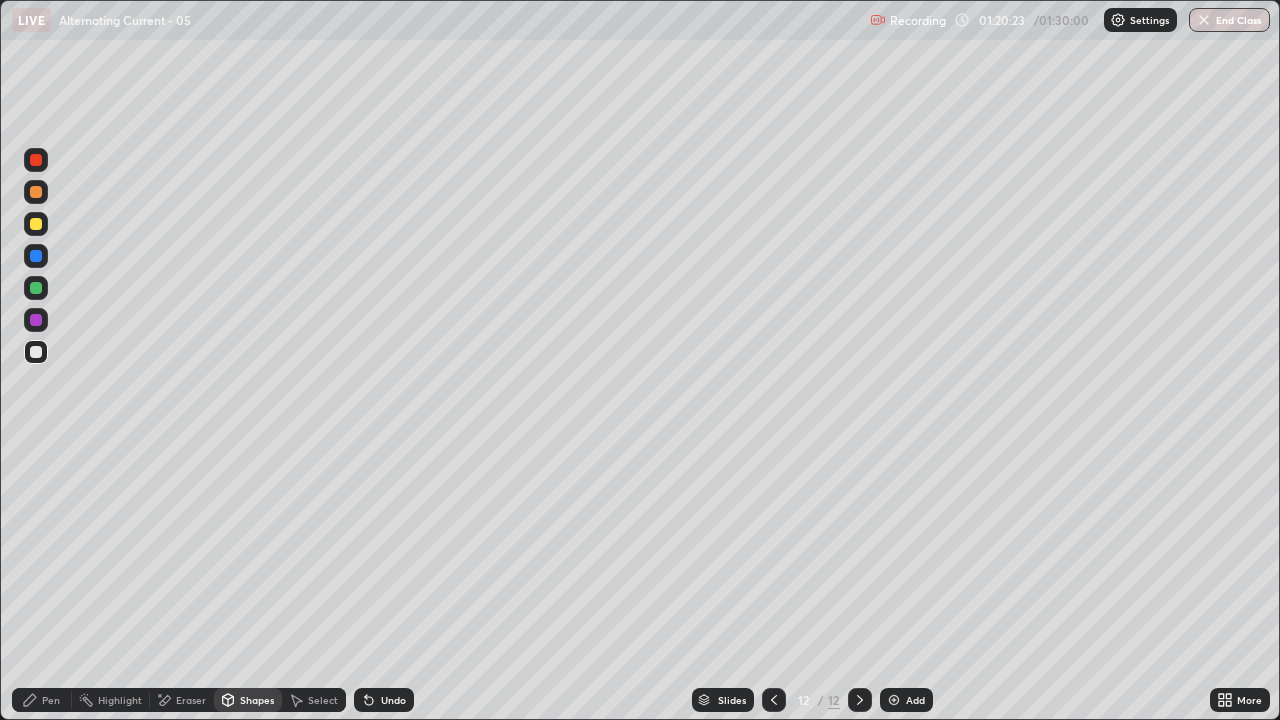 click 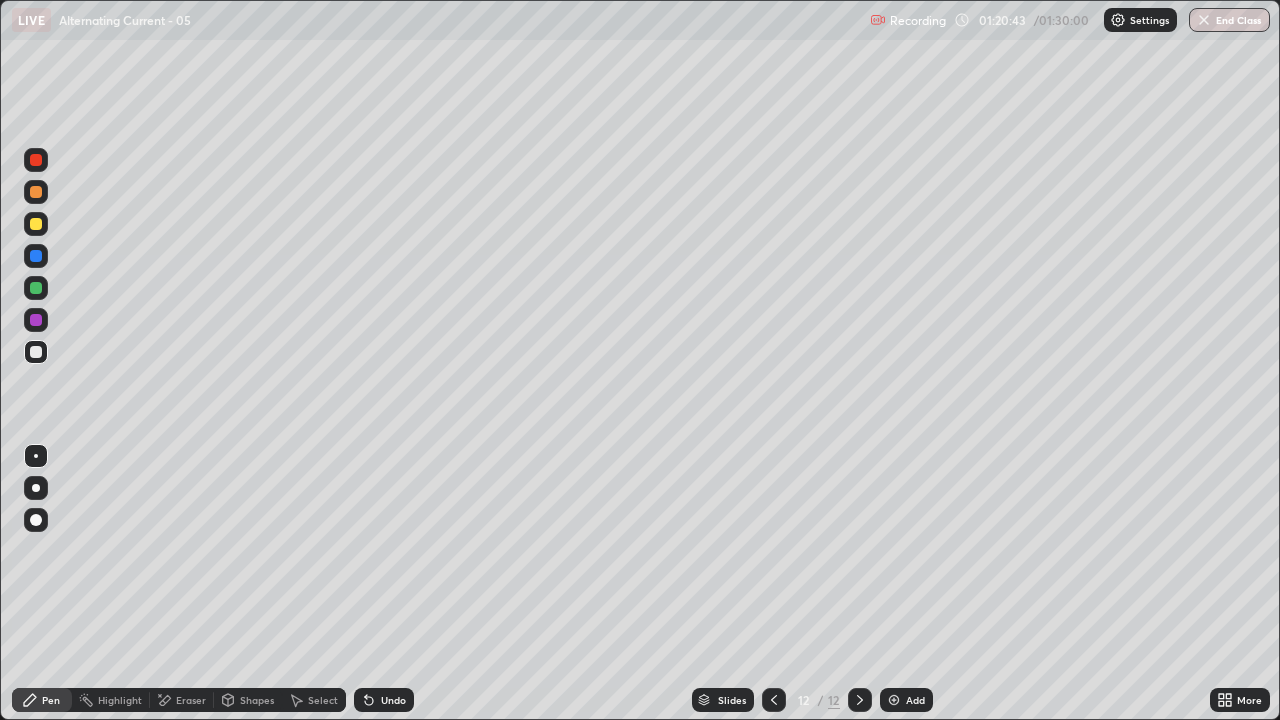 click on "Pen" at bounding box center [51, 700] 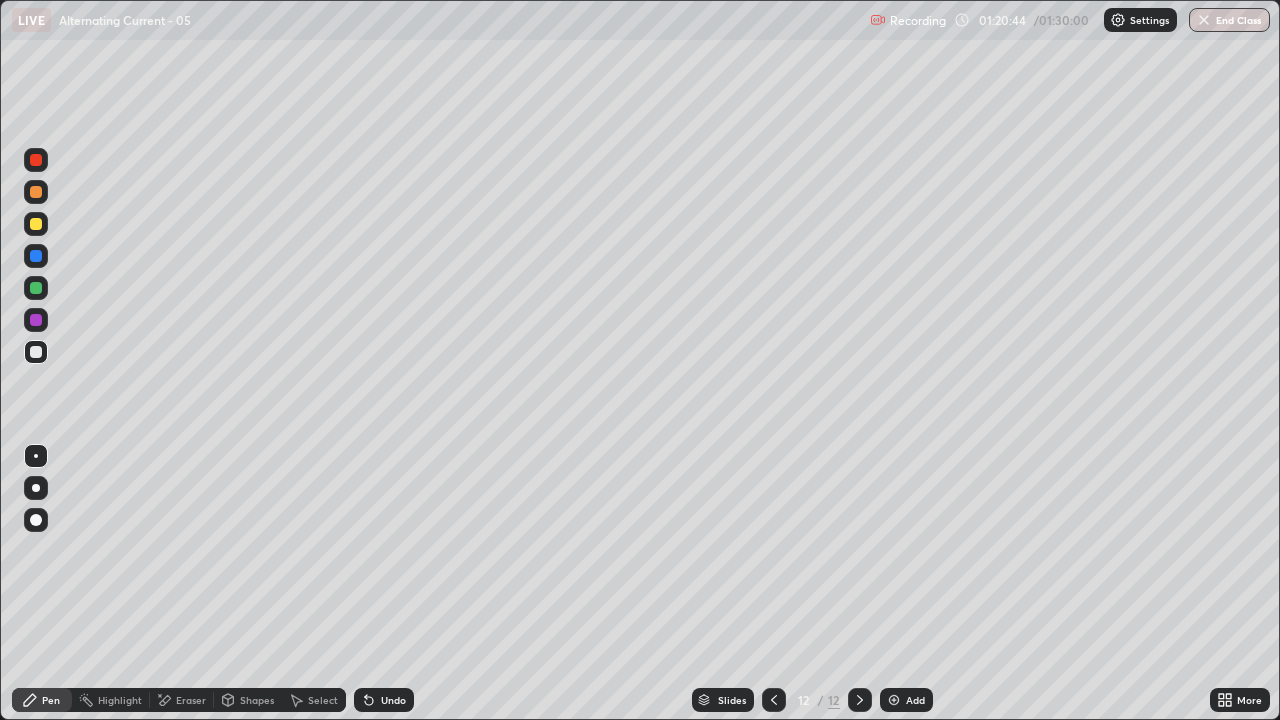 click at bounding box center (36, 224) 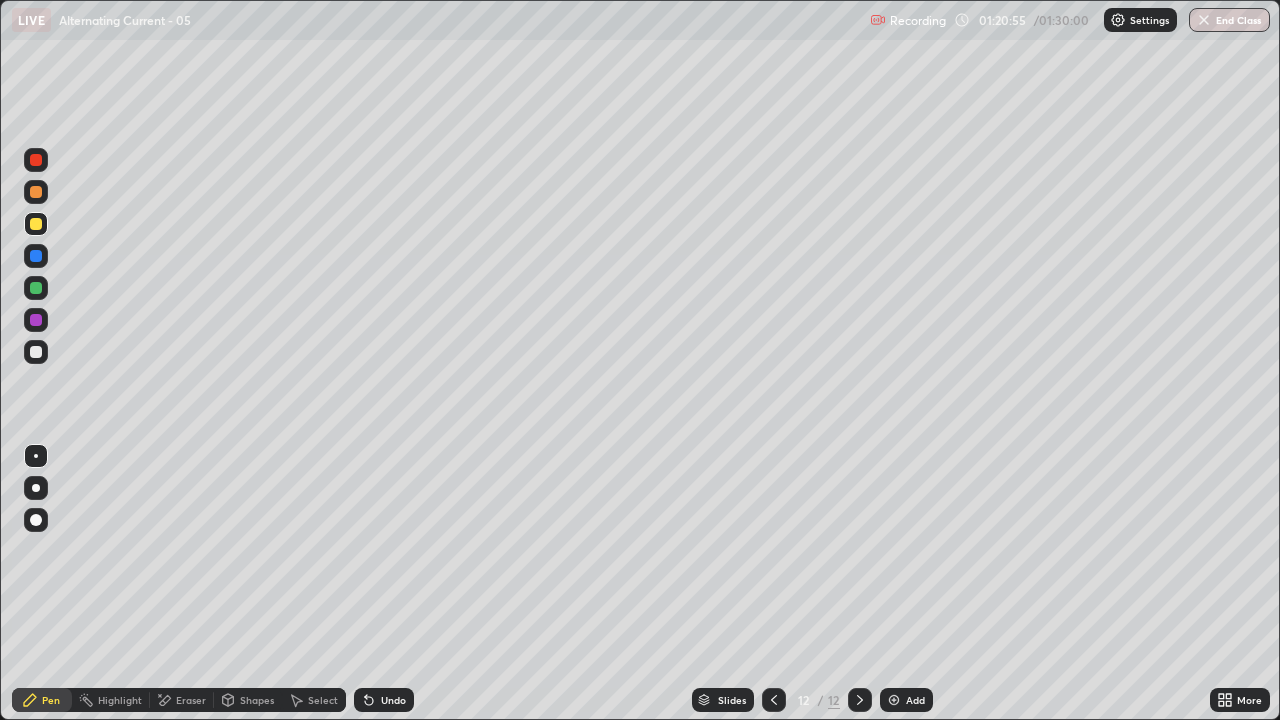 click on "Undo" at bounding box center [393, 700] 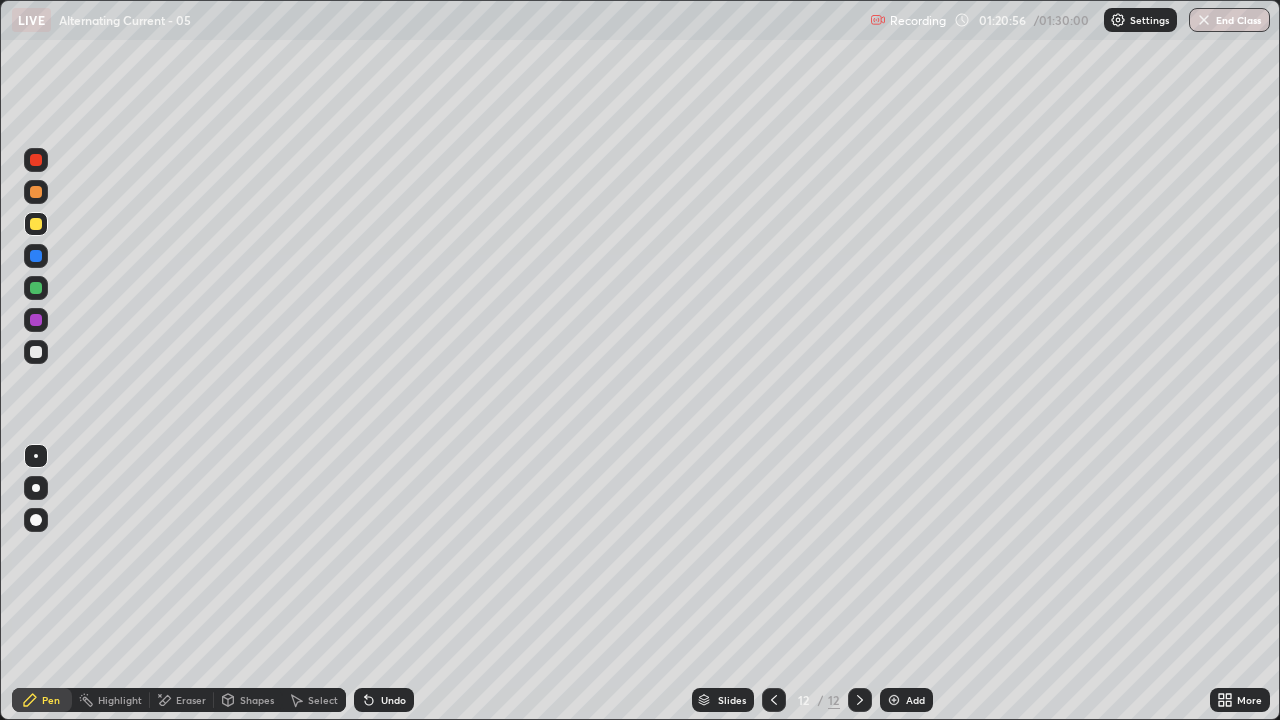 click on "Undo" at bounding box center [384, 700] 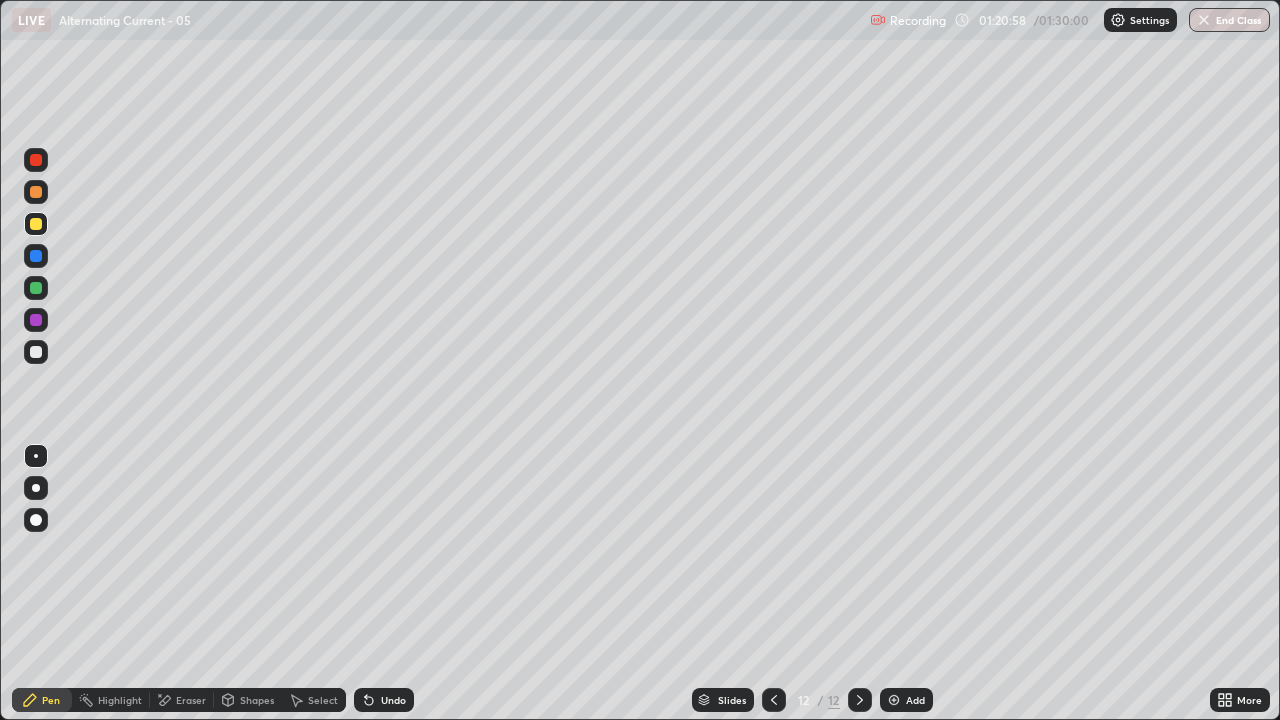 click on "Undo" at bounding box center [384, 700] 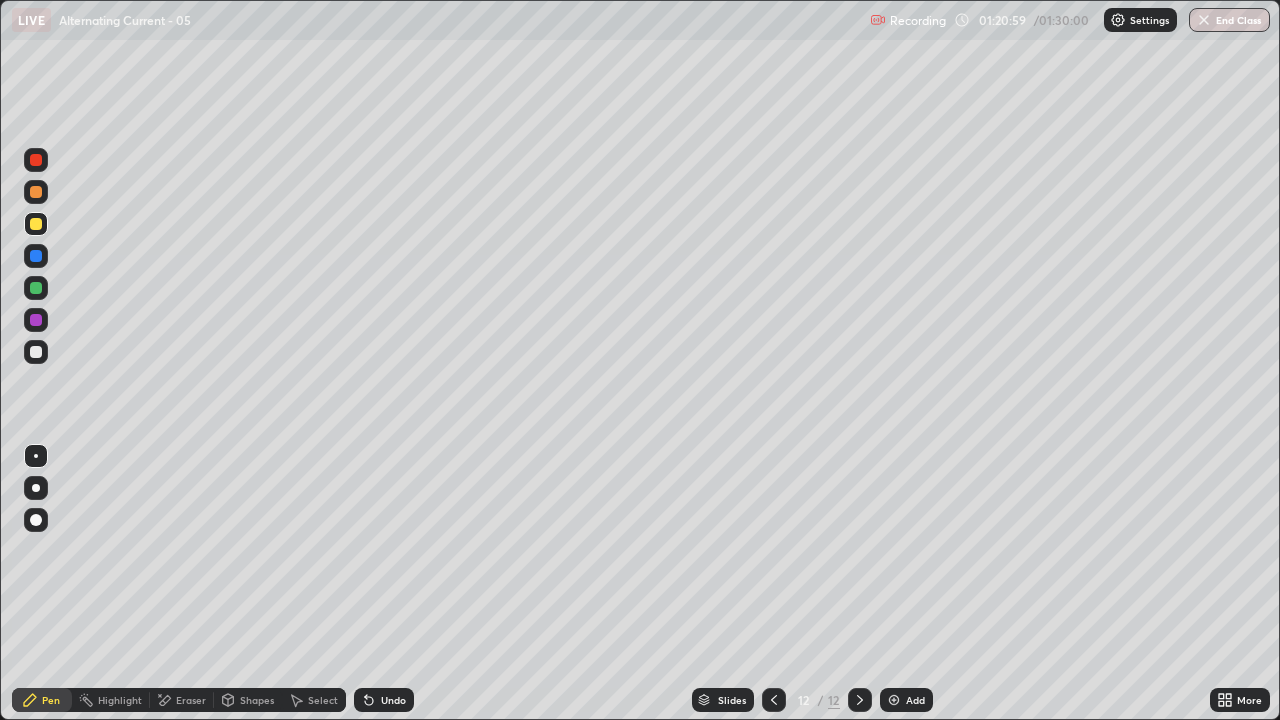 click on "Undo" at bounding box center (384, 700) 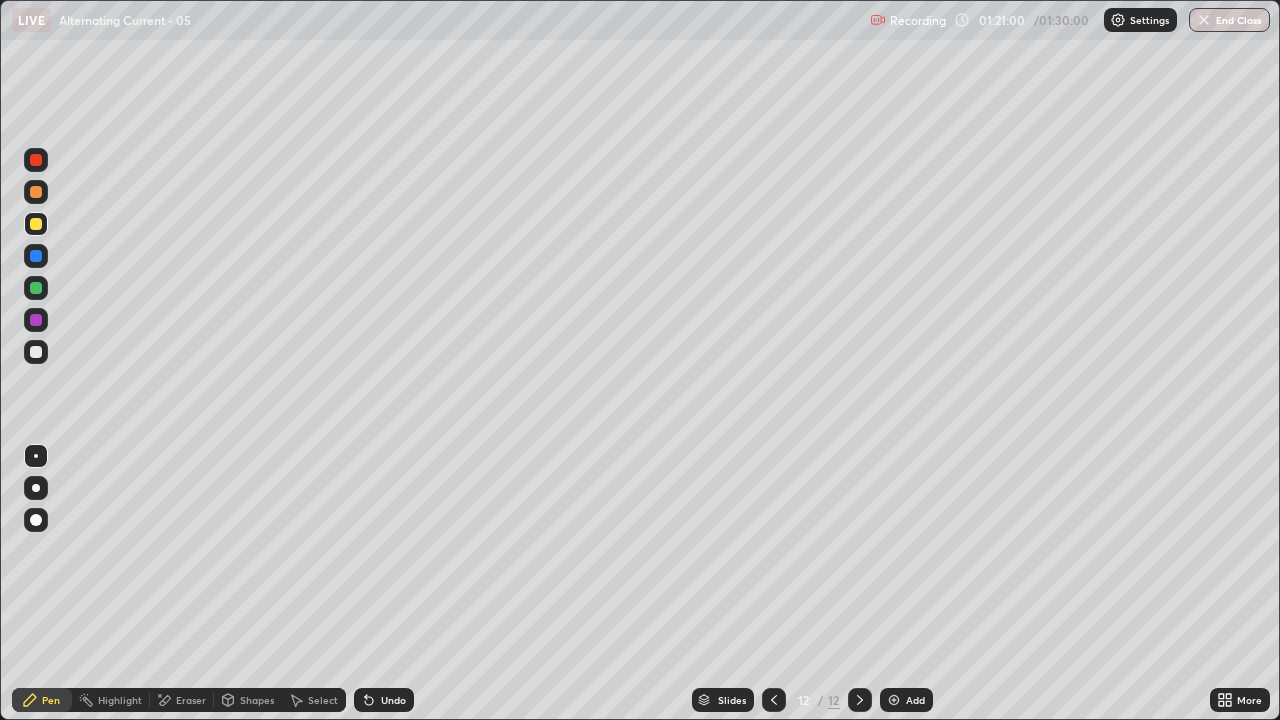 click on "Pen" at bounding box center (42, 700) 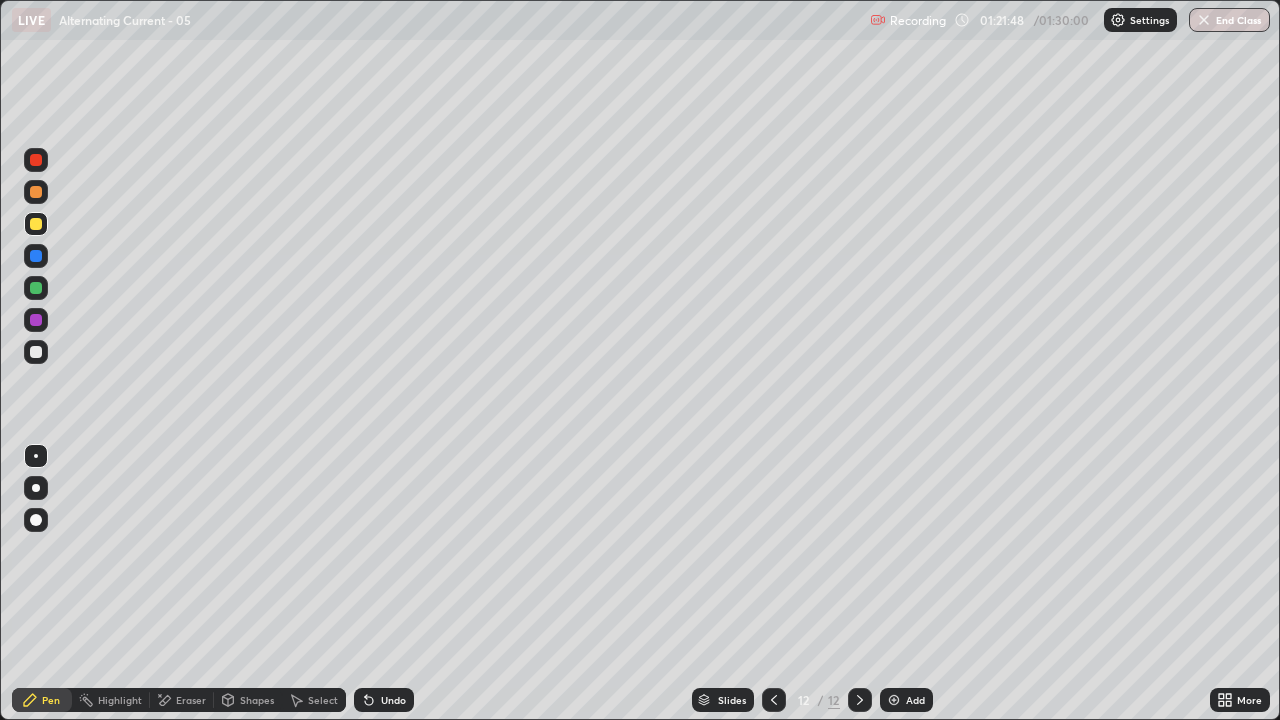 click 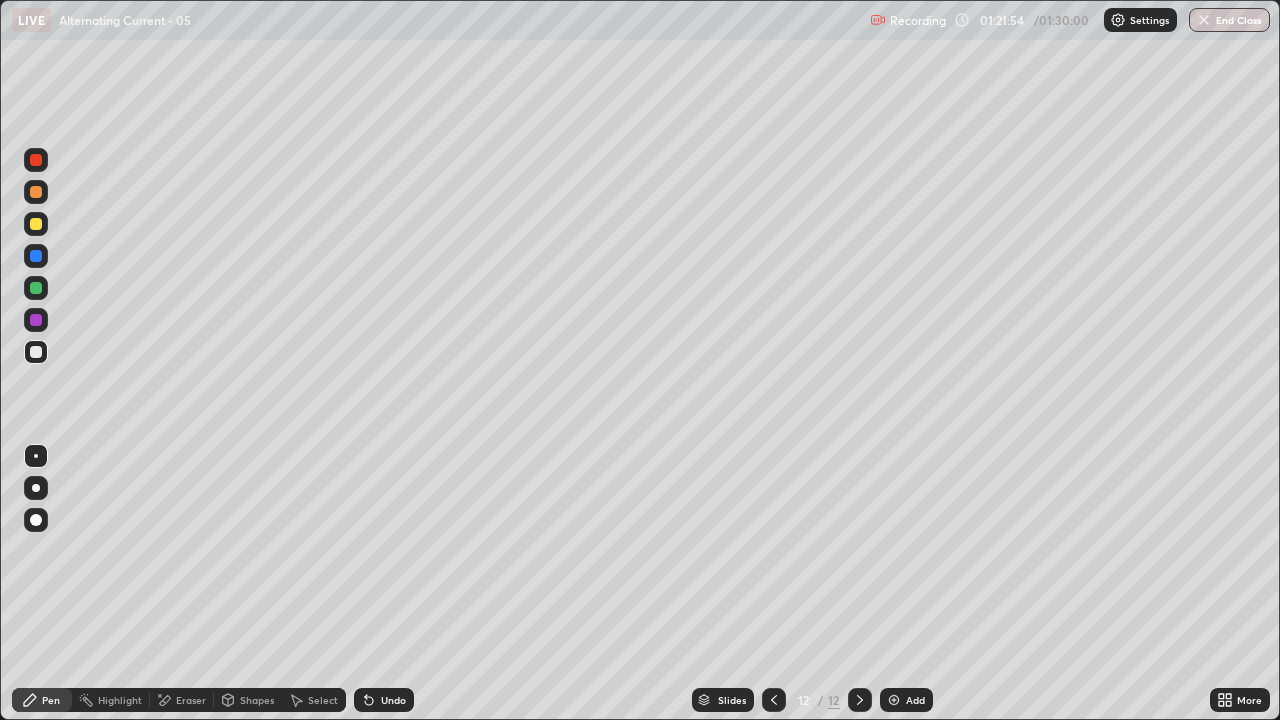 click on "Undo" at bounding box center [393, 700] 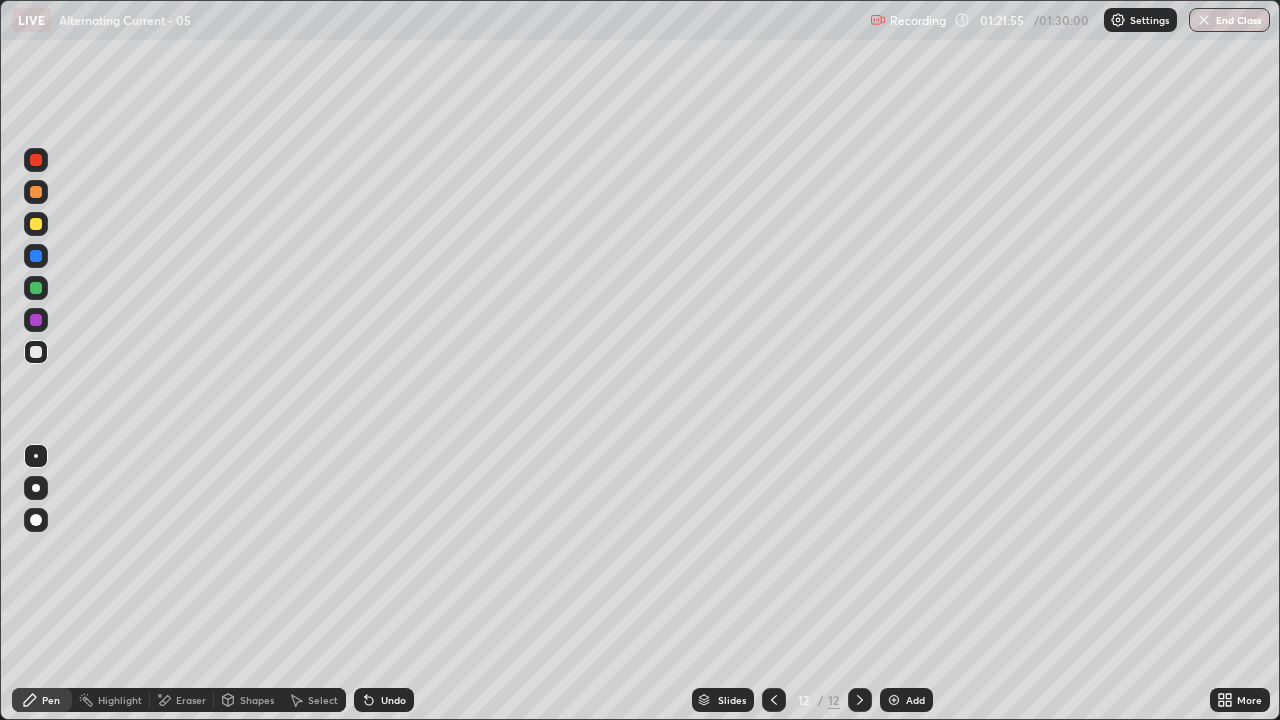 click on "Undo" at bounding box center [393, 700] 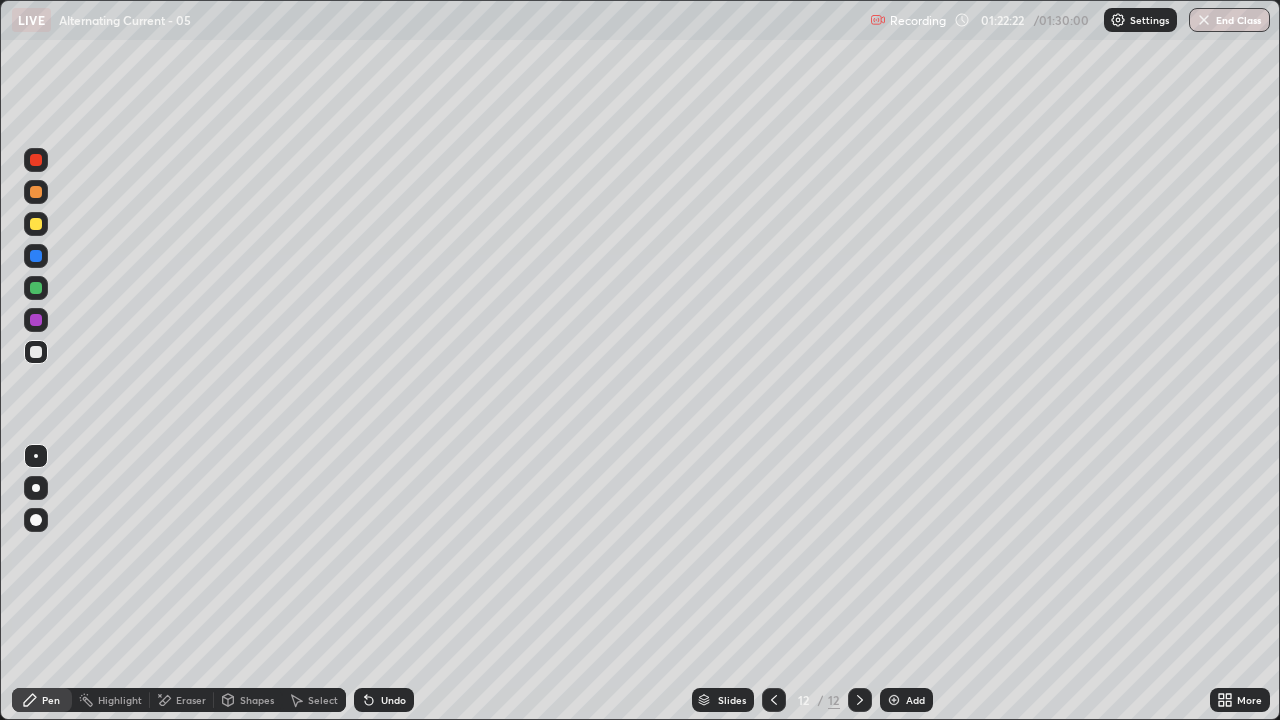 click on "Pen" at bounding box center (42, 700) 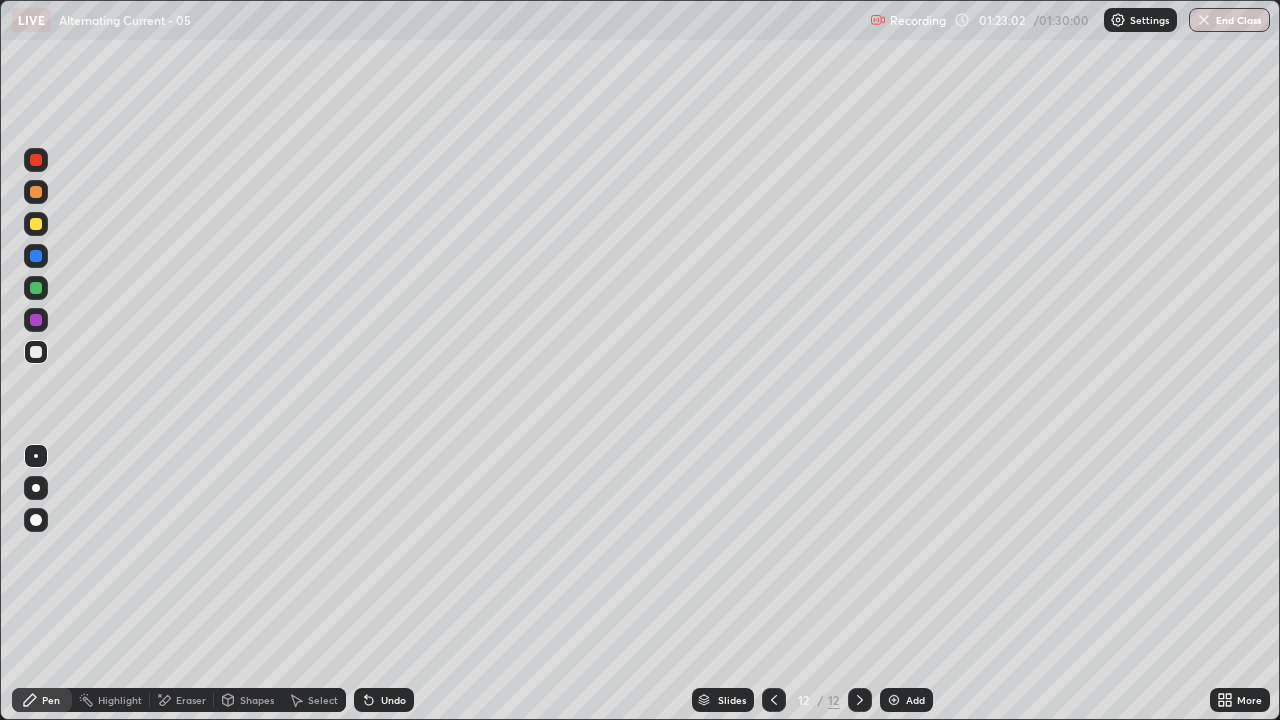 click 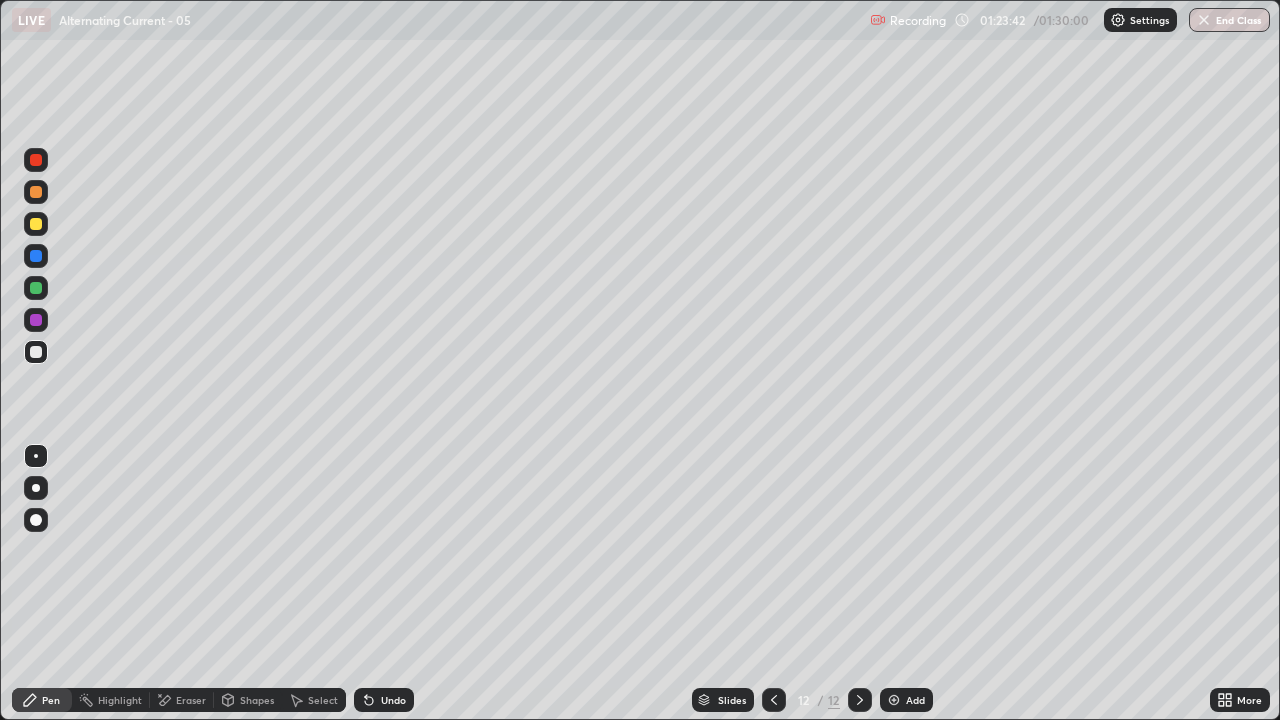click on "End Class" at bounding box center (1229, 20) 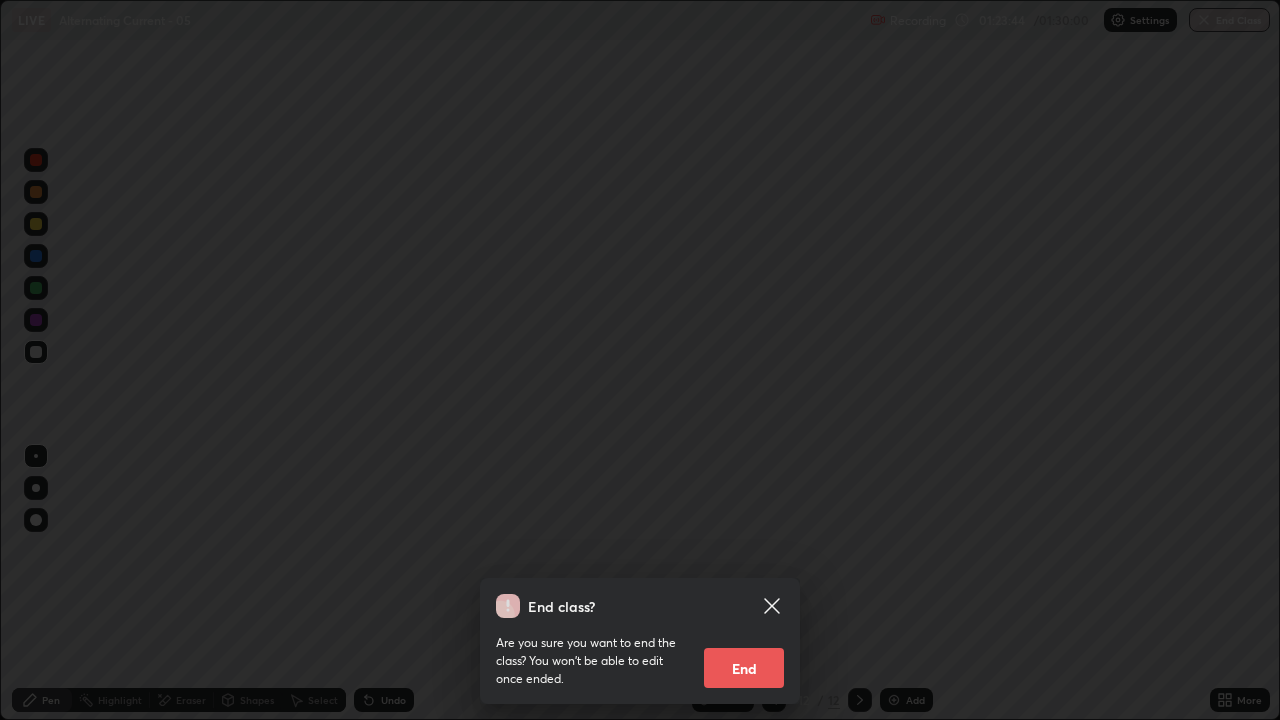 click on "End" at bounding box center (744, 668) 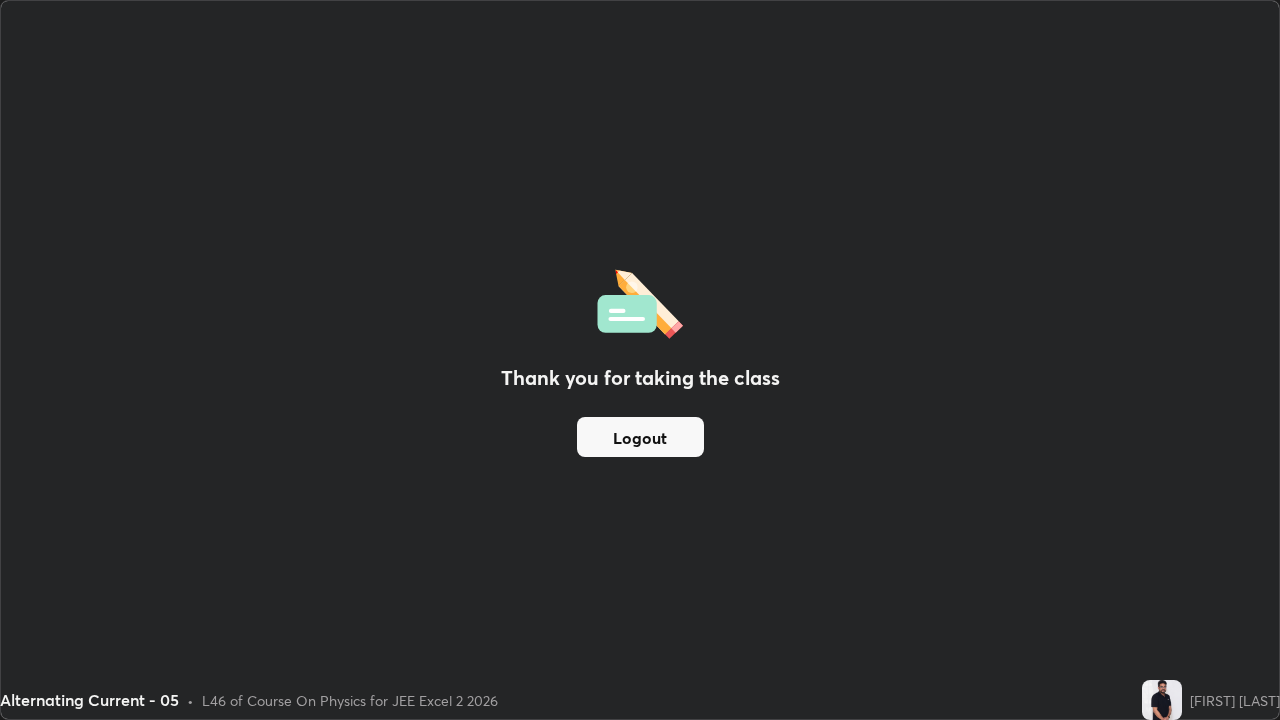 click on "Logout" at bounding box center [640, 437] 